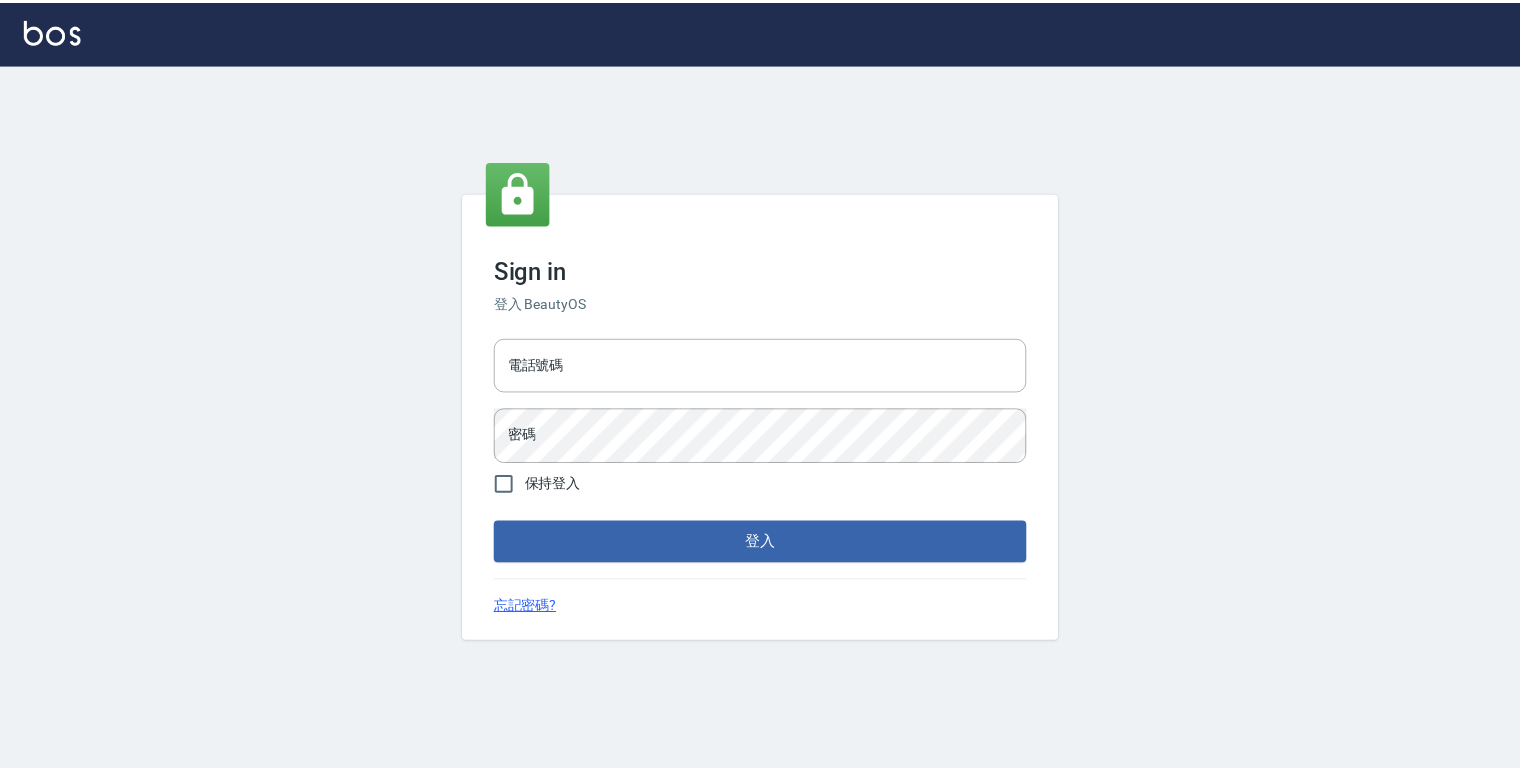 scroll, scrollTop: 0, scrollLeft: 0, axis: both 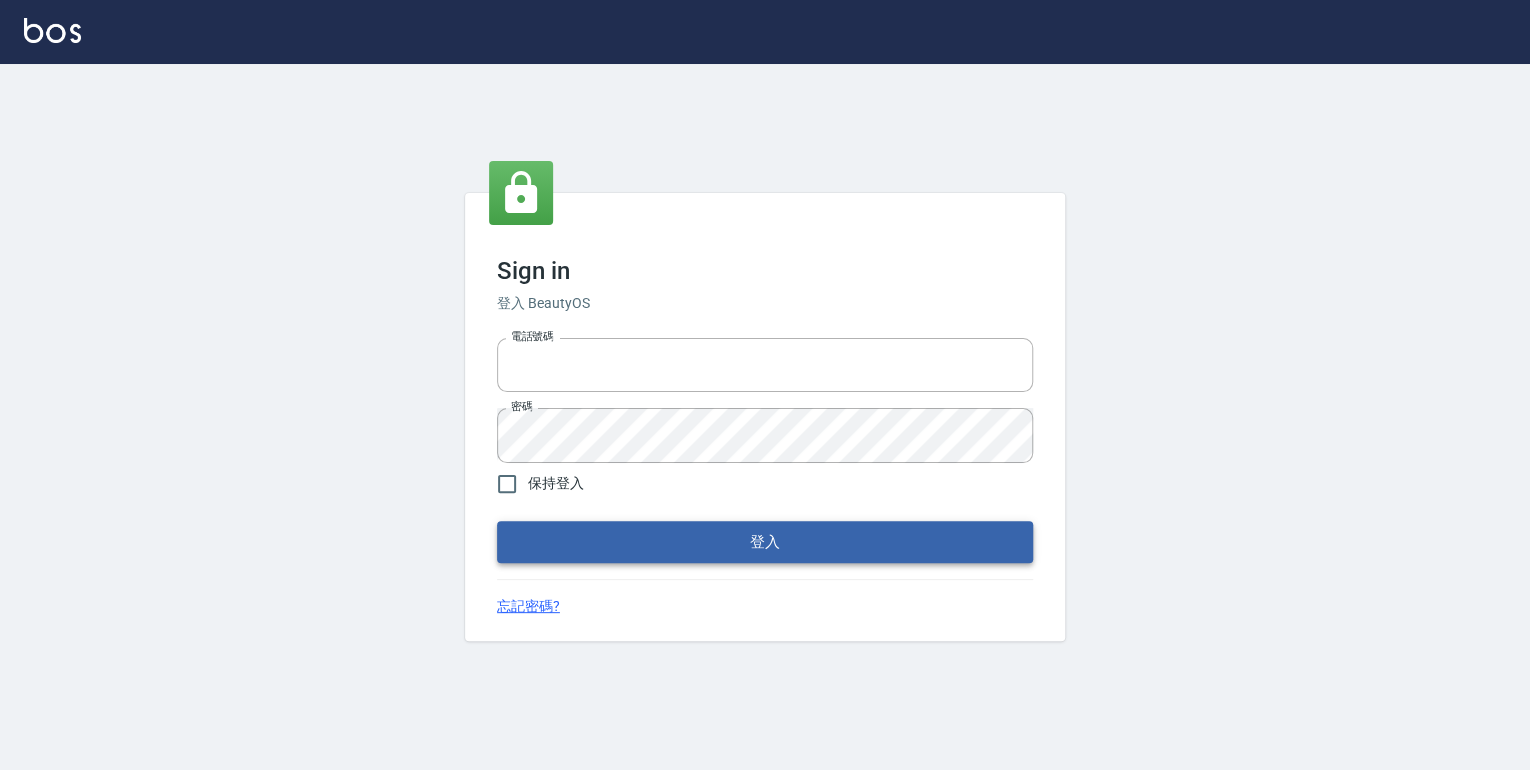 type on "[PHONE]" 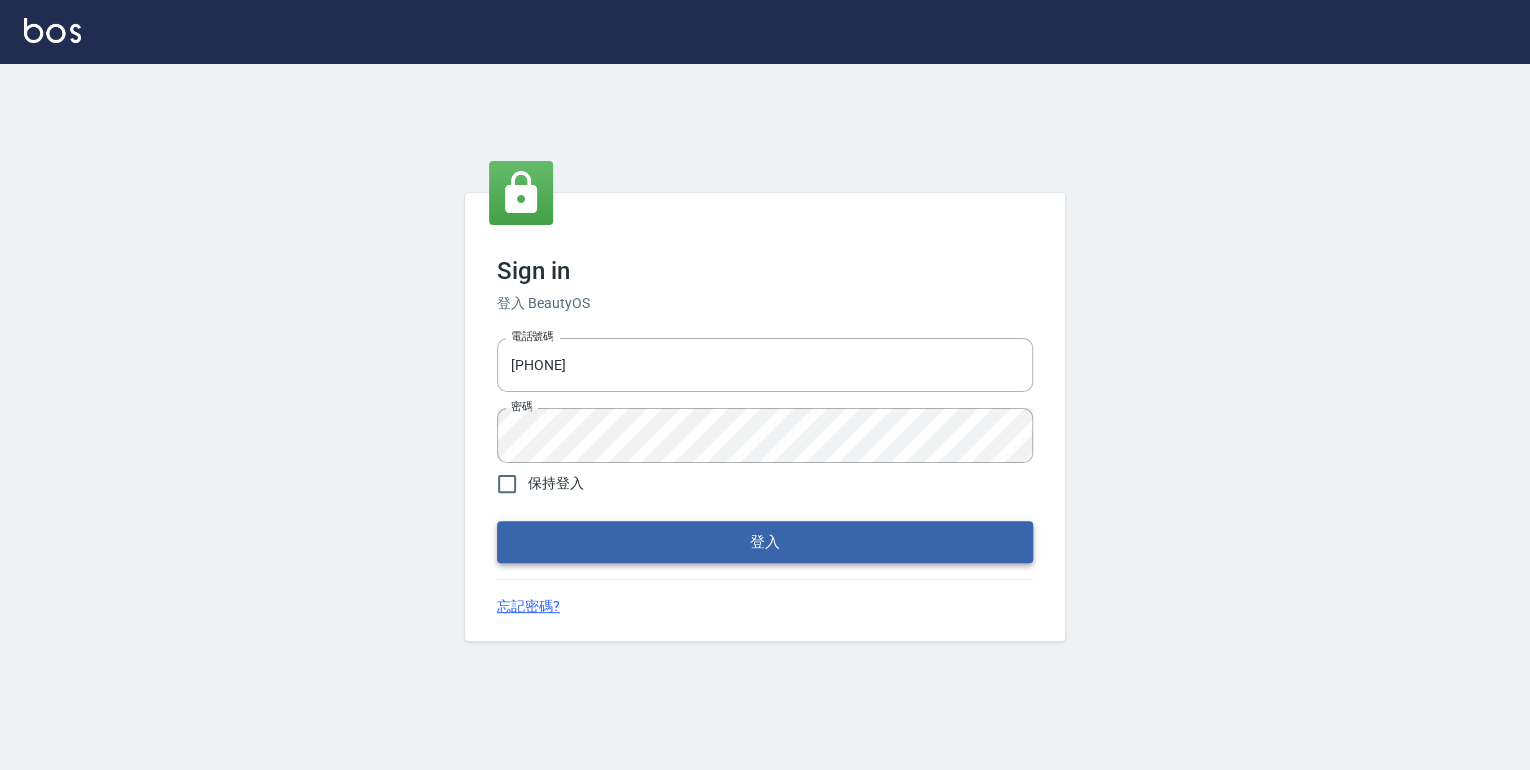 click on "登入" at bounding box center [765, 542] 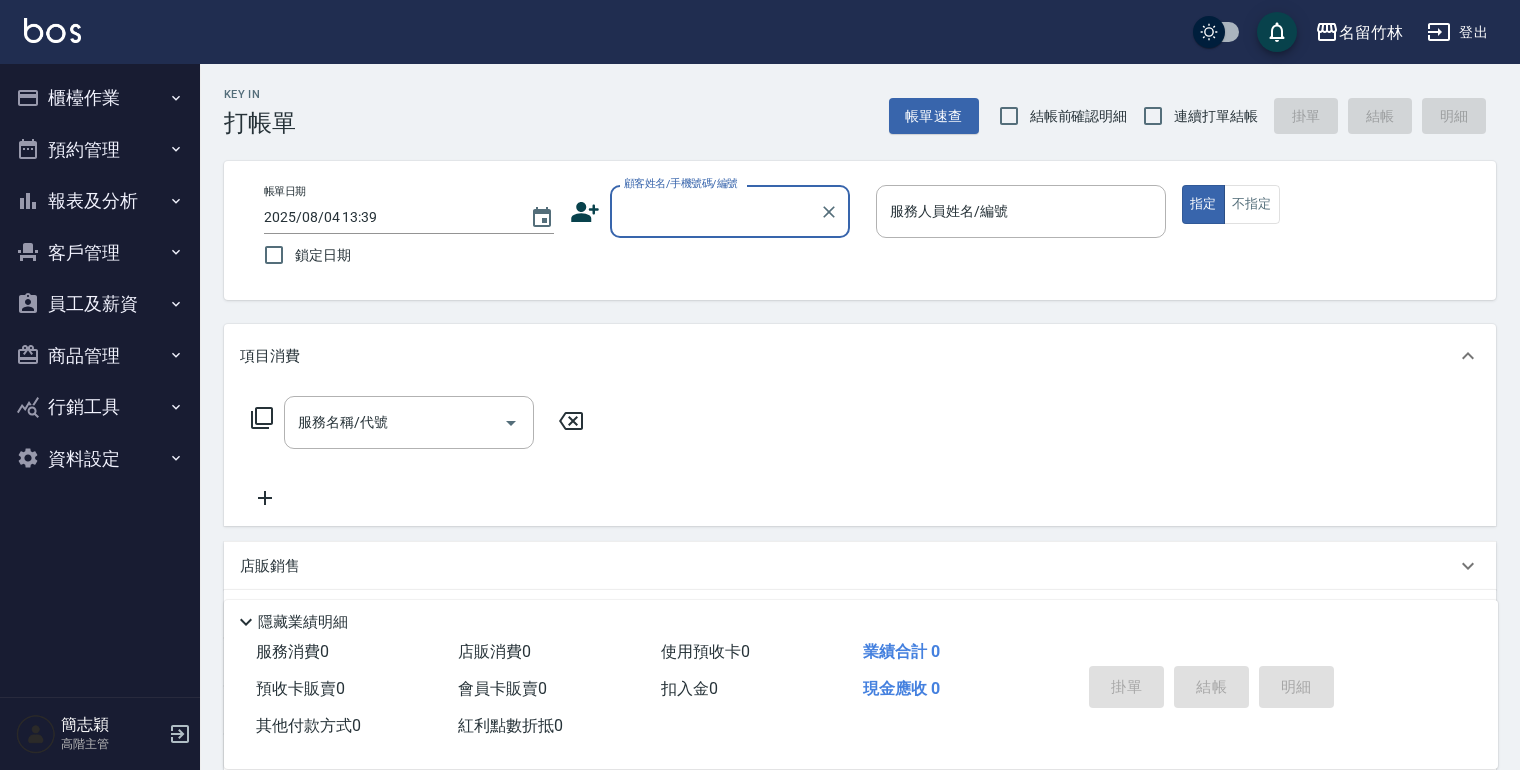 click 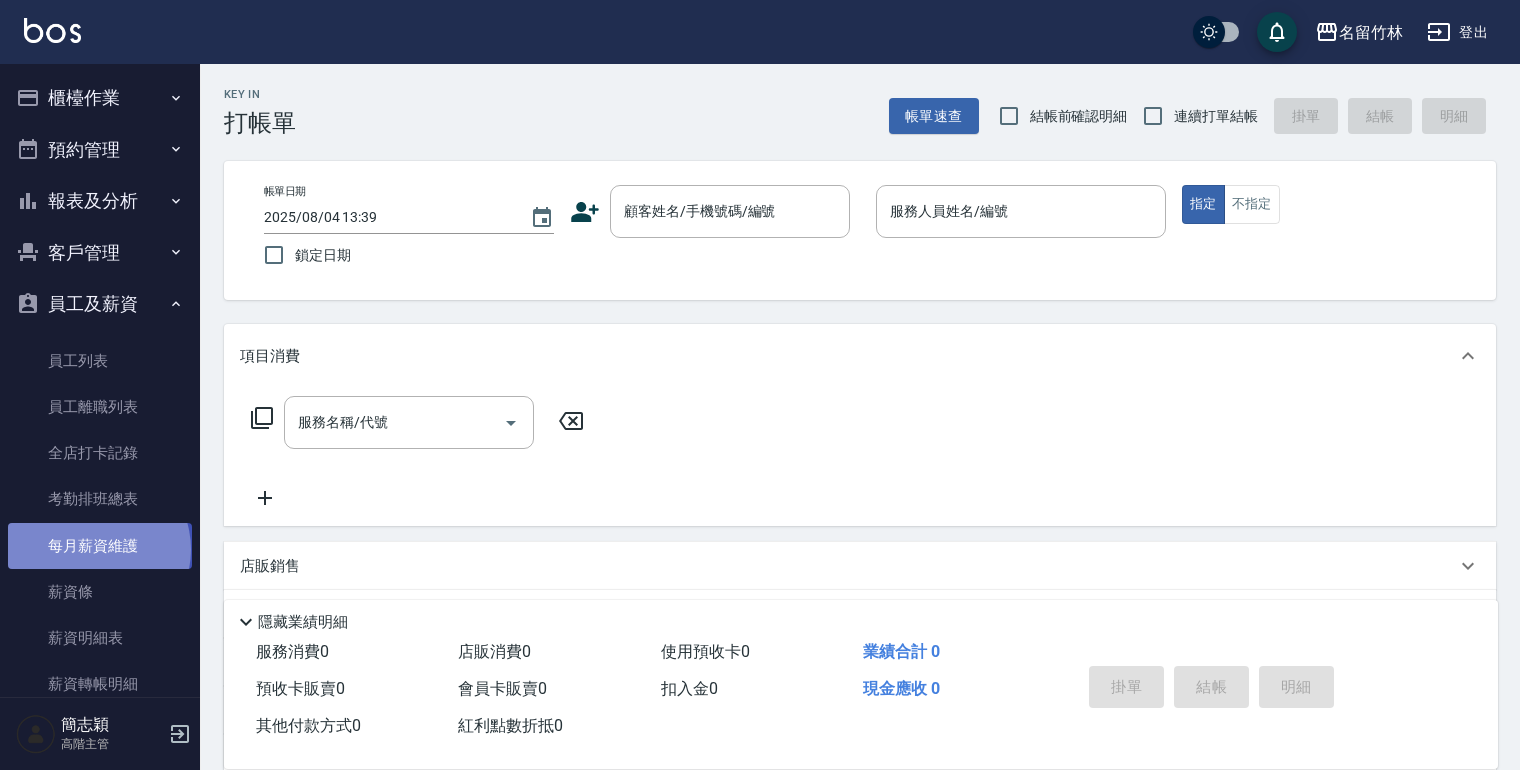 click on "每月薪資維護" at bounding box center [100, 546] 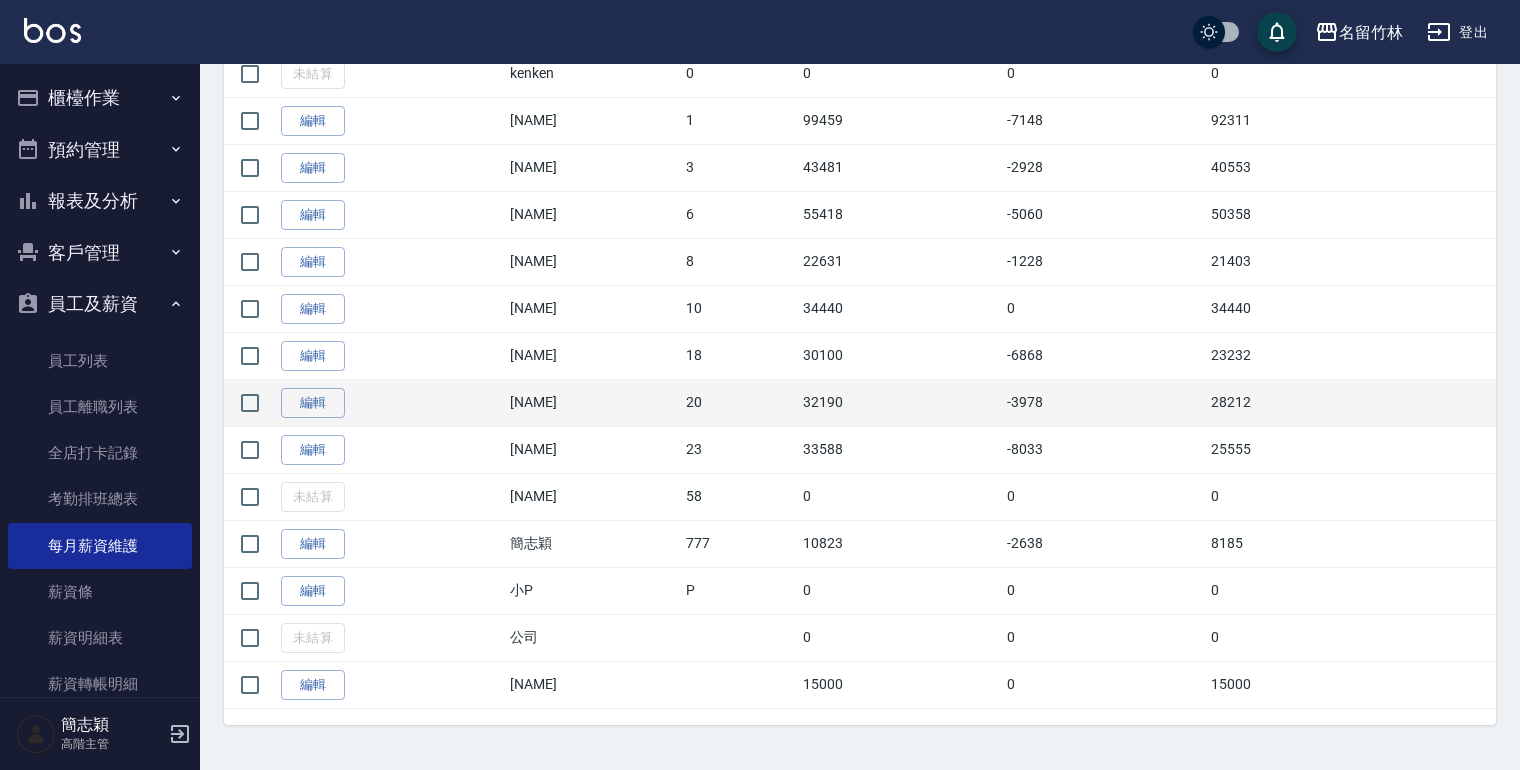 scroll, scrollTop: 400, scrollLeft: 0, axis: vertical 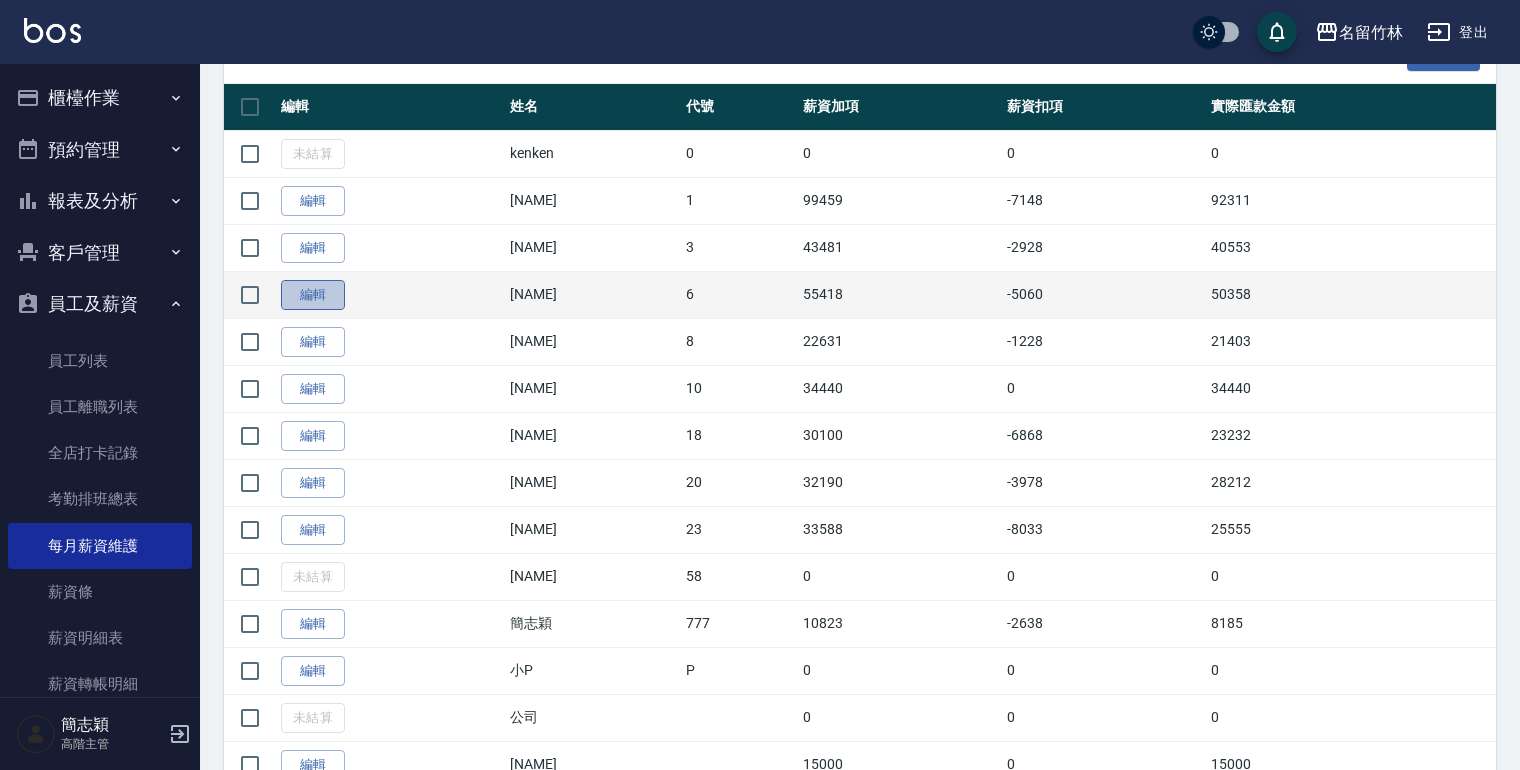 click on "編輯" at bounding box center [313, 295] 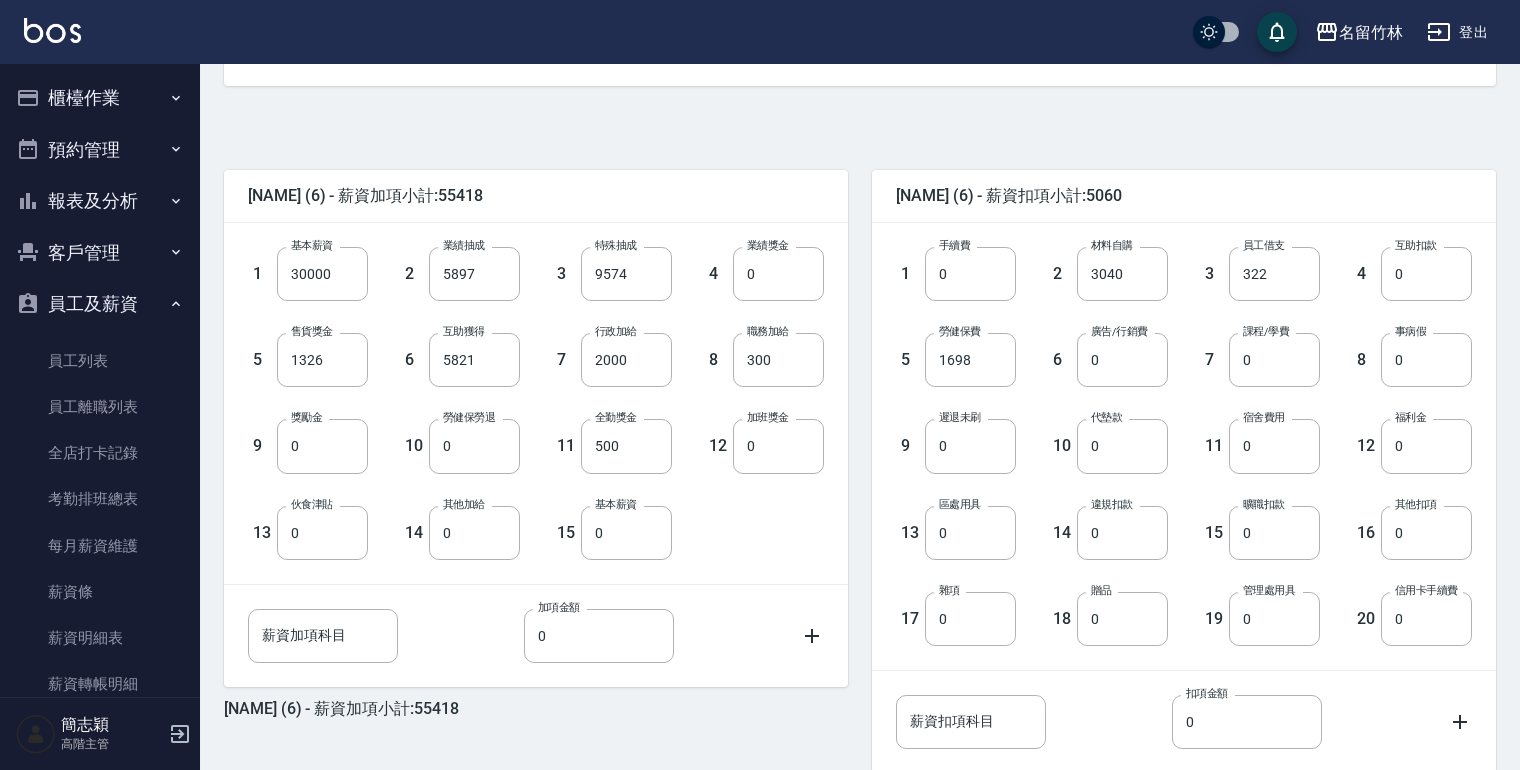 scroll, scrollTop: 400, scrollLeft: 0, axis: vertical 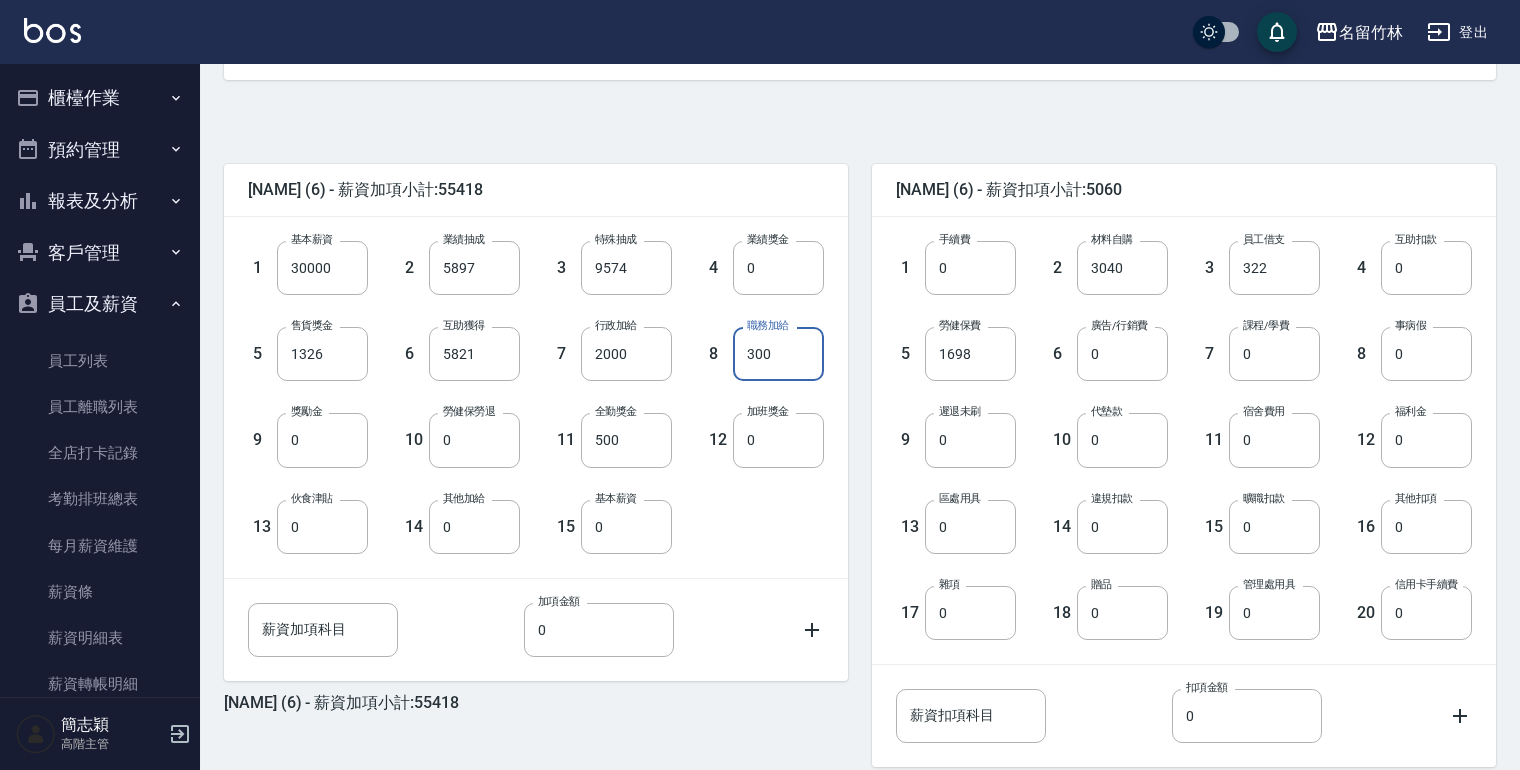 click on "300" at bounding box center [778, 354] 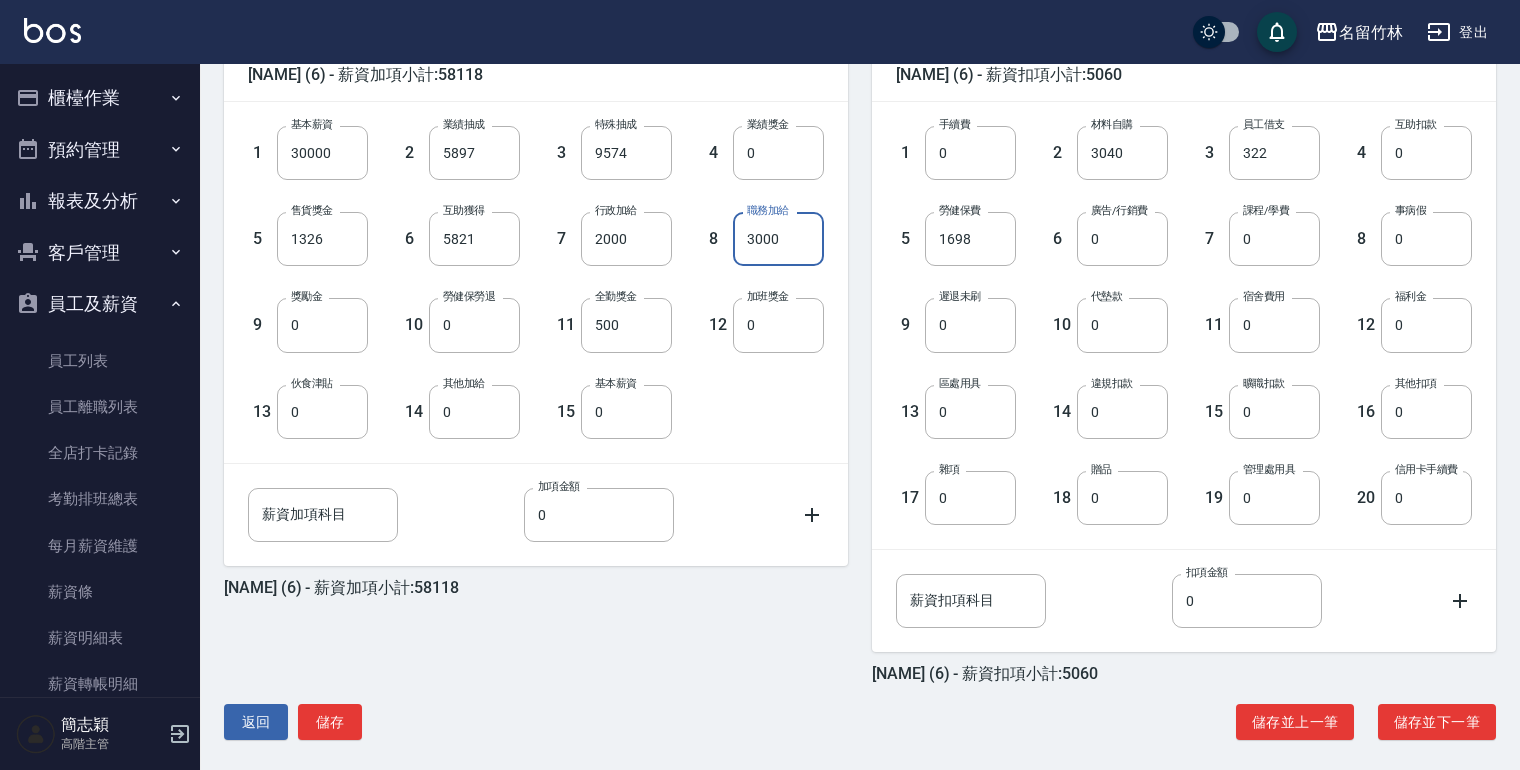 scroll, scrollTop: 529, scrollLeft: 0, axis: vertical 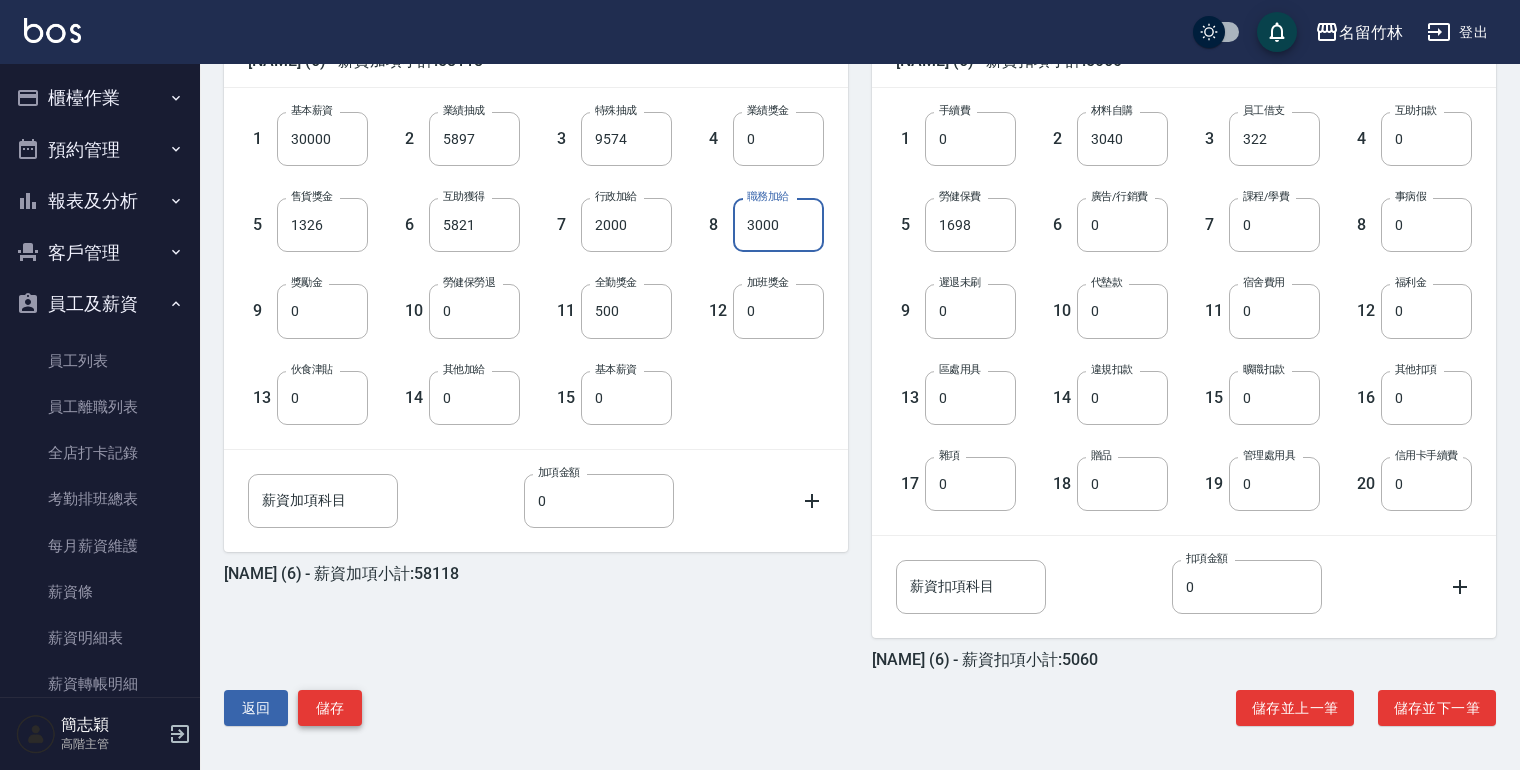 type on "3000" 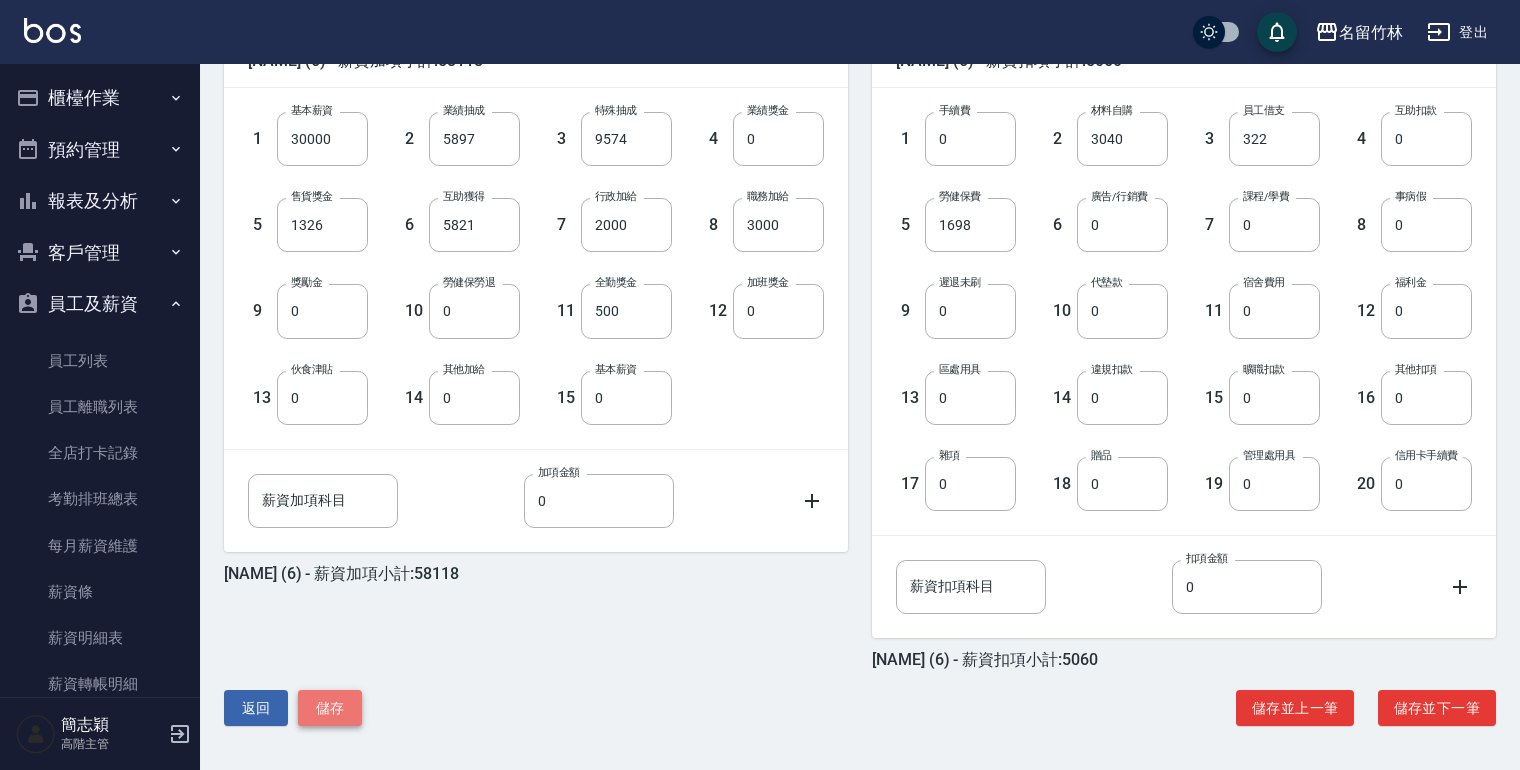 click on "儲存" at bounding box center [330, 708] 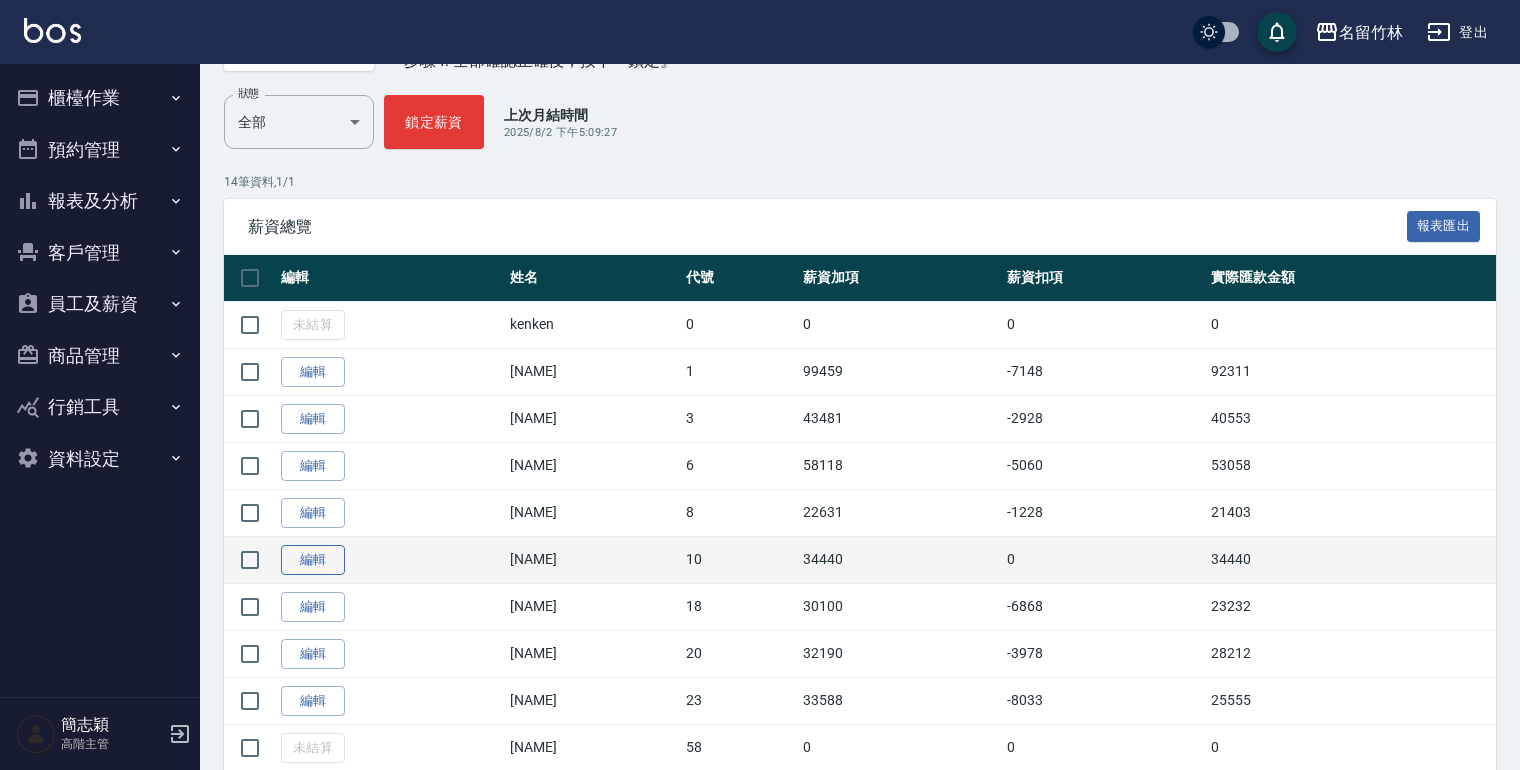 scroll, scrollTop: 240, scrollLeft: 0, axis: vertical 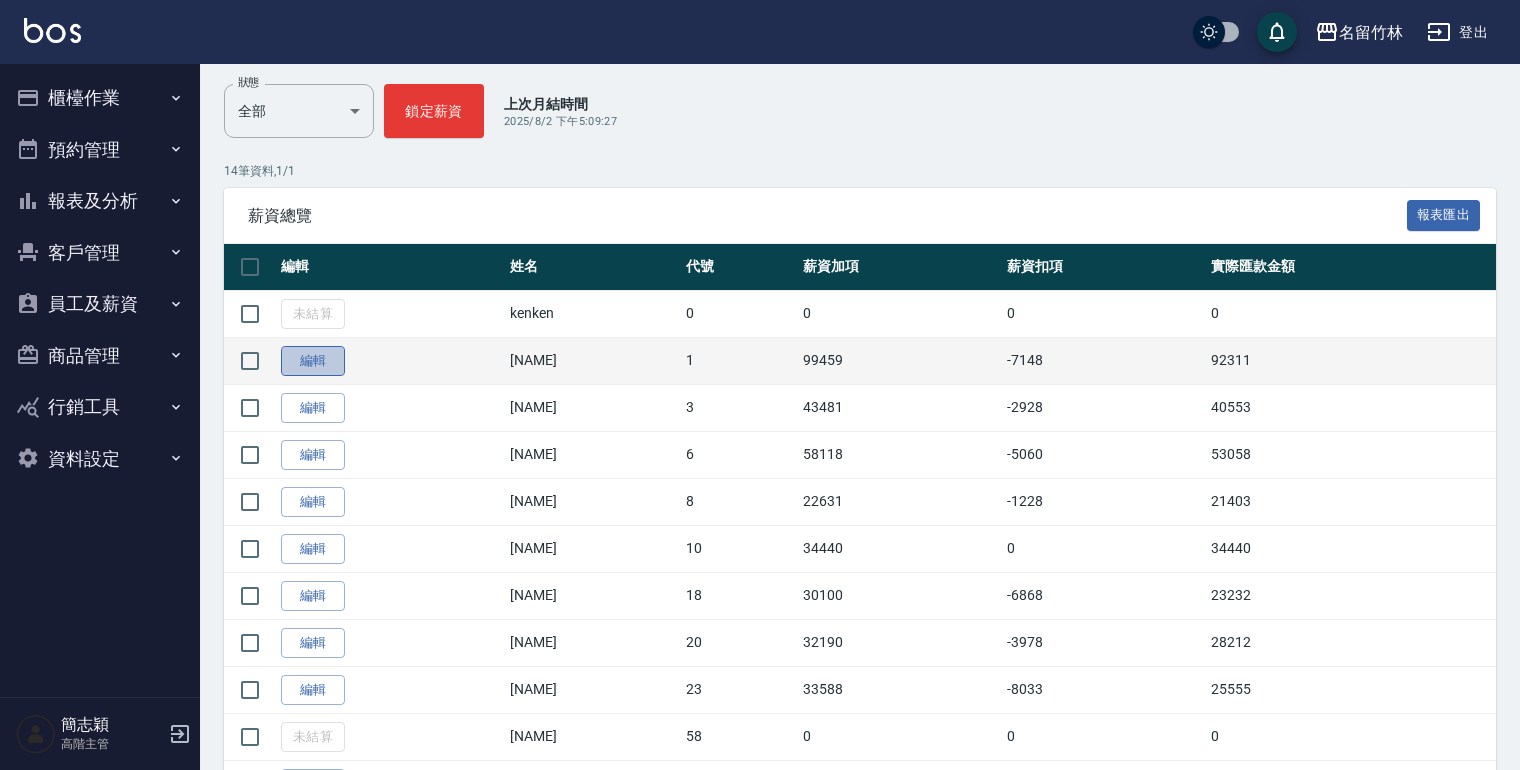 click on "編輯" at bounding box center [313, 361] 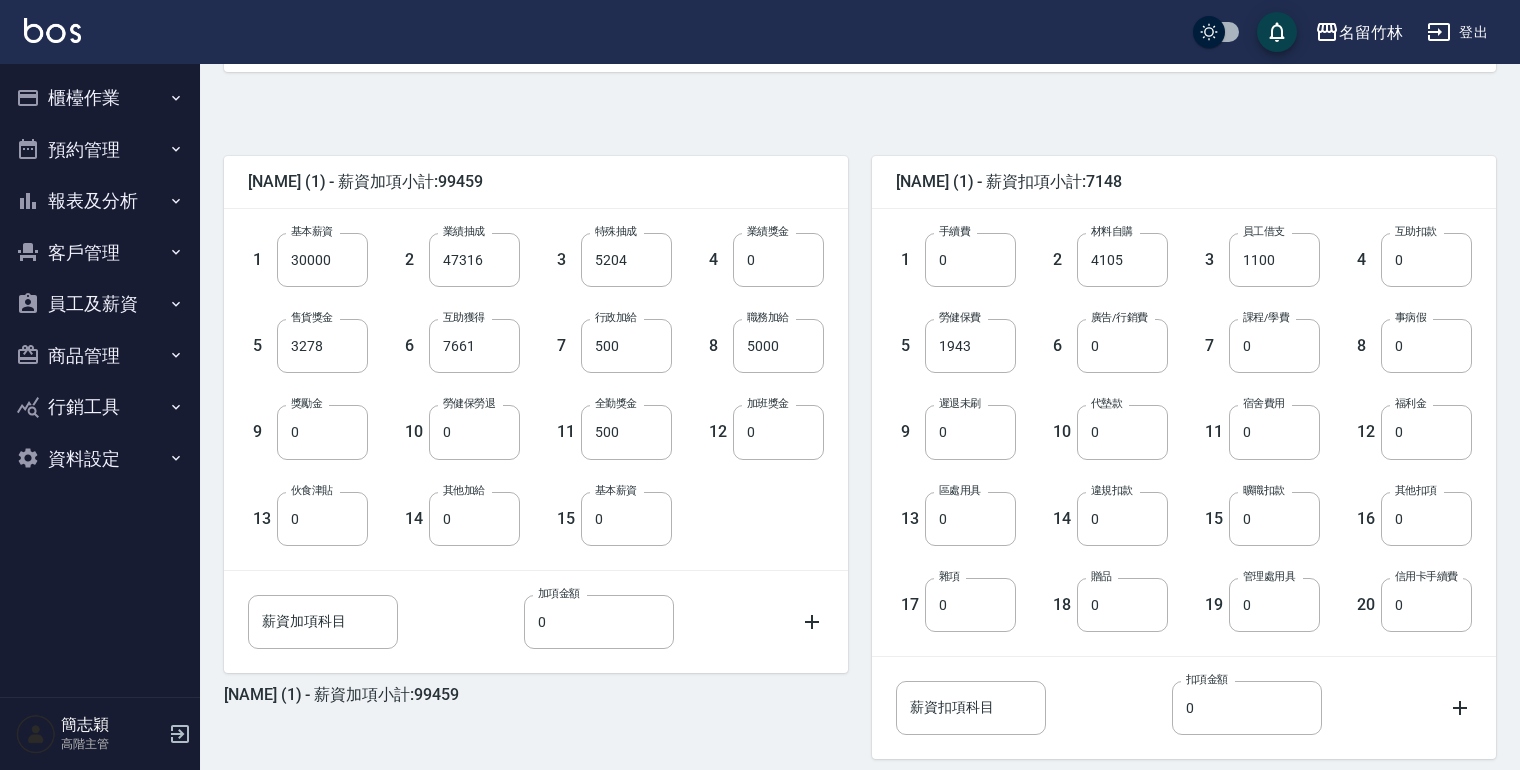 scroll, scrollTop: 529, scrollLeft: 0, axis: vertical 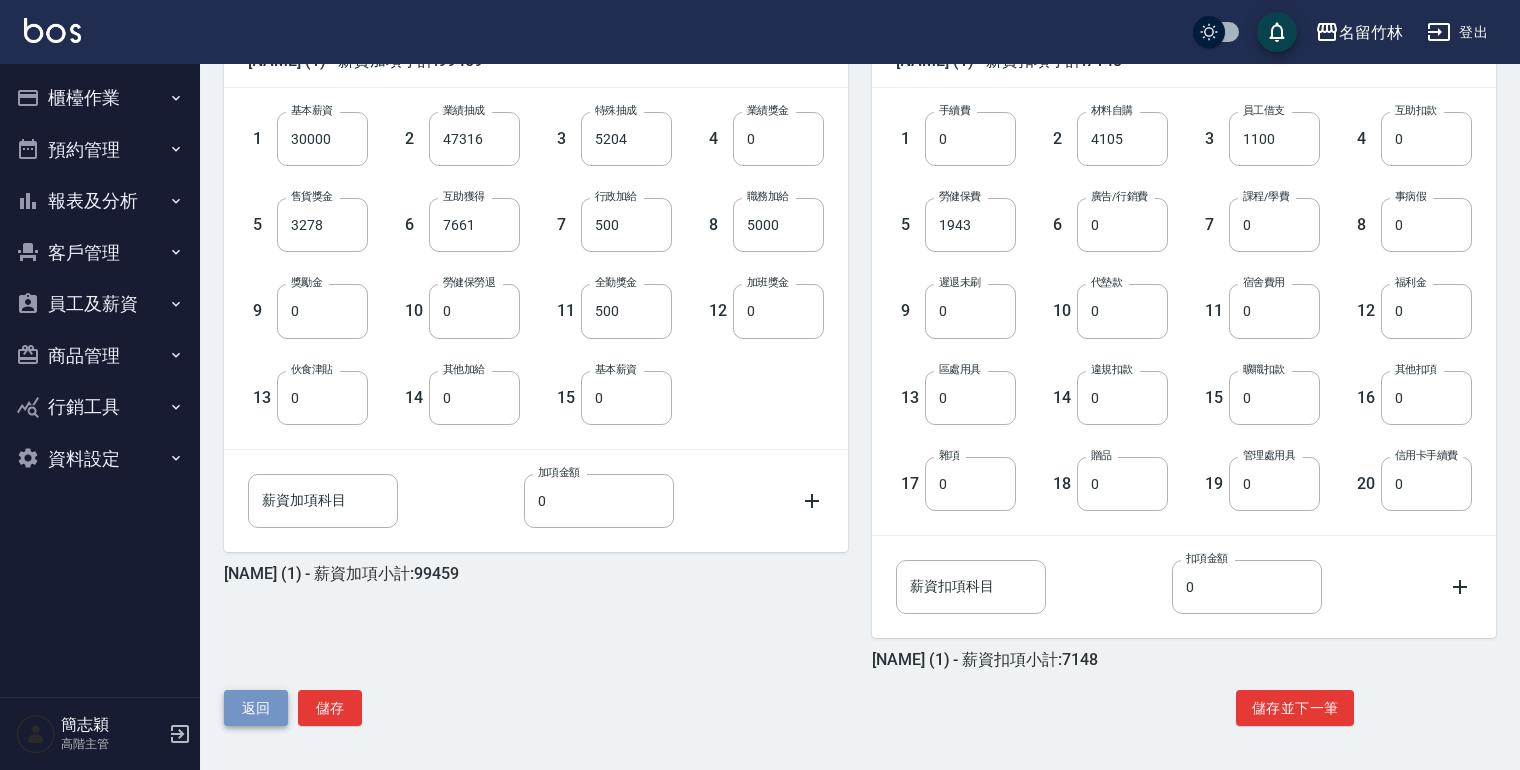 click on "返回" at bounding box center (256, 708) 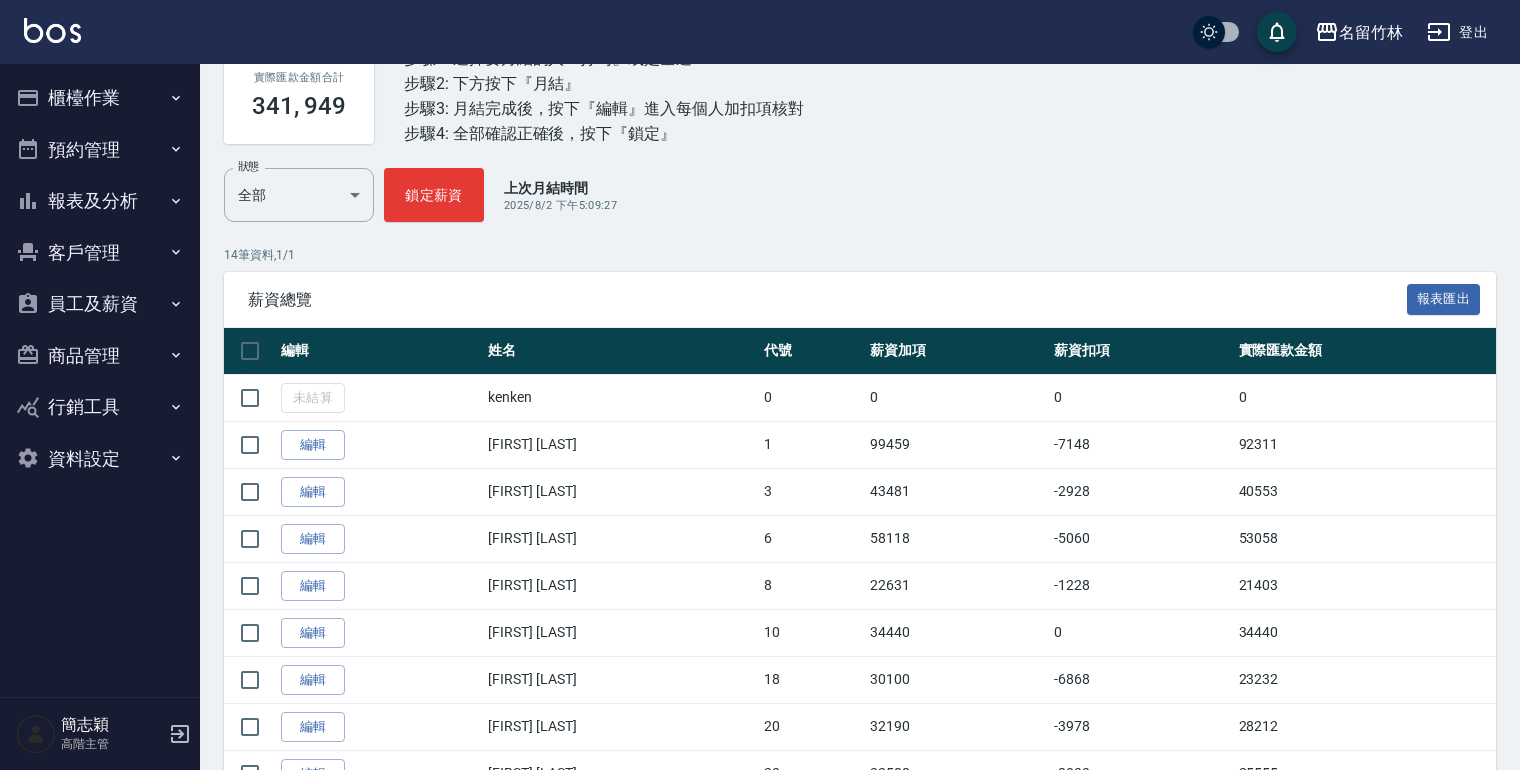 scroll, scrollTop: 160, scrollLeft: 0, axis: vertical 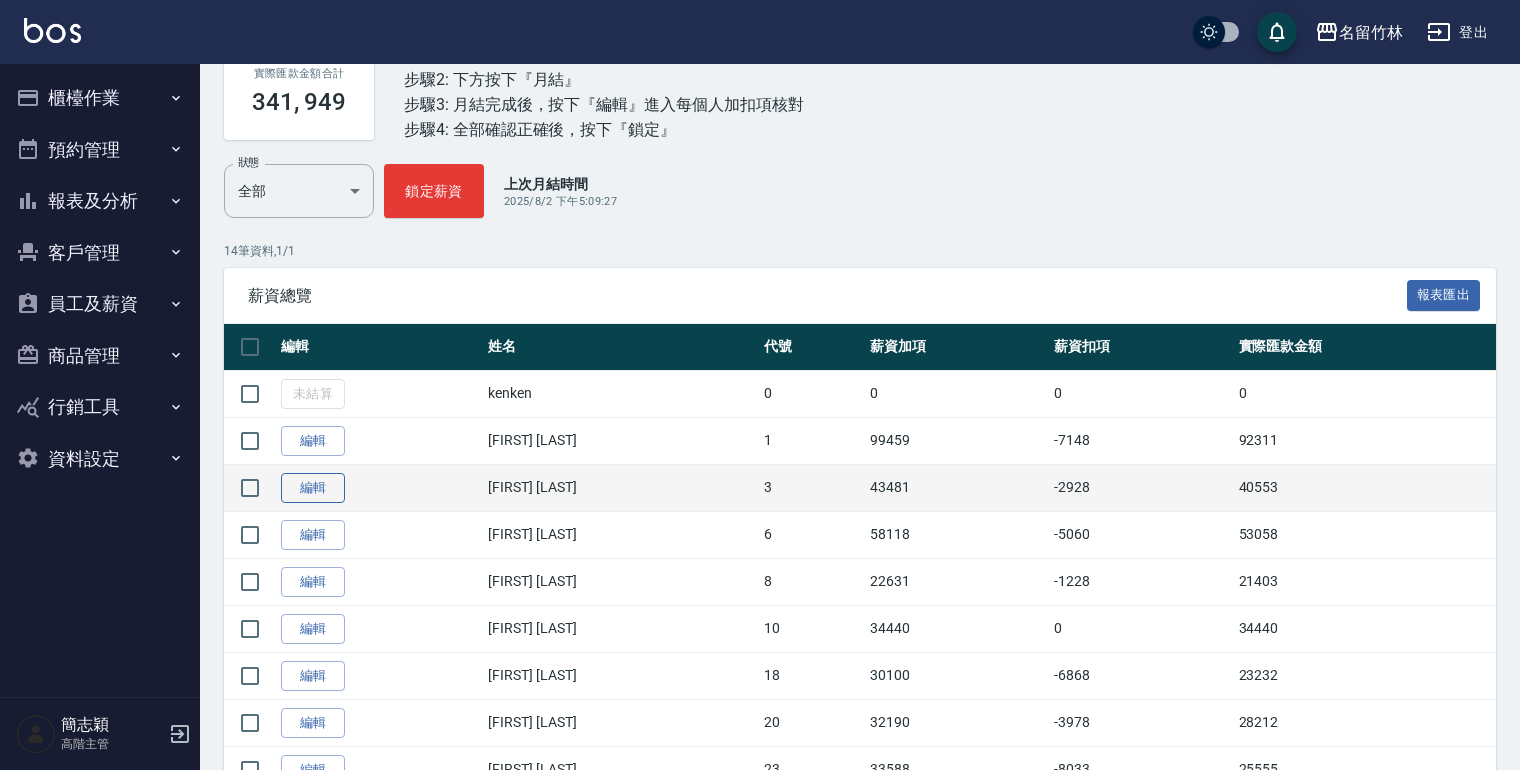 click on "編輯" at bounding box center [313, 488] 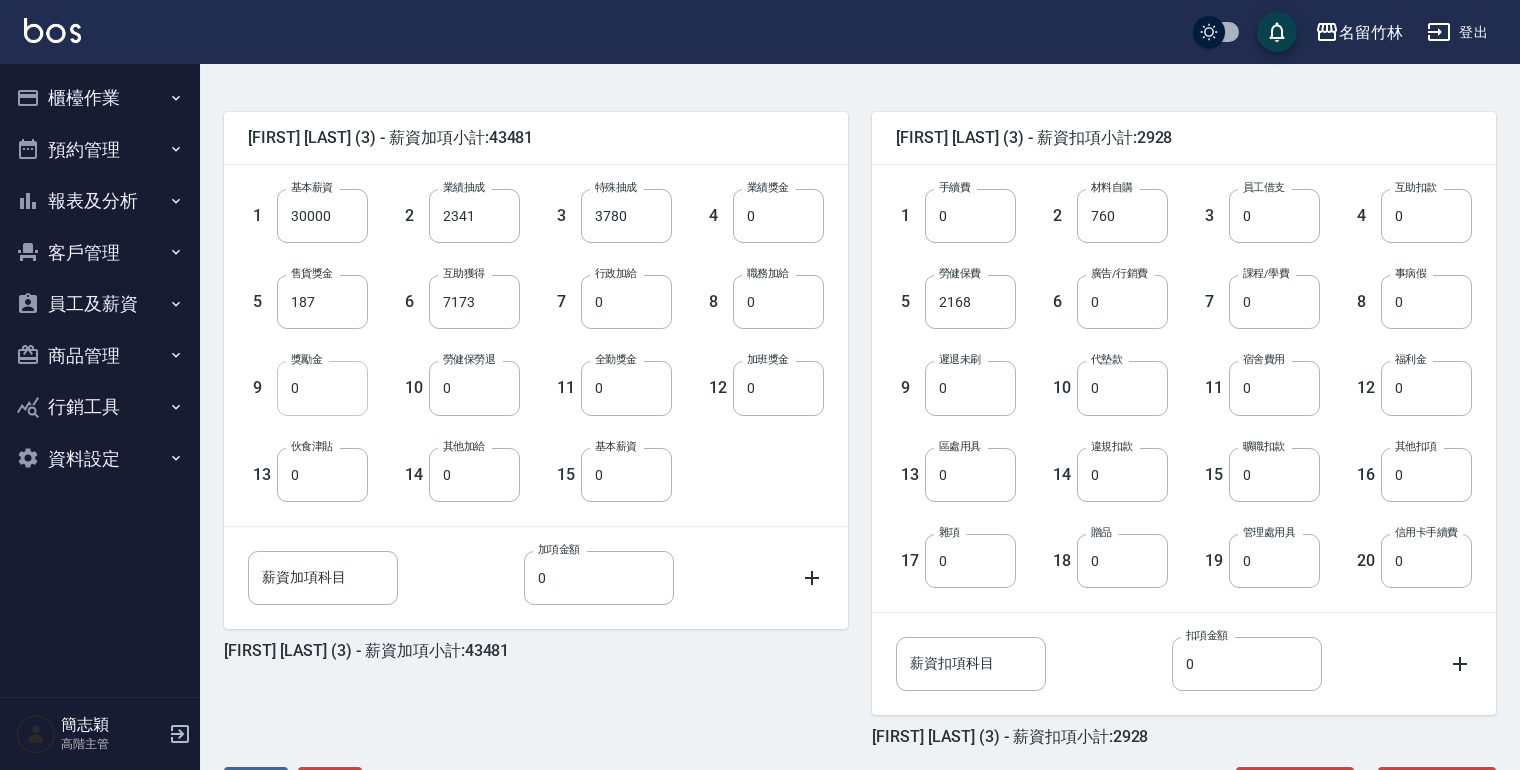 scroll, scrollTop: 529, scrollLeft: 0, axis: vertical 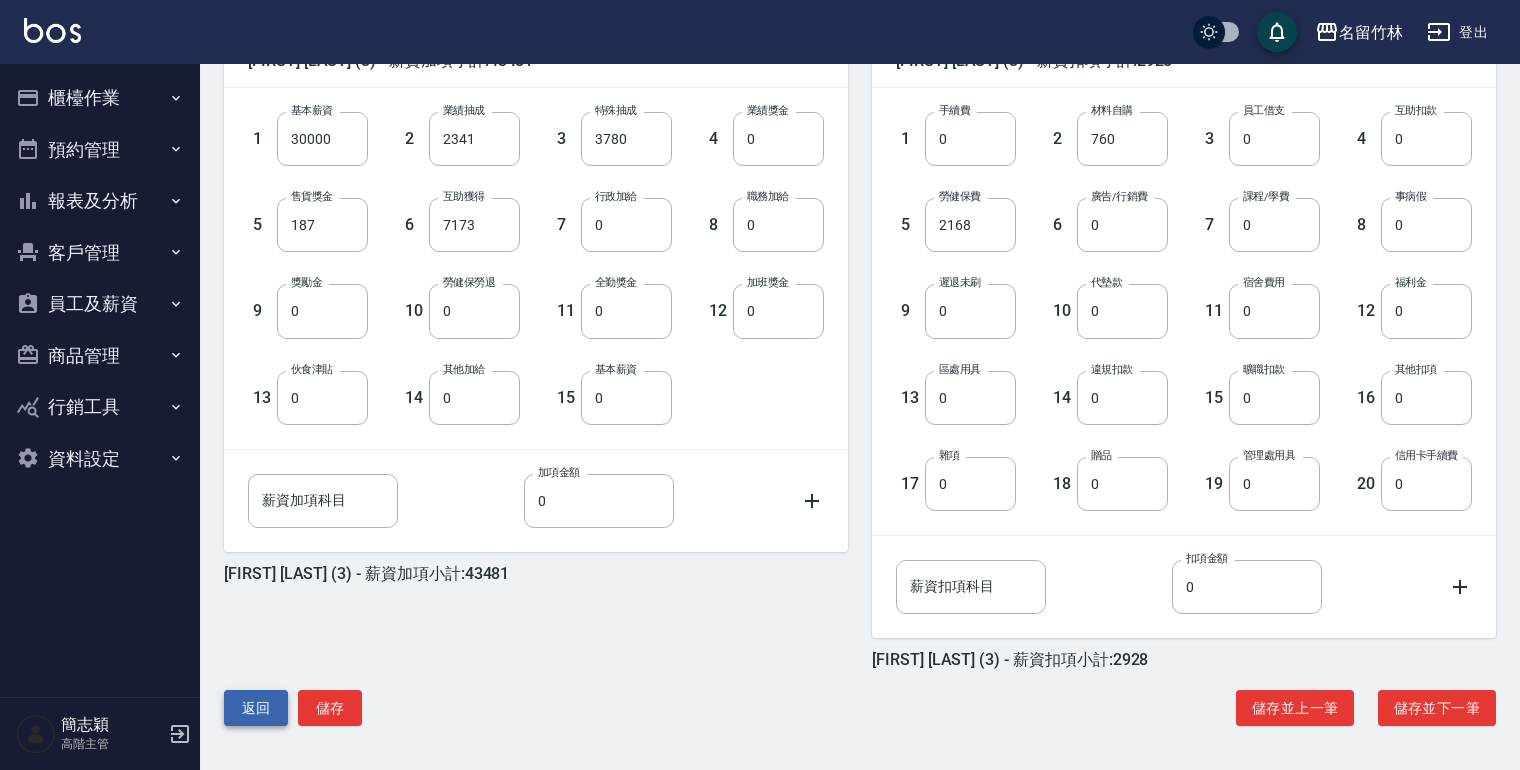 click on "返回" at bounding box center (256, 708) 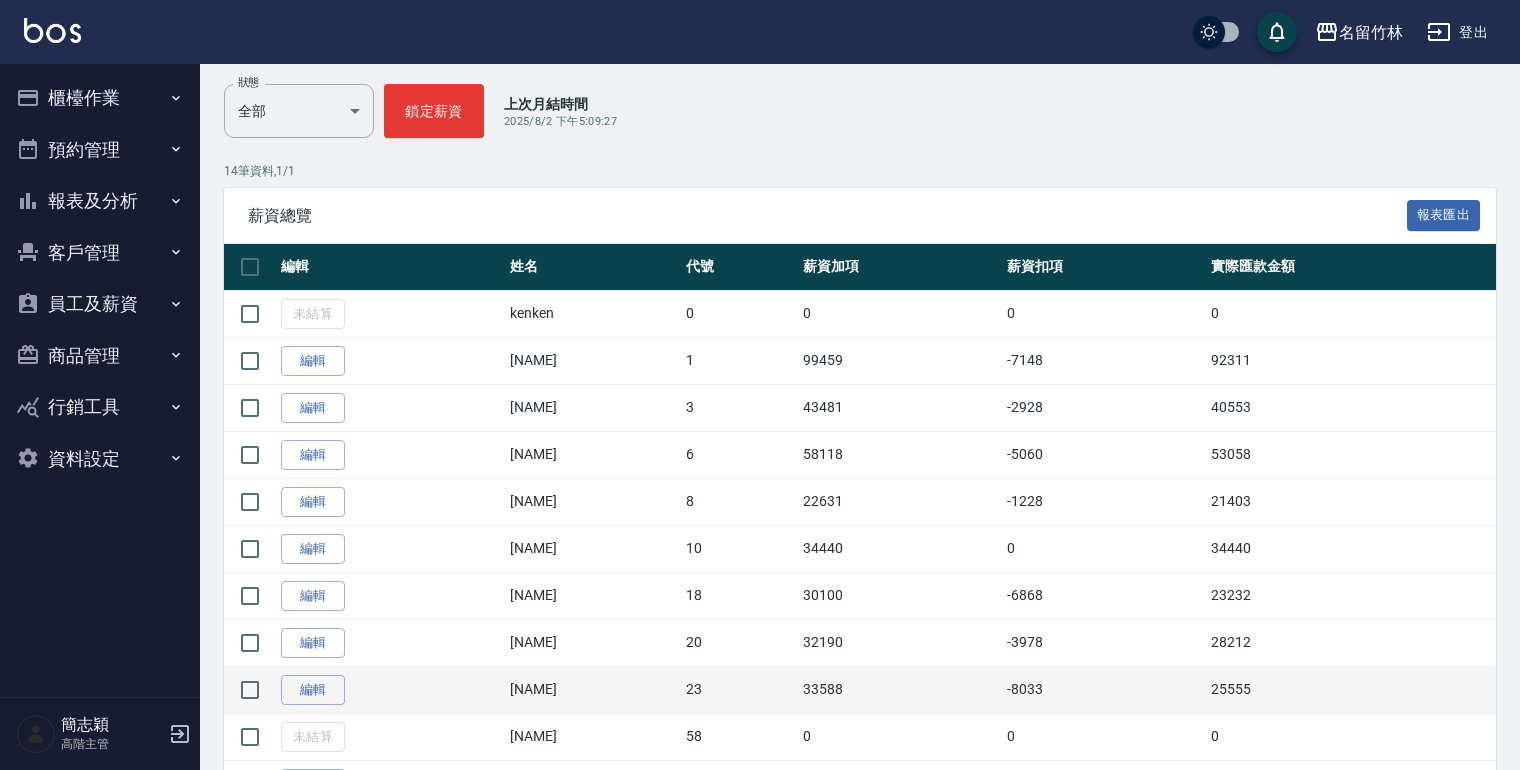 scroll, scrollTop: 320, scrollLeft: 0, axis: vertical 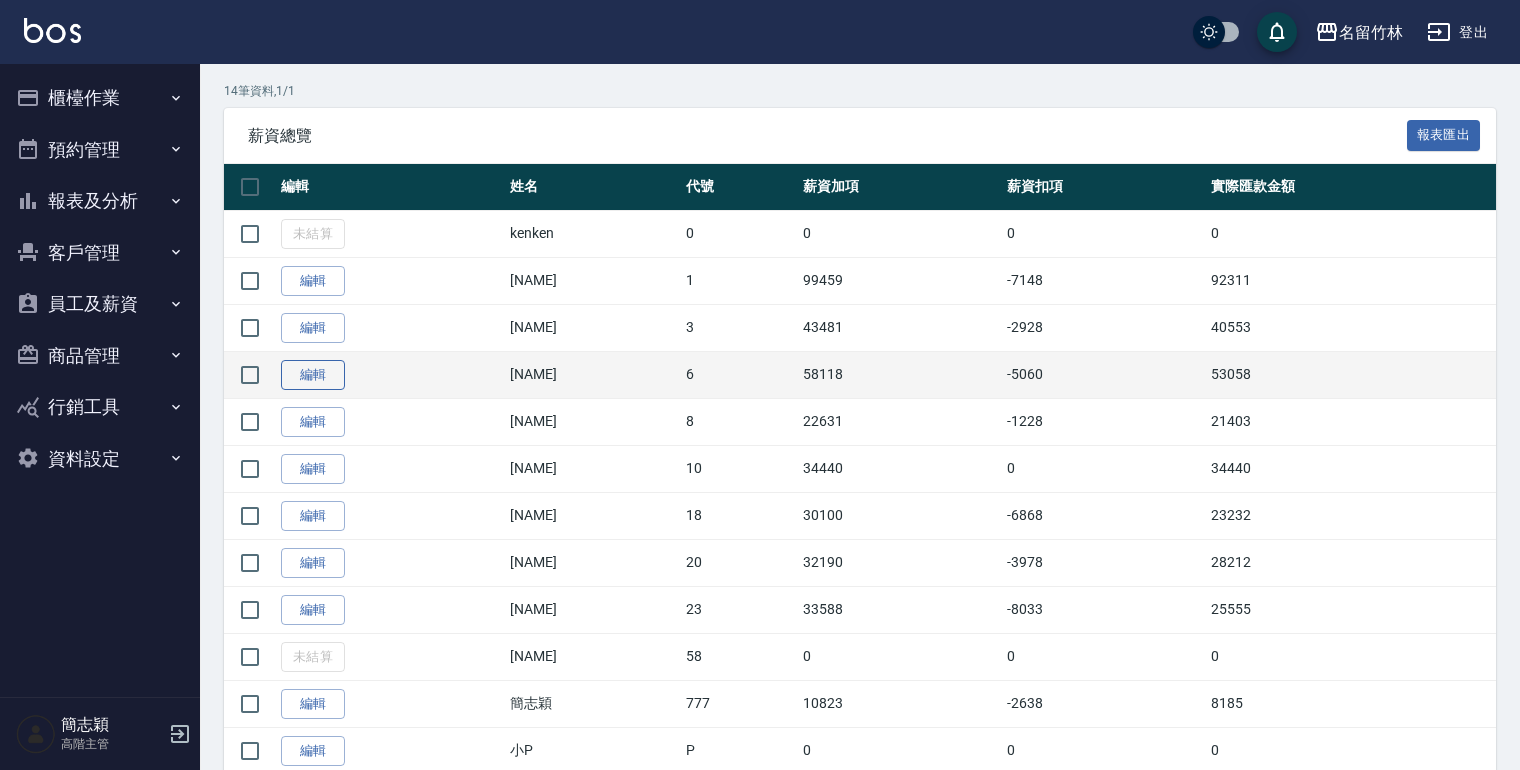 click on "編輯" at bounding box center [313, 375] 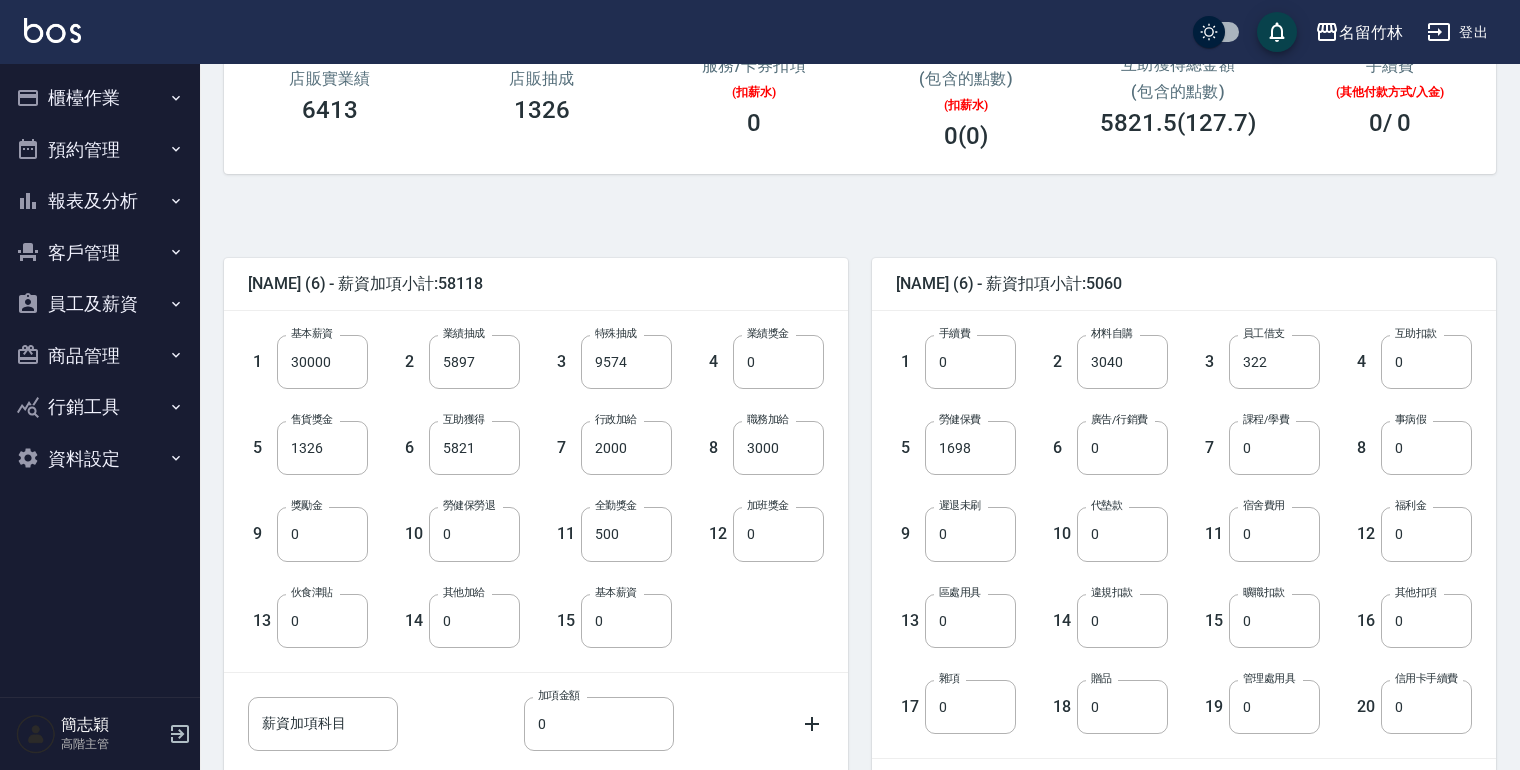 scroll, scrollTop: 480, scrollLeft: 0, axis: vertical 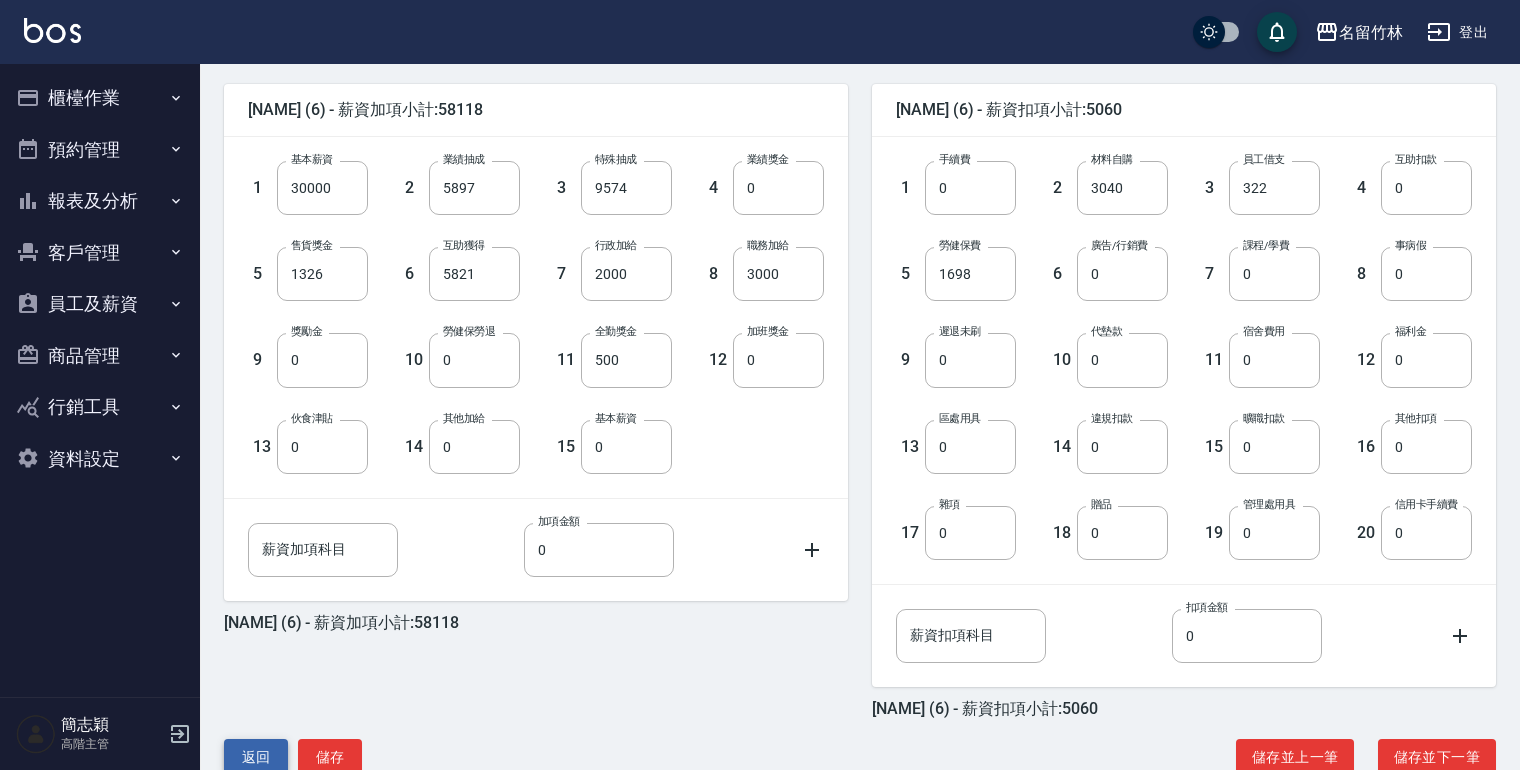 click on "返回" at bounding box center (256, 757) 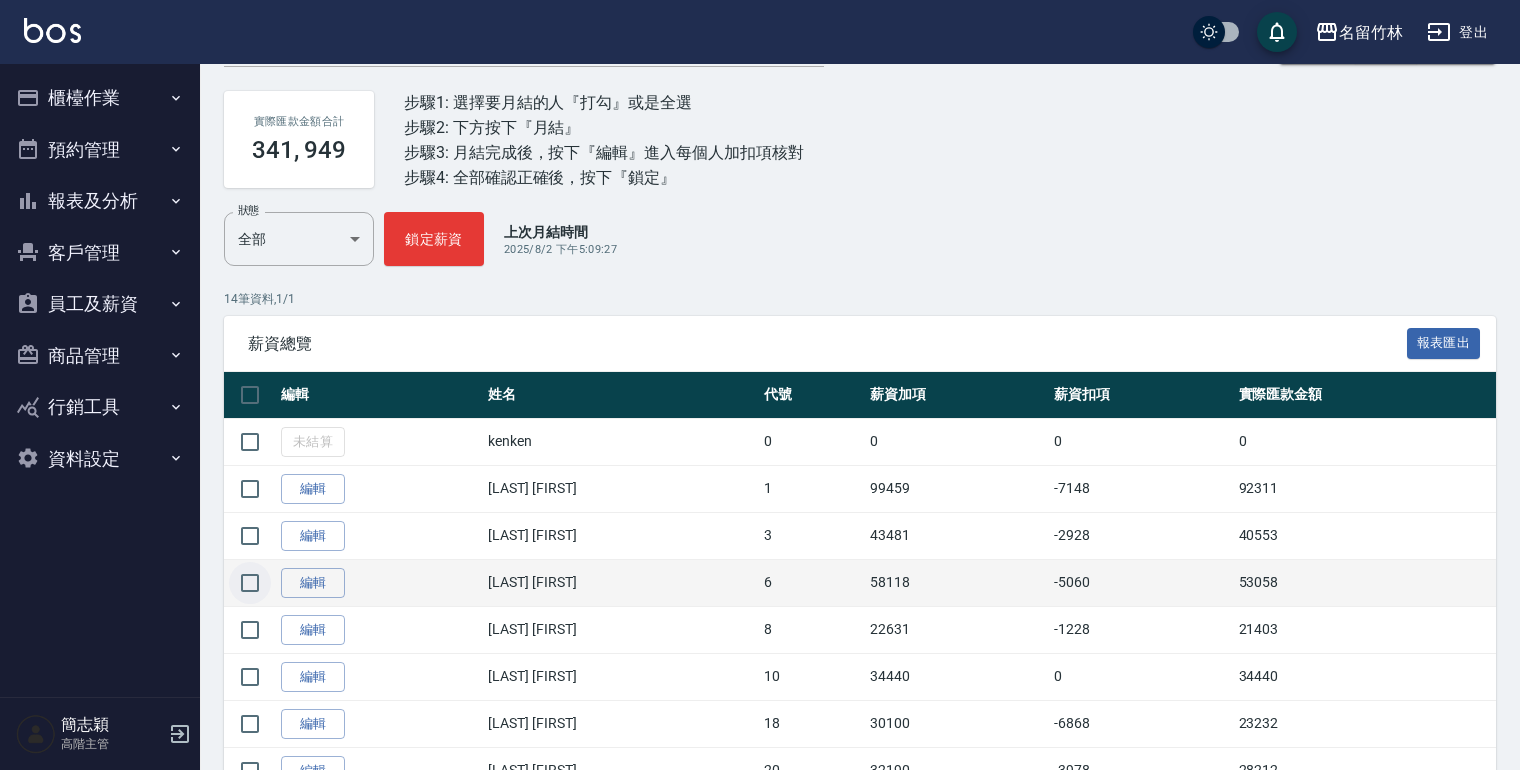 scroll, scrollTop: 240, scrollLeft: 0, axis: vertical 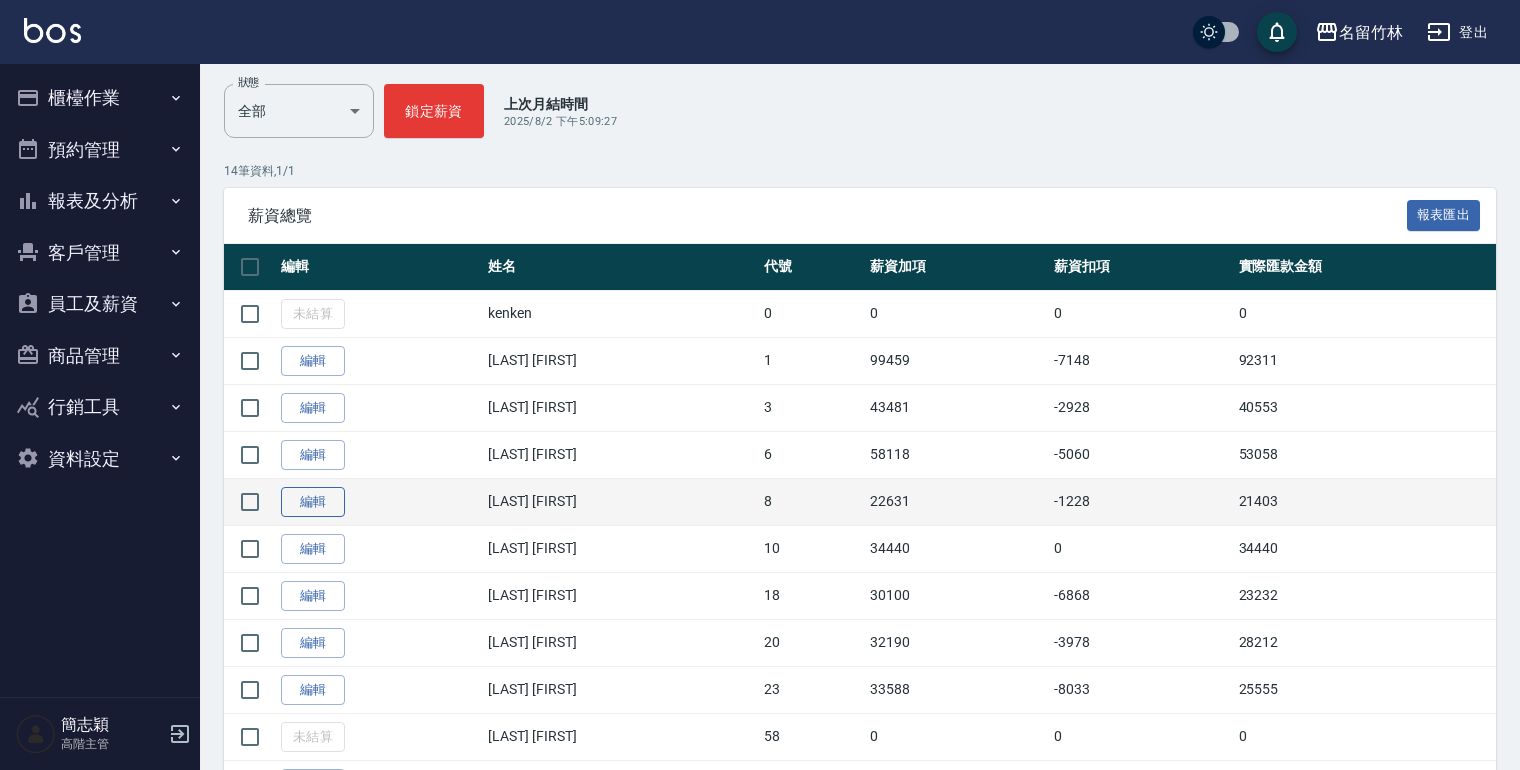 click on "編輯" at bounding box center (313, 502) 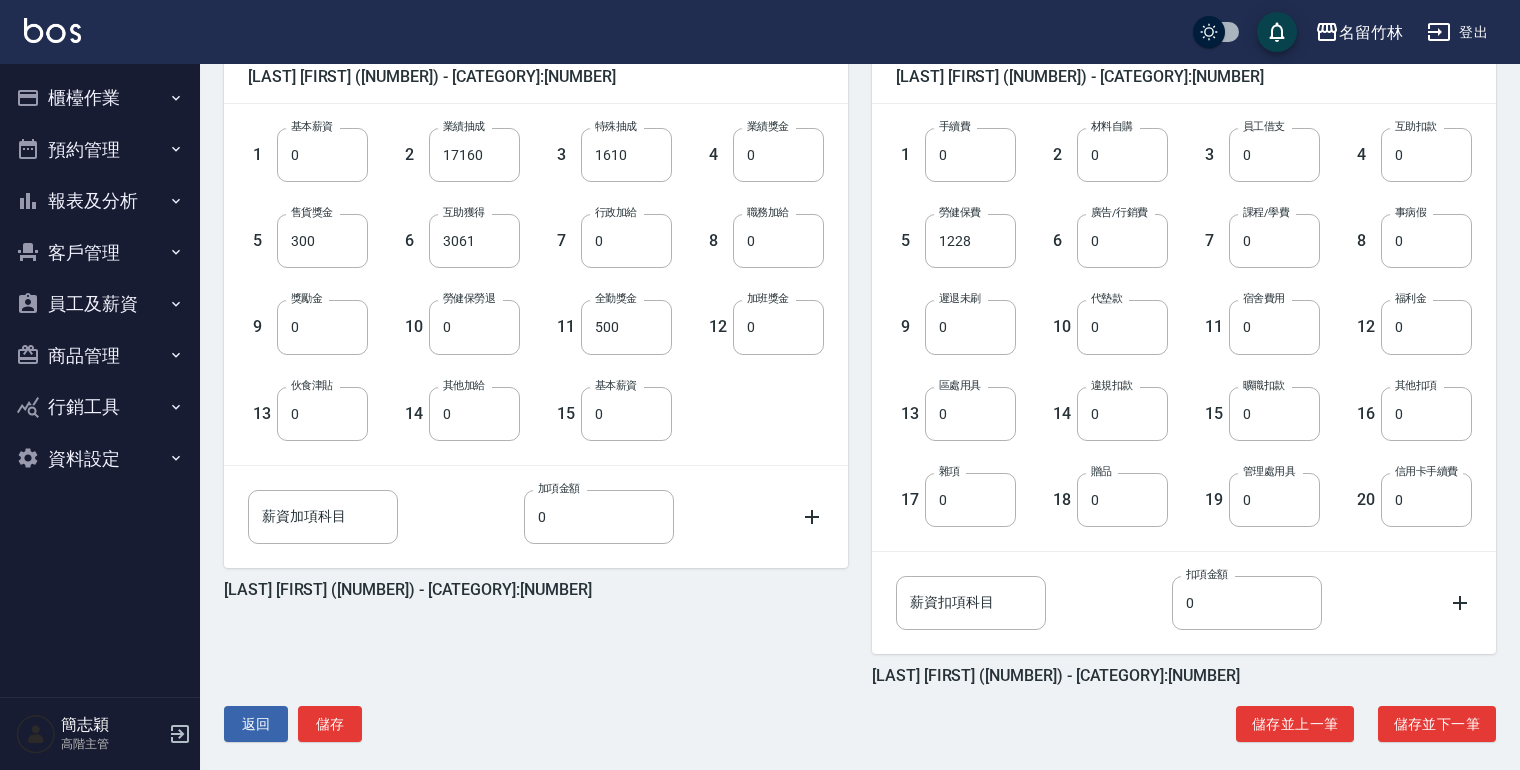scroll, scrollTop: 529, scrollLeft: 0, axis: vertical 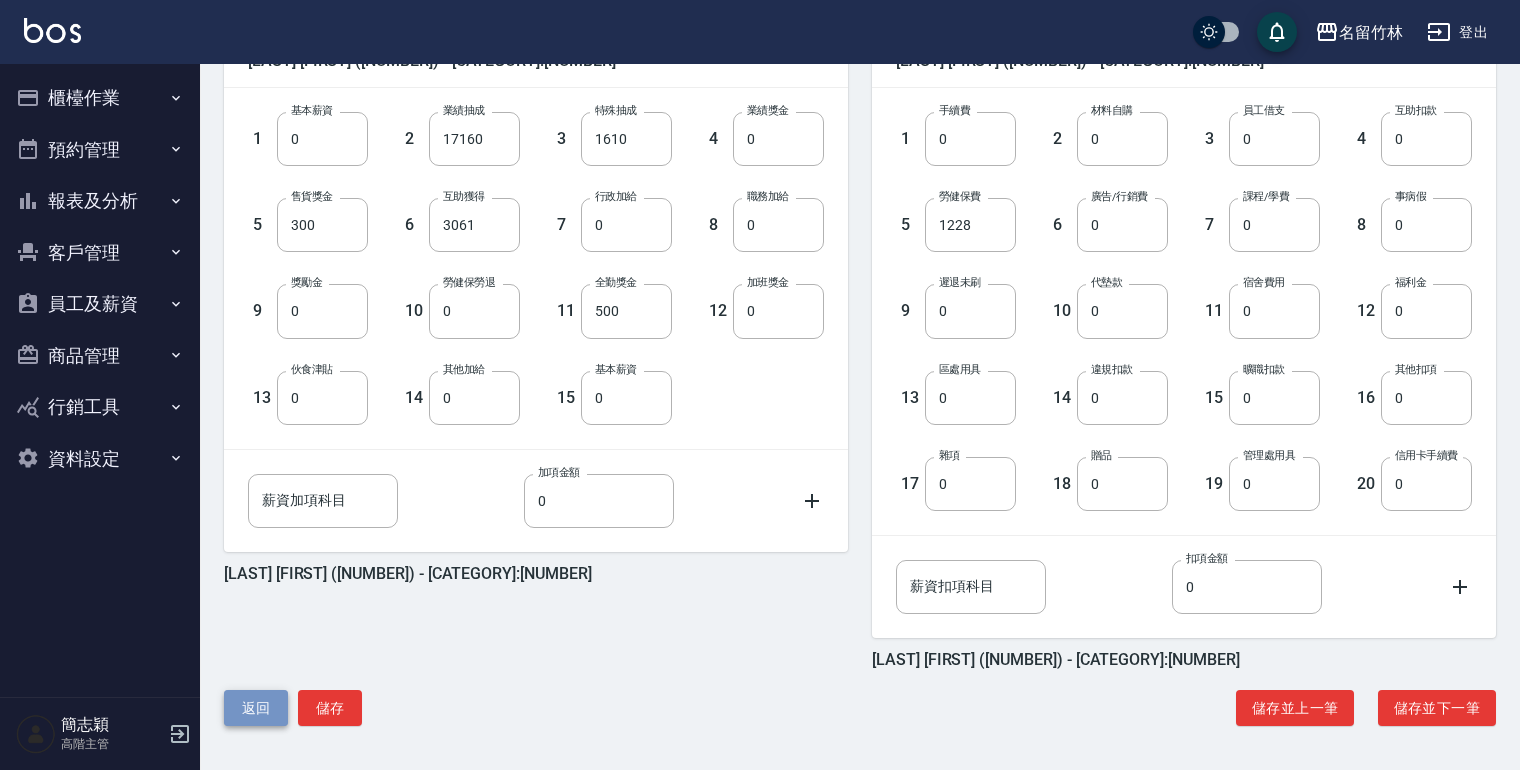 click on "返回" at bounding box center (256, 708) 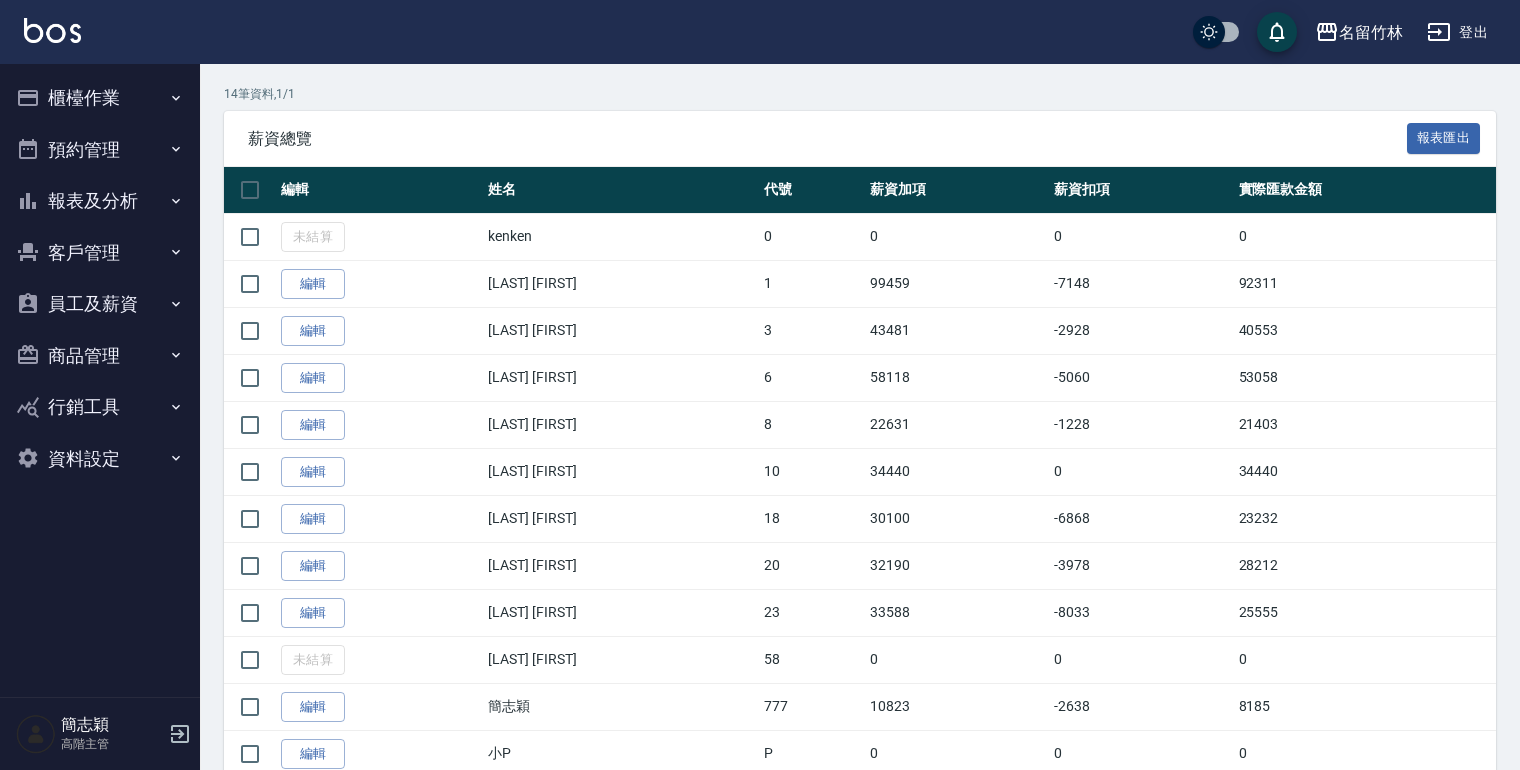 scroll, scrollTop: 400, scrollLeft: 0, axis: vertical 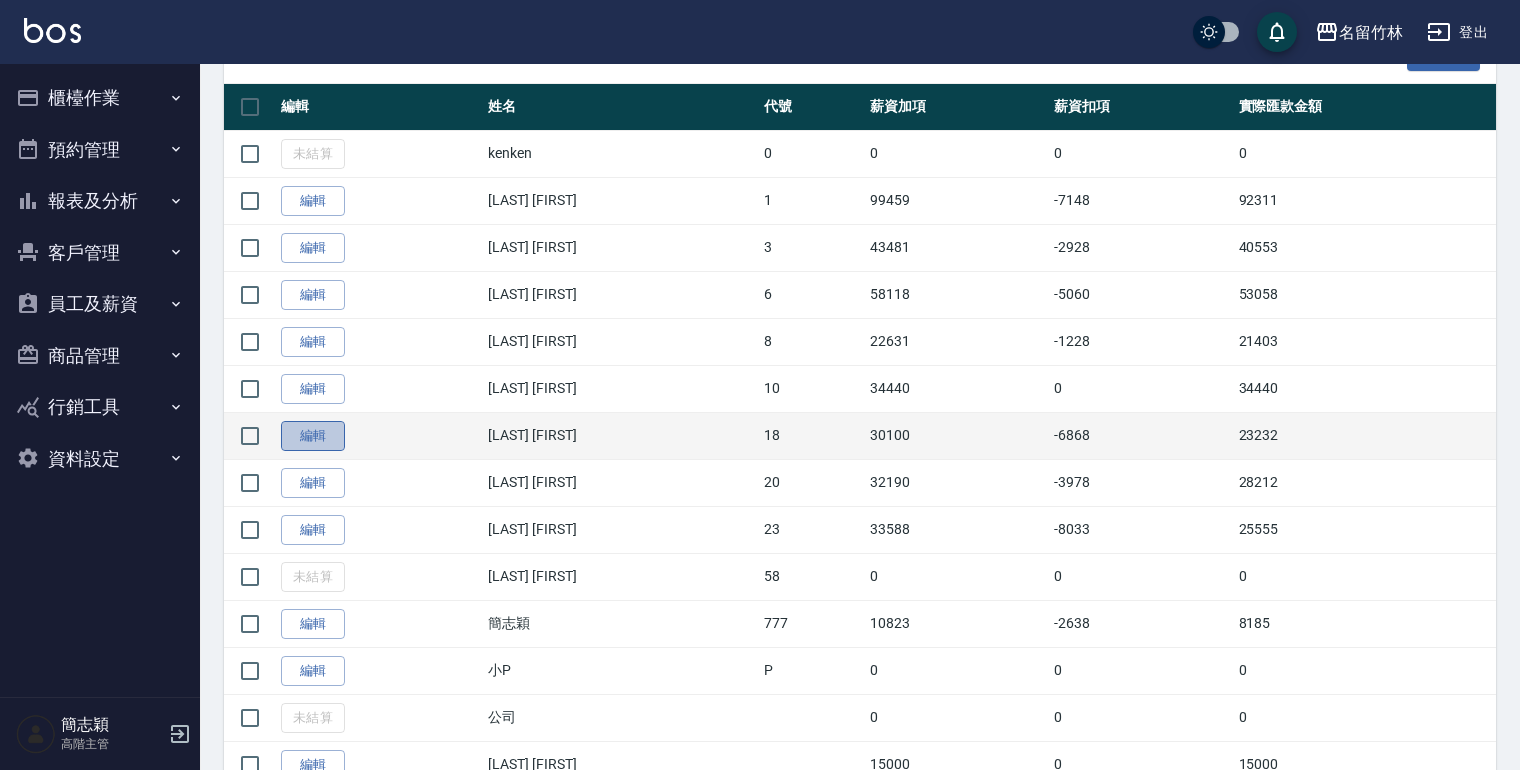 click on "編輯" at bounding box center (313, 436) 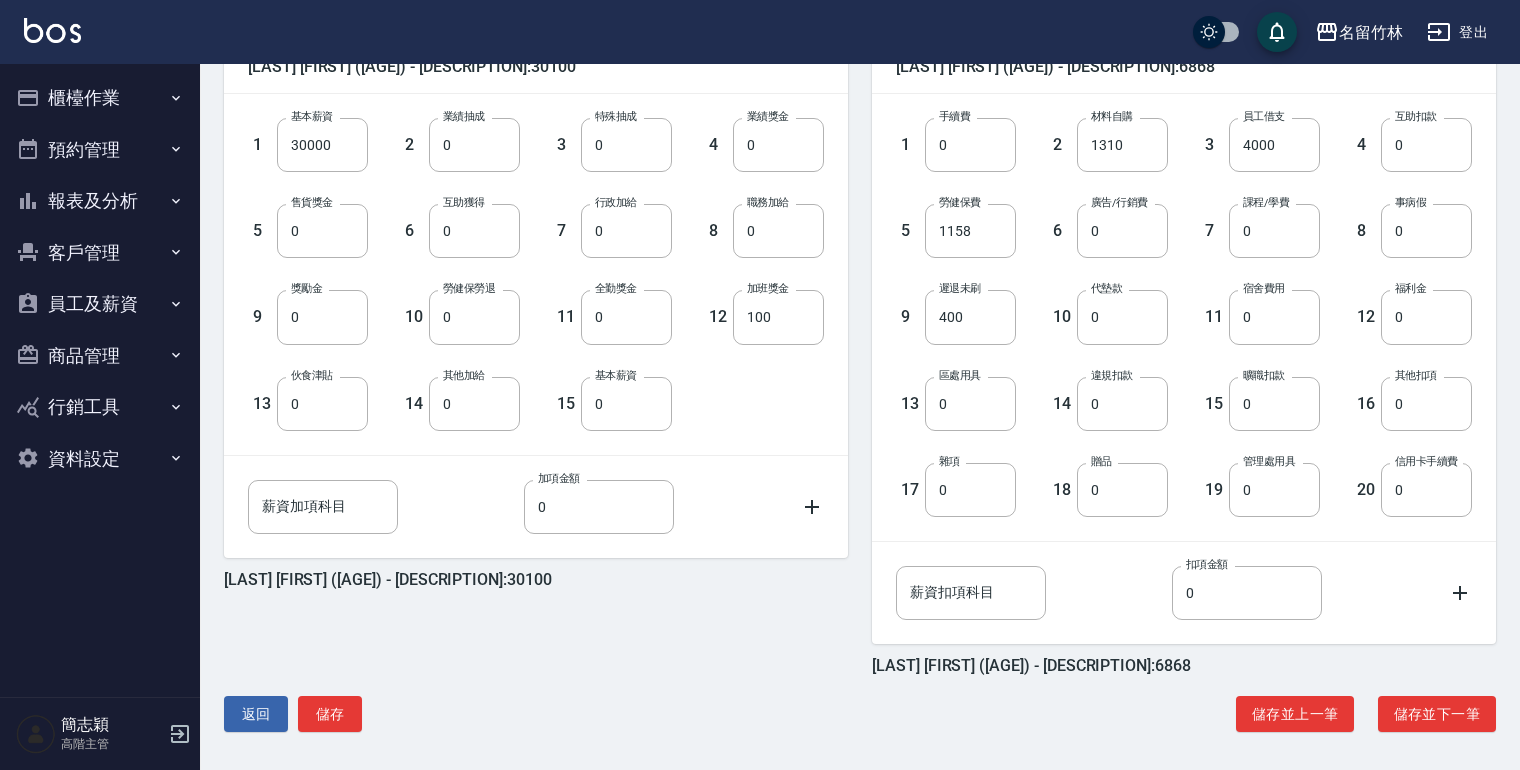 scroll, scrollTop: 529, scrollLeft: 0, axis: vertical 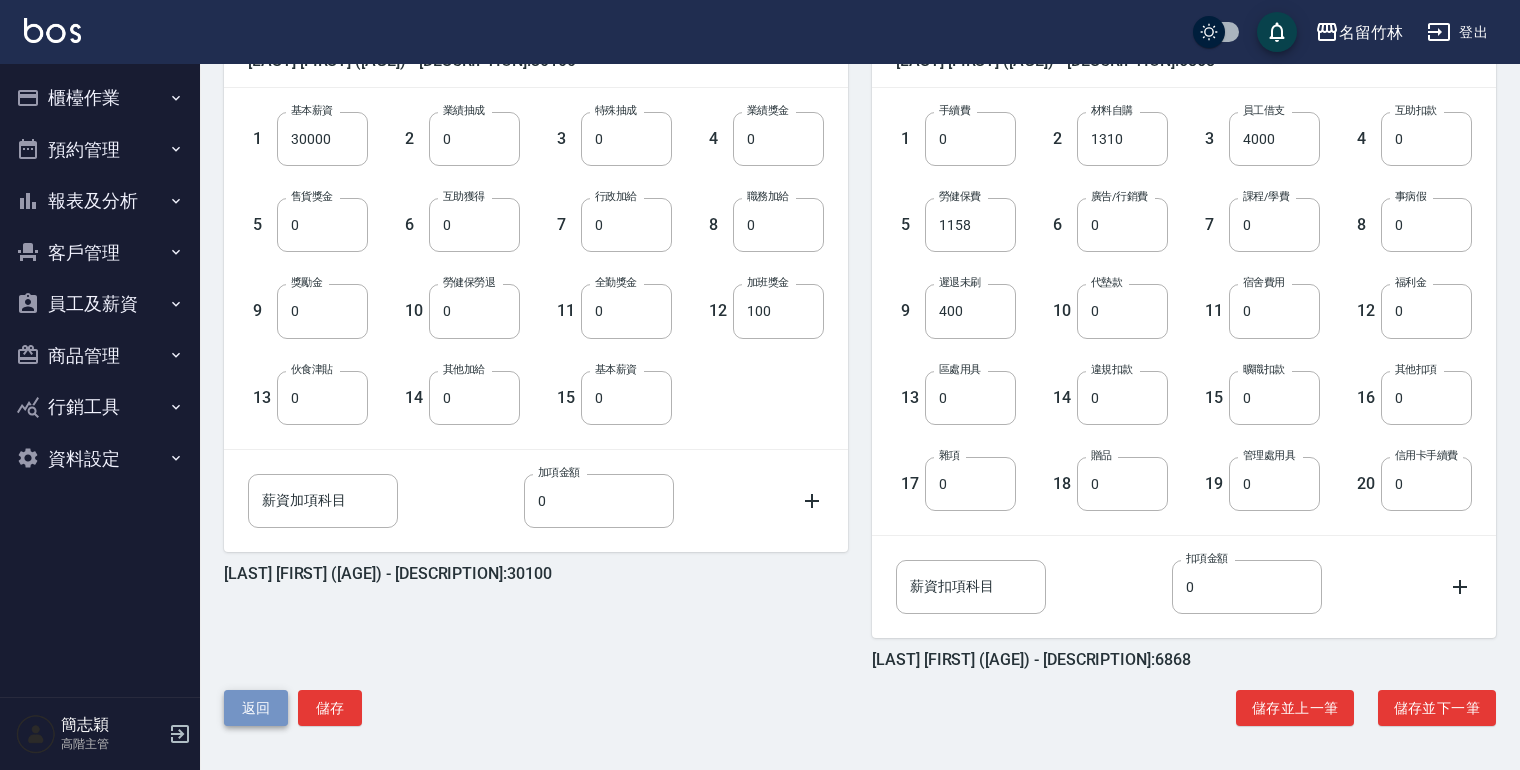 click on "返回" at bounding box center [256, 708] 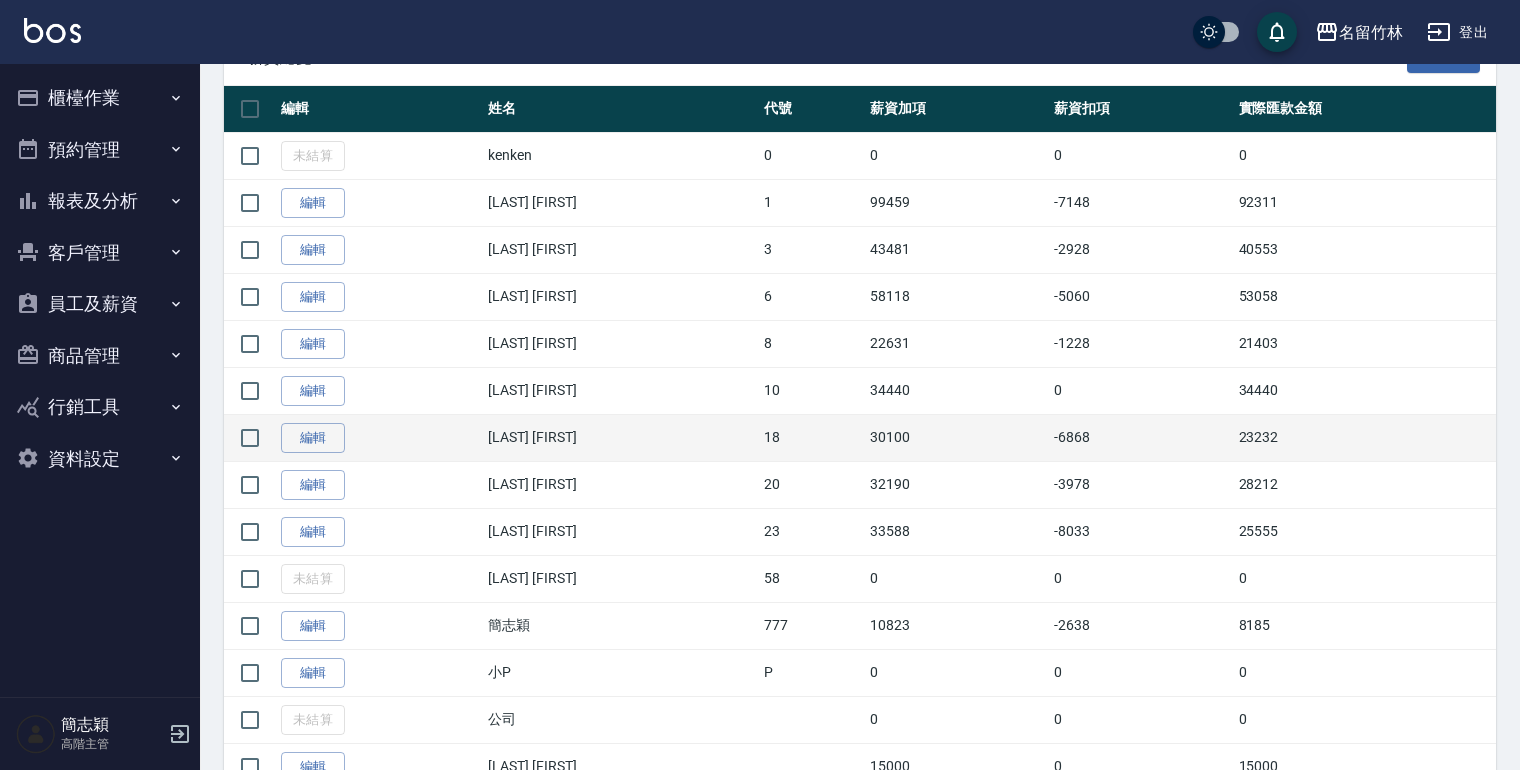 scroll, scrollTop: 400, scrollLeft: 0, axis: vertical 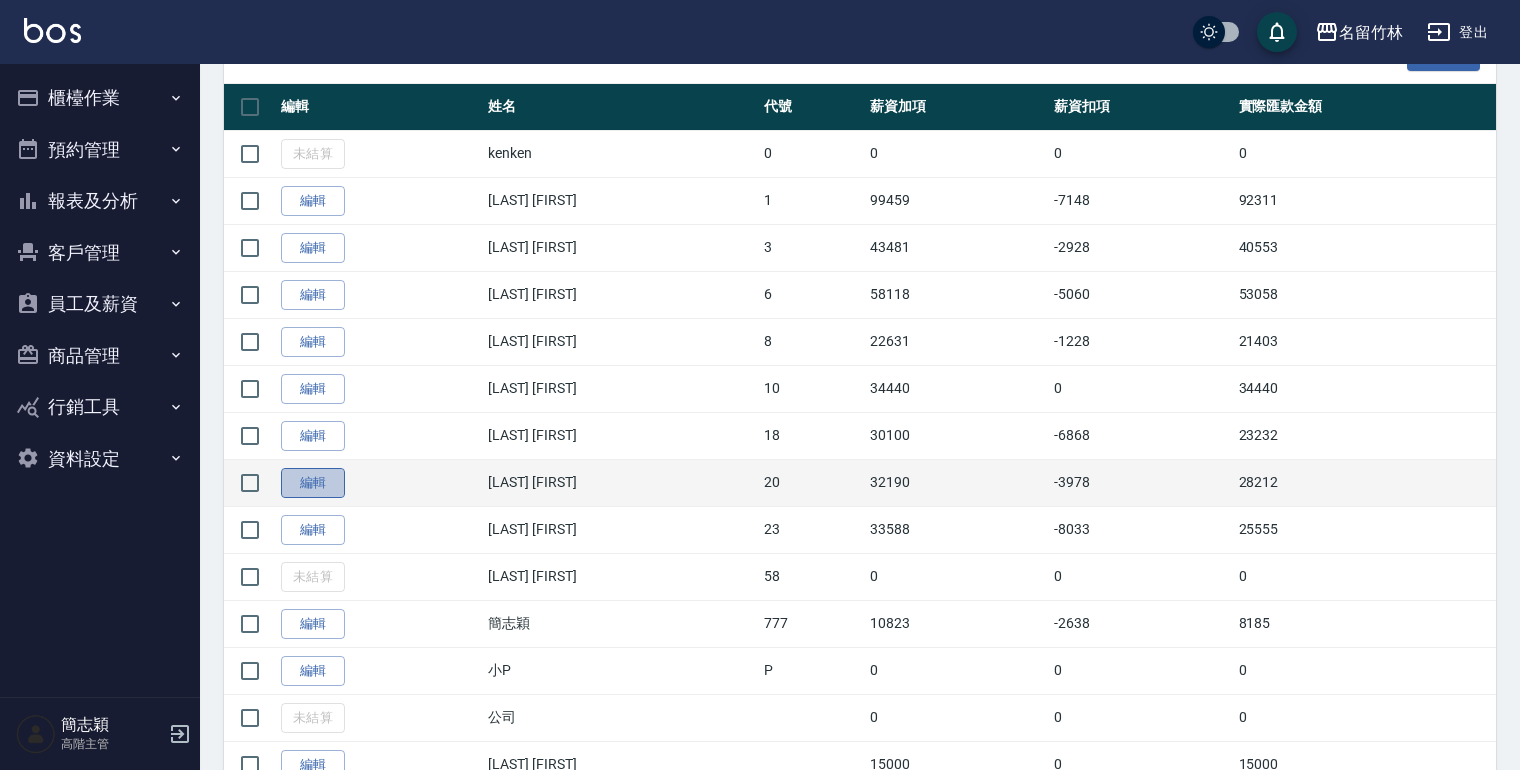 click on "編輯" at bounding box center [313, 483] 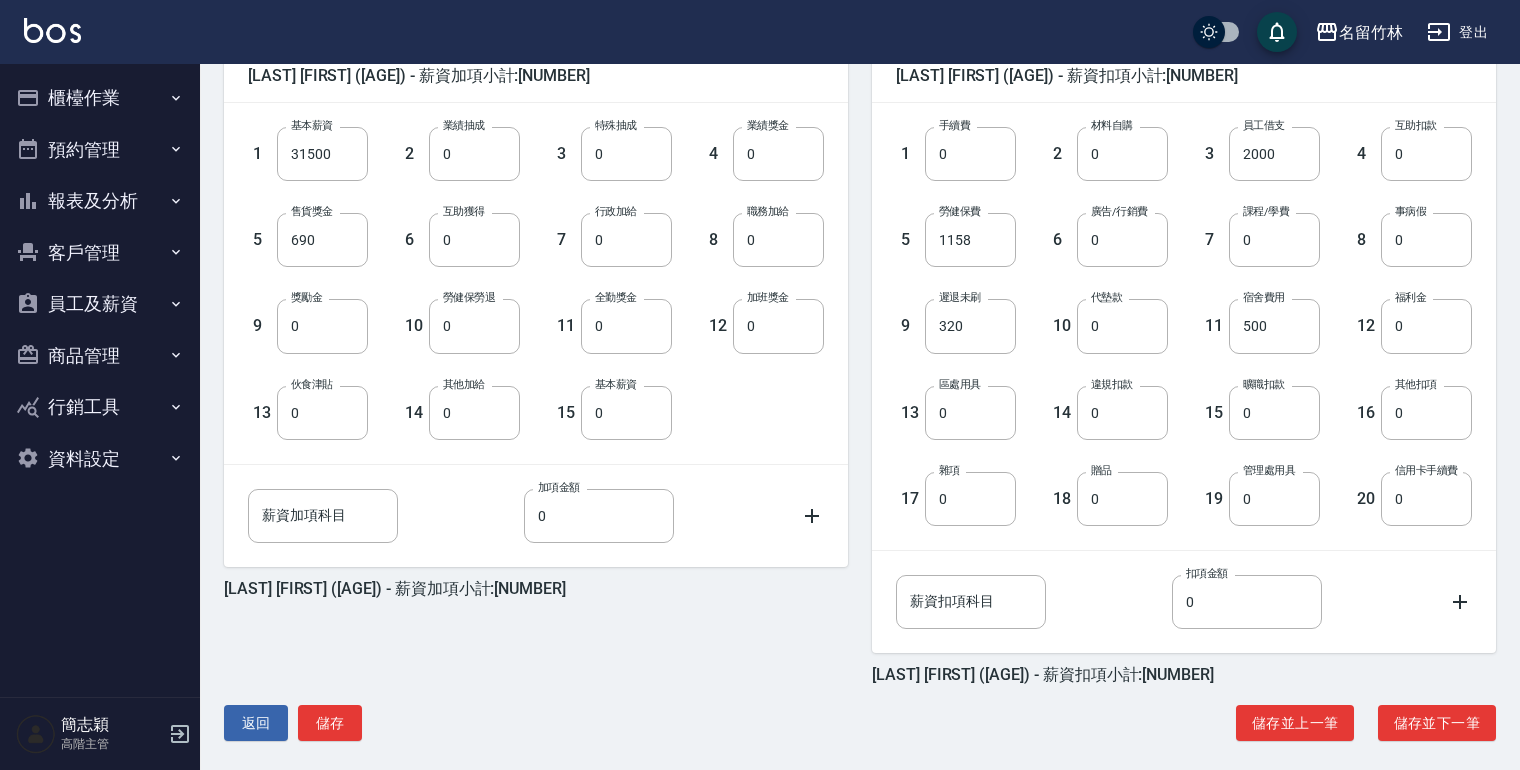 scroll, scrollTop: 529, scrollLeft: 0, axis: vertical 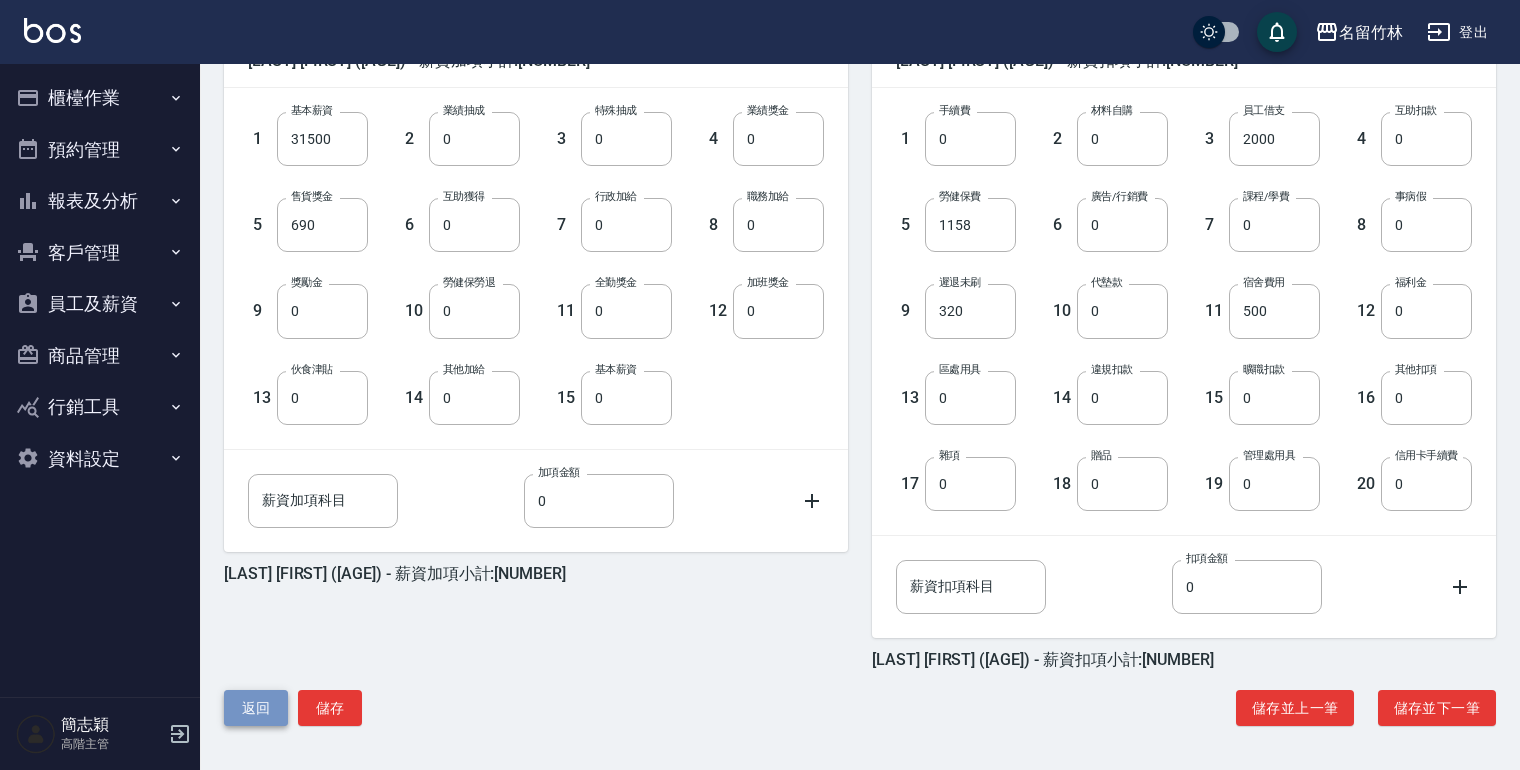 click on "返回" at bounding box center [256, 708] 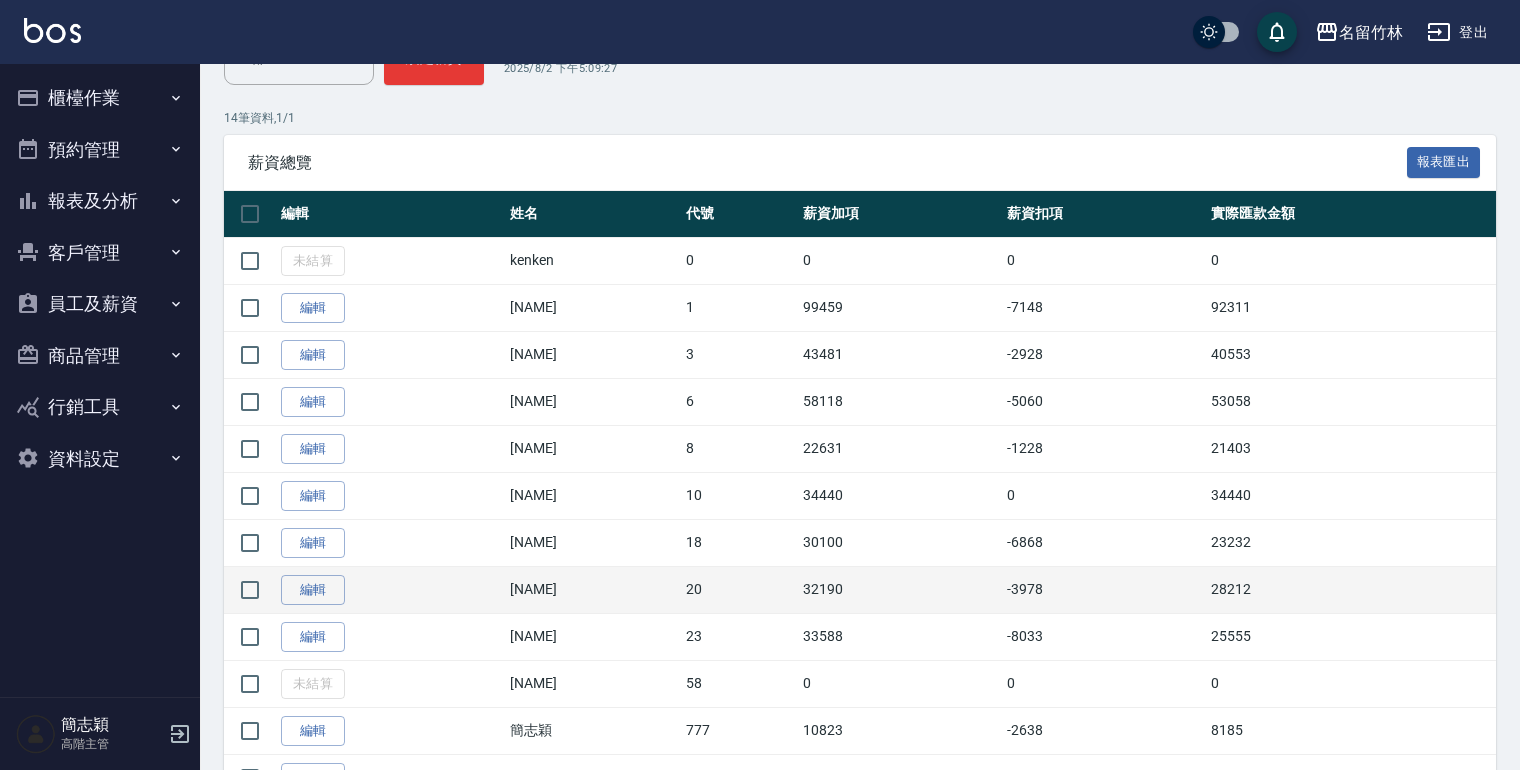 scroll, scrollTop: 320, scrollLeft: 0, axis: vertical 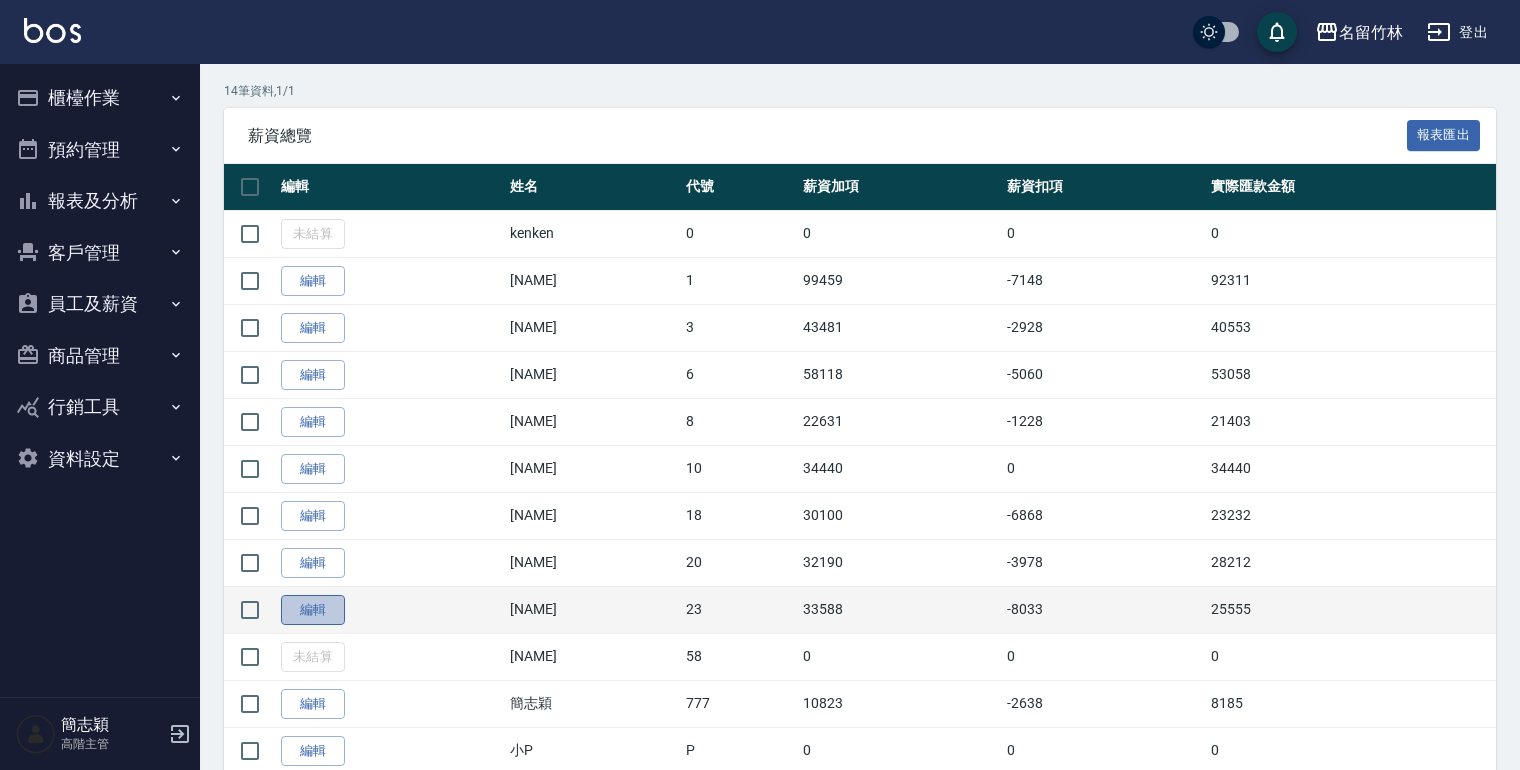 click on "編輯" at bounding box center [313, 610] 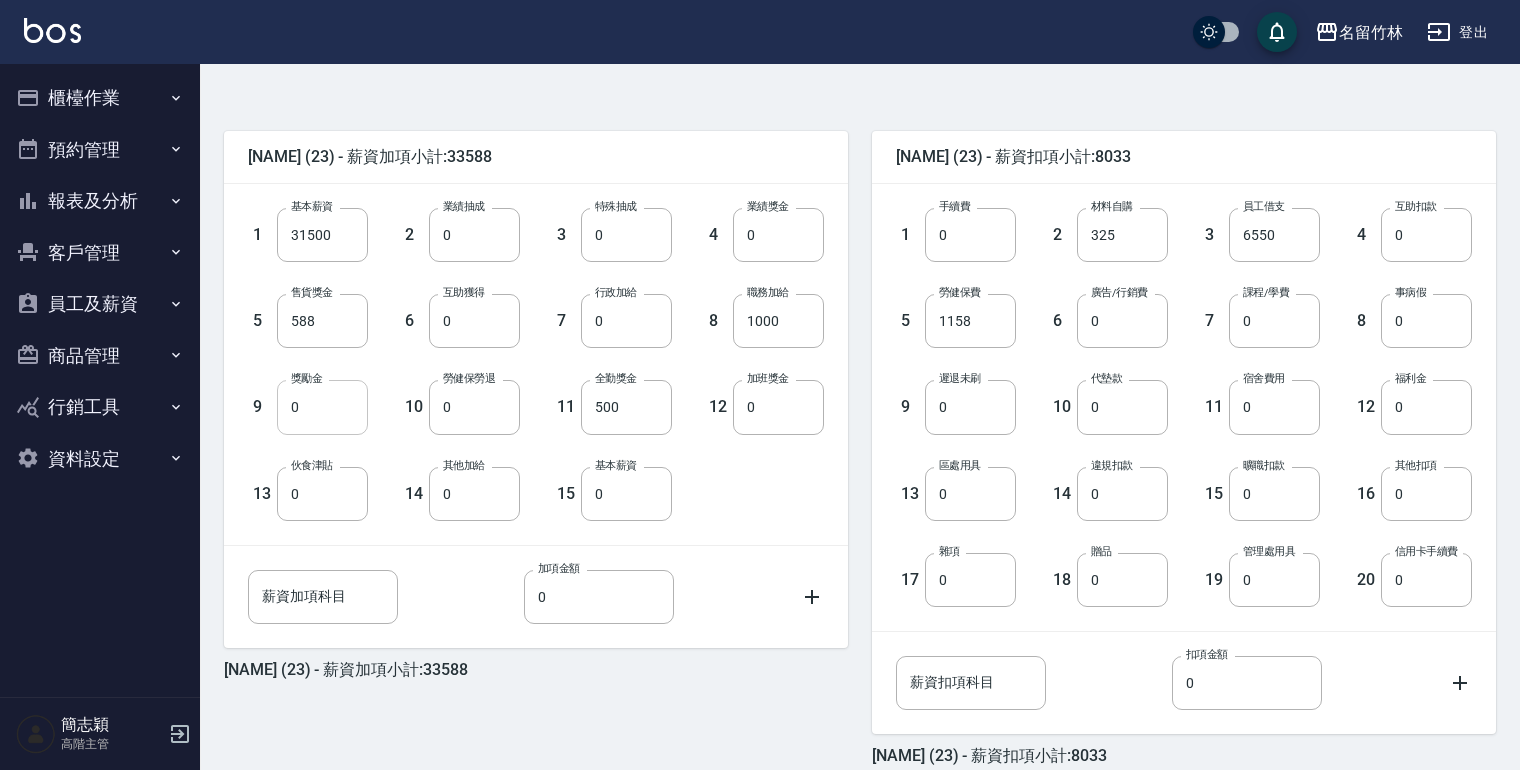 scroll, scrollTop: 480, scrollLeft: 0, axis: vertical 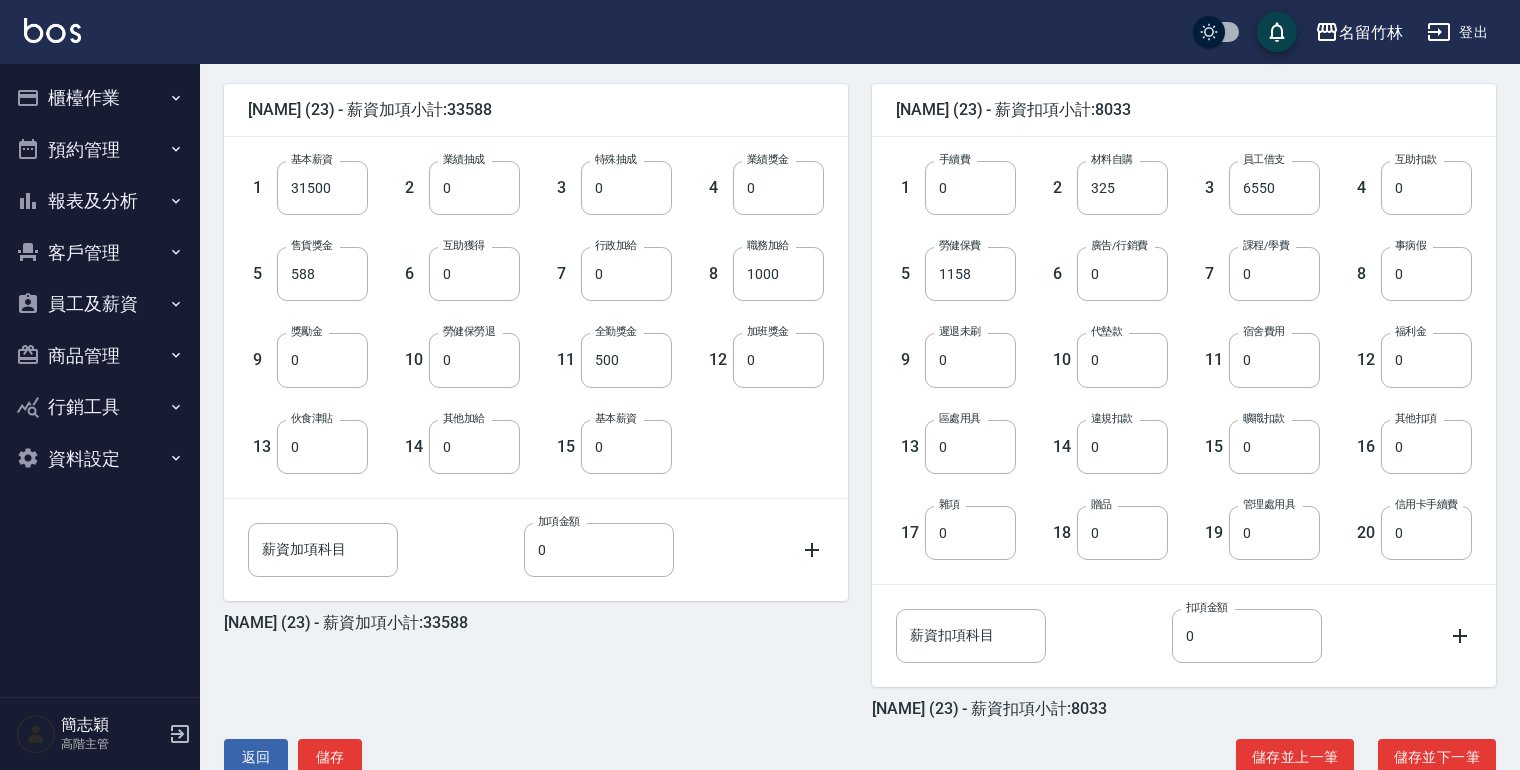 click on "曹雅蘿 (23) - 薪資加項小計:33588 1 基本薪資 31500 基本薪資 2 業績抽成 0 業績抽成 3 特殊抽成 0 特殊抽成 4 業績獎金 0 業績獎金 5 售貨獎金 588 售貨獎金 6 互助獲得 0 互助獲得 7 行政加給 0 行政加給 8 職務加給 1000 職務加給 9 獎勵金 0 獎勵金 10 勞健保勞退 0 勞健保勞退 11 全勤獎金 500 全勤獎金 12 加班獎金 0 加班獎金 13 伙食津貼 0 伙食津貼 14 其他加給 0 其他加給 15  基本薪資 0  基本薪資 薪資加項科目 薪資加項科目 加項金額 0 加項金額 曹雅蘿 (23) - 薪資加項小計:33588 曹雅蘿 (23) - 薪資扣項小計:8033 1 手續費 0 手續費 2 材料自購 325 材料自購 3 員工借支 6550 員工借支 4 互助扣款 0 互助扣款 5 勞健保費 1158 勞健保費 6 廣告/行銷費 0 廣告/行銷費 7 課程/學費 0 課程/學費 8 事病假 0 事病假 9 遲退未刷 0 遲退未刷 10 代墊款 0 代墊款 11 宿舍費用 0 宿舍費用 12 福利金 0 福利金 13 0 14" at bounding box center (852, 409) 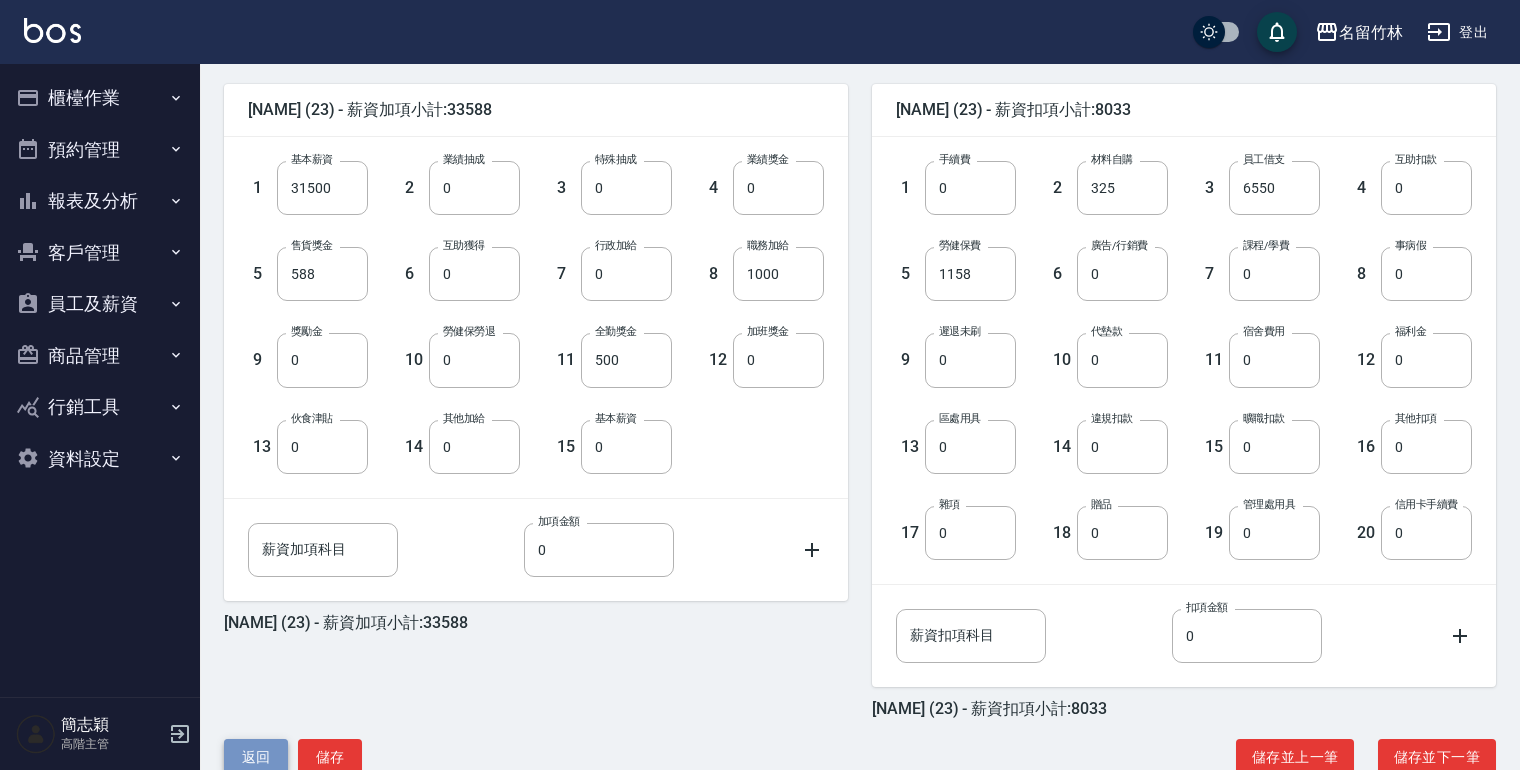 click on "返回" at bounding box center (256, 757) 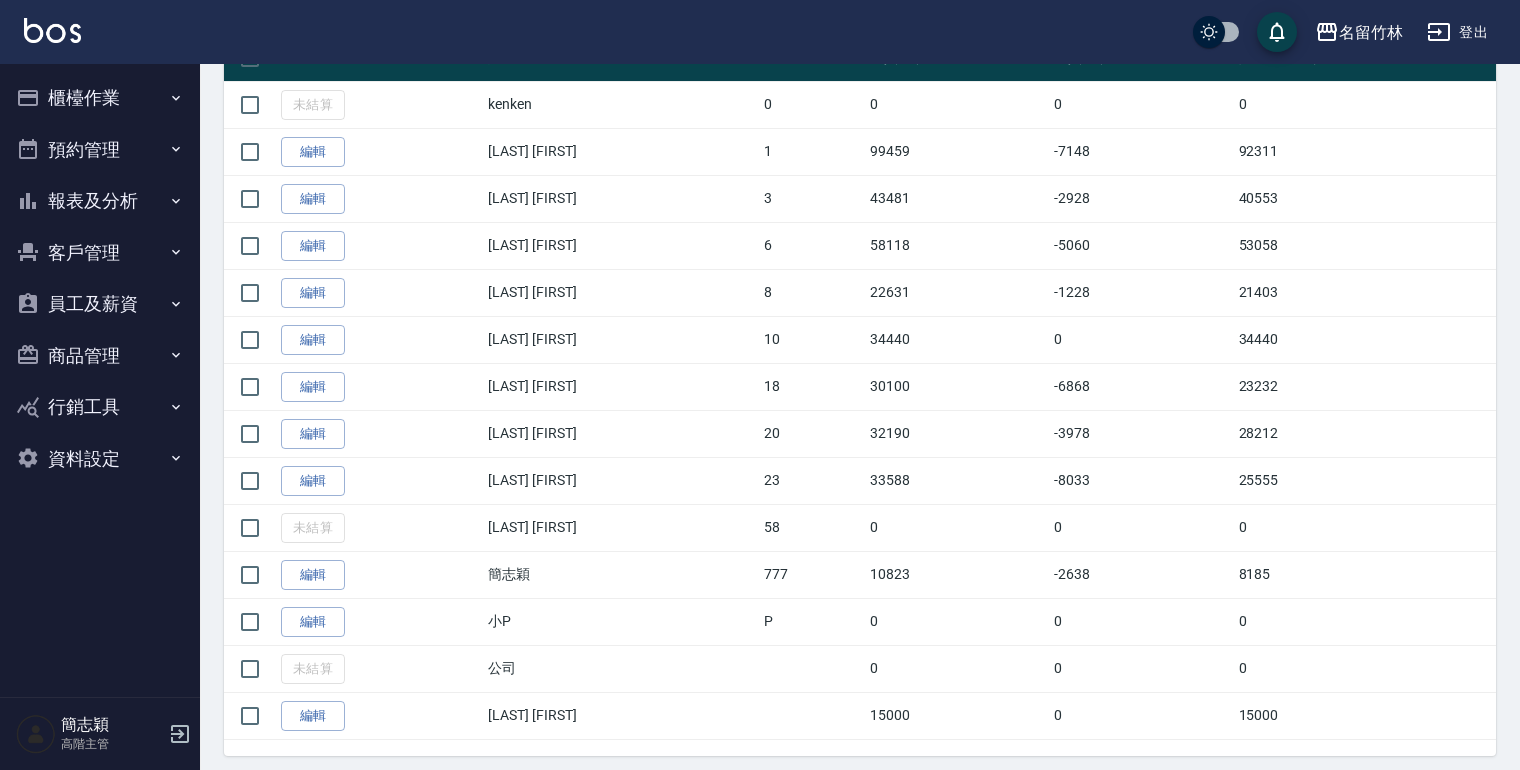 scroll, scrollTop: 480, scrollLeft: 0, axis: vertical 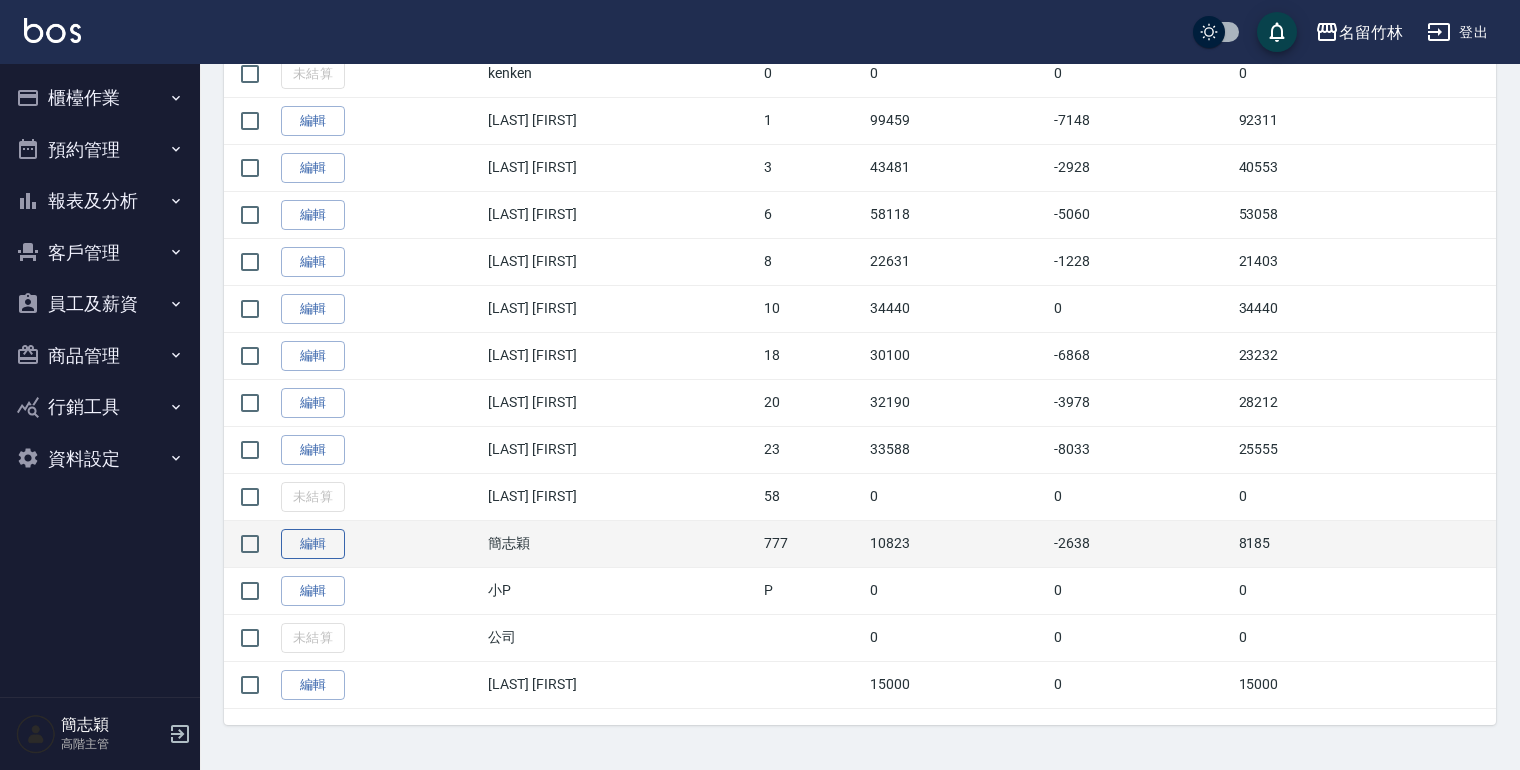 click on "編輯" at bounding box center [313, 544] 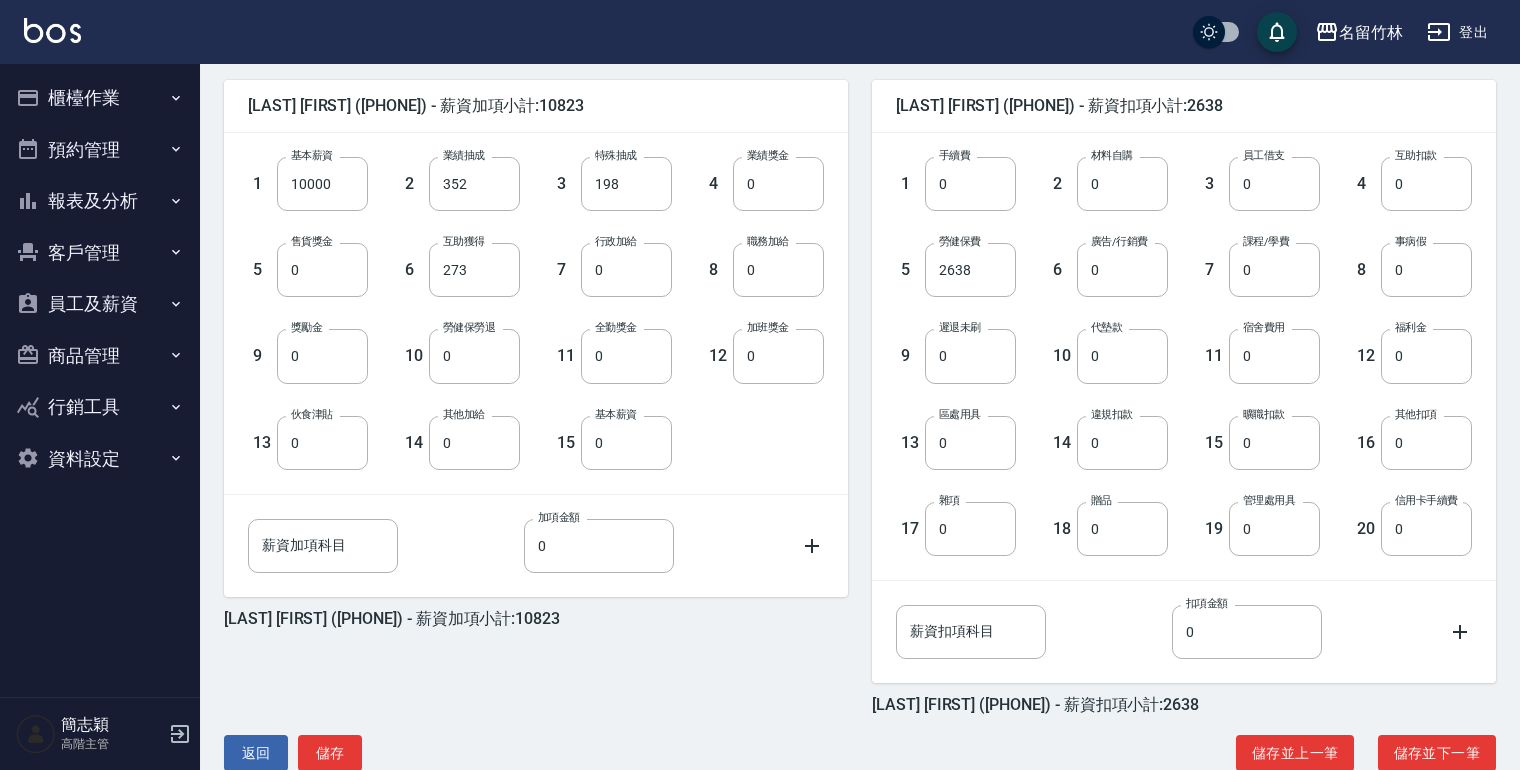 scroll, scrollTop: 529, scrollLeft: 0, axis: vertical 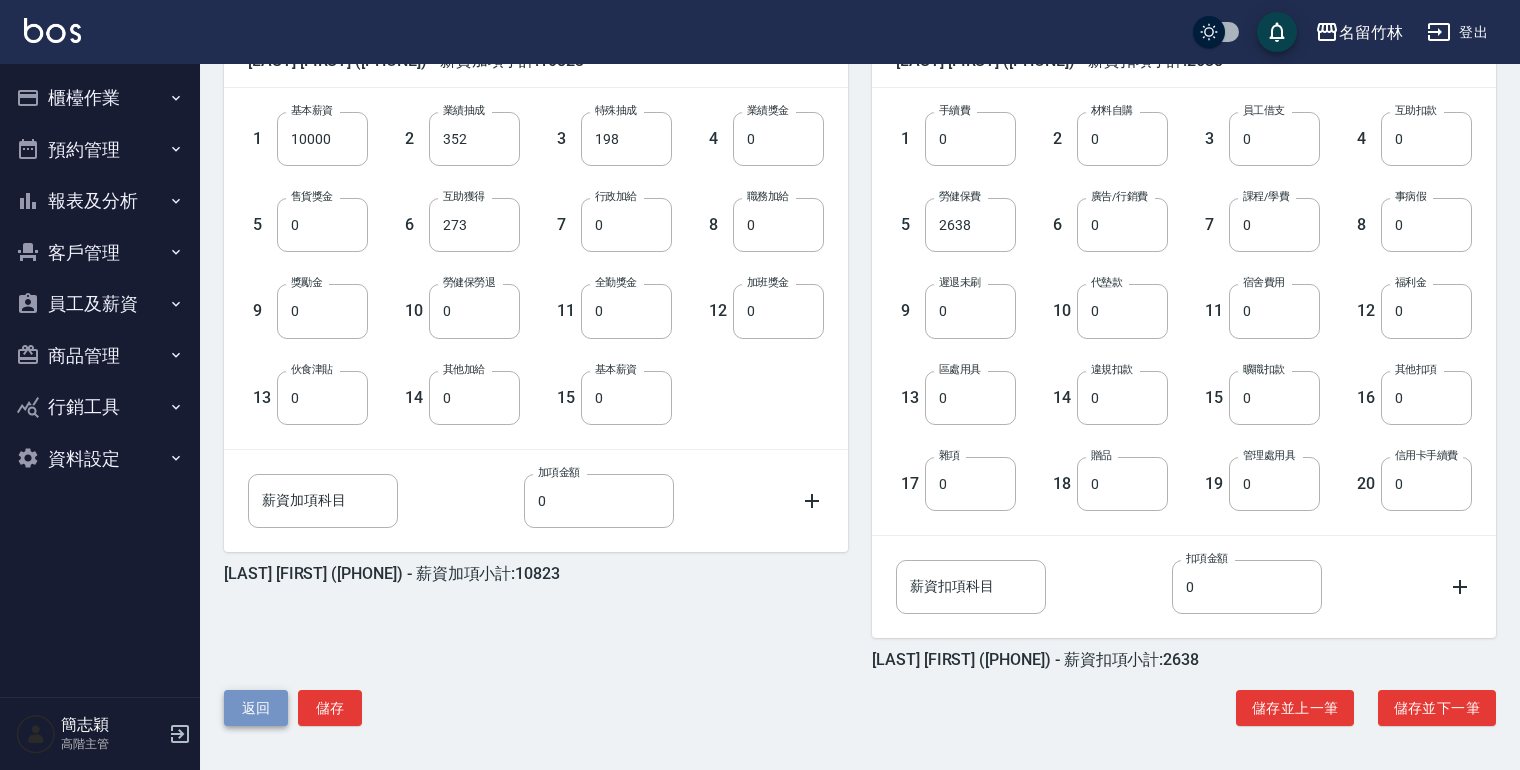 click on "返回" at bounding box center [256, 708] 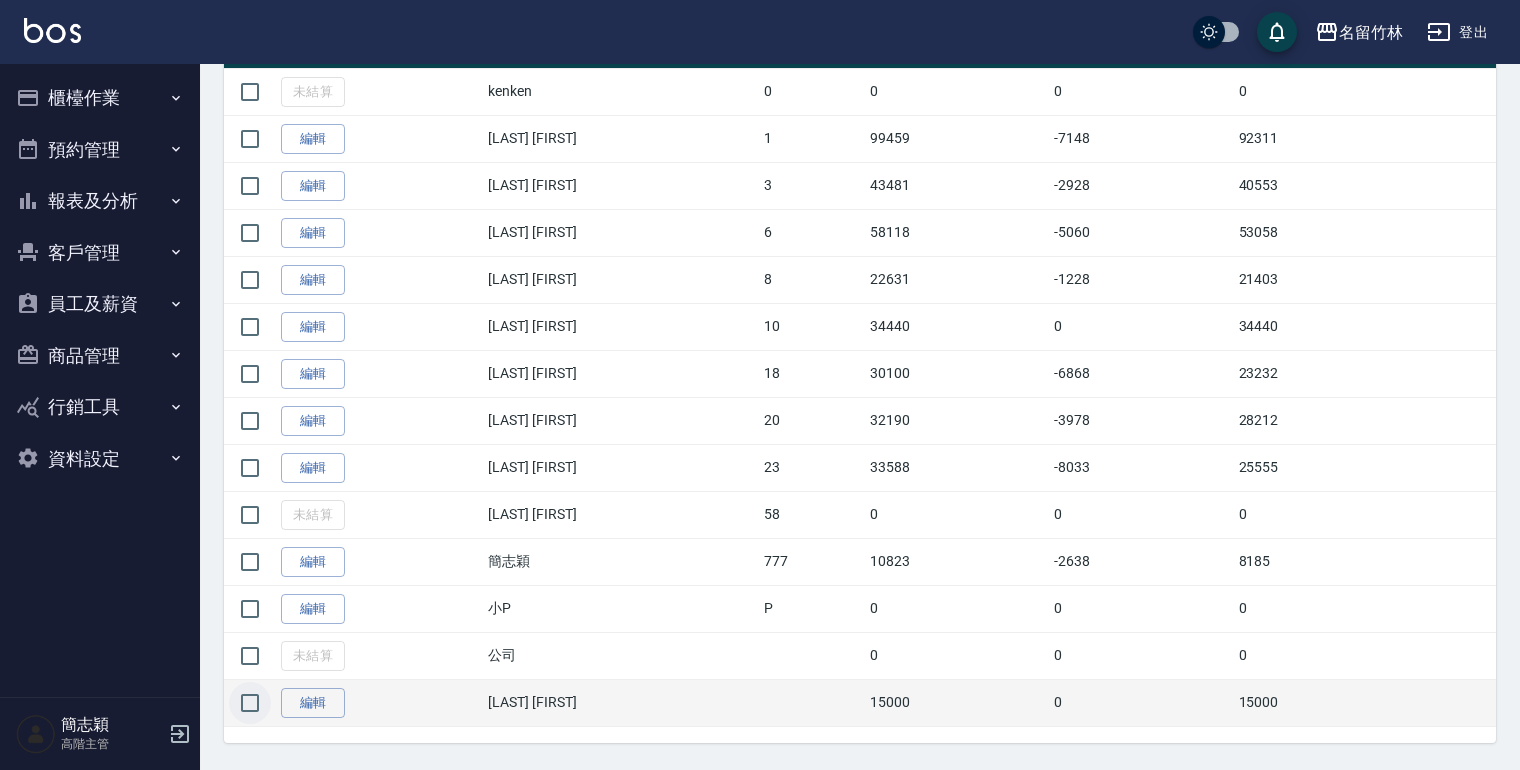scroll, scrollTop: 480, scrollLeft: 0, axis: vertical 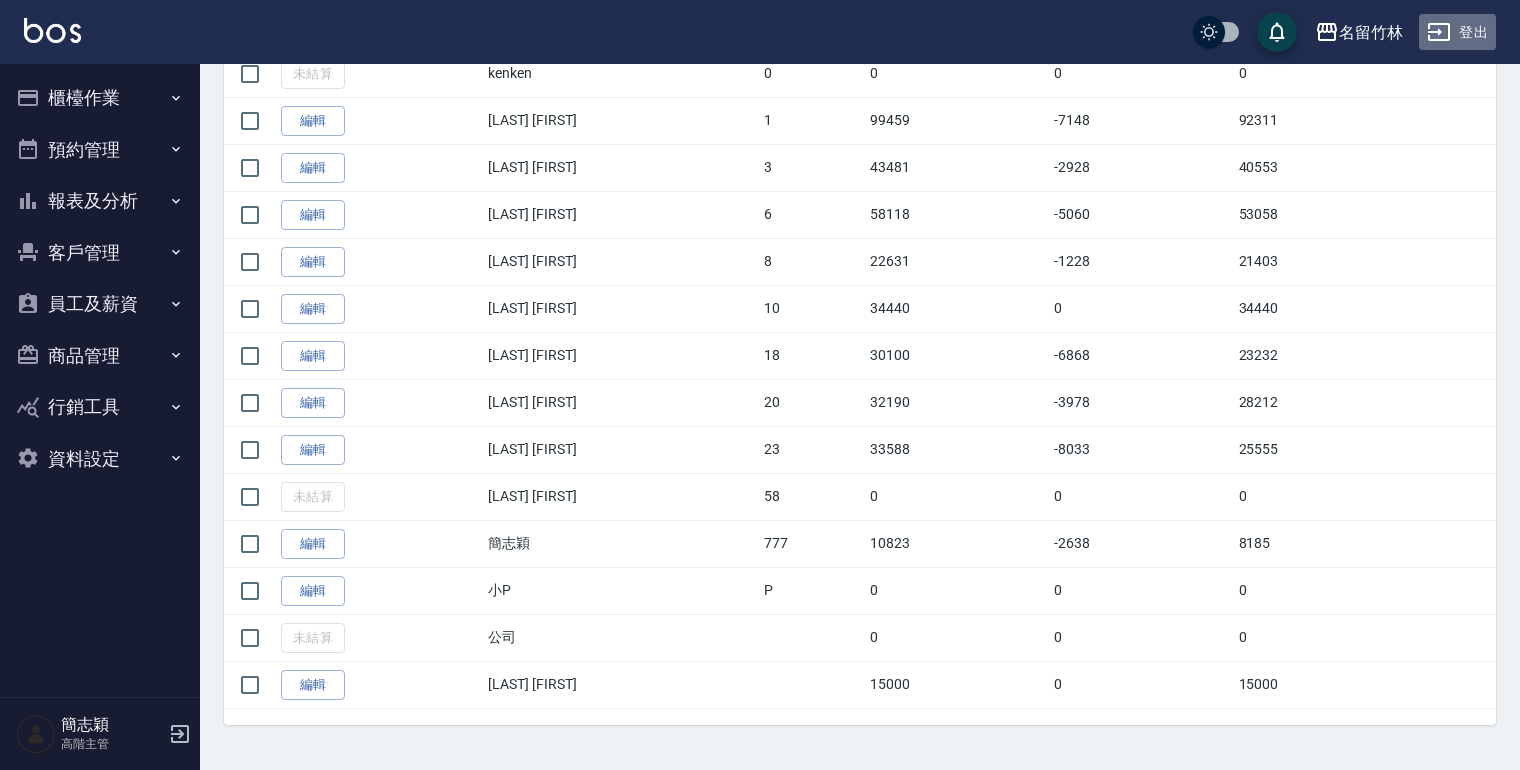 click on "登出" at bounding box center [1457, 32] 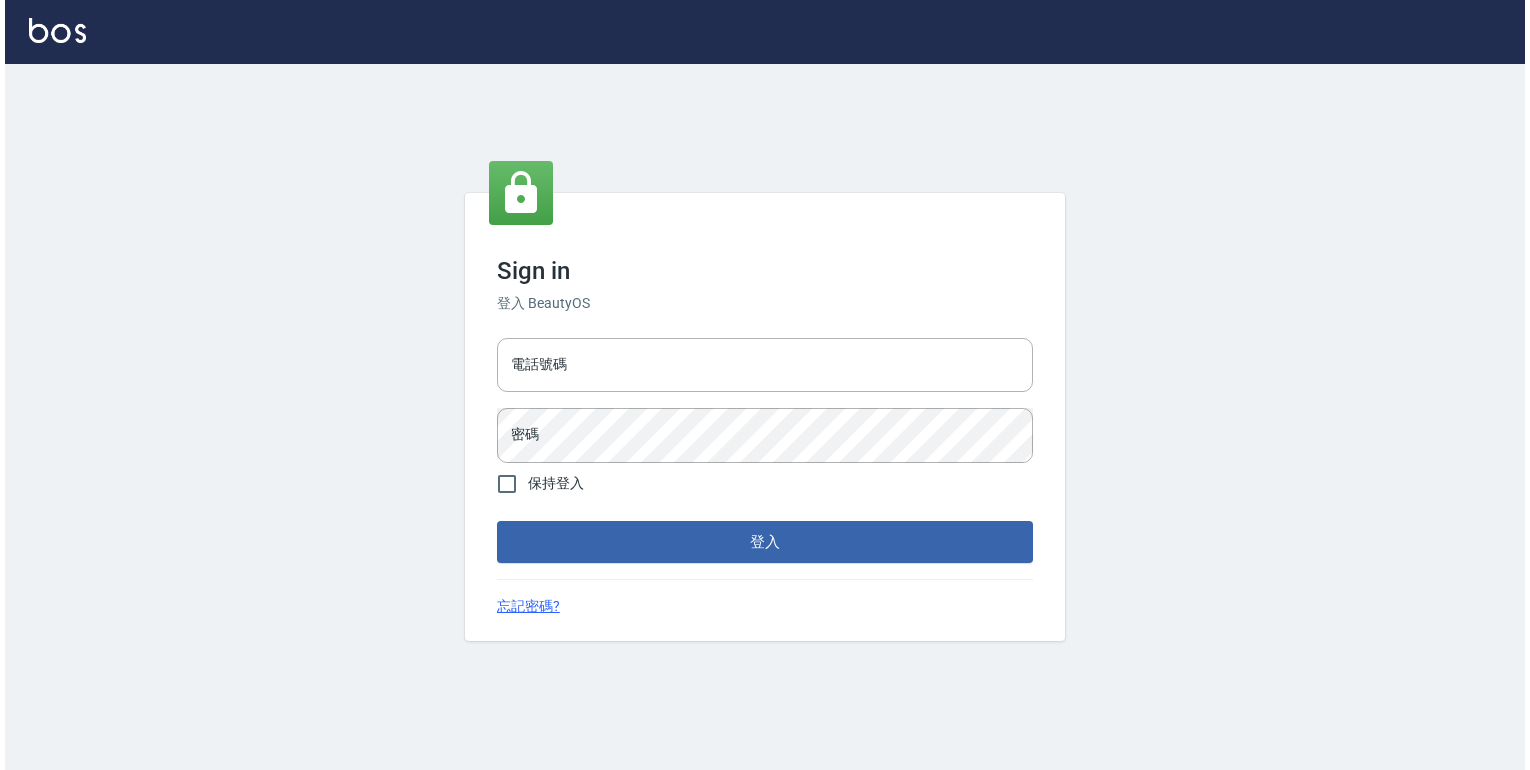 scroll, scrollTop: 0, scrollLeft: 0, axis: both 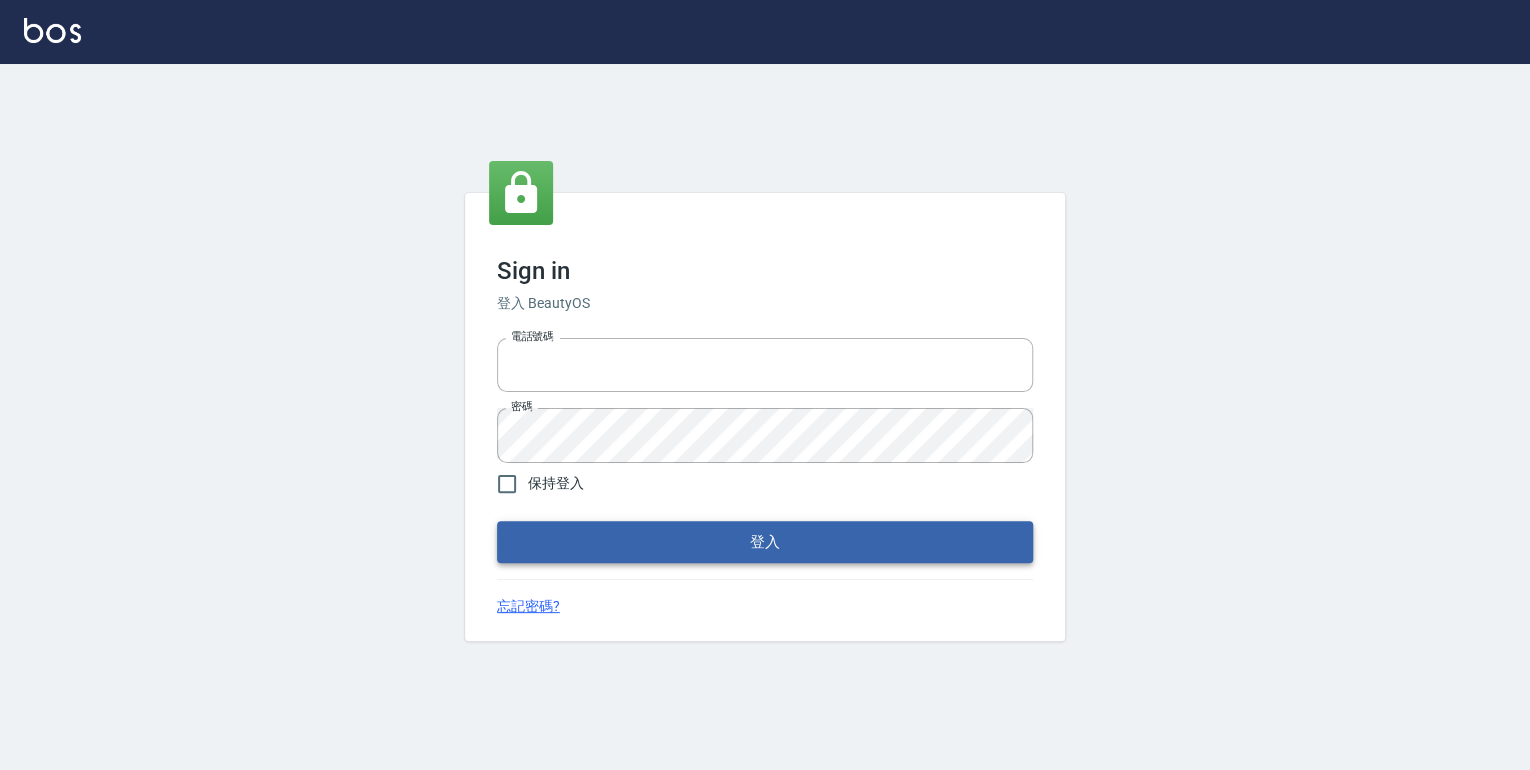 type on "[PHONE]" 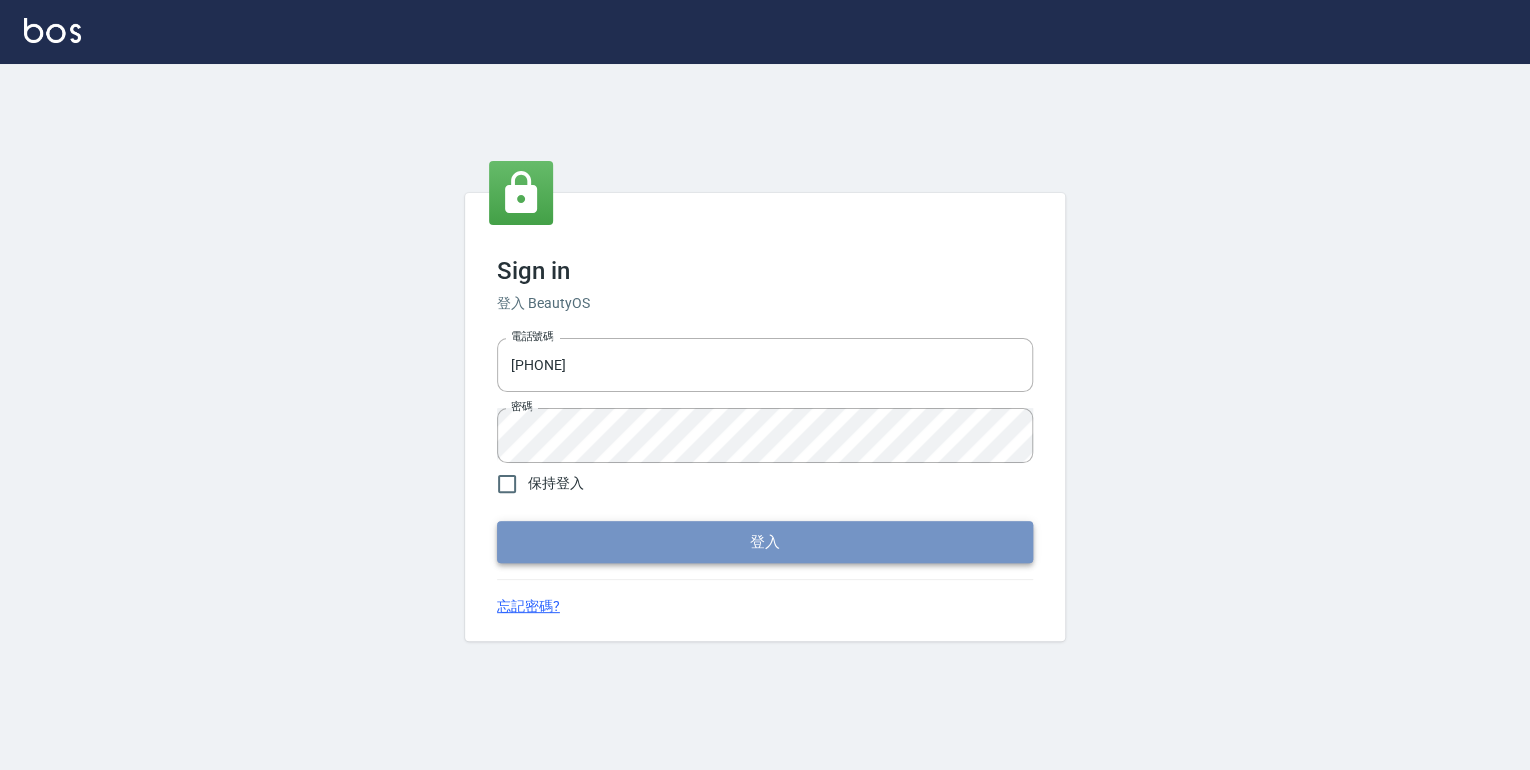 click on "登入" at bounding box center [765, 542] 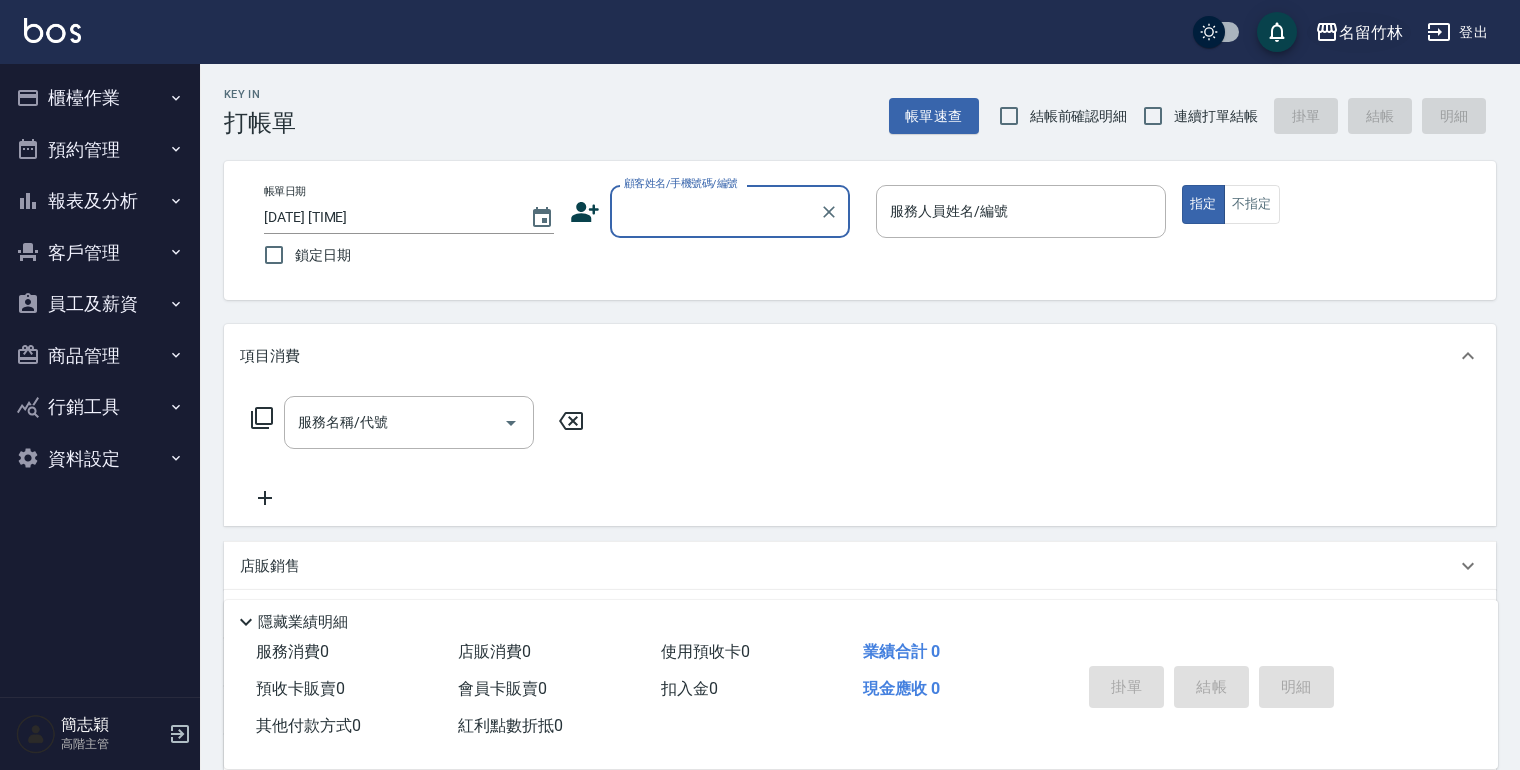 click 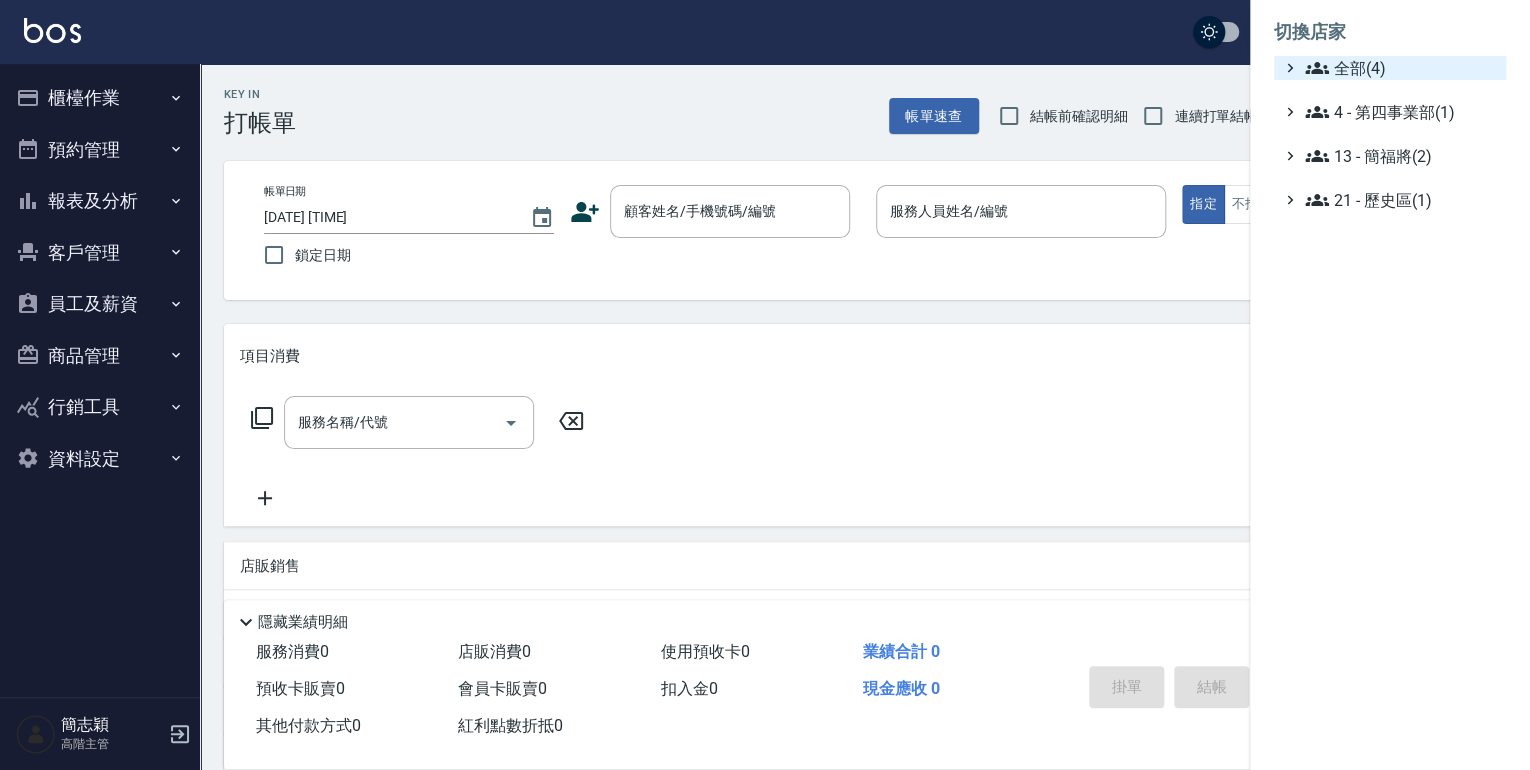 click 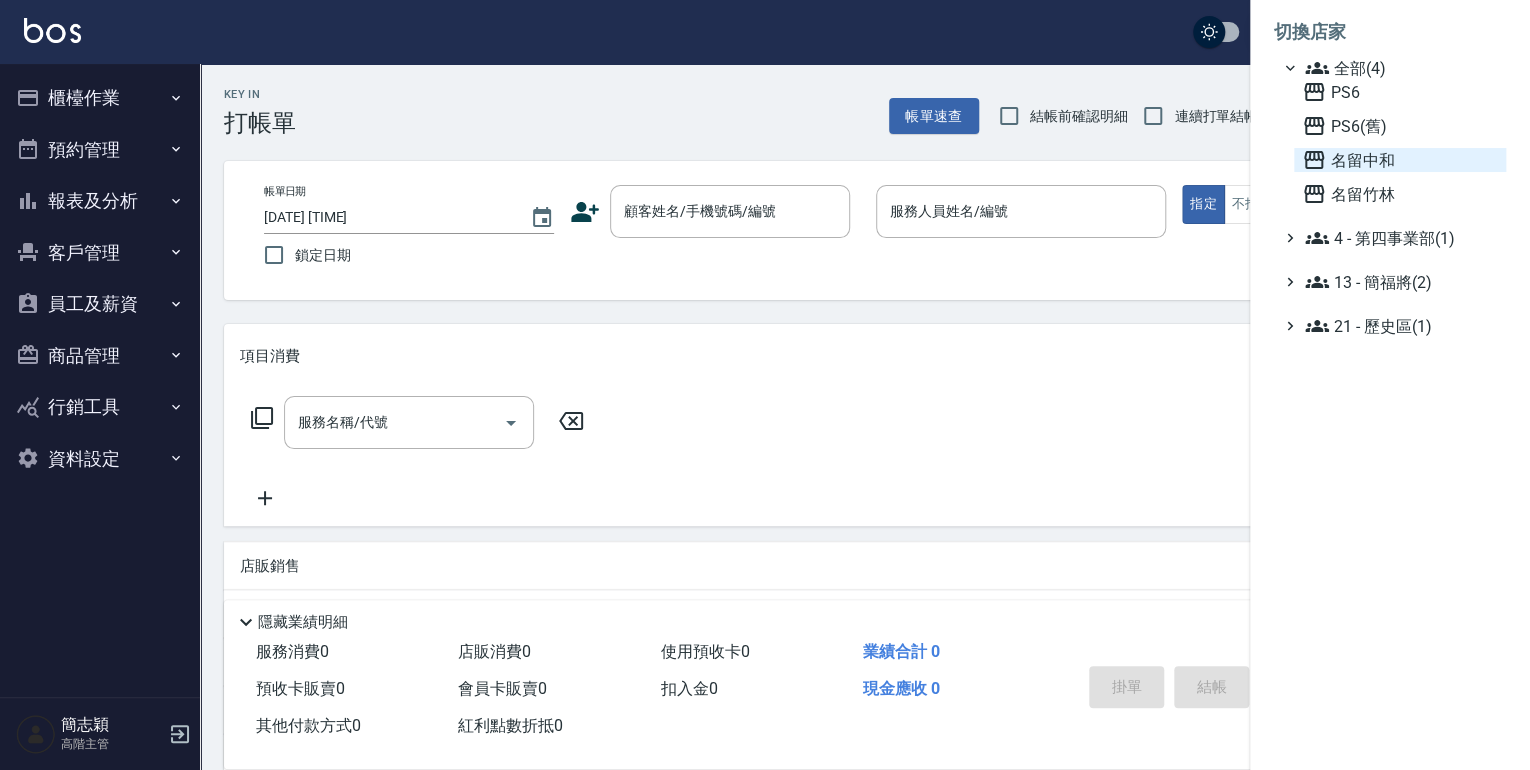 click 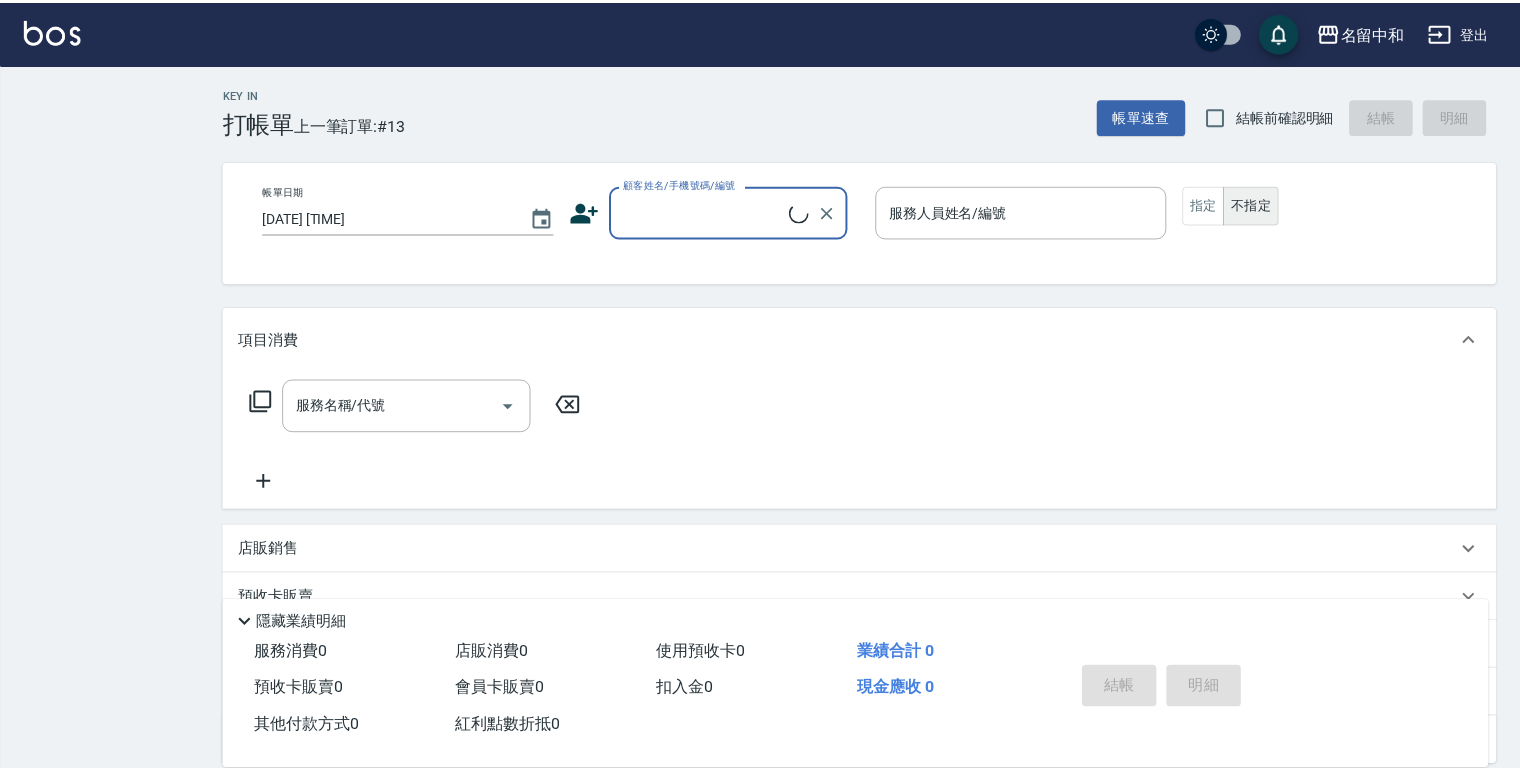 scroll, scrollTop: 0, scrollLeft: 0, axis: both 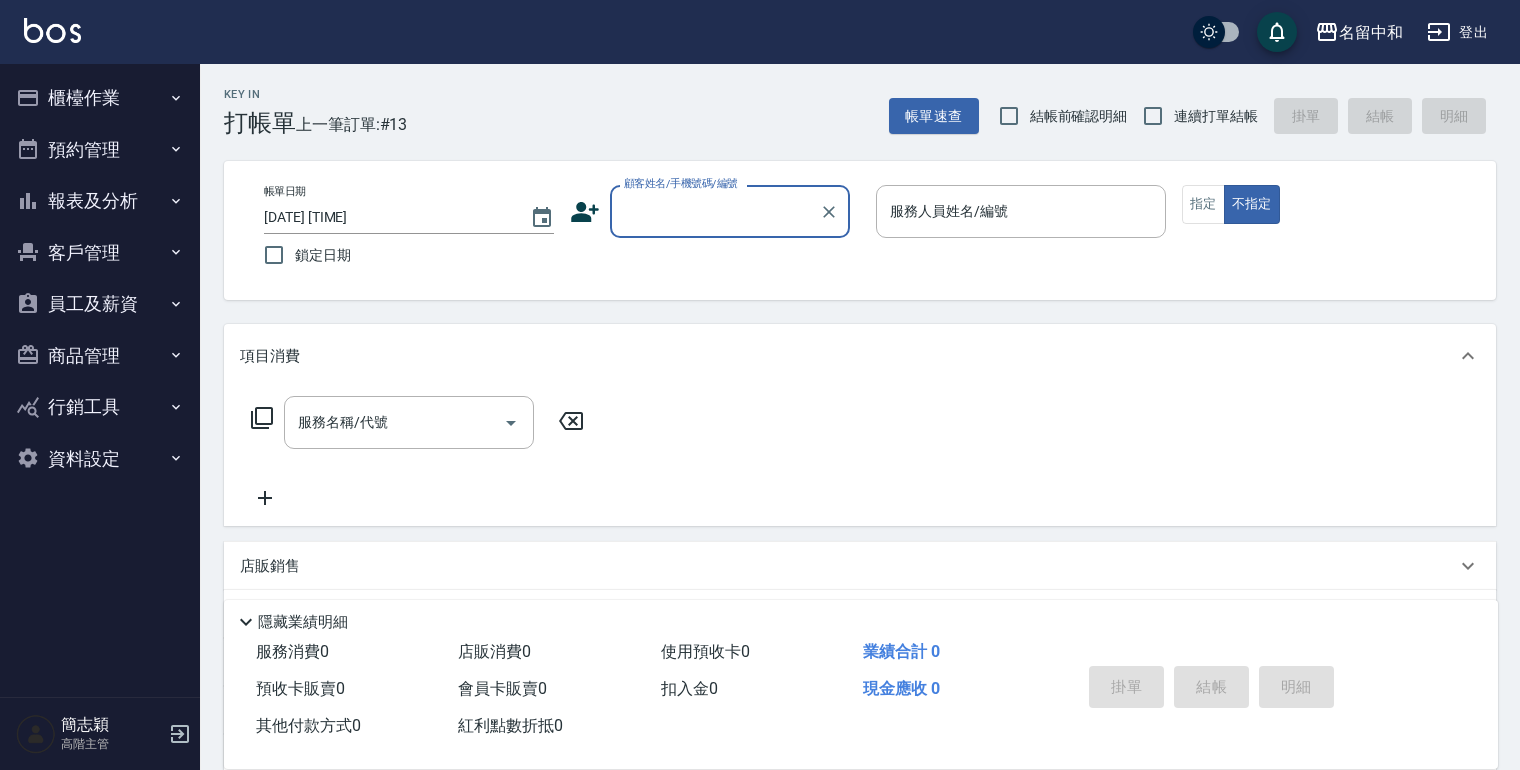 click 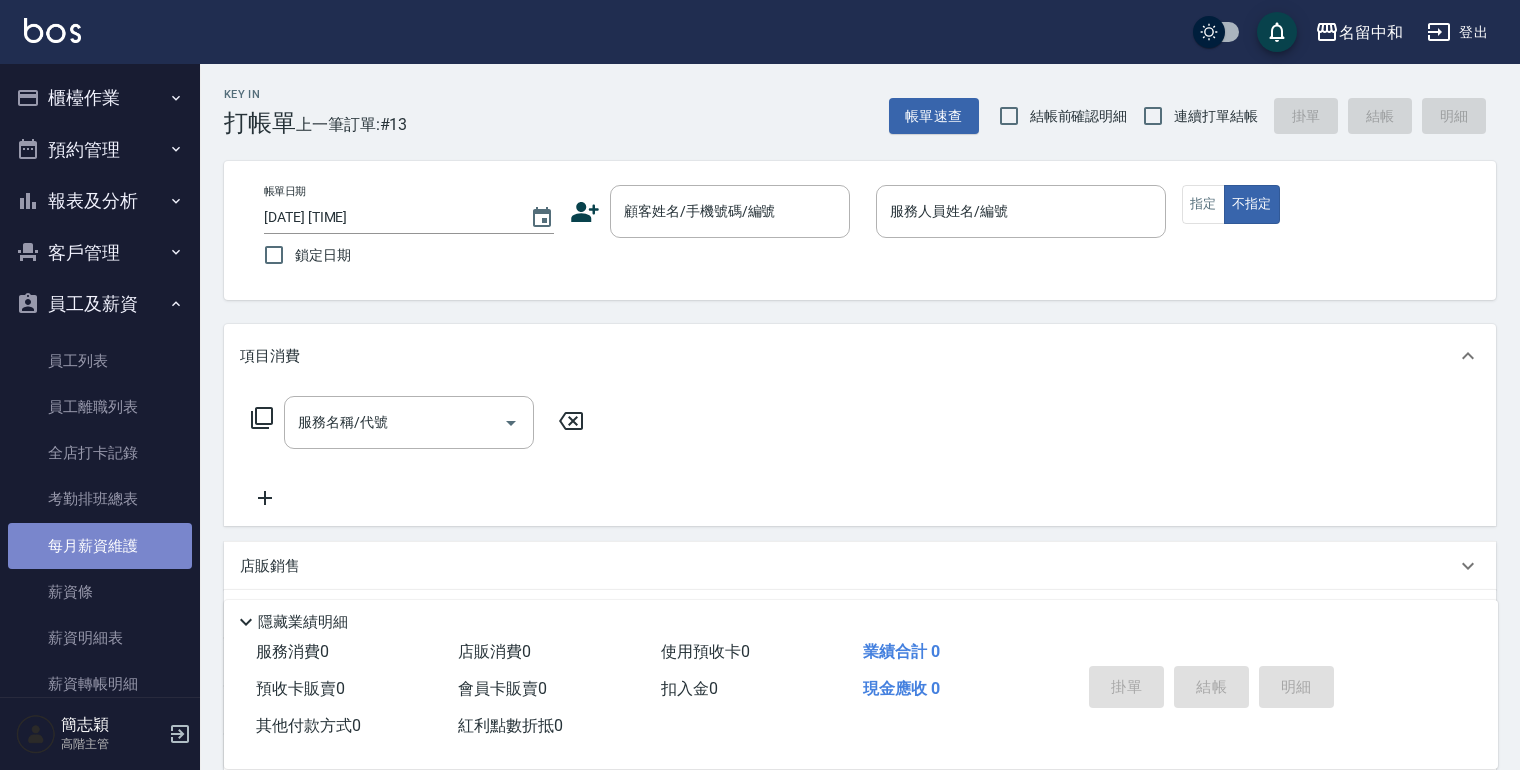click on "每月薪資維護" at bounding box center [100, 546] 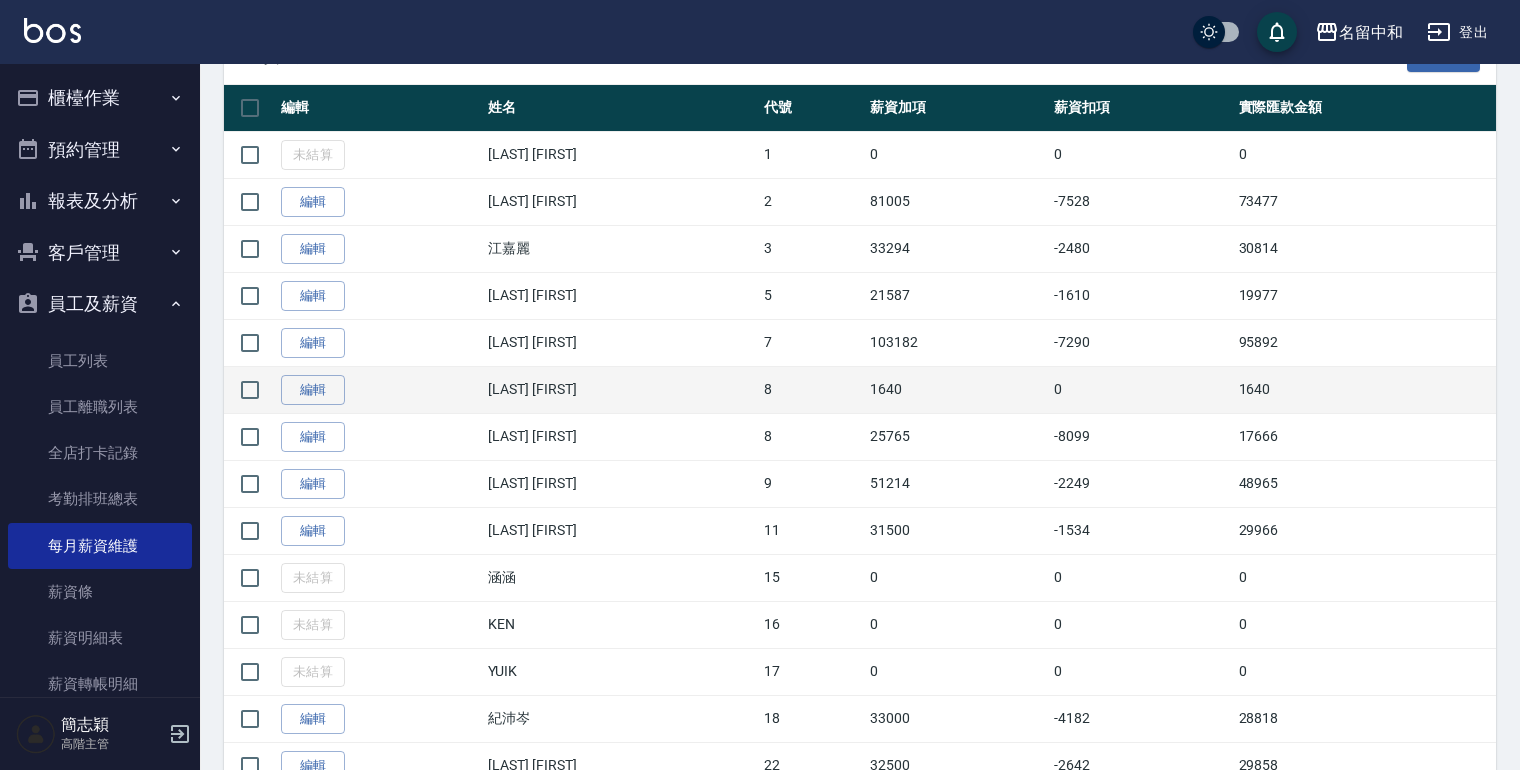 scroll, scrollTop: 400, scrollLeft: 0, axis: vertical 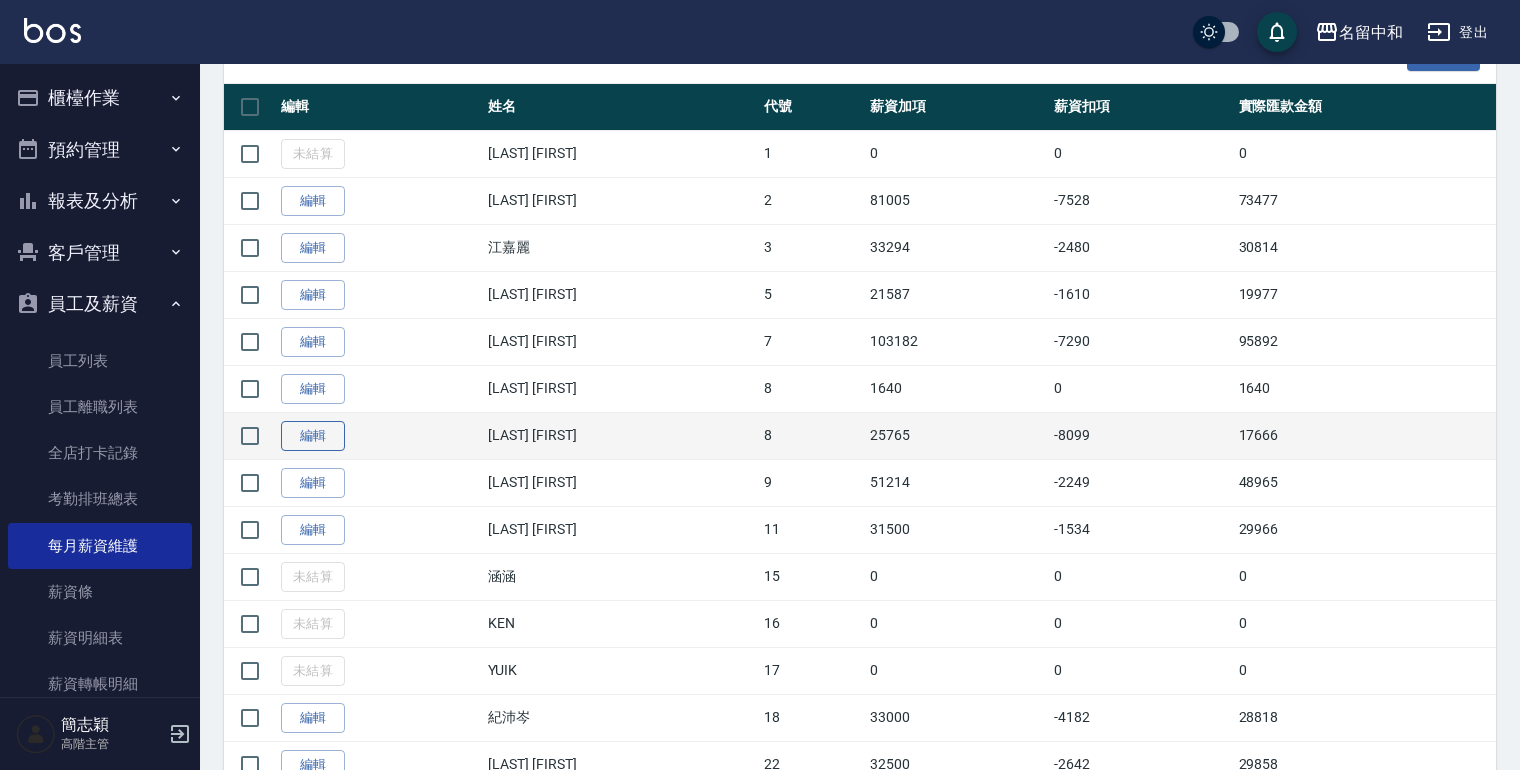 click on "編輯" at bounding box center (313, 436) 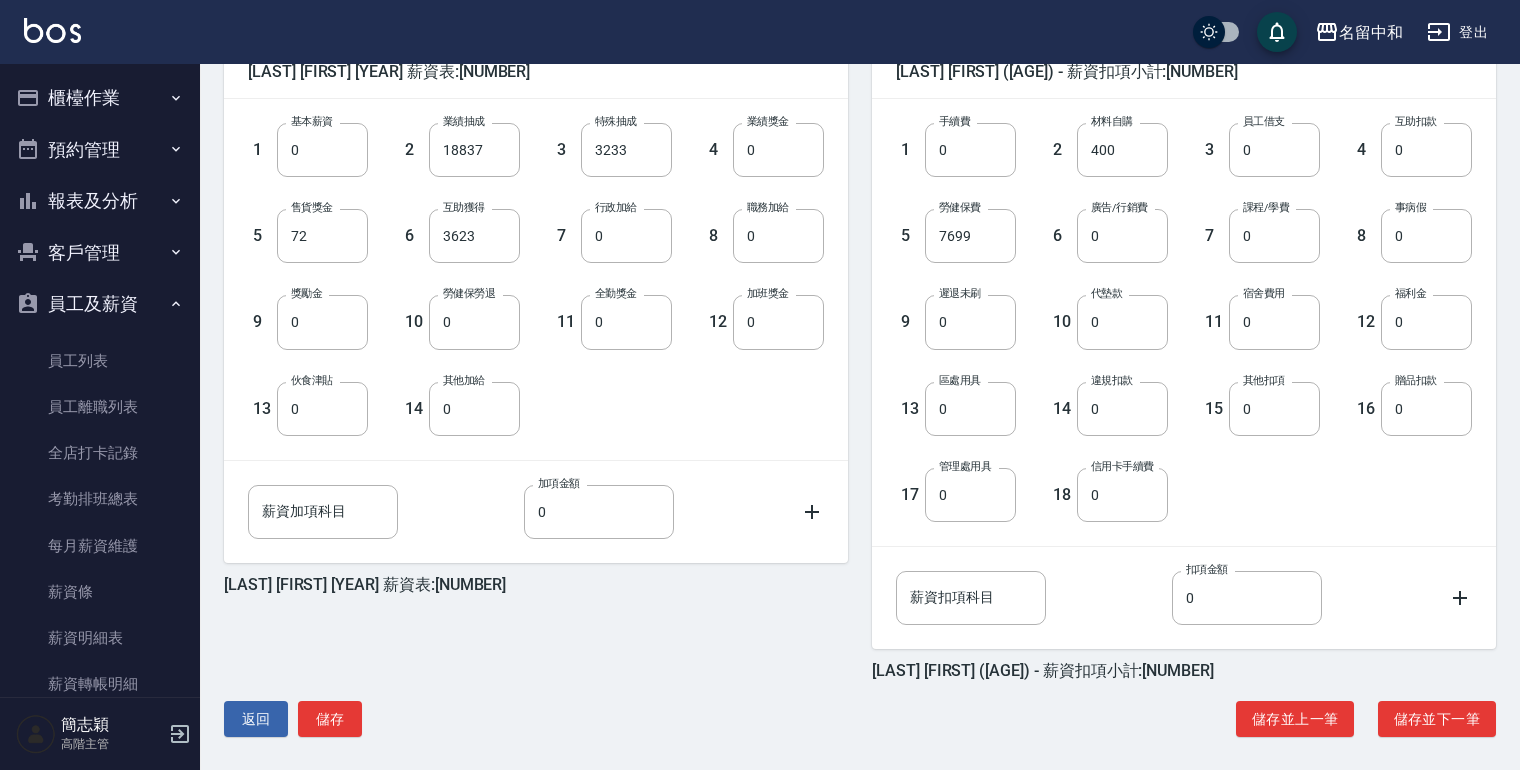 scroll, scrollTop: 529, scrollLeft: 0, axis: vertical 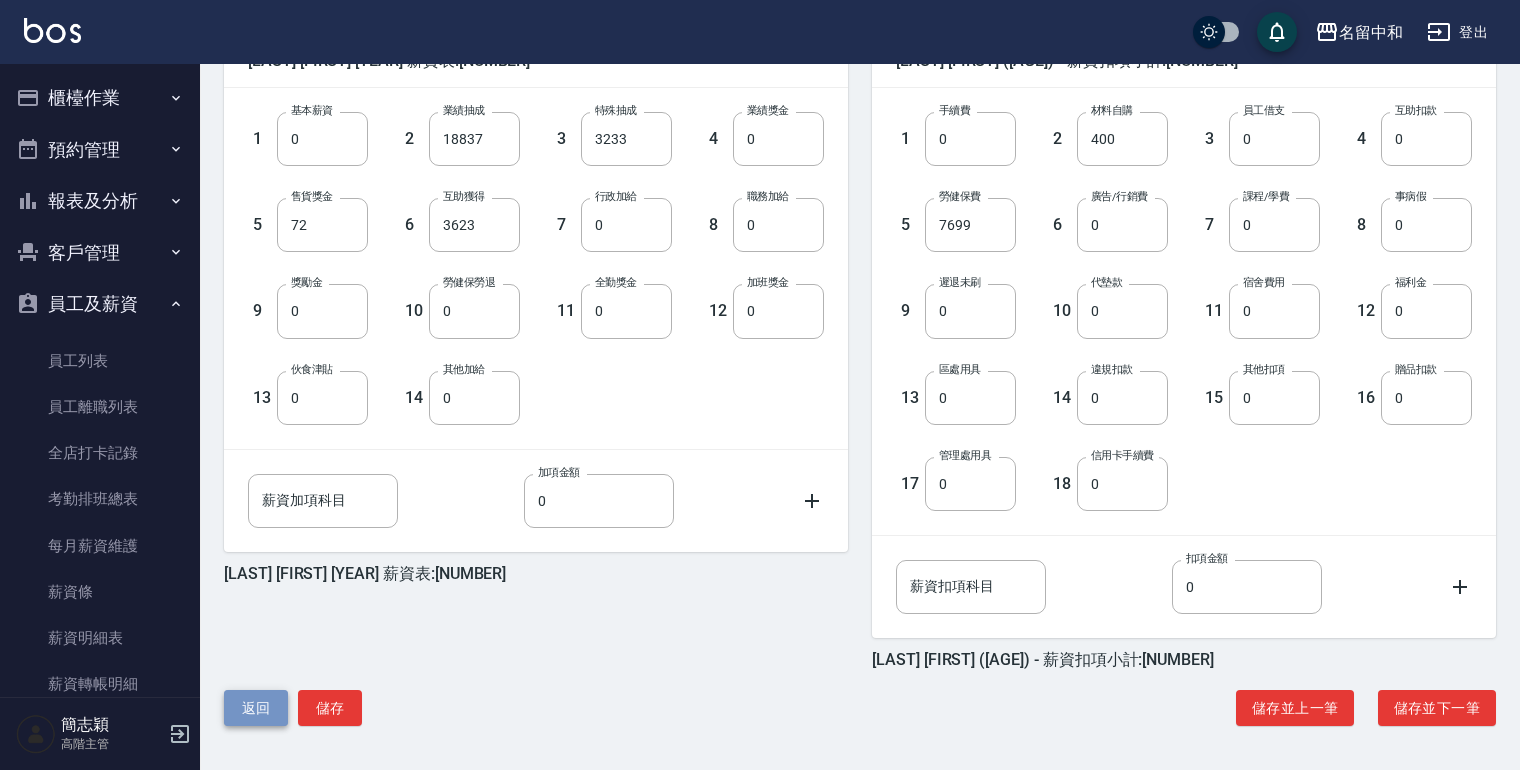 click on "返回" at bounding box center [256, 708] 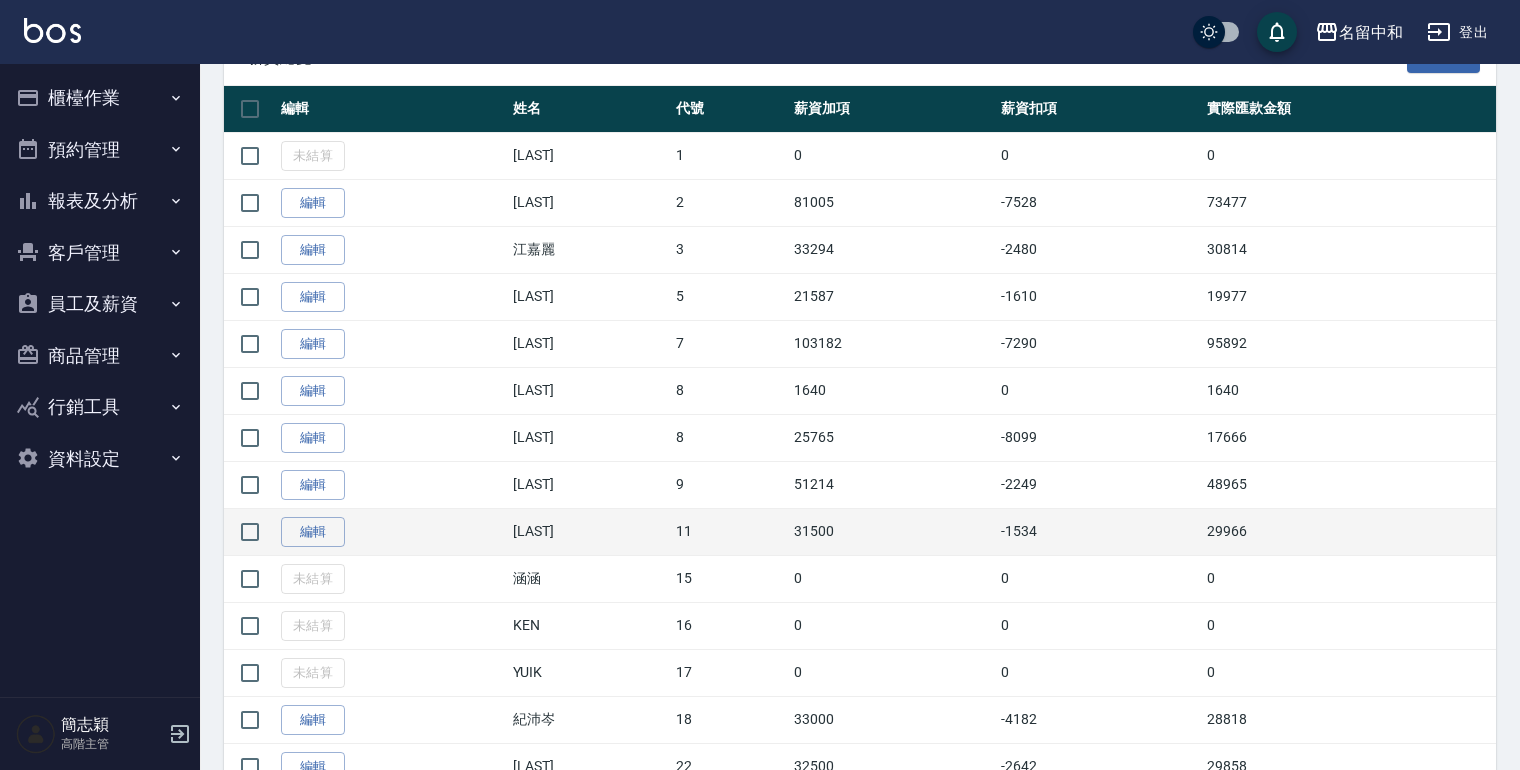 scroll, scrollTop: 400, scrollLeft: 0, axis: vertical 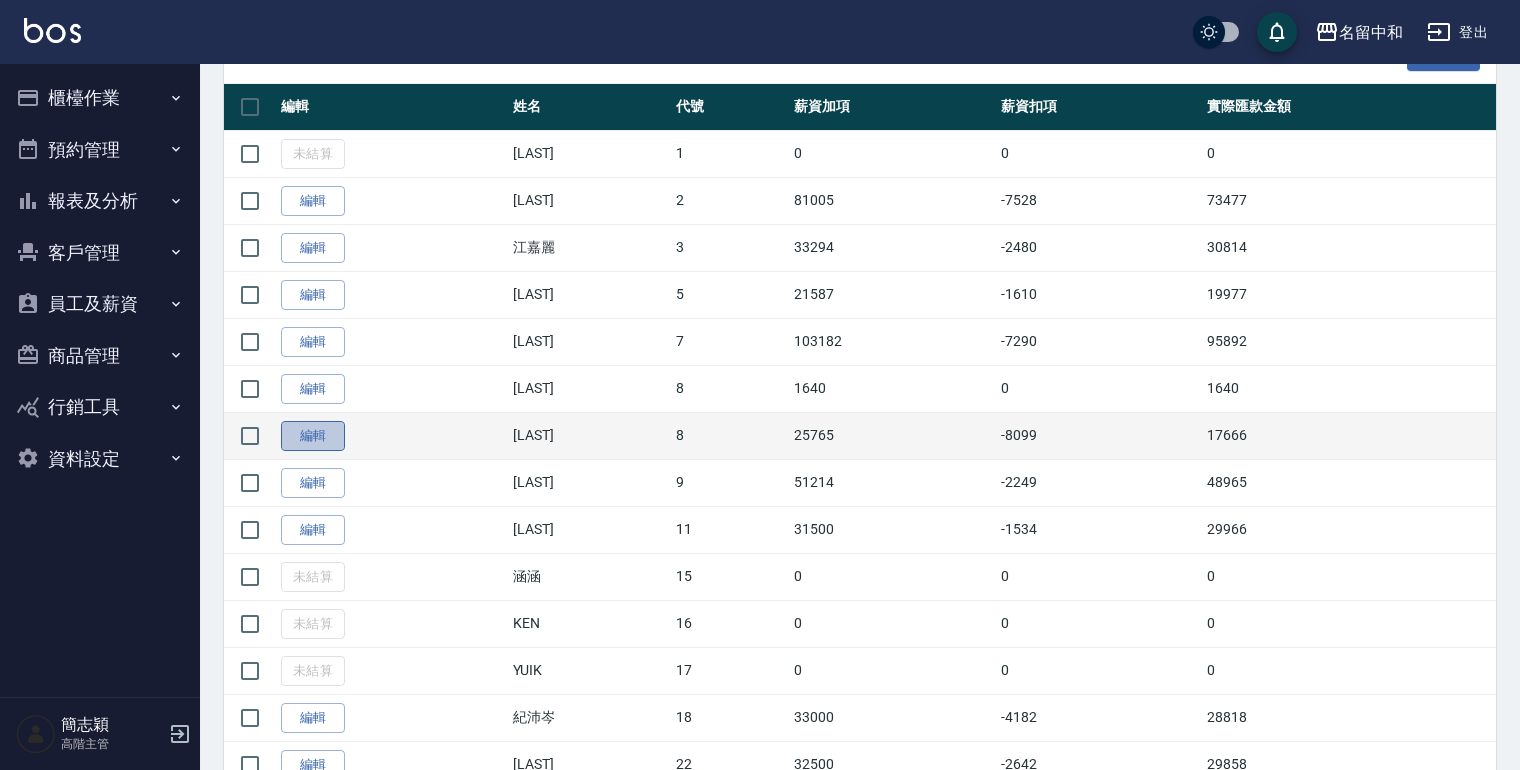 click on "編輯" at bounding box center [313, 436] 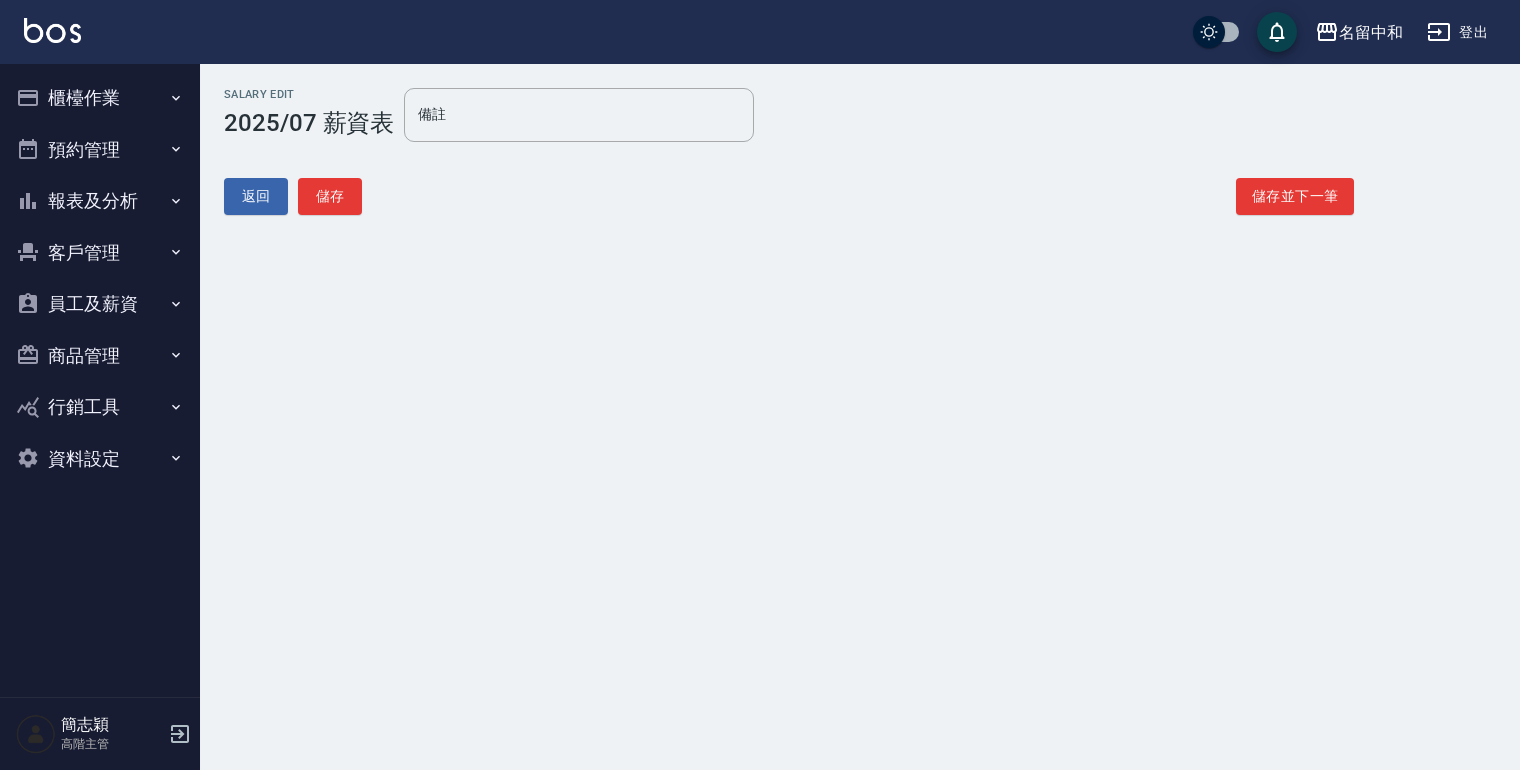 scroll, scrollTop: 0, scrollLeft: 0, axis: both 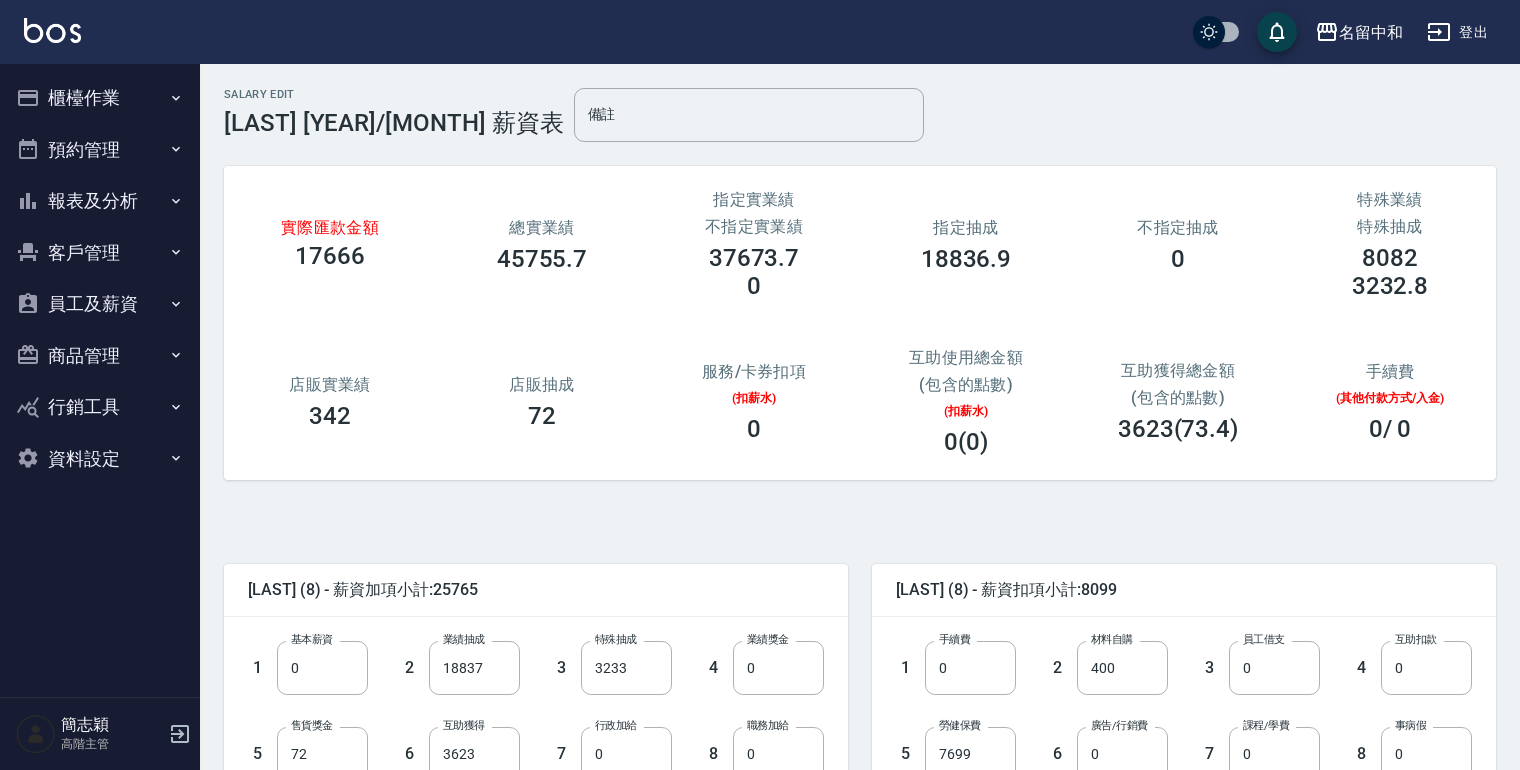 click 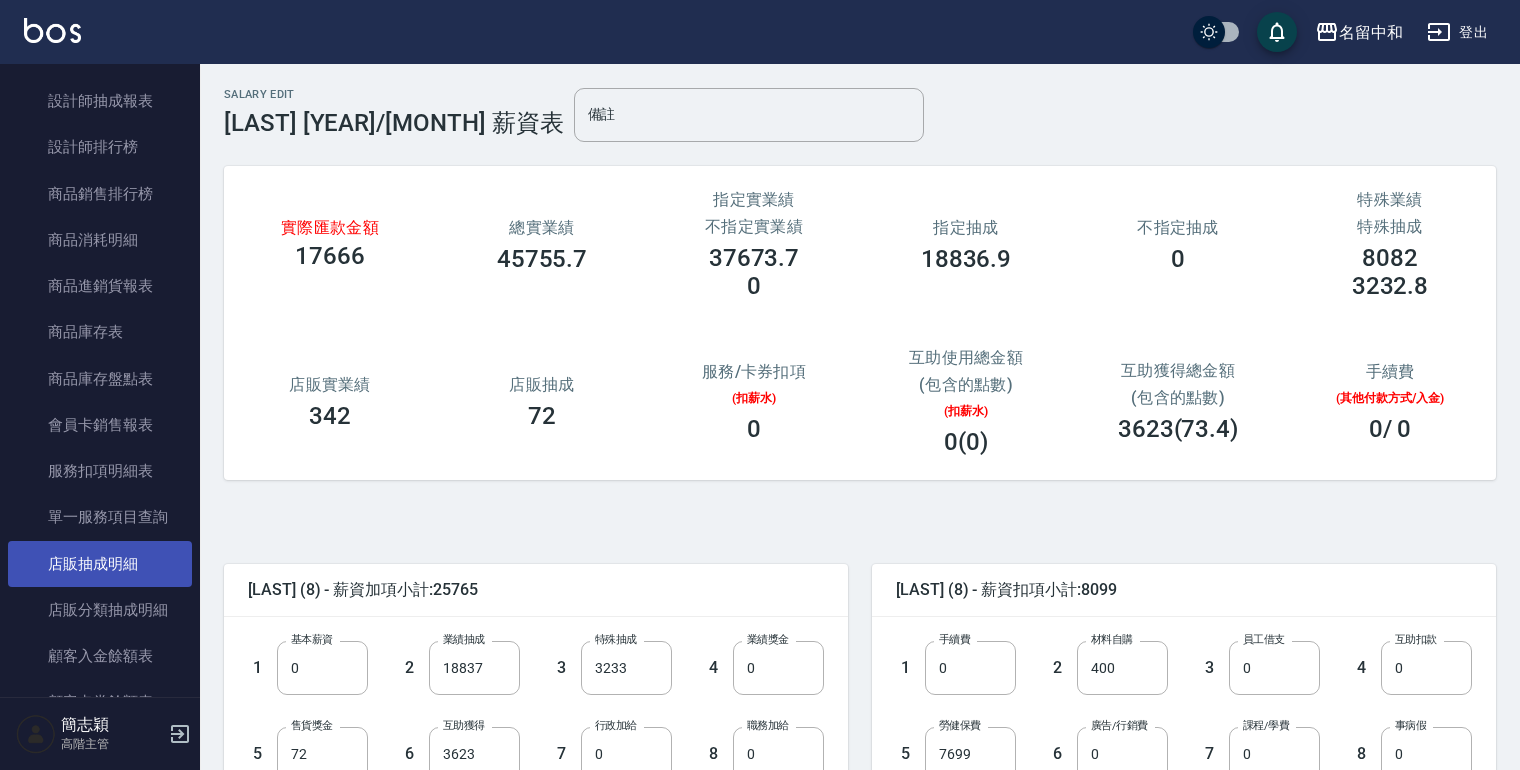 scroll, scrollTop: 1280, scrollLeft: 0, axis: vertical 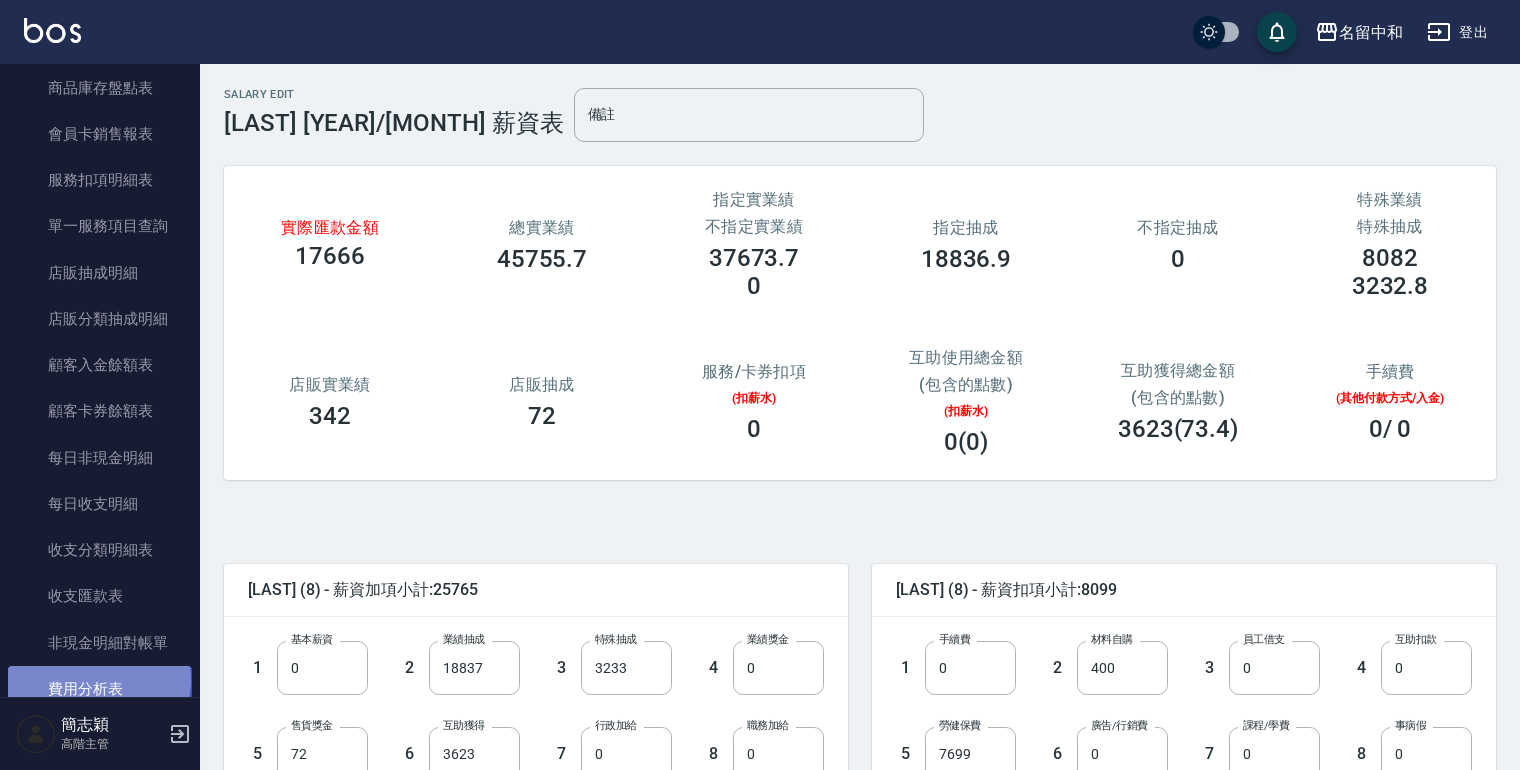 click on "費用分析表" at bounding box center (100, 689) 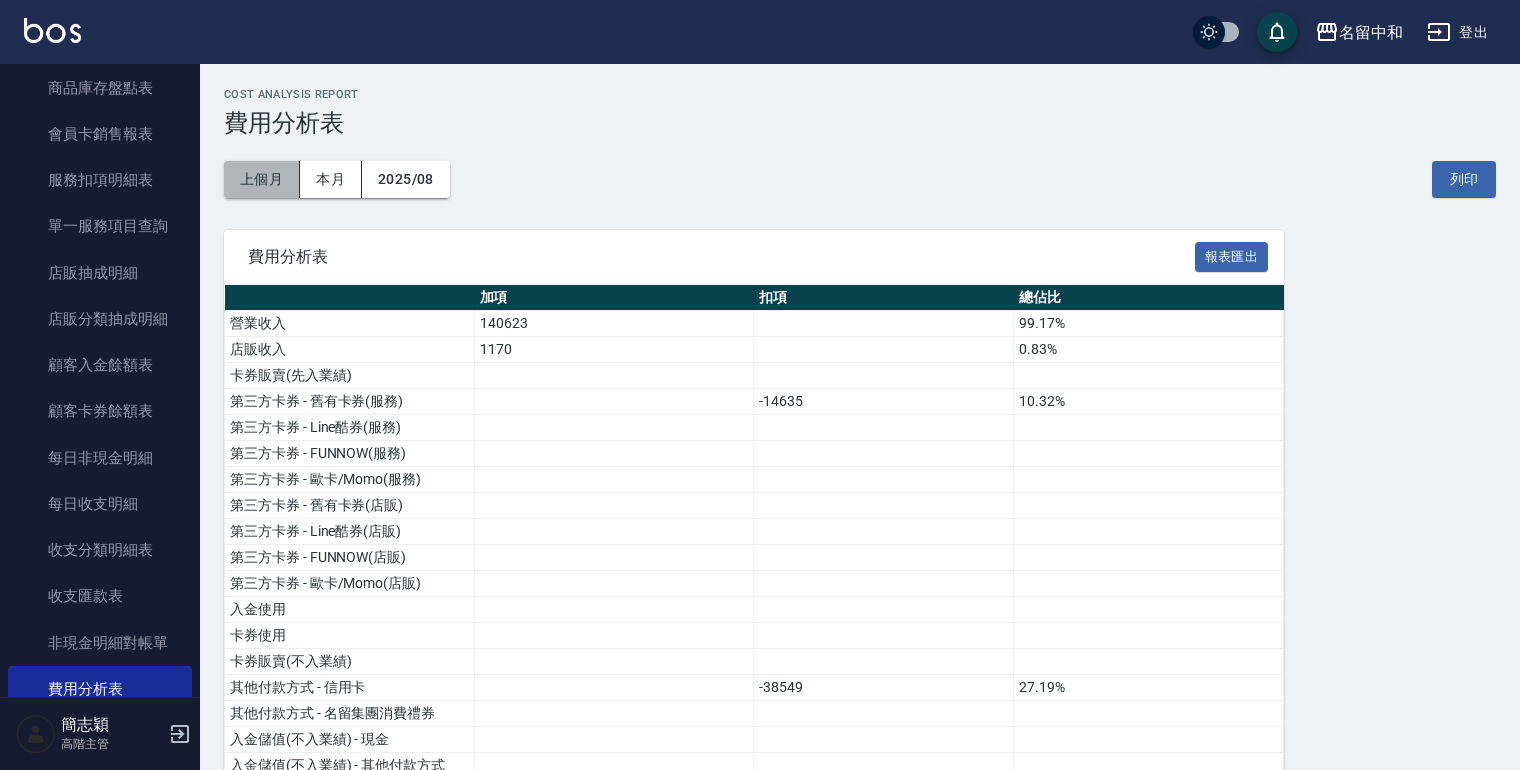 click on "上個月" at bounding box center [262, 179] 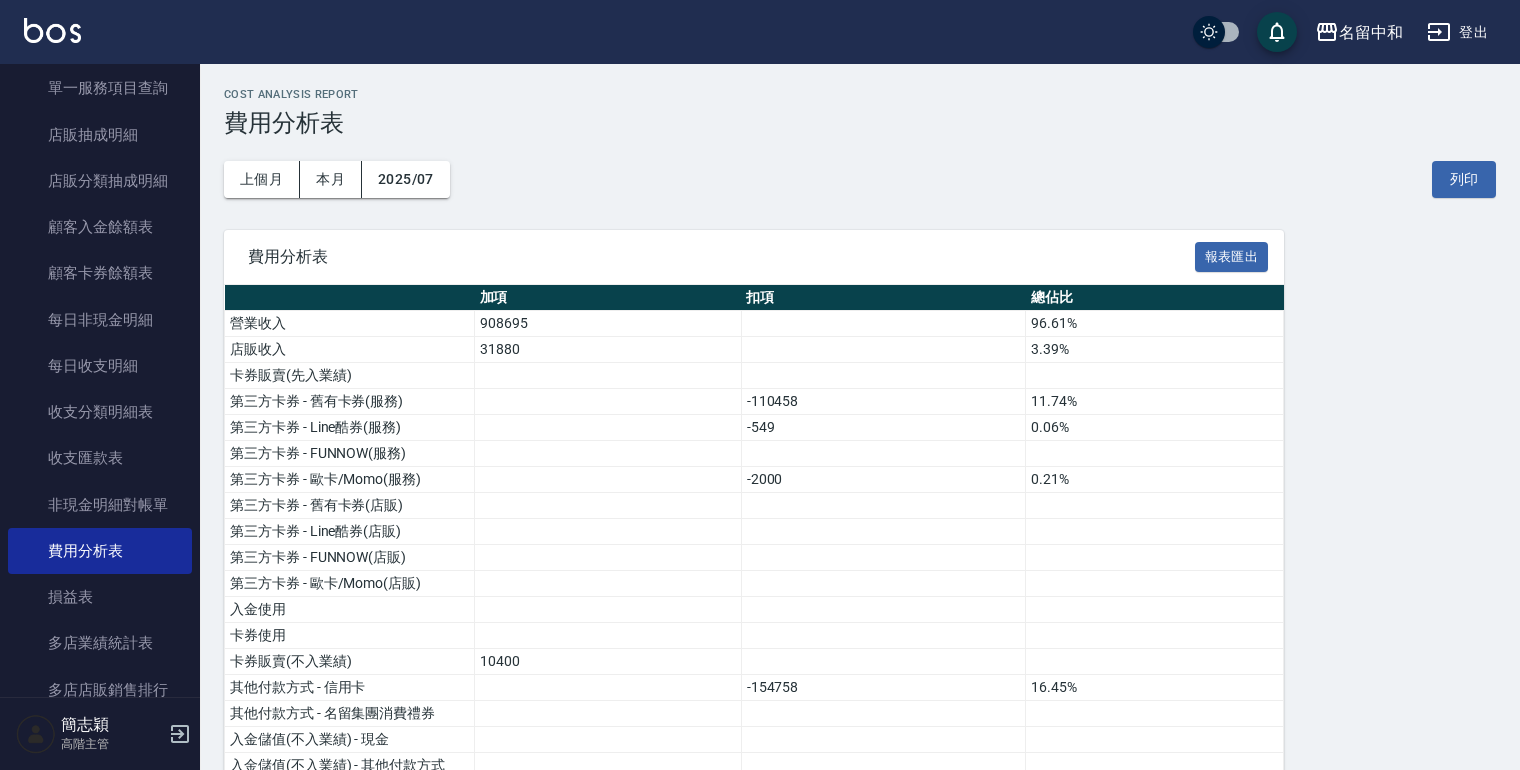 scroll, scrollTop: 1816, scrollLeft: 0, axis: vertical 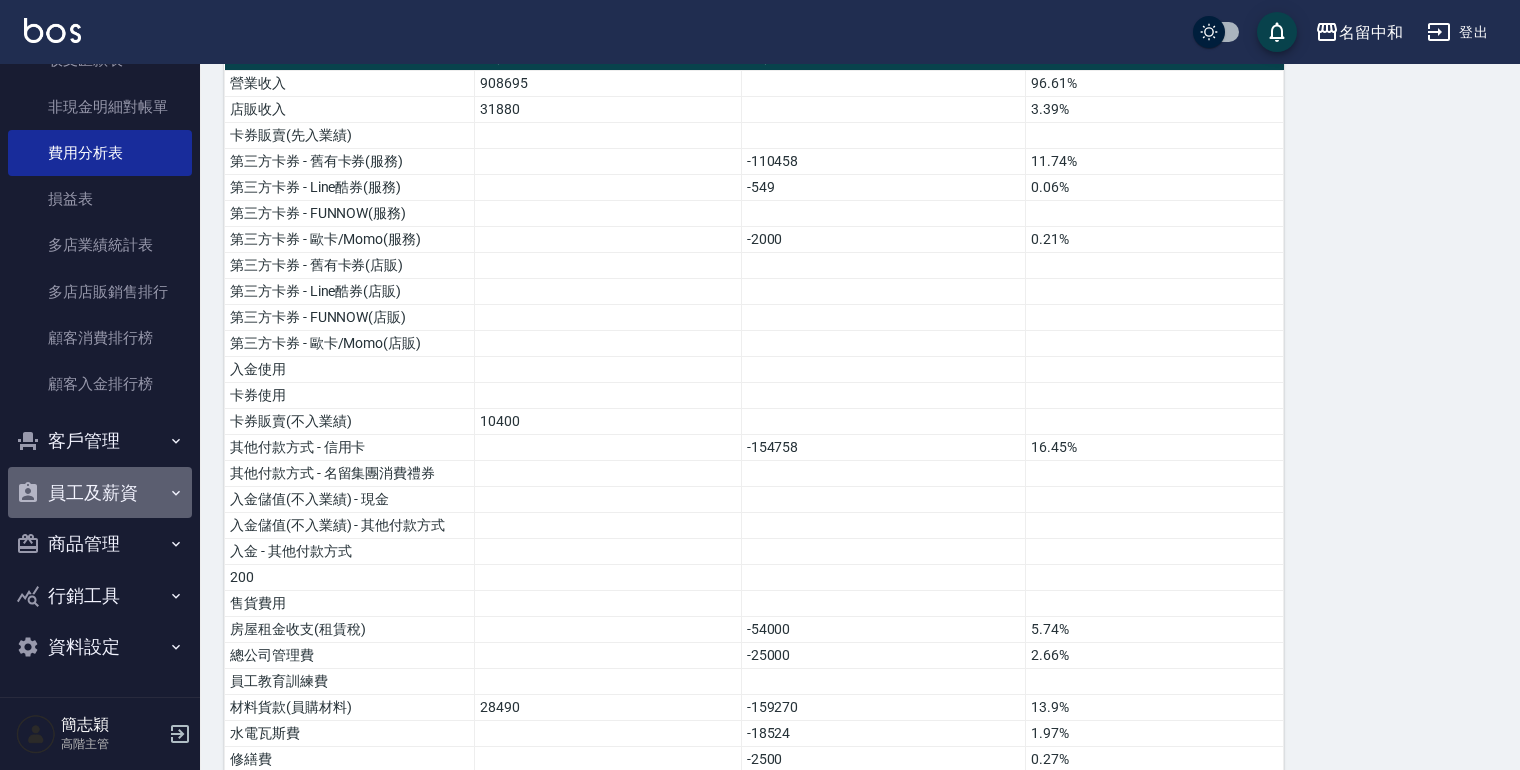 click on "員工及薪資" at bounding box center (100, 493) 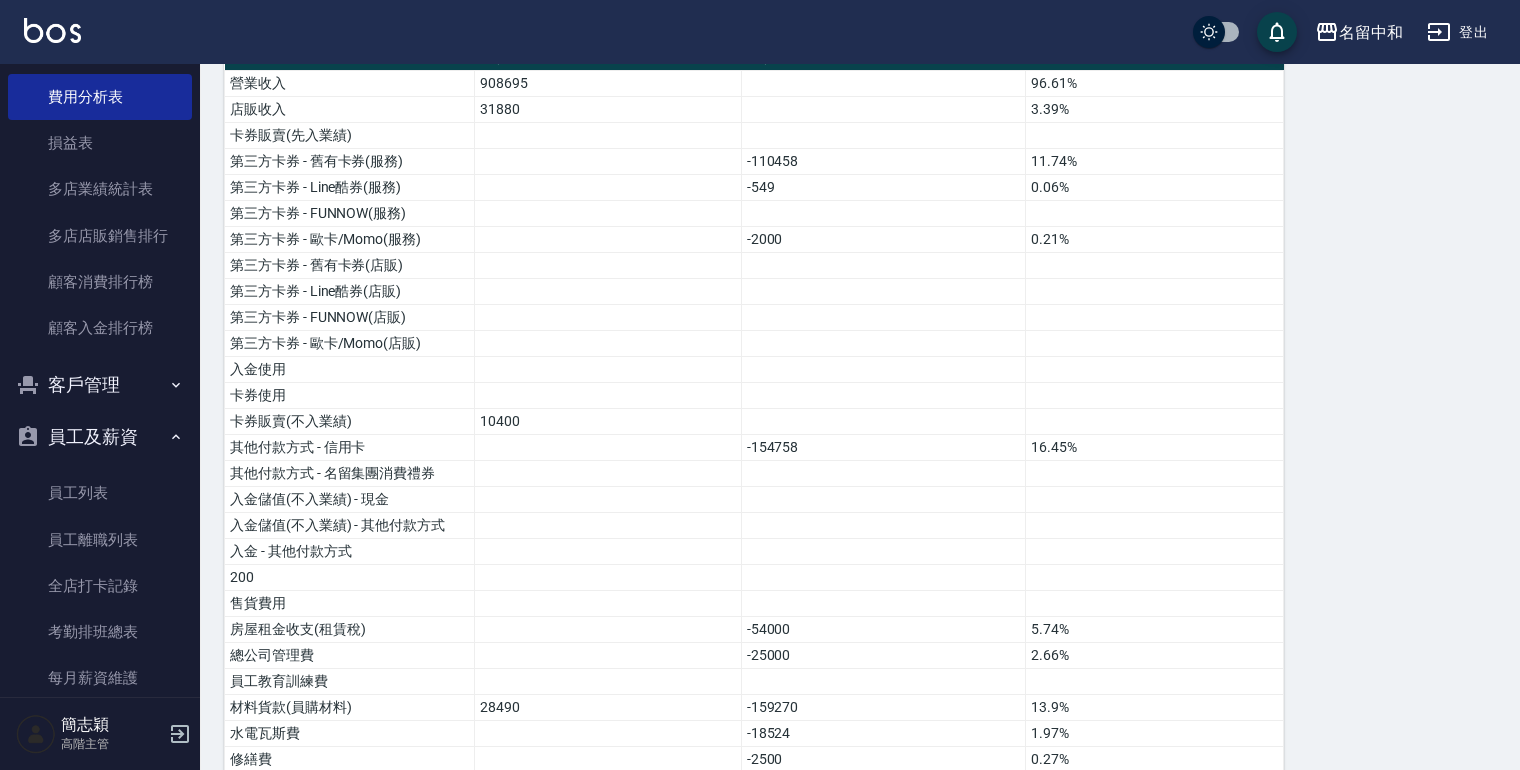 scroll, scrollTop: 2201, scrollLeft: 0, axis: vertical 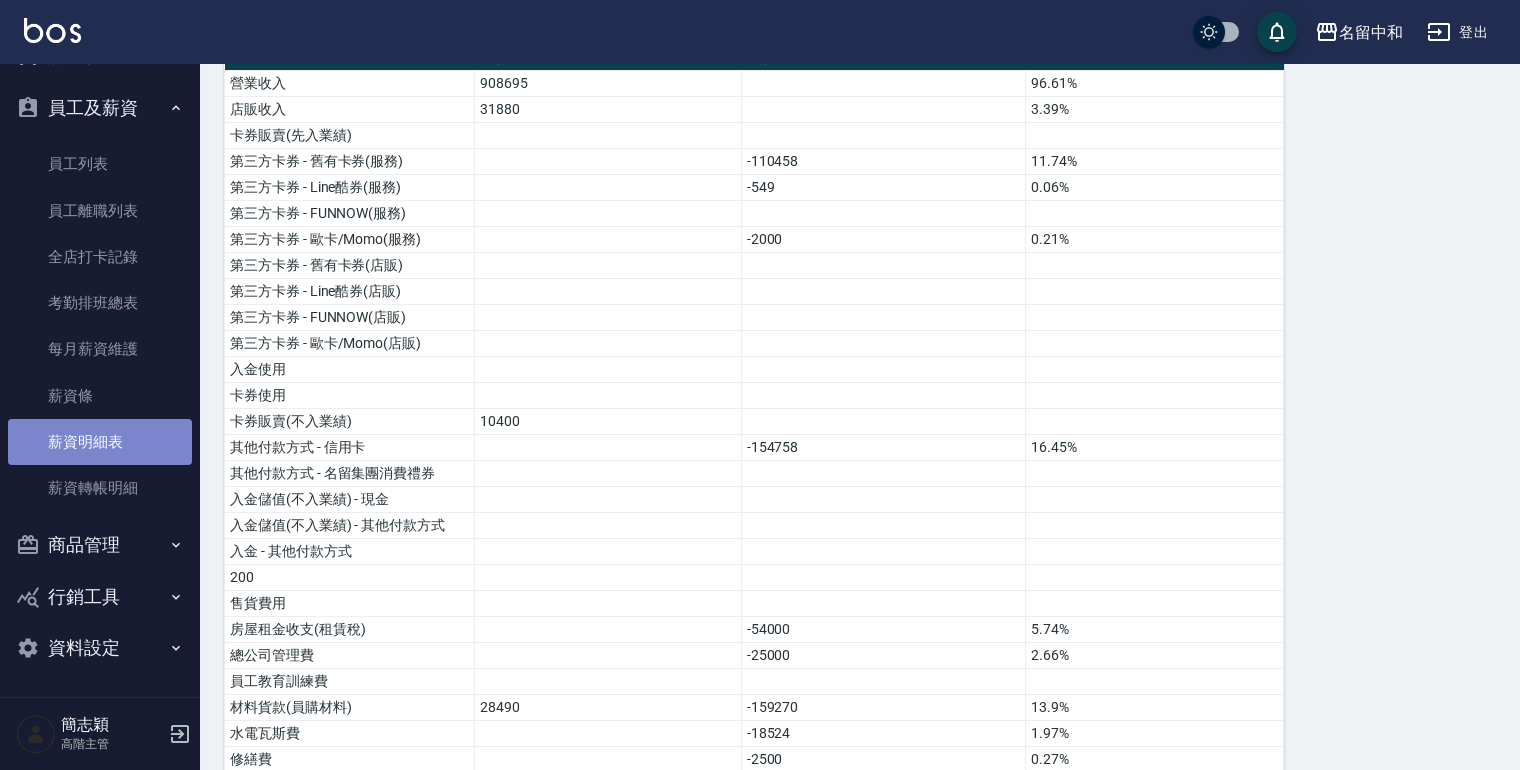 click on "薪資明細表" at bounding box center (100, 442) 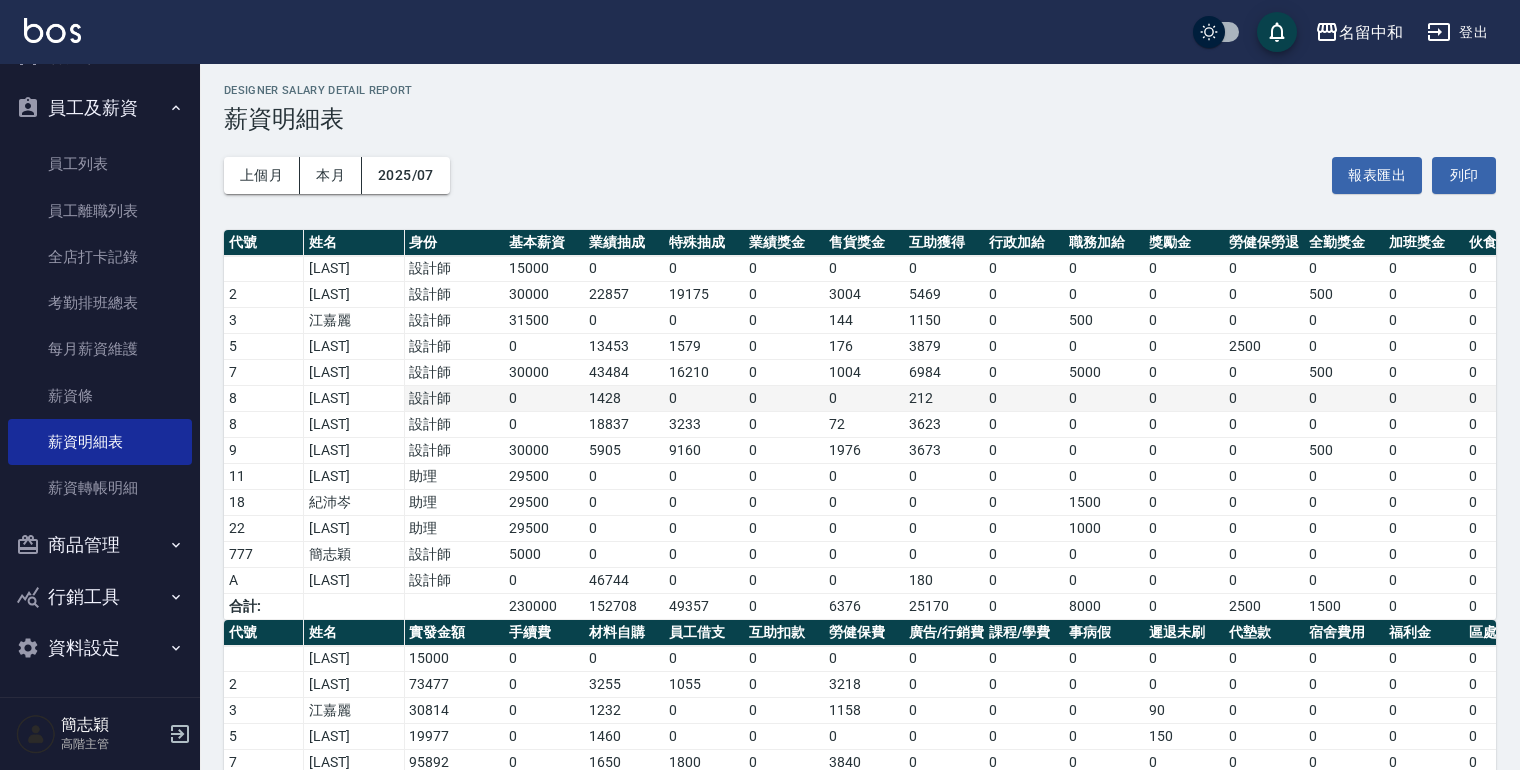 scroll, scrollTop: 0, scrollLeft: 0, axis: both 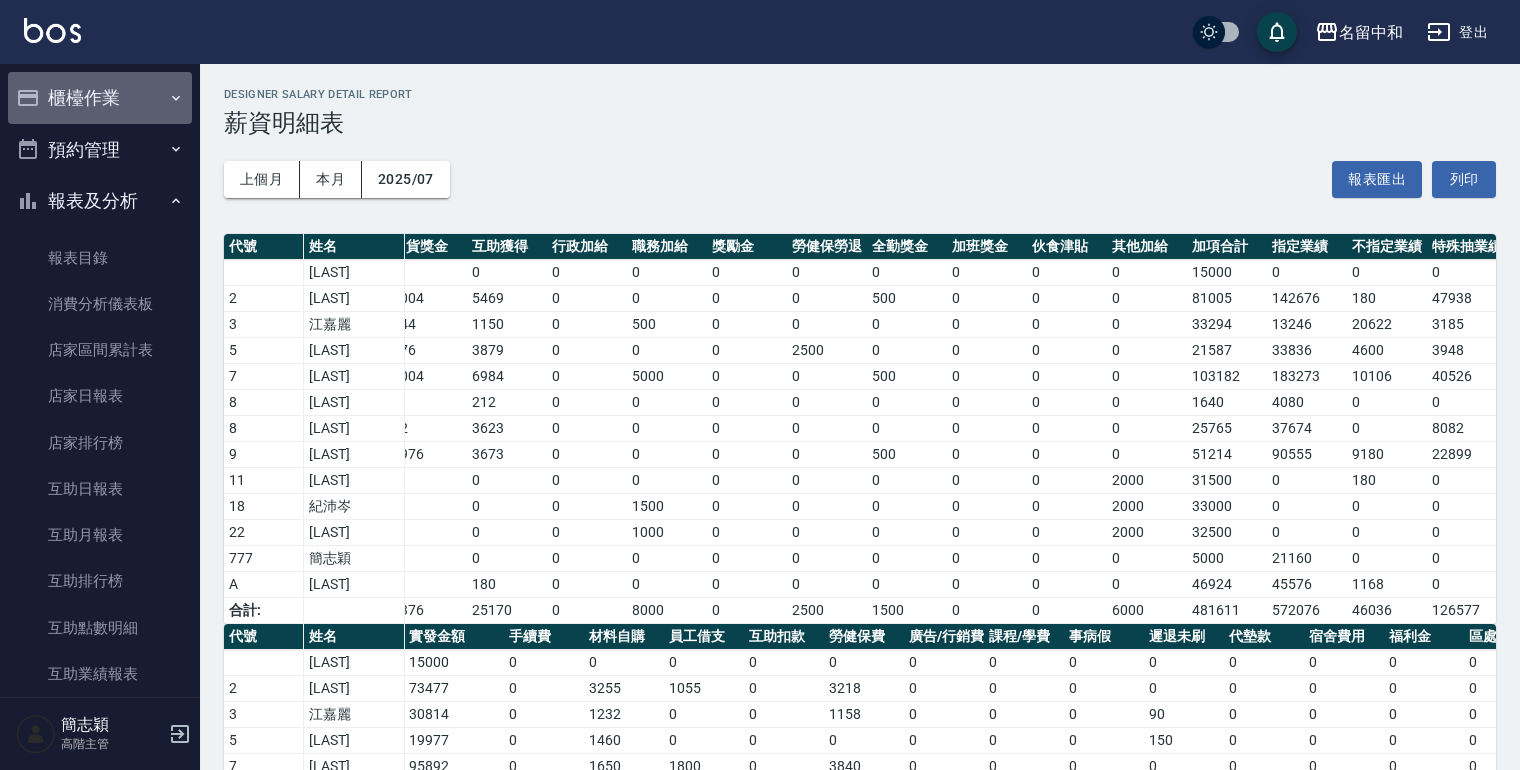 click 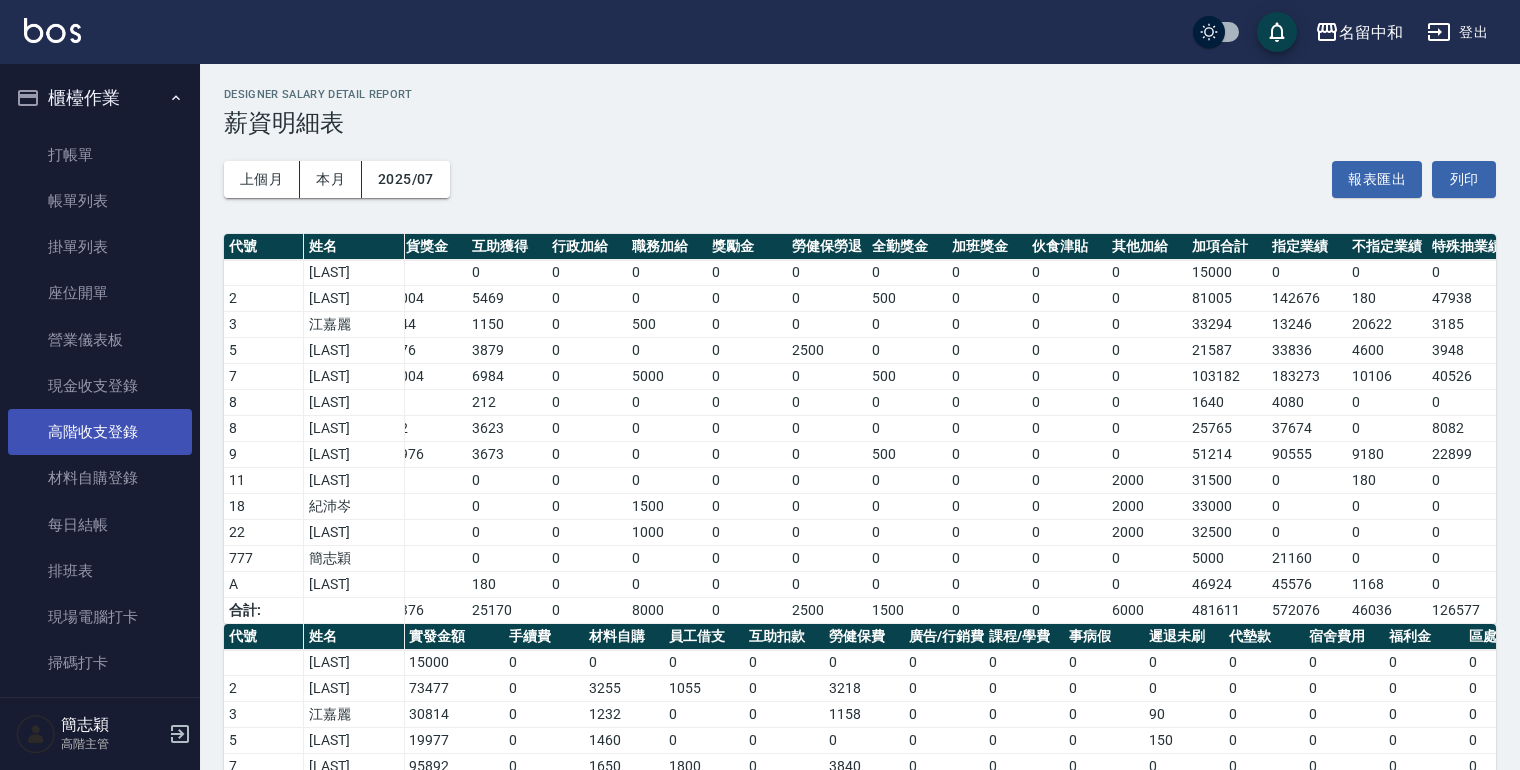 click on "高階收支登錄" at bounding box center [100, 432] 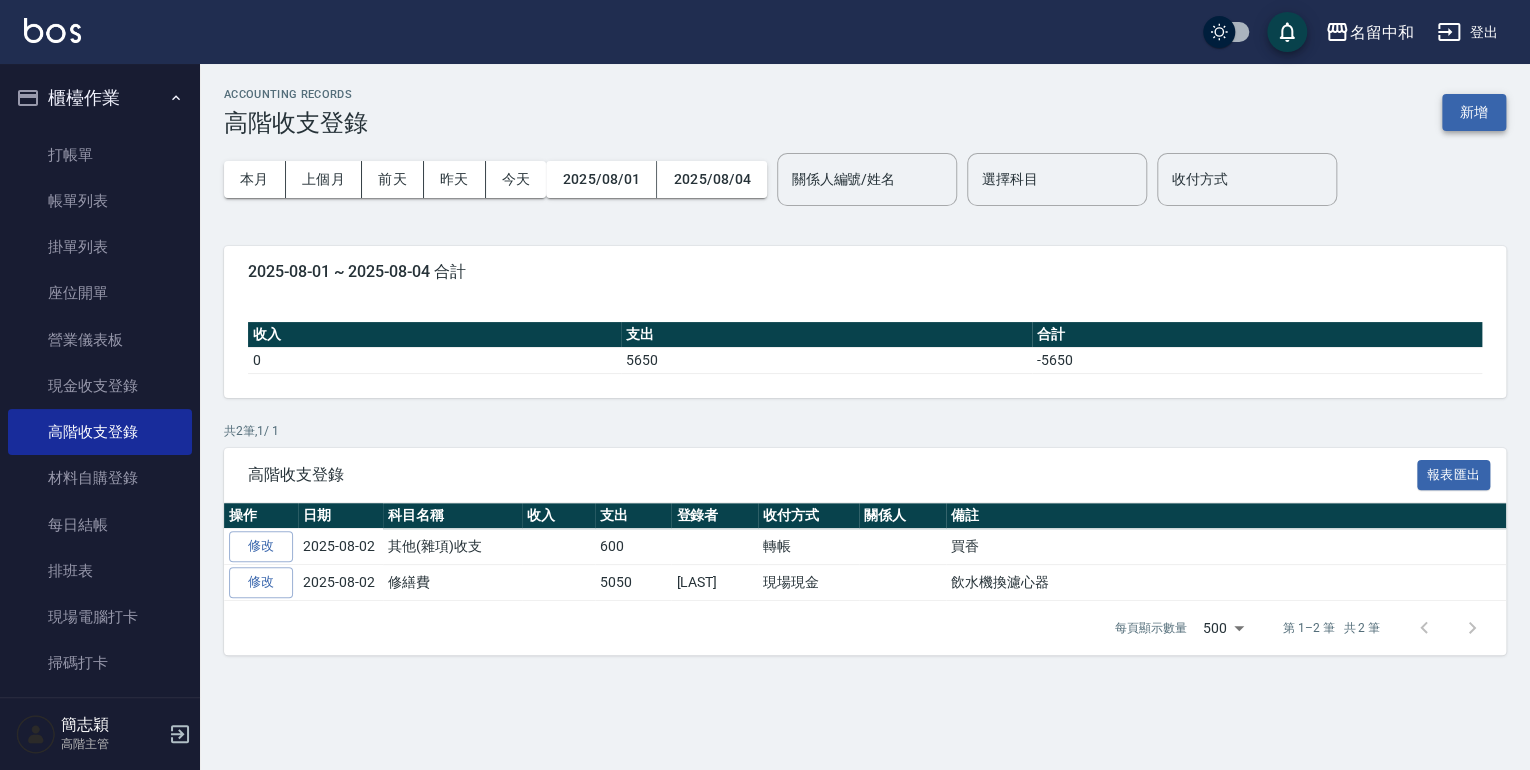 click on "新增" at bounding box center [1474, 112] 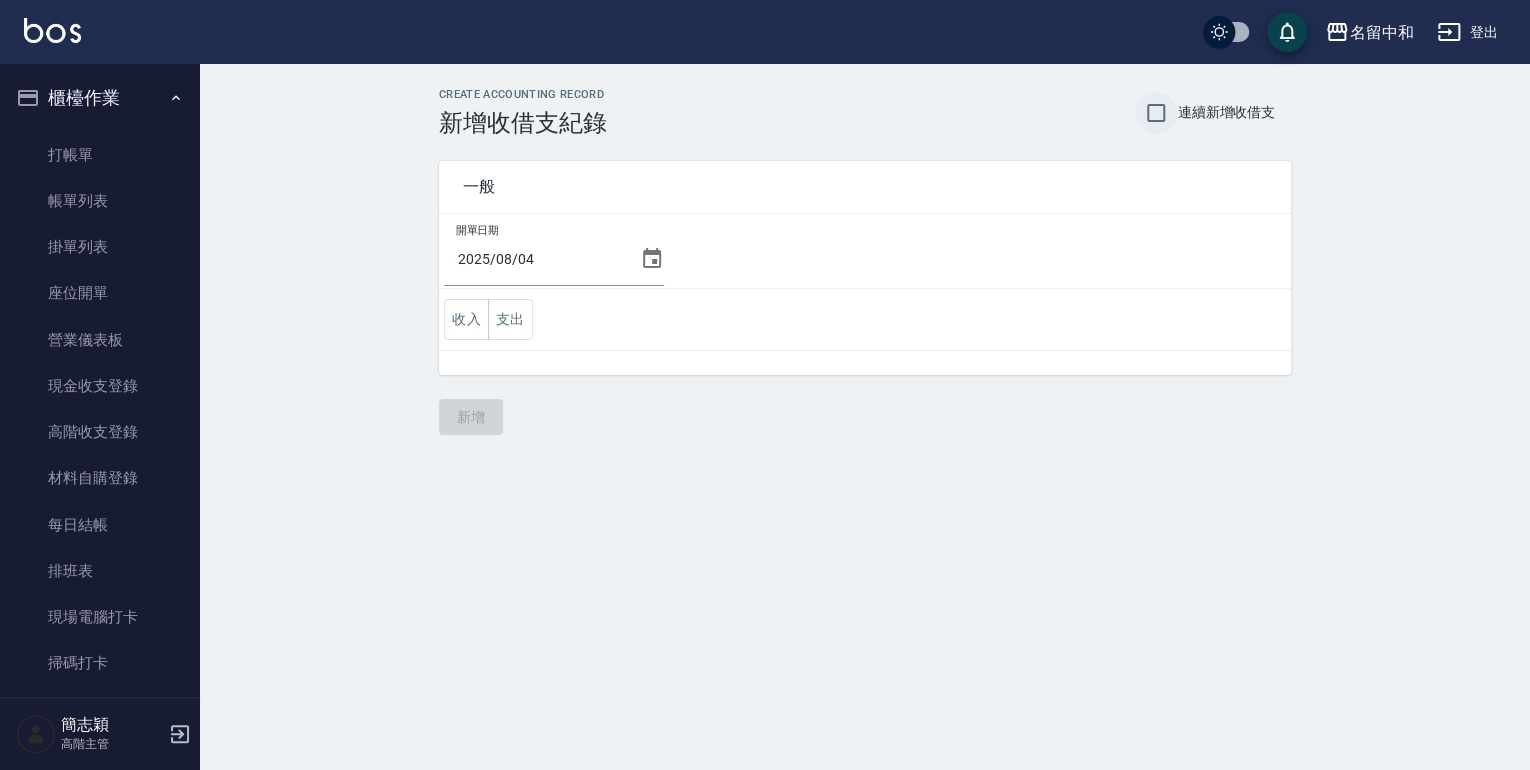 click on "連續新增收借支" at bounding box center (1156, 113) 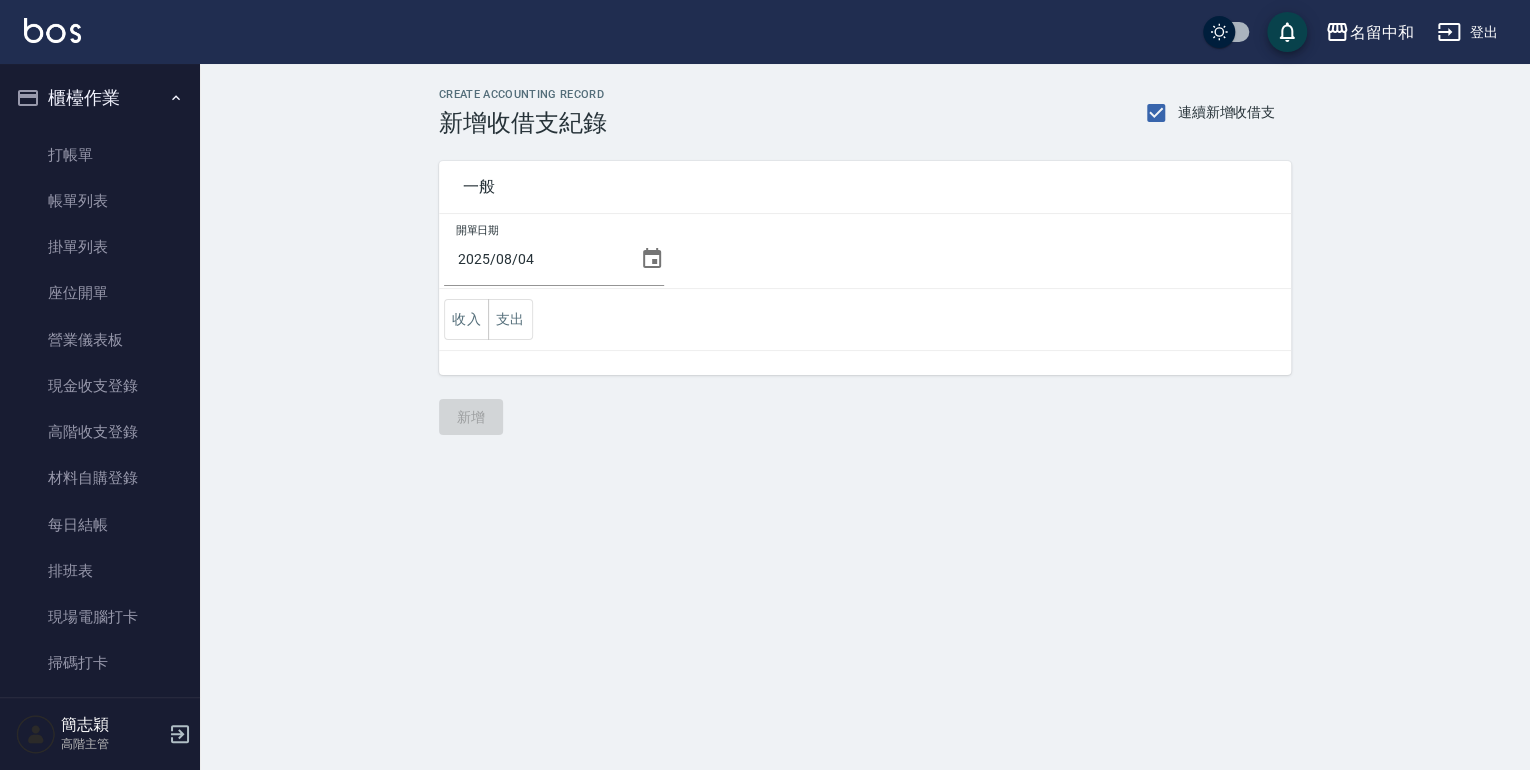 click 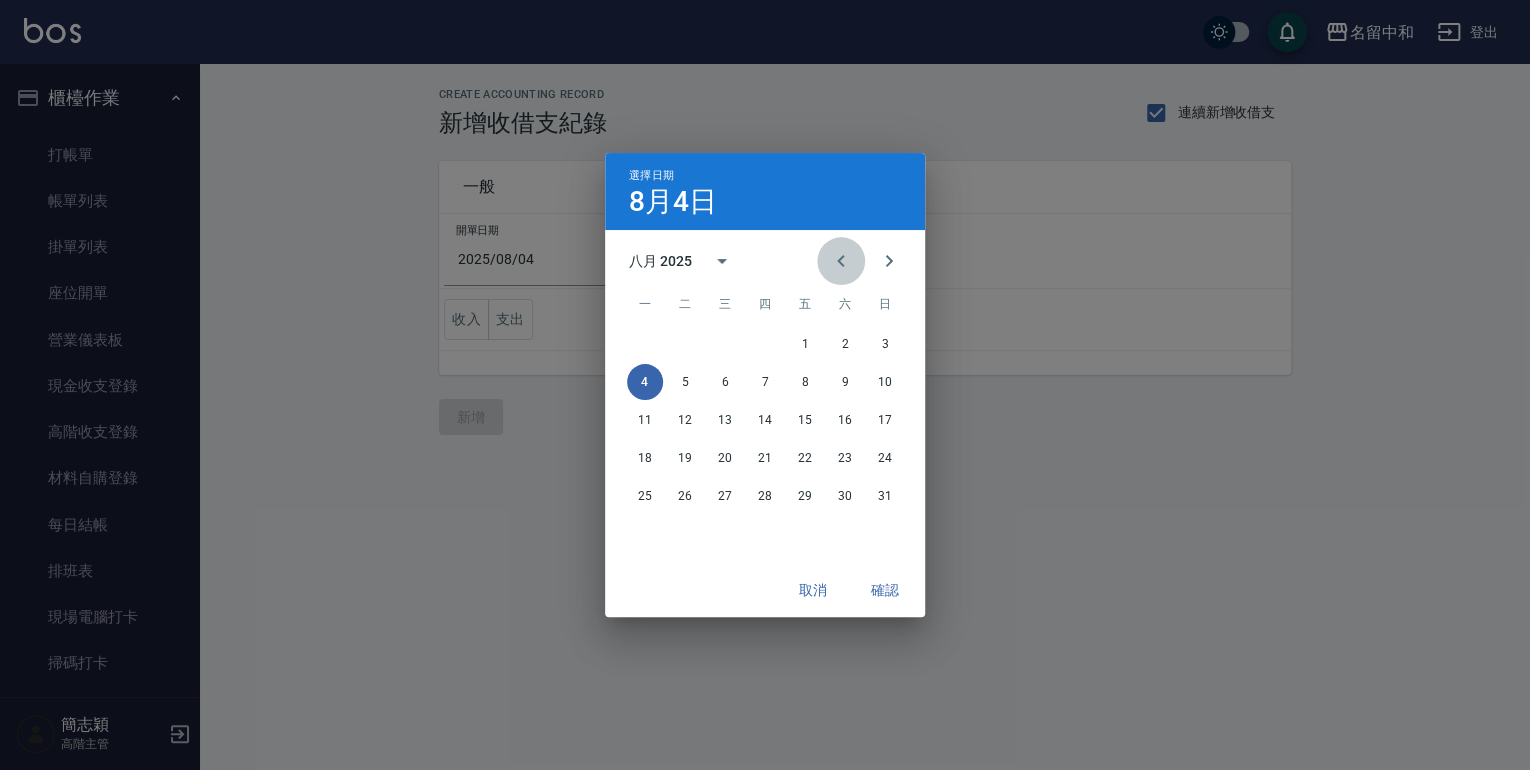 click 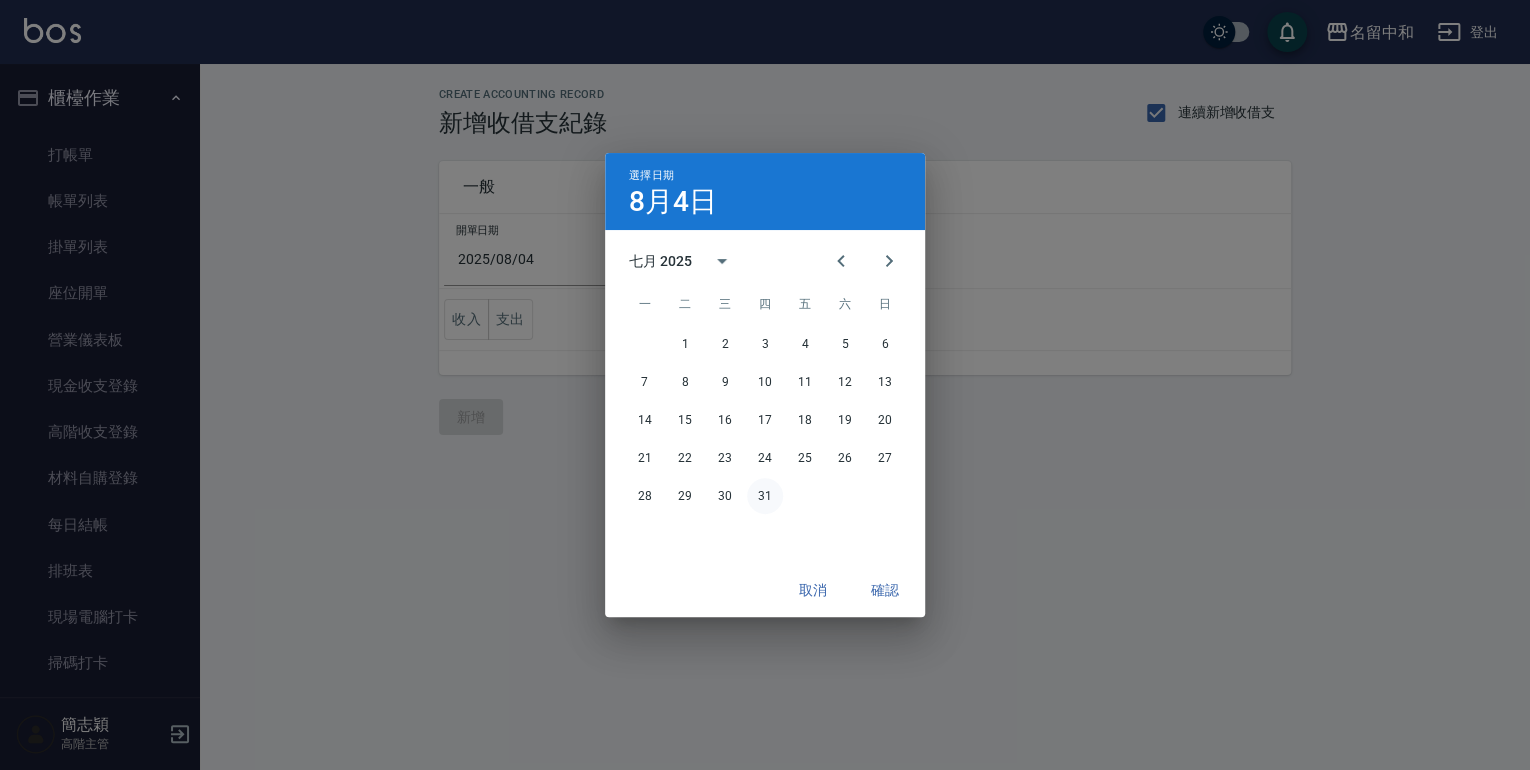 click on "31" at bounding box center (765, 496) 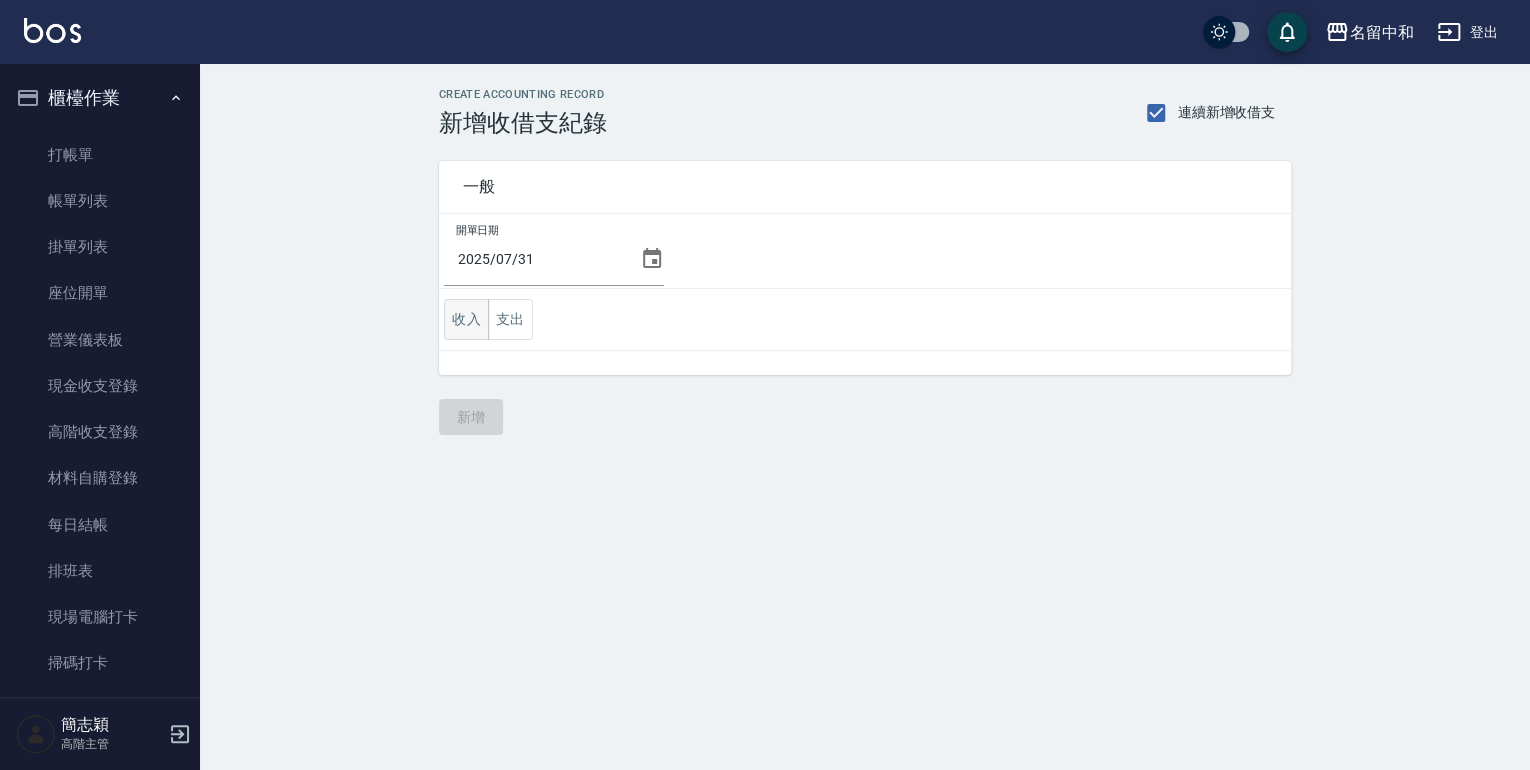 click on "收入" at bounding box center (466, 319) 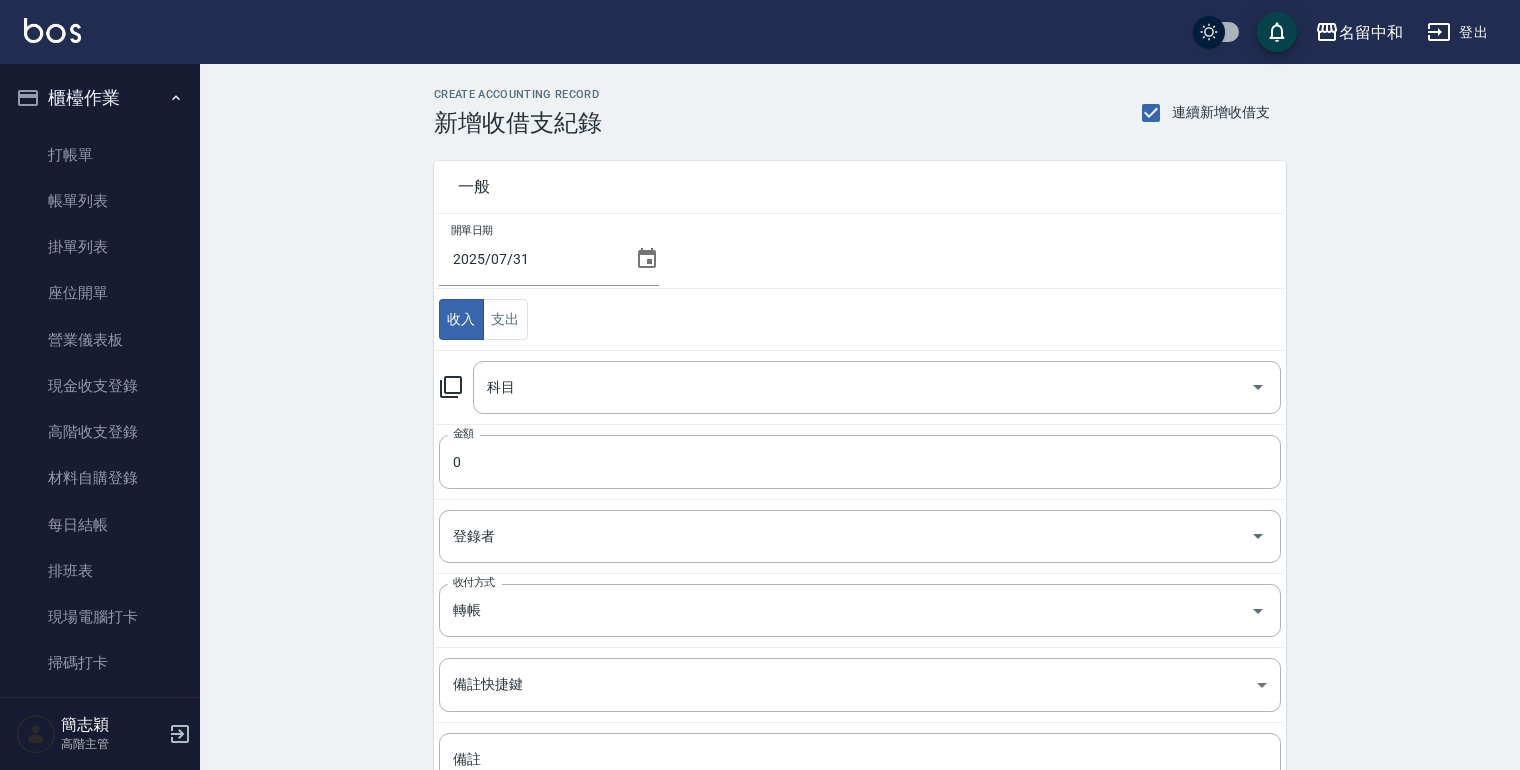 click 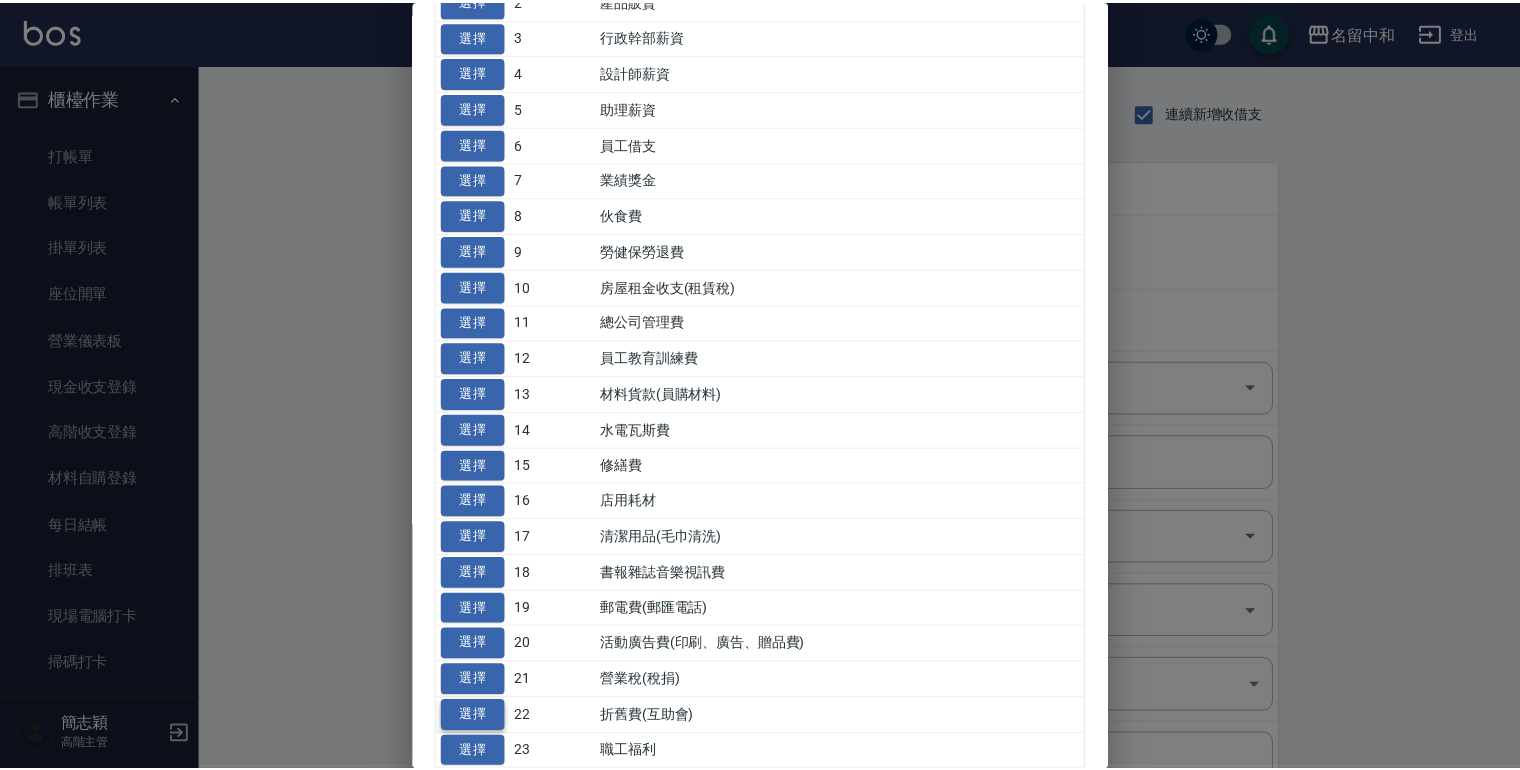 scroll, scrollTop: 480, scrollLeft: 0, axis: vertical 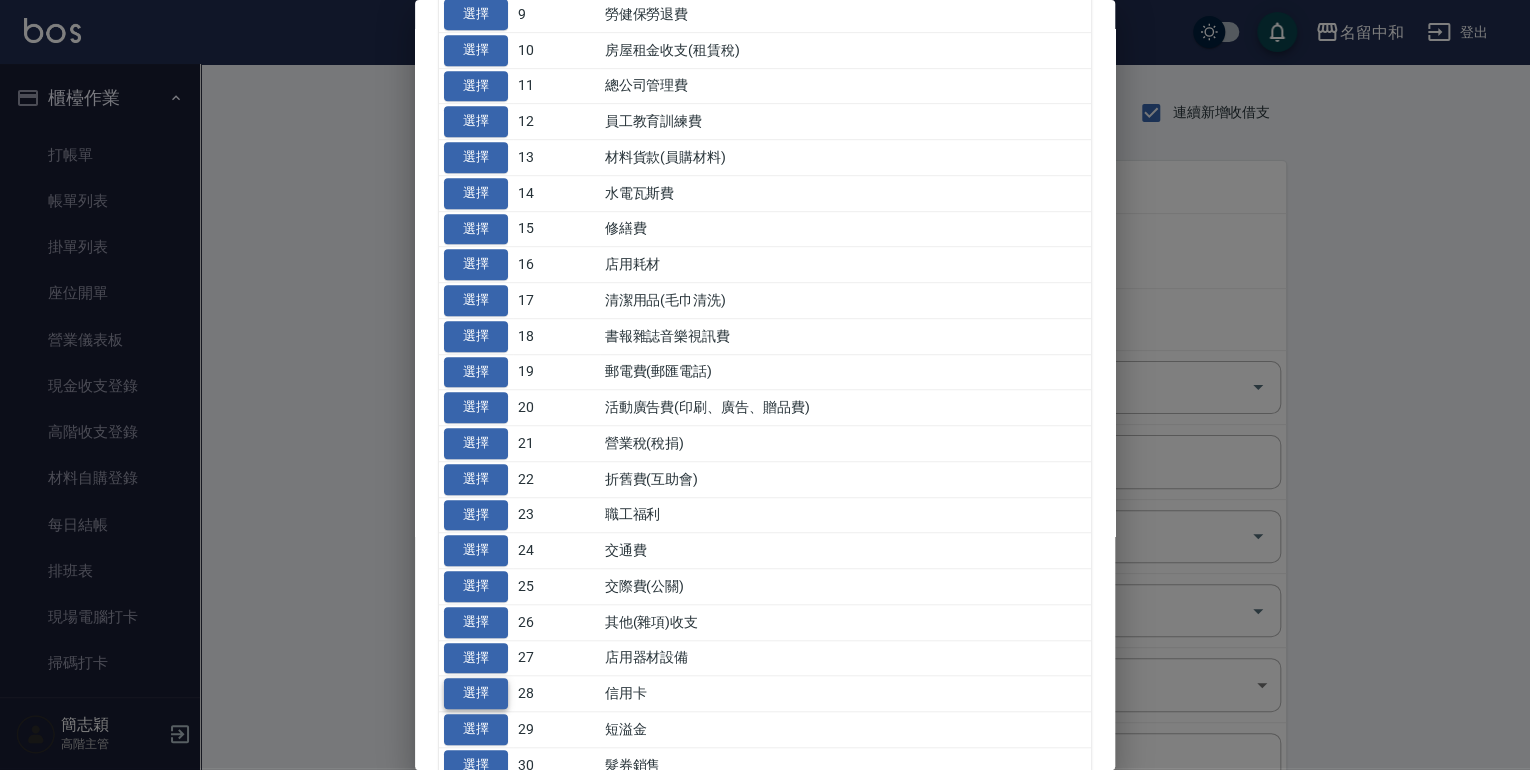 click on "選擇" at bounding box center (476, 693) 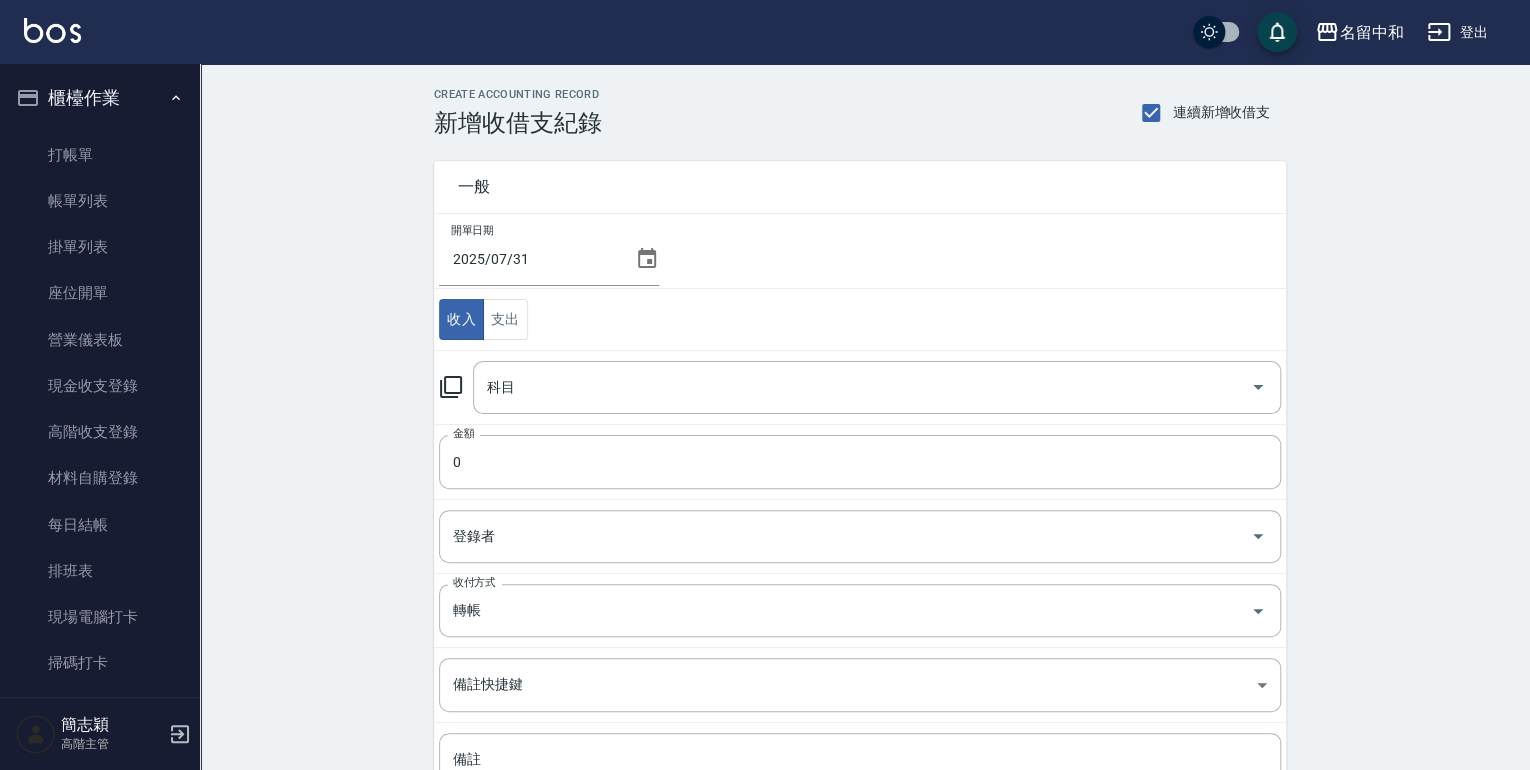 type on "28 信用卡" 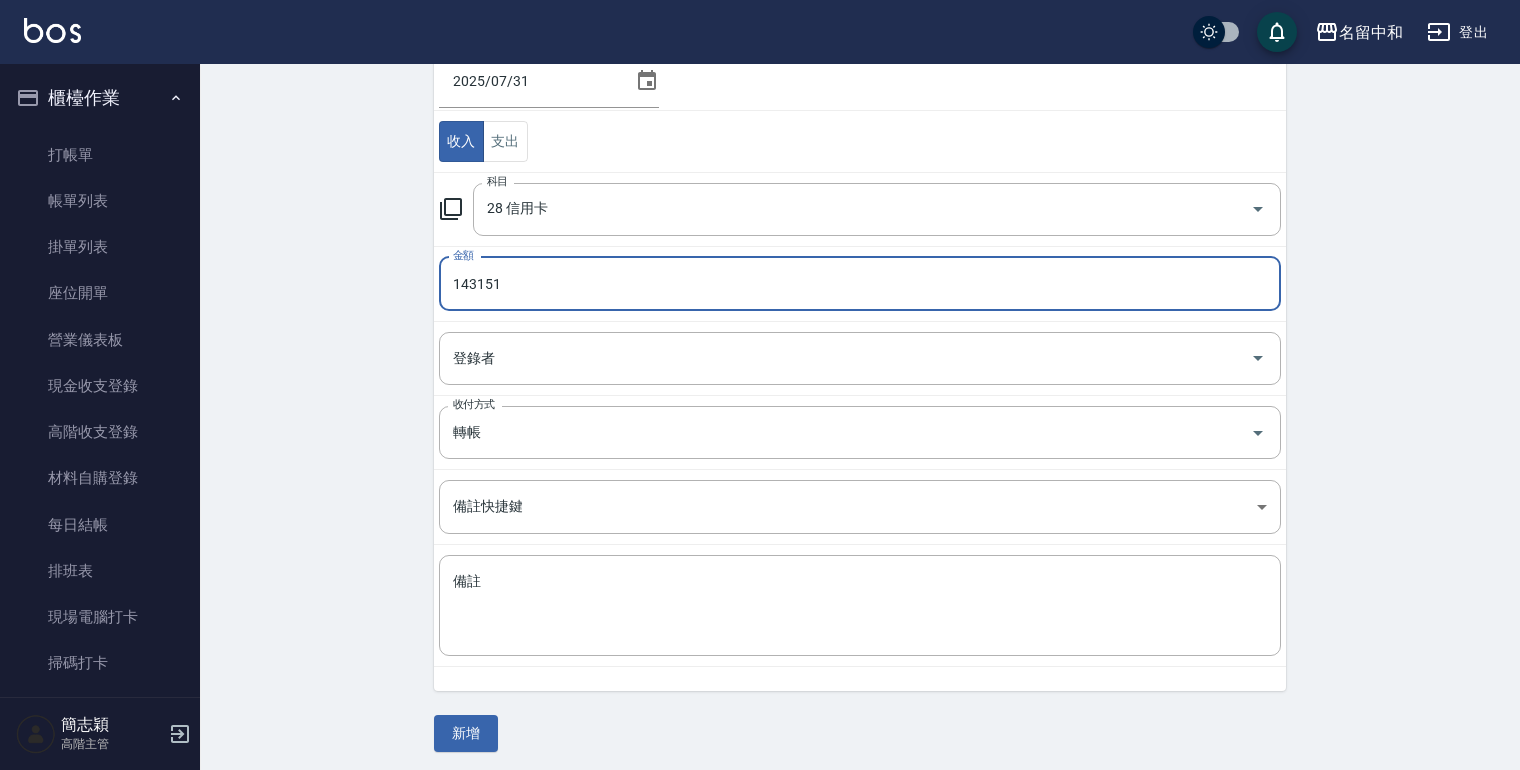scroll, scrollTop: 181, scrollLeft: 0, axis: vertical 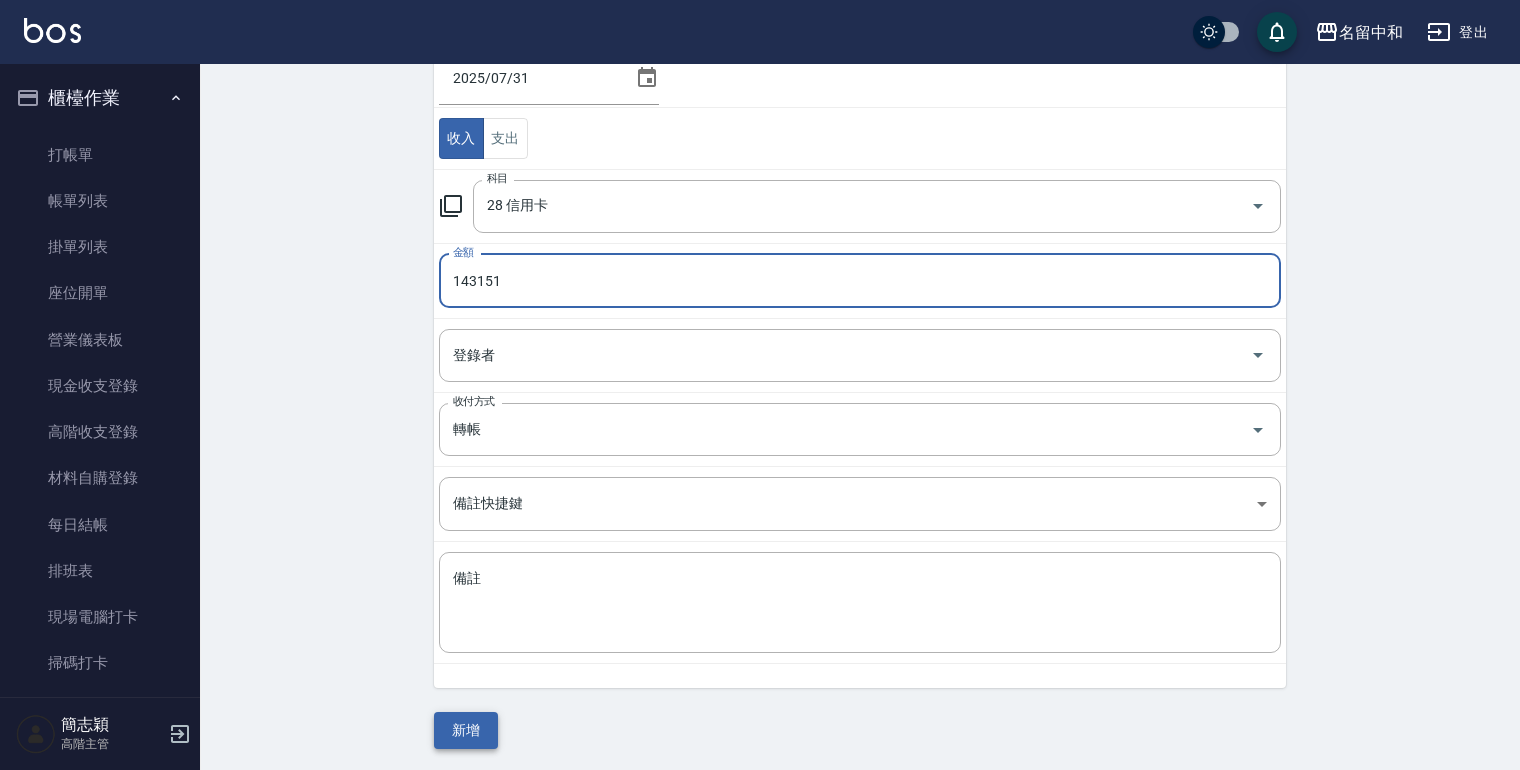 type on "143151" 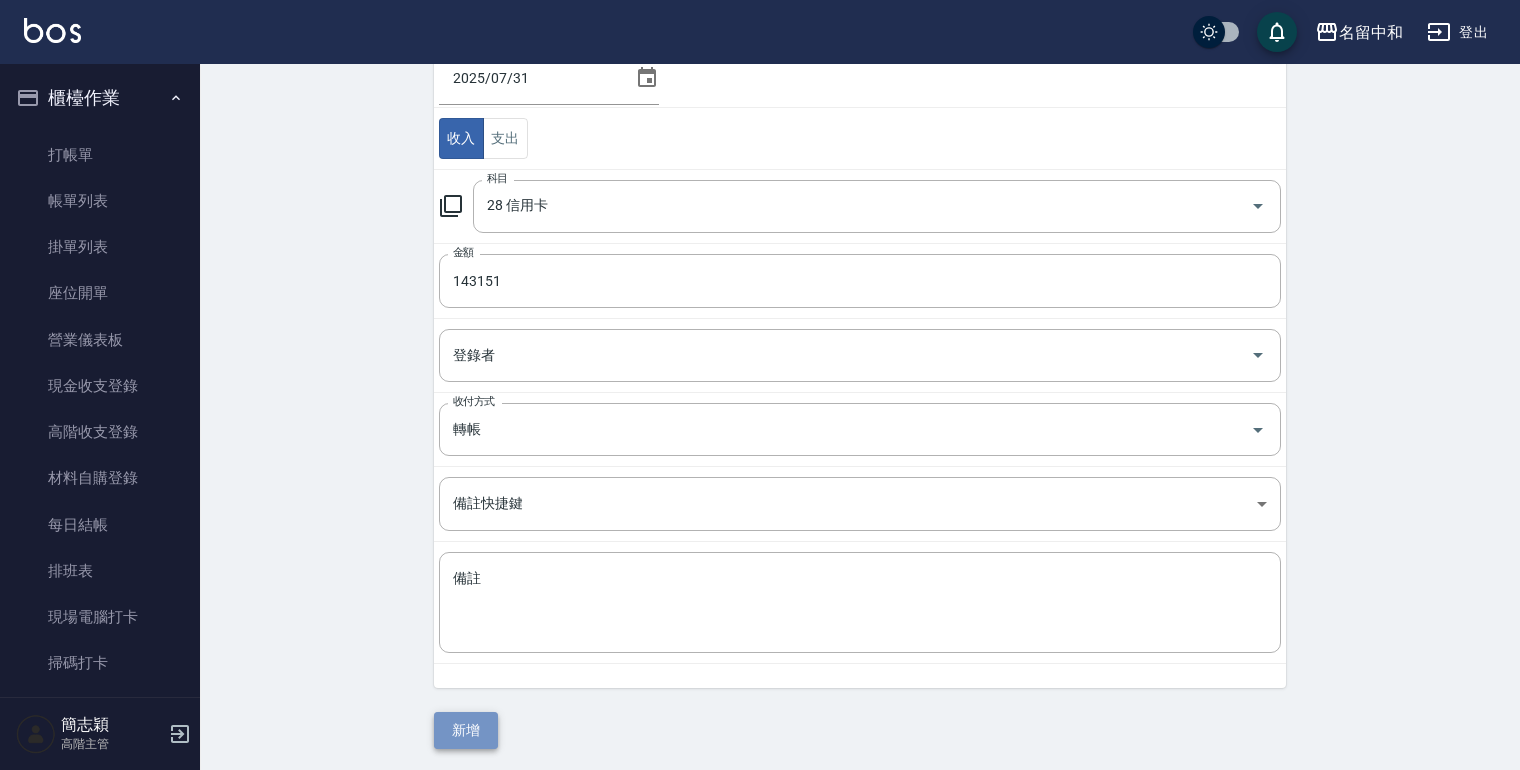 click on "新增" at bounding box center (466, 730) 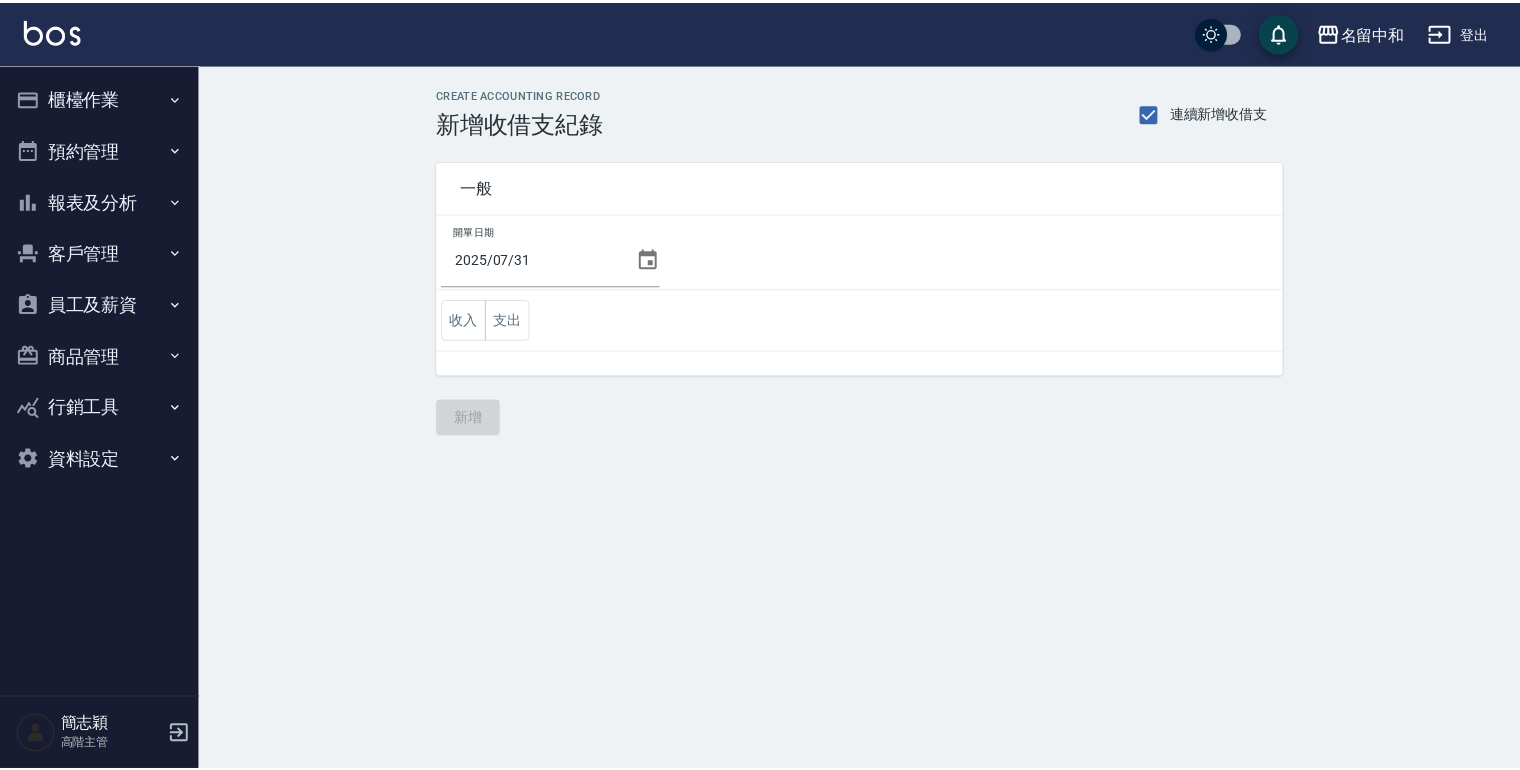 scroll, scrollTop: 0, scrollLeft: 0, axis: both 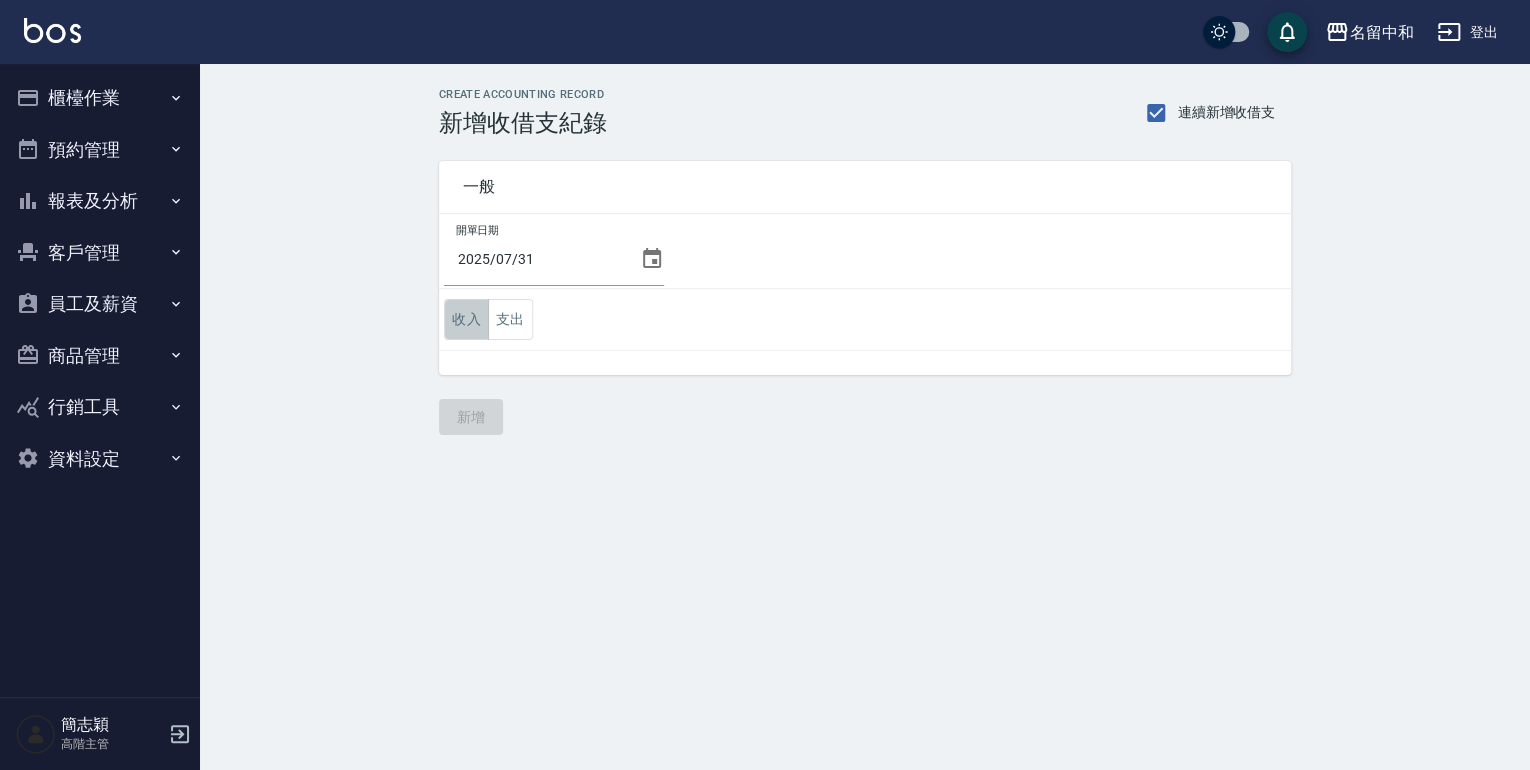click on "收入" at bounding box center [466, 319] 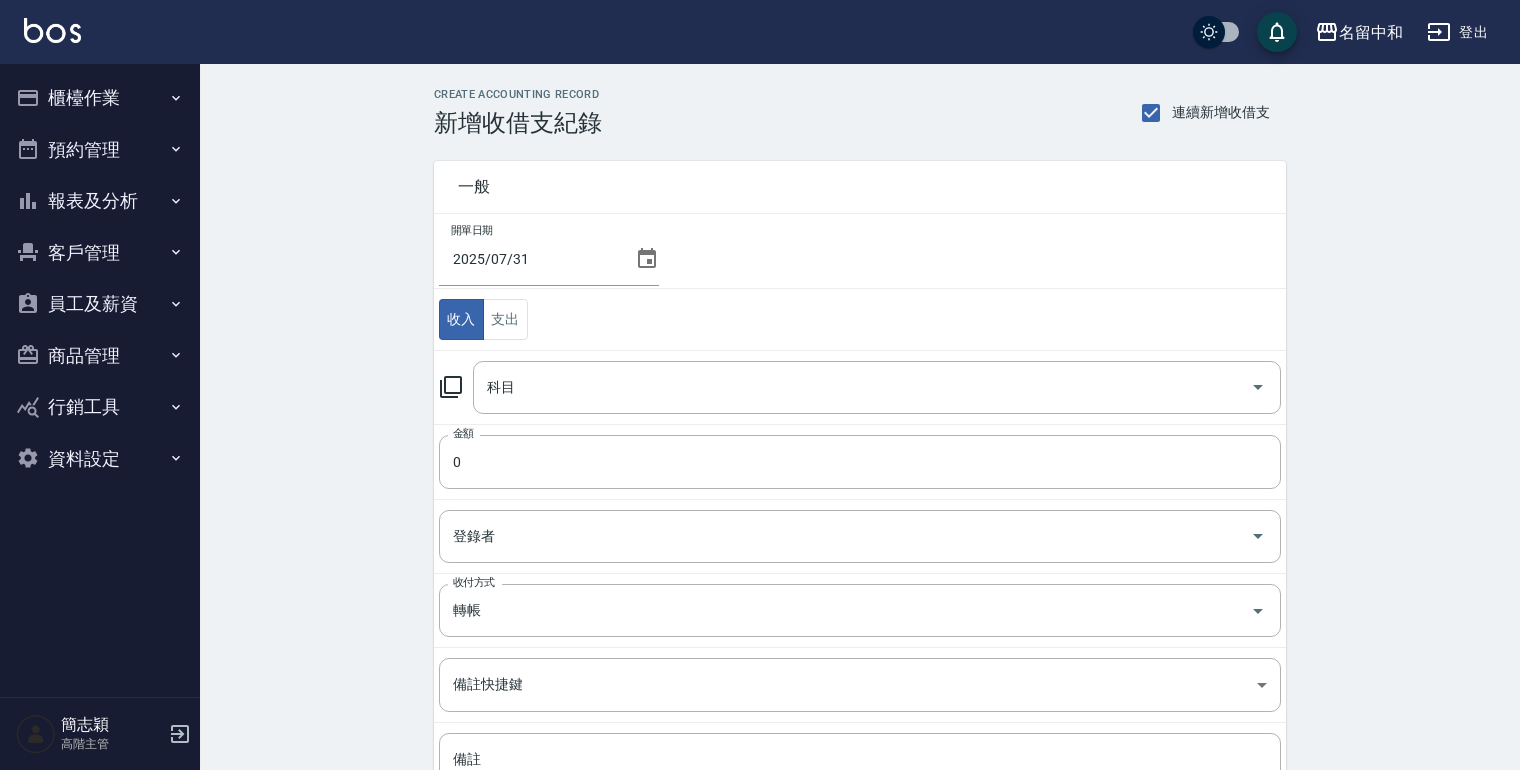 click 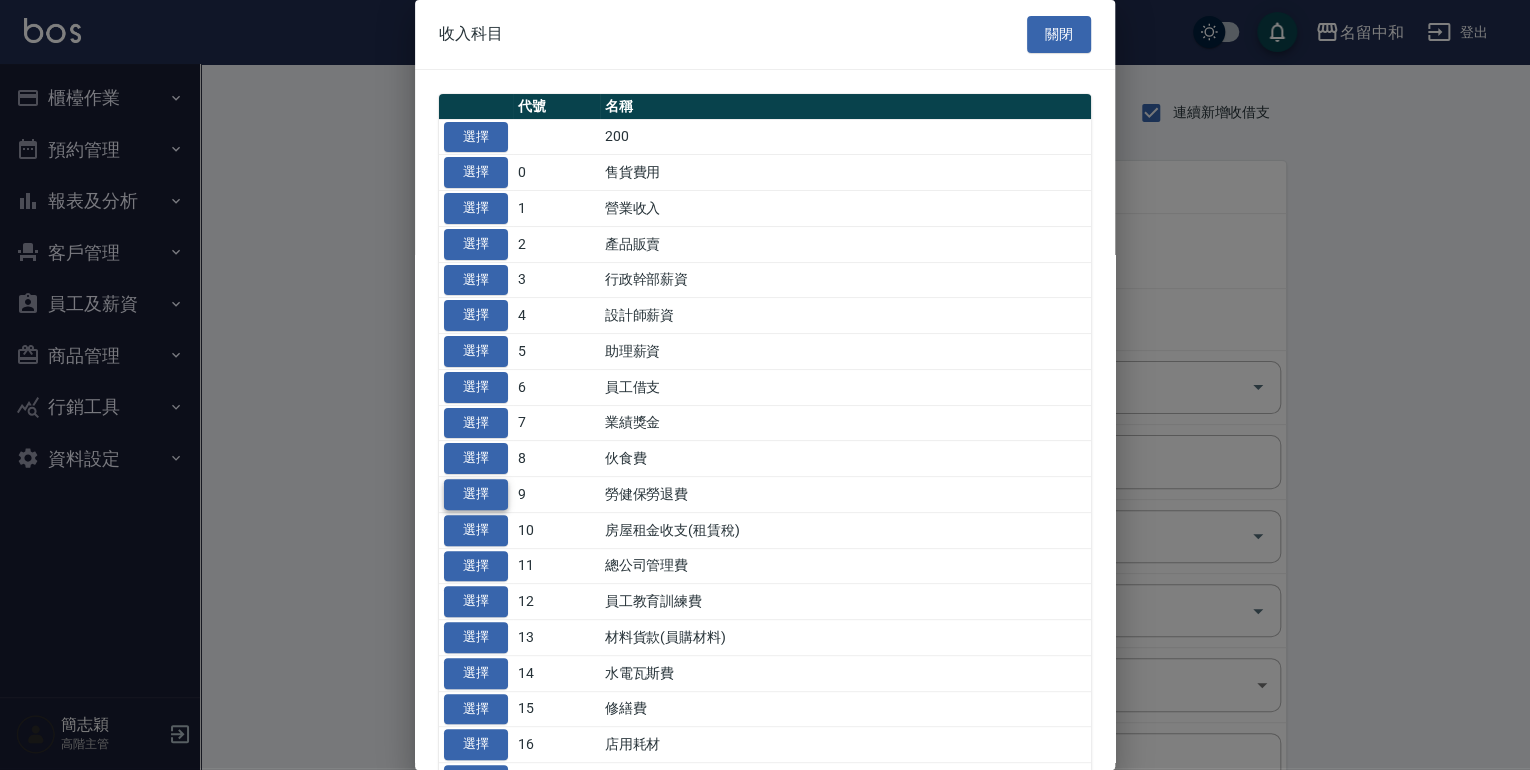click on "選擇" at bounding box center [476, 494] 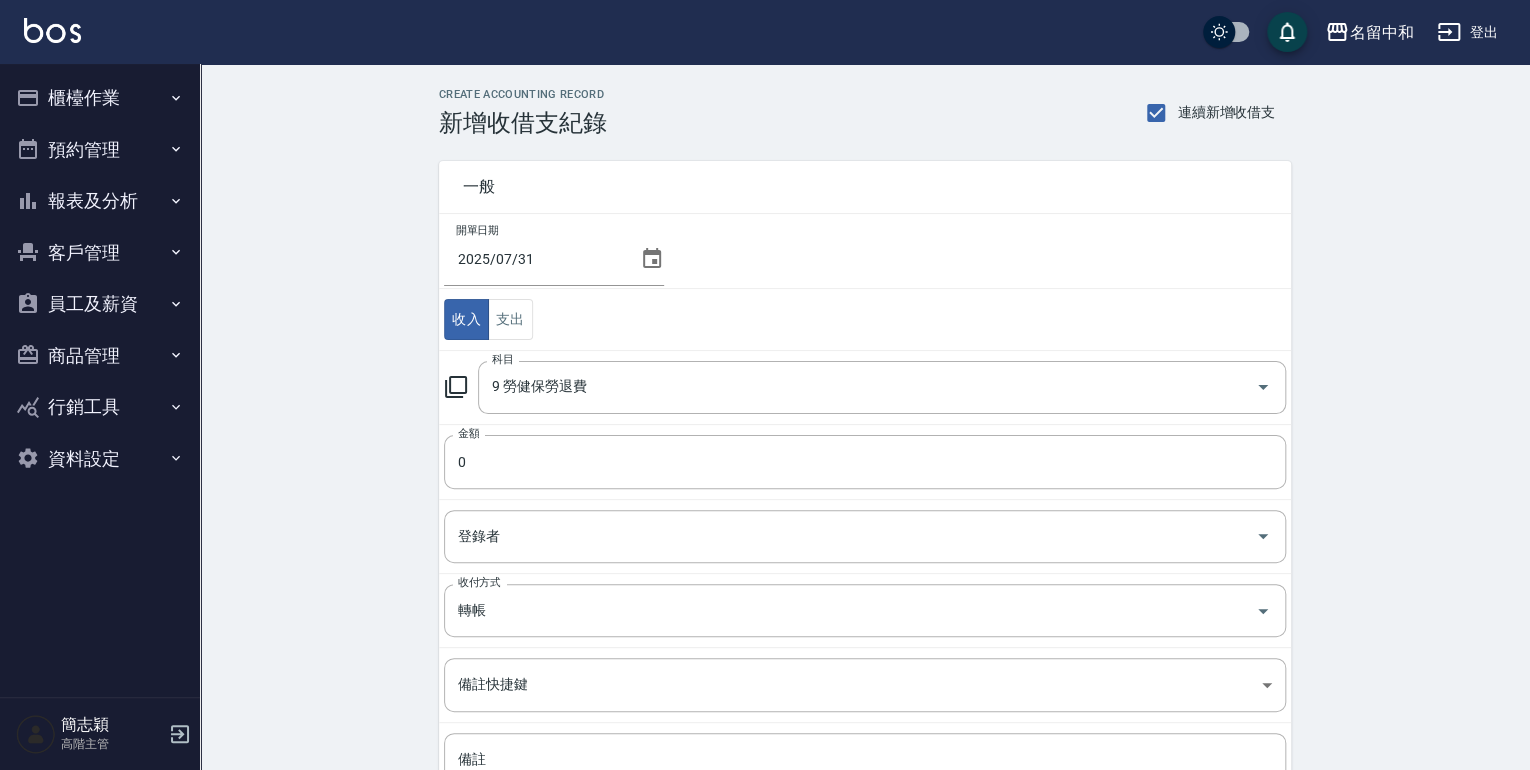 type on "9 勞健保勞退費" 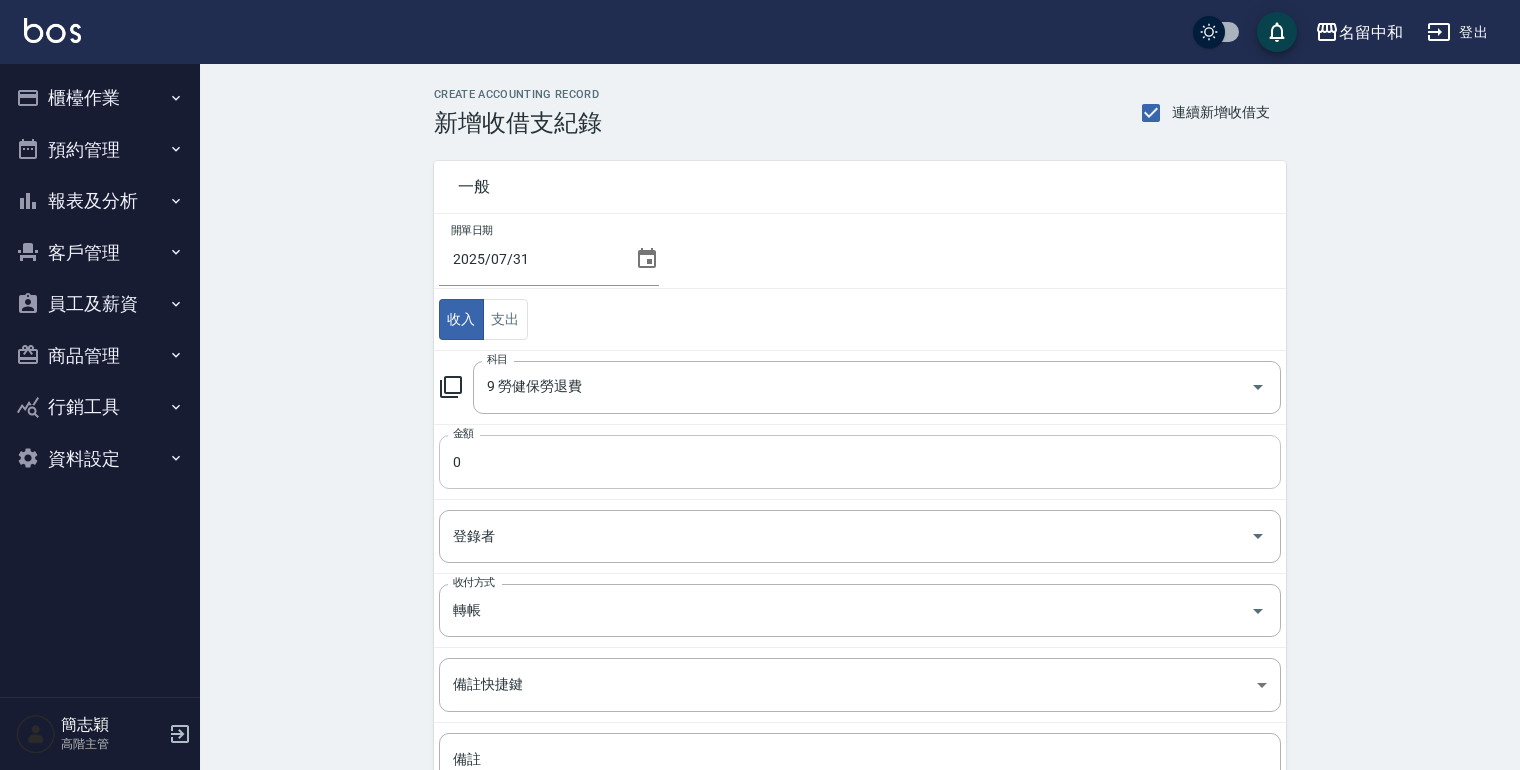 click on "0" at bounding box center (860, 462) 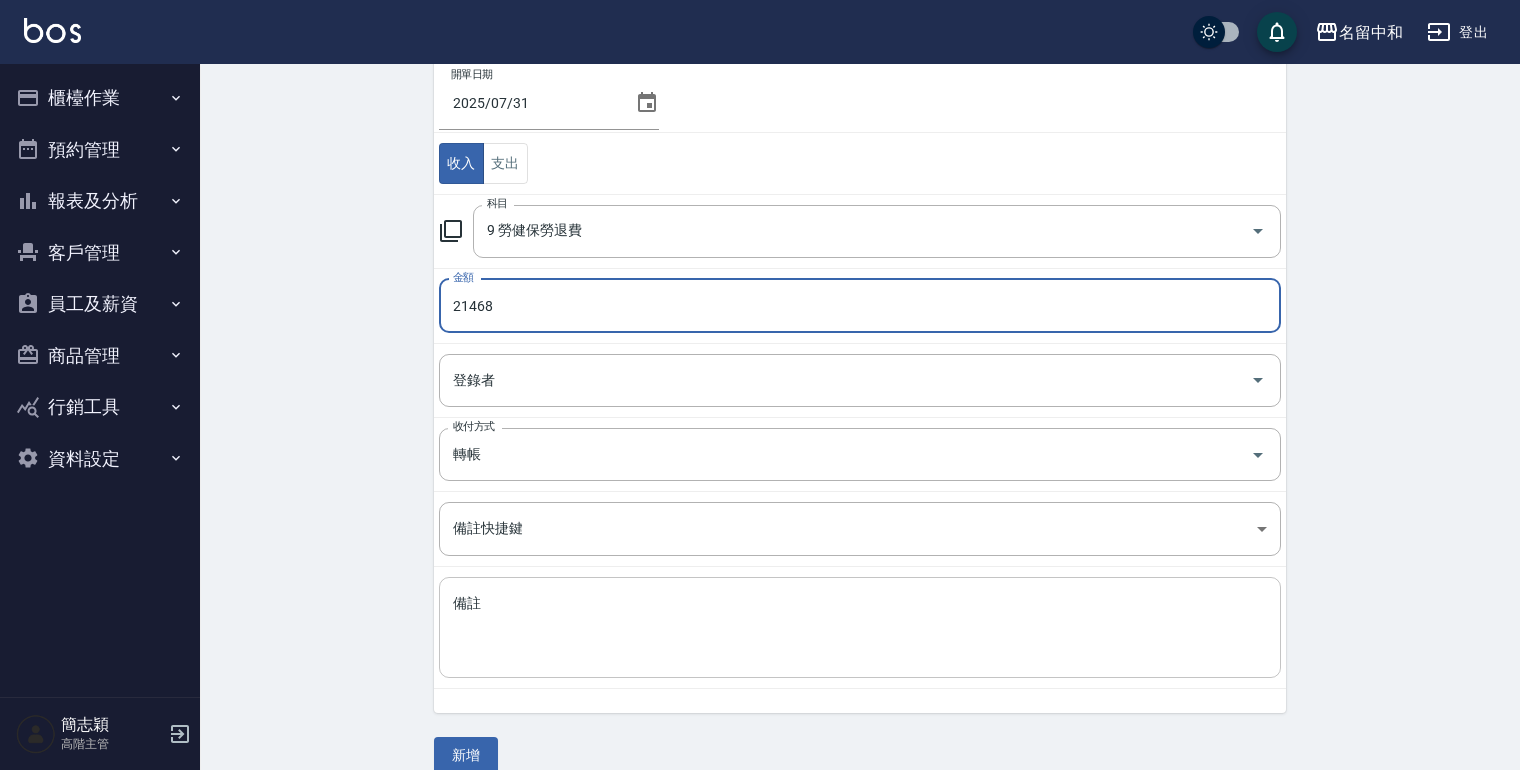scroll, scrollTop: 160, scrollLeft: 0, axis: vertical 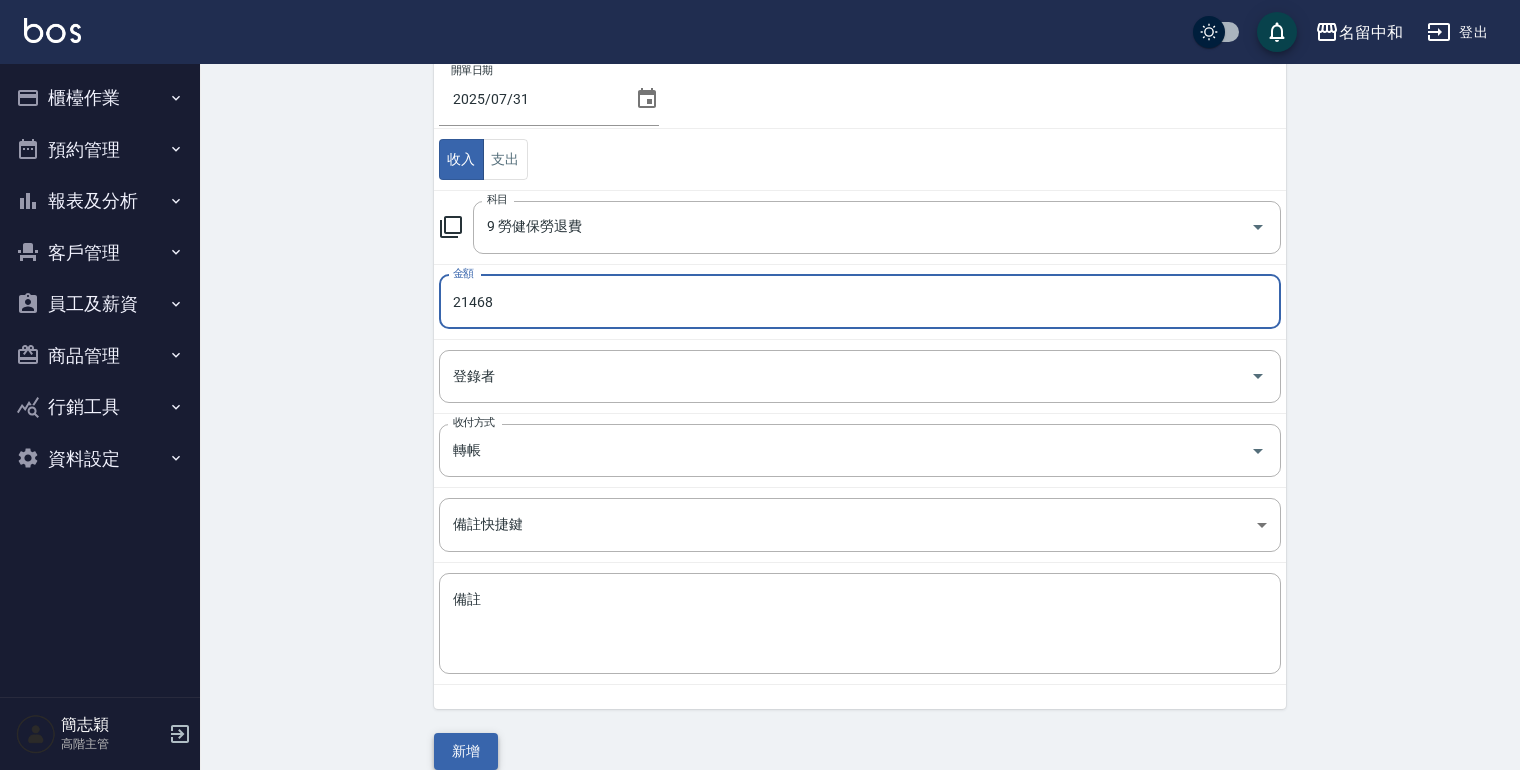 type on "21468" 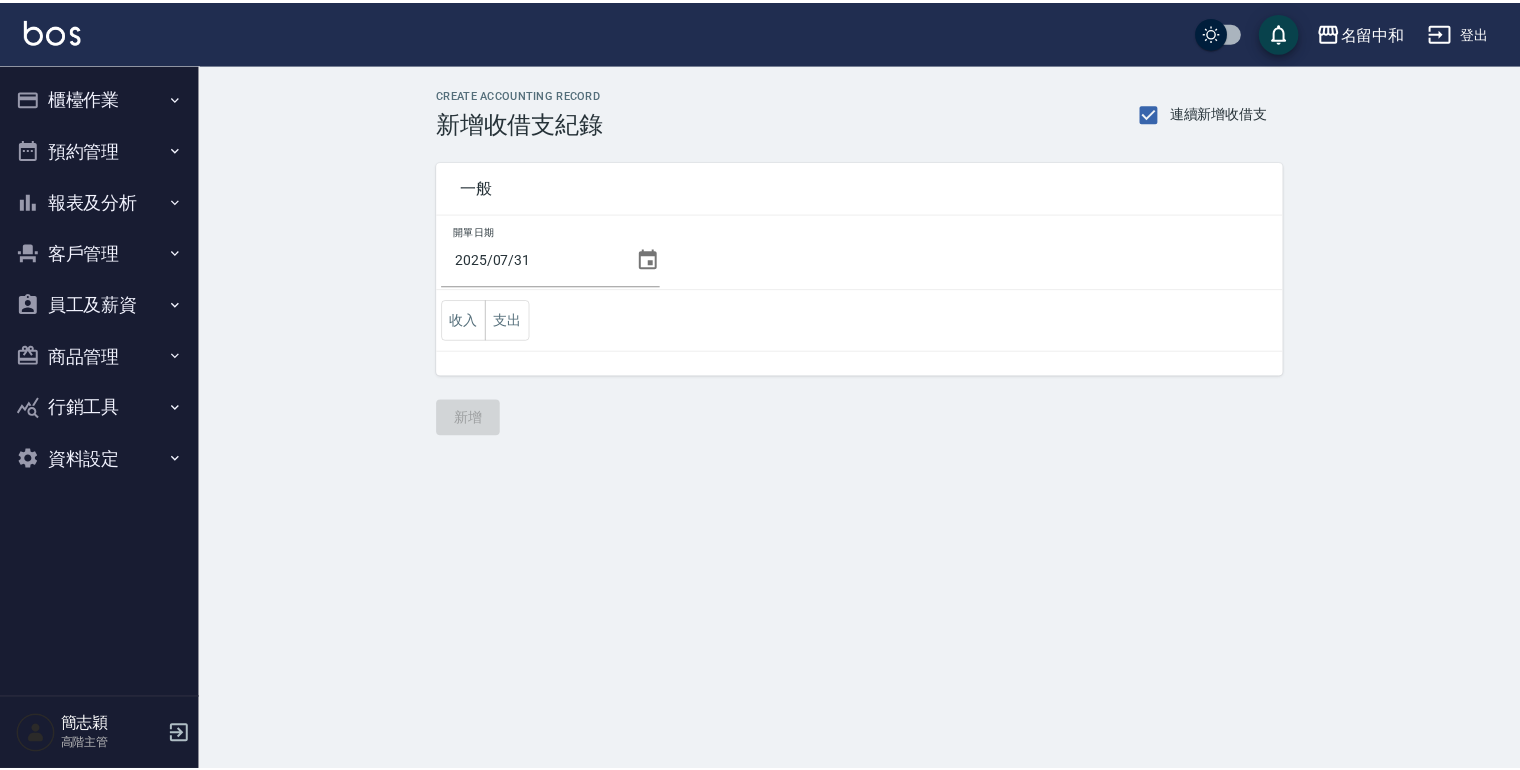 scroll, scrollTop: 0, scrollLeft: 0, axis: both 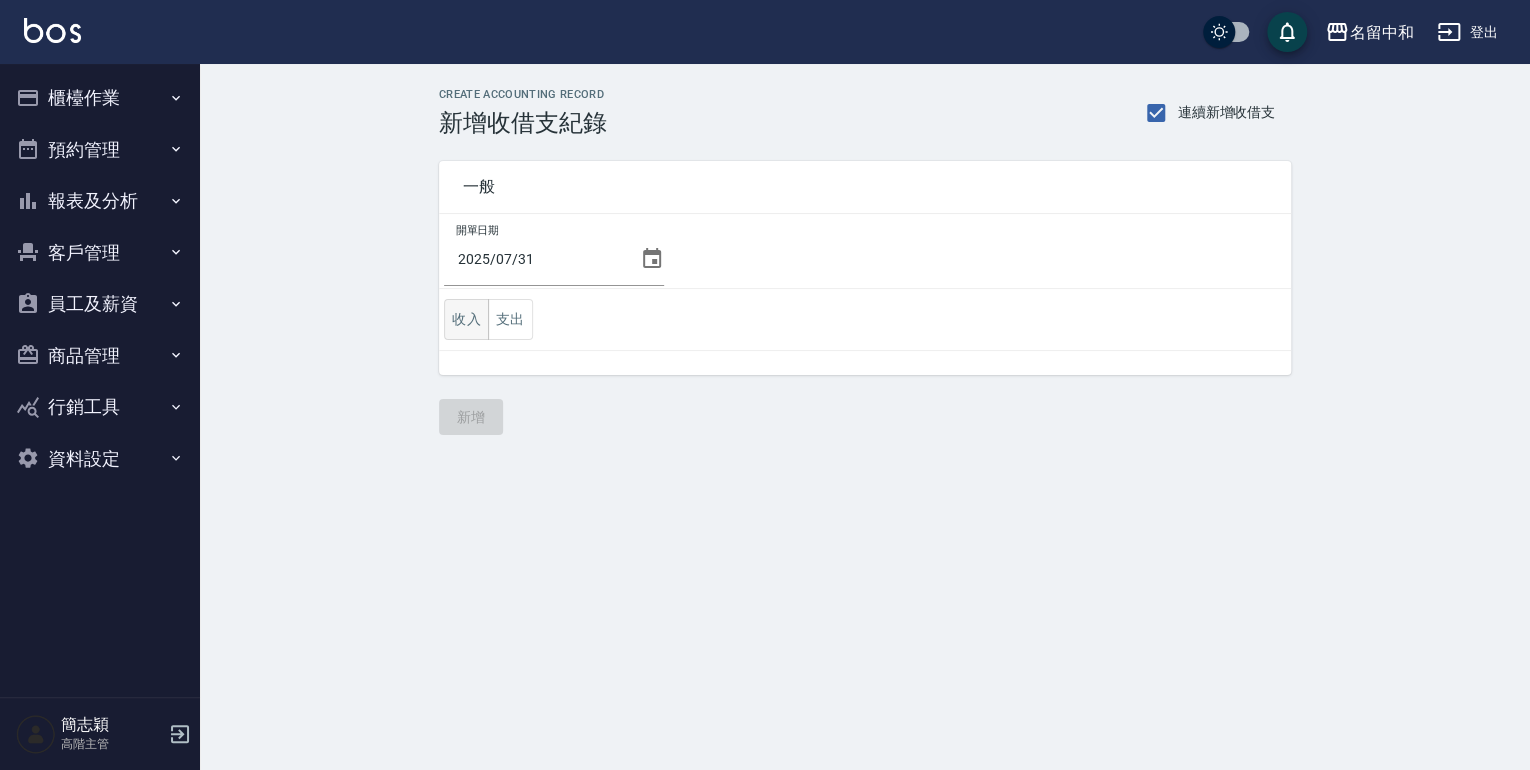 click on "收入" at bounding box center [466, 319] 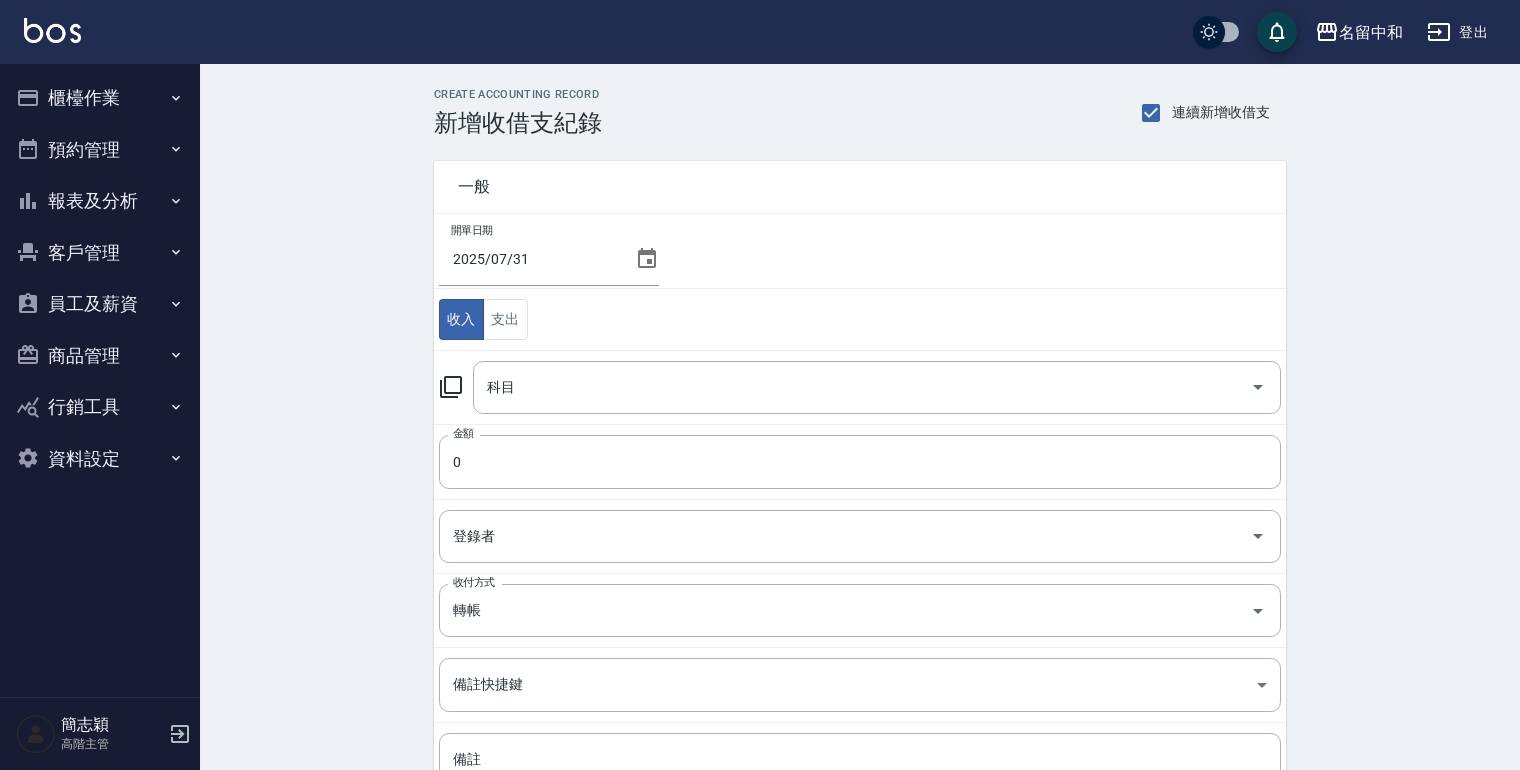 click 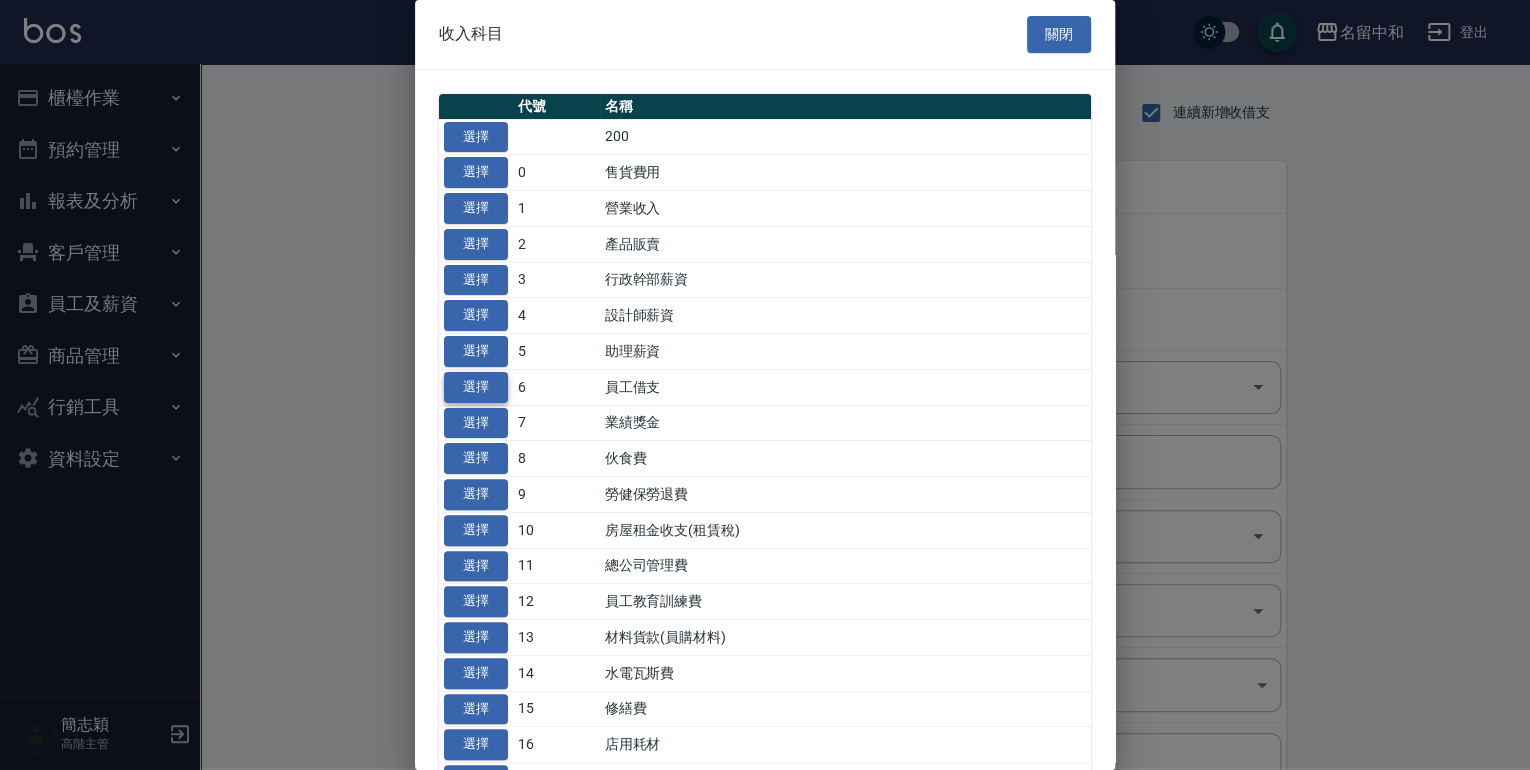 click on "選擇" at bounding box center (476, 387) 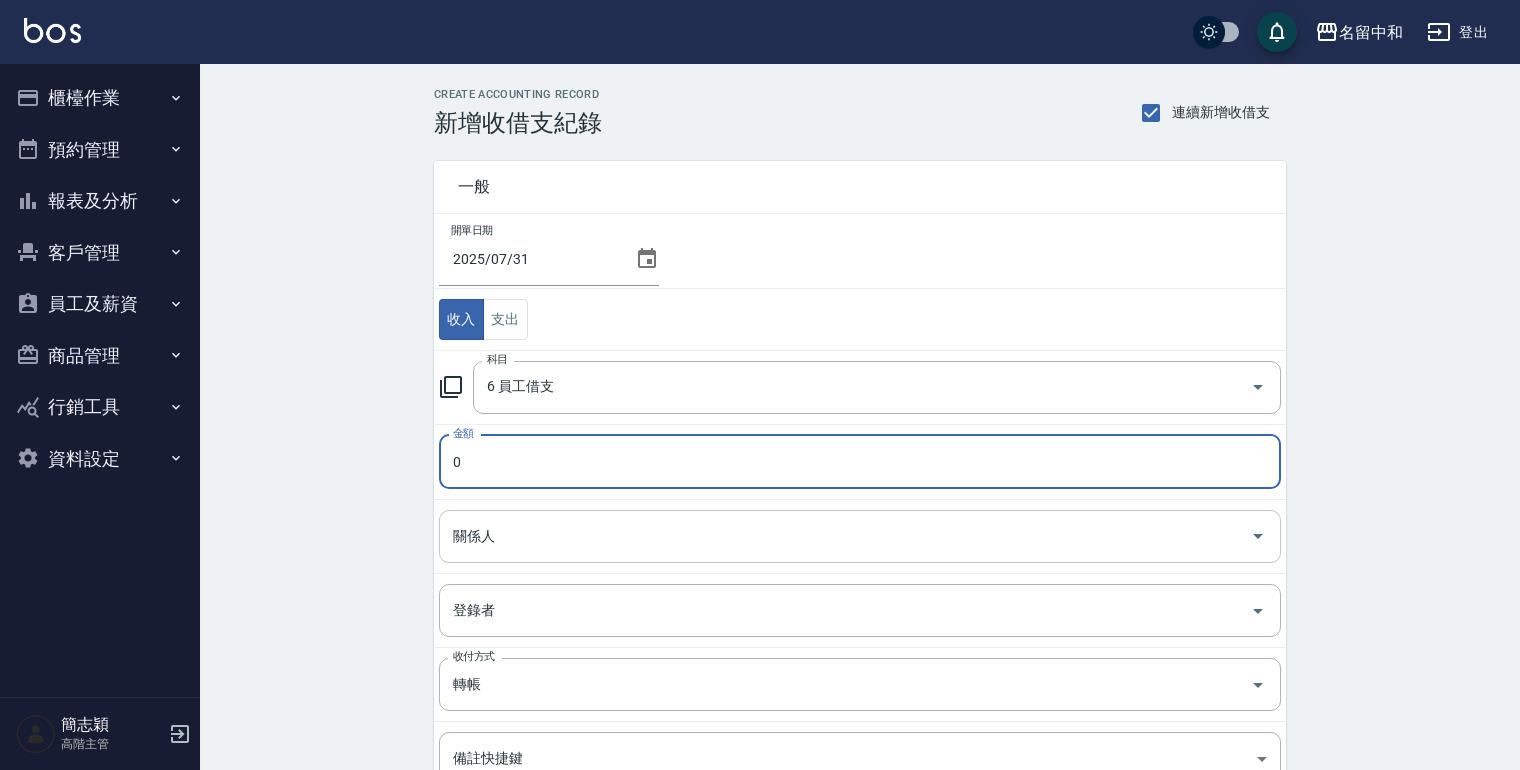 drag, startPoint x: 452, startPoint y: 467, endPoint x: 594, endPoint y: 545, distance: 162.01234 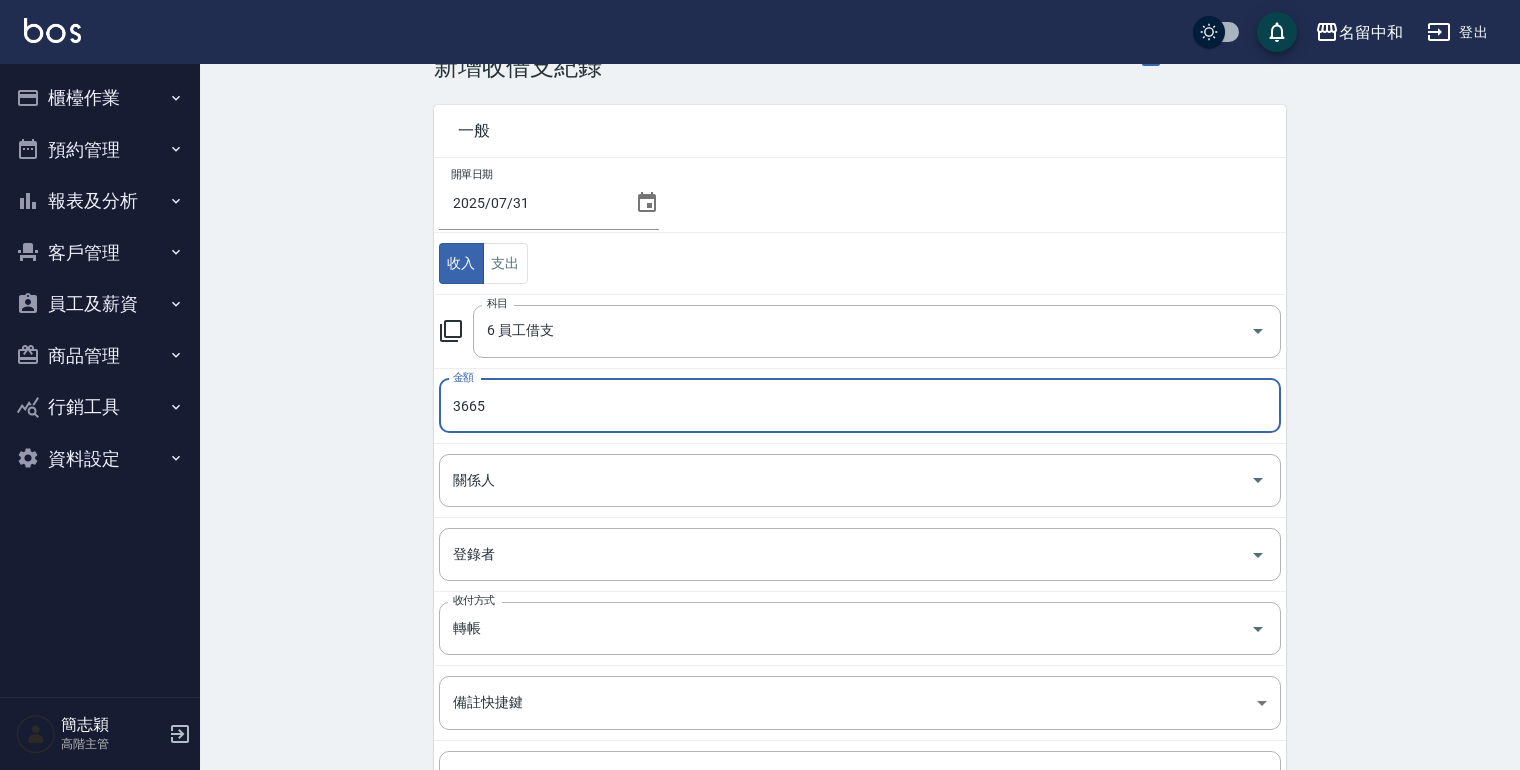 scroll, scrollTop: 256, scrollLeft: 0, axis: vertical 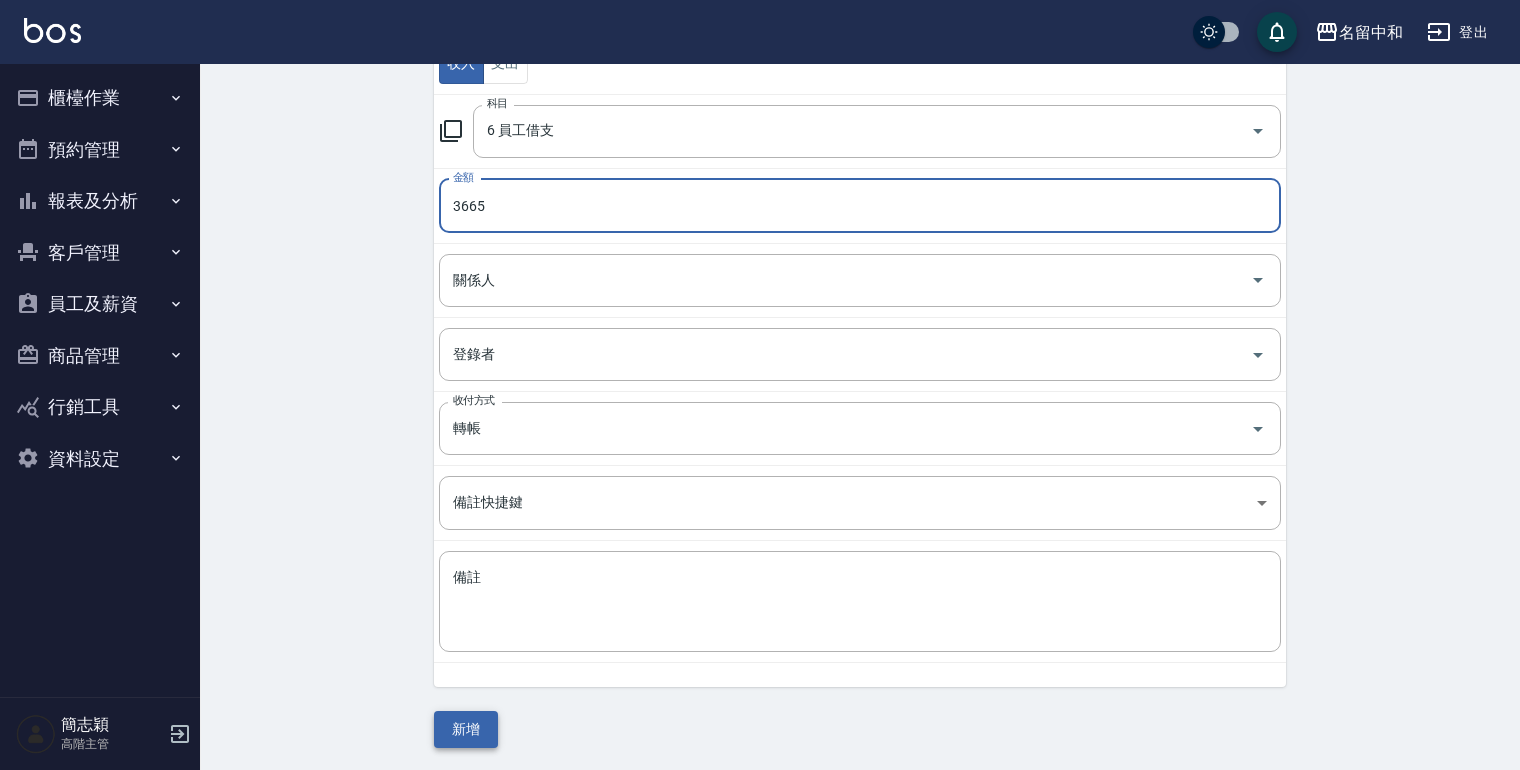 type on "3665" 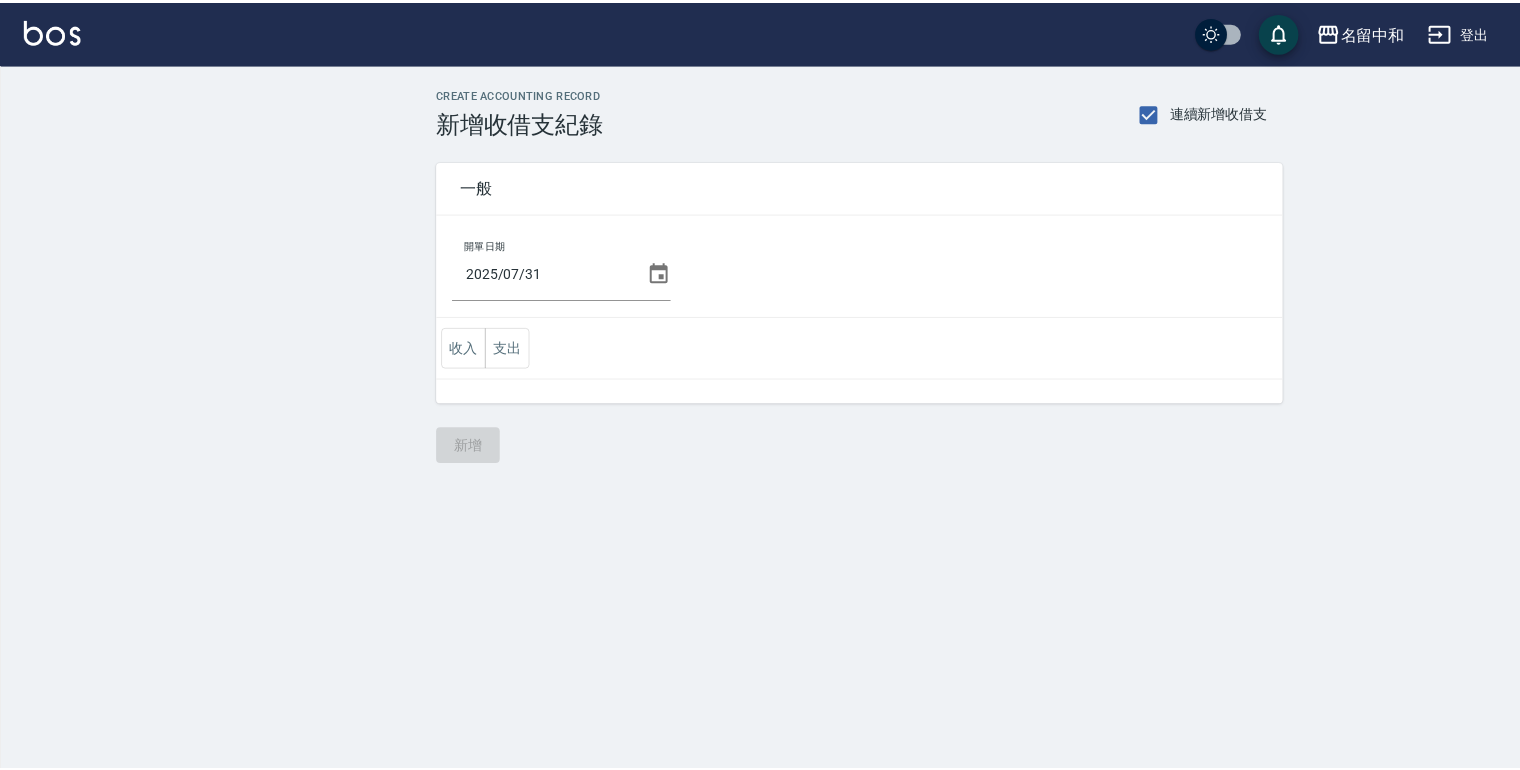 scroll, scrollTop: 0, scrollLeft: 0, axis: both 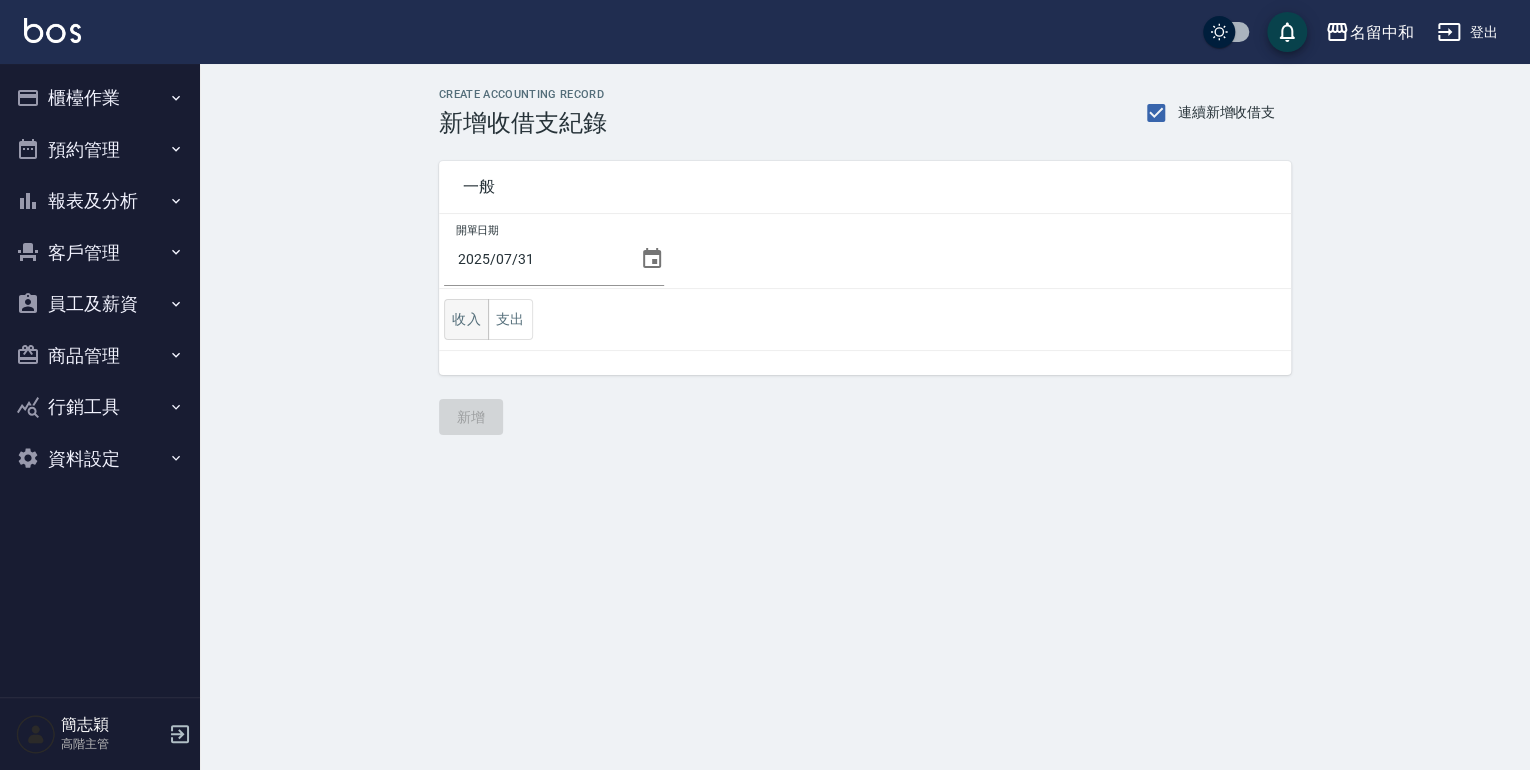 click on "收入" at bounding box center (466, 319) 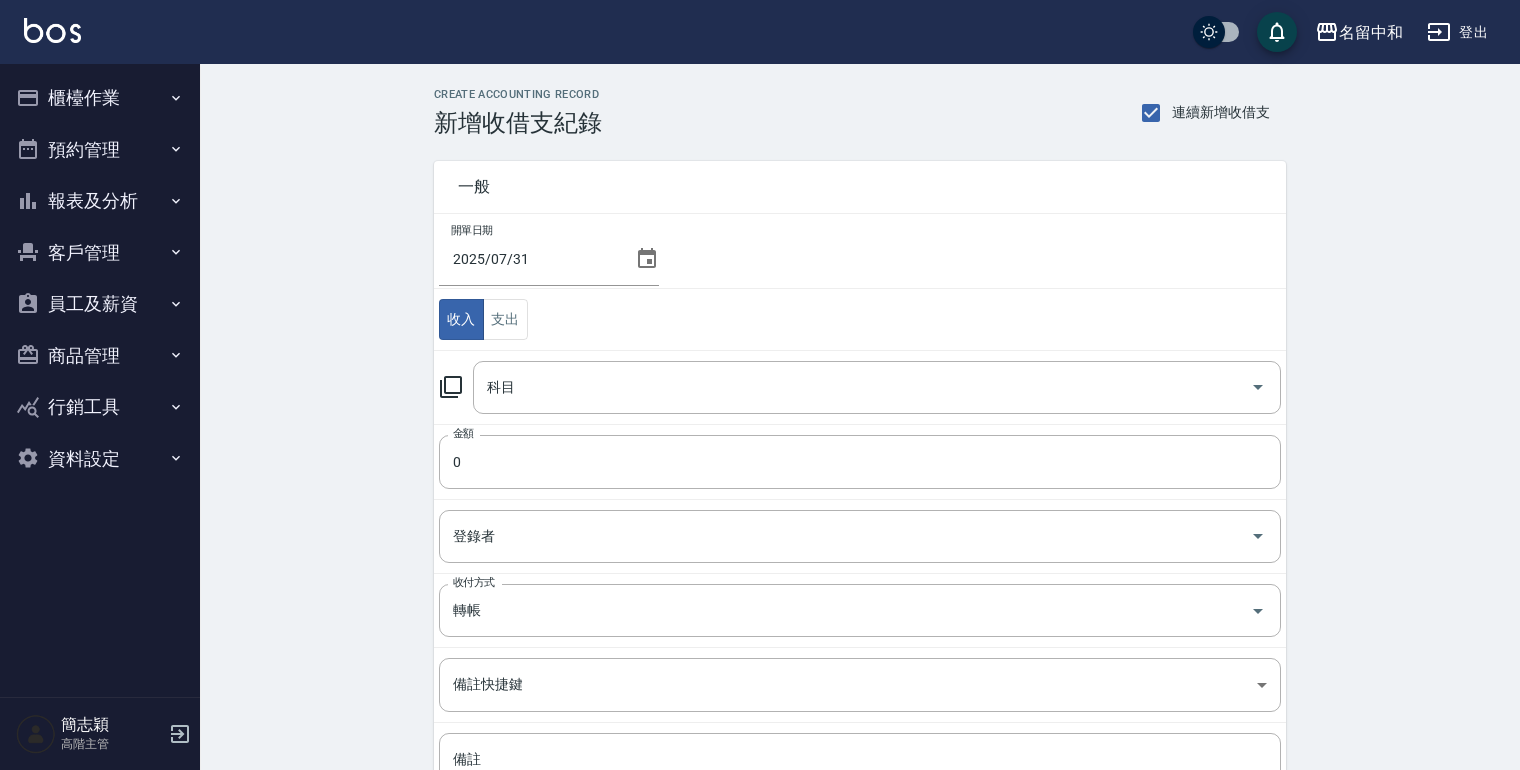 click 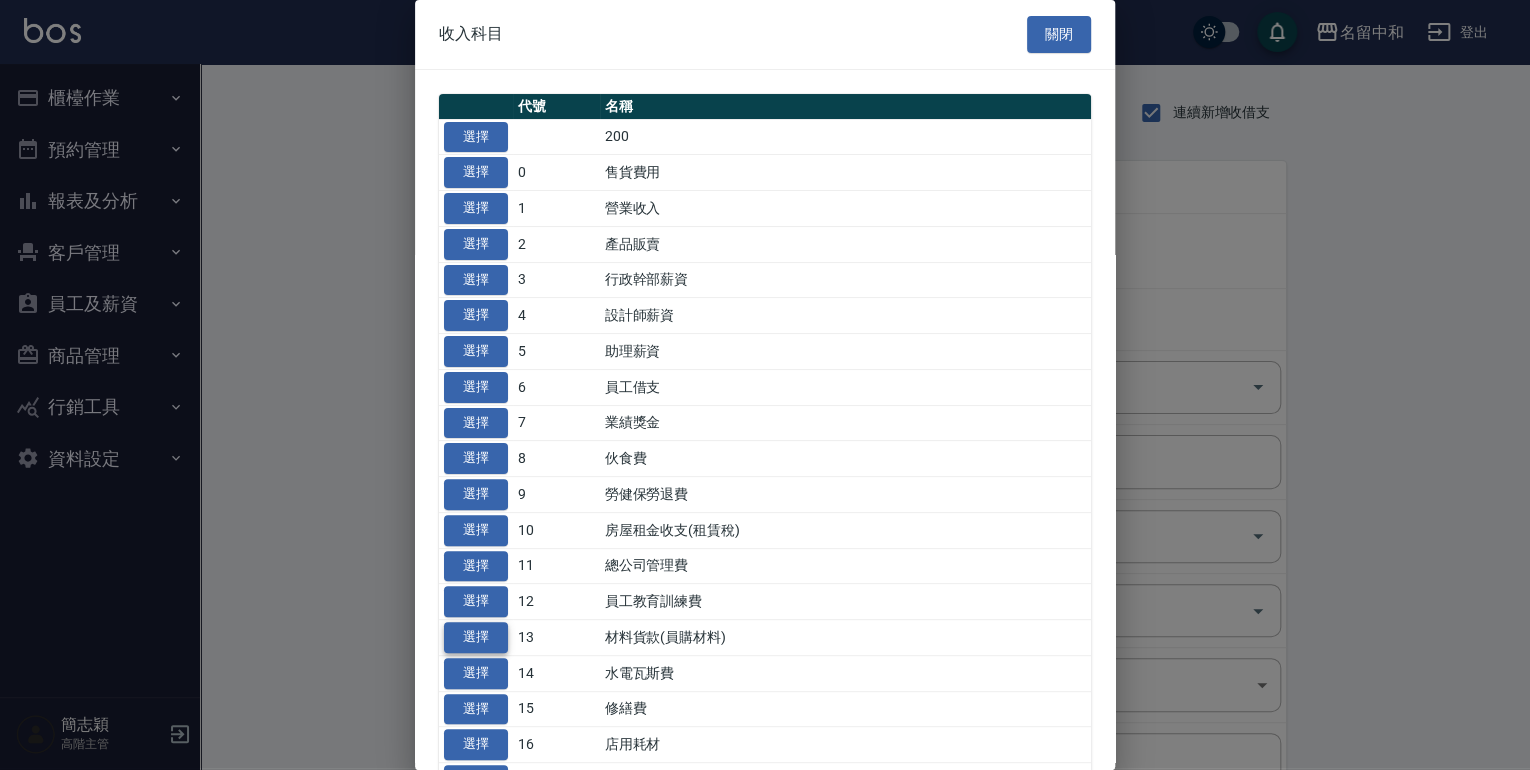 click on "選擇" at bounding box center (476, 637) 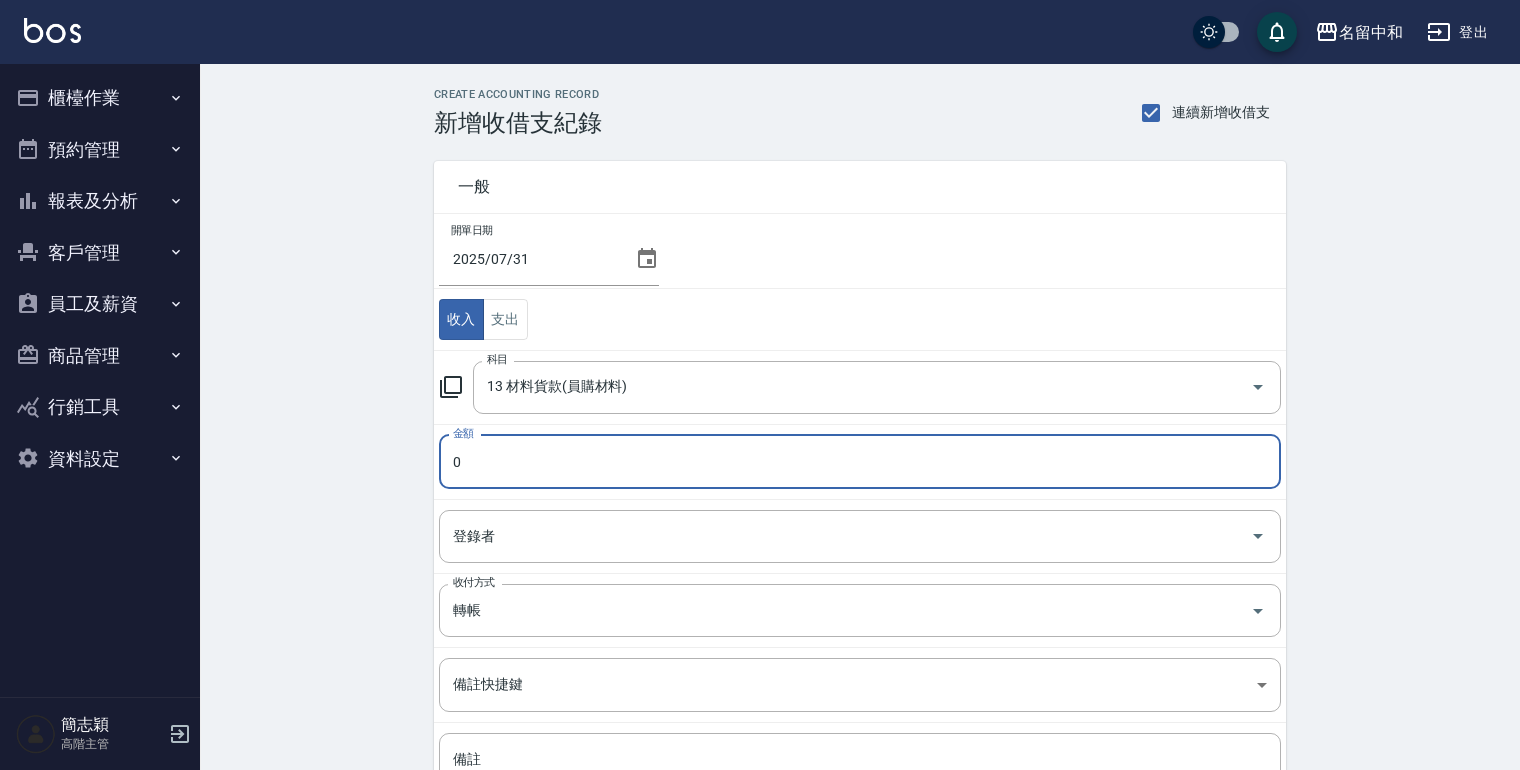 click on "0" at bounding box center (860, 462) 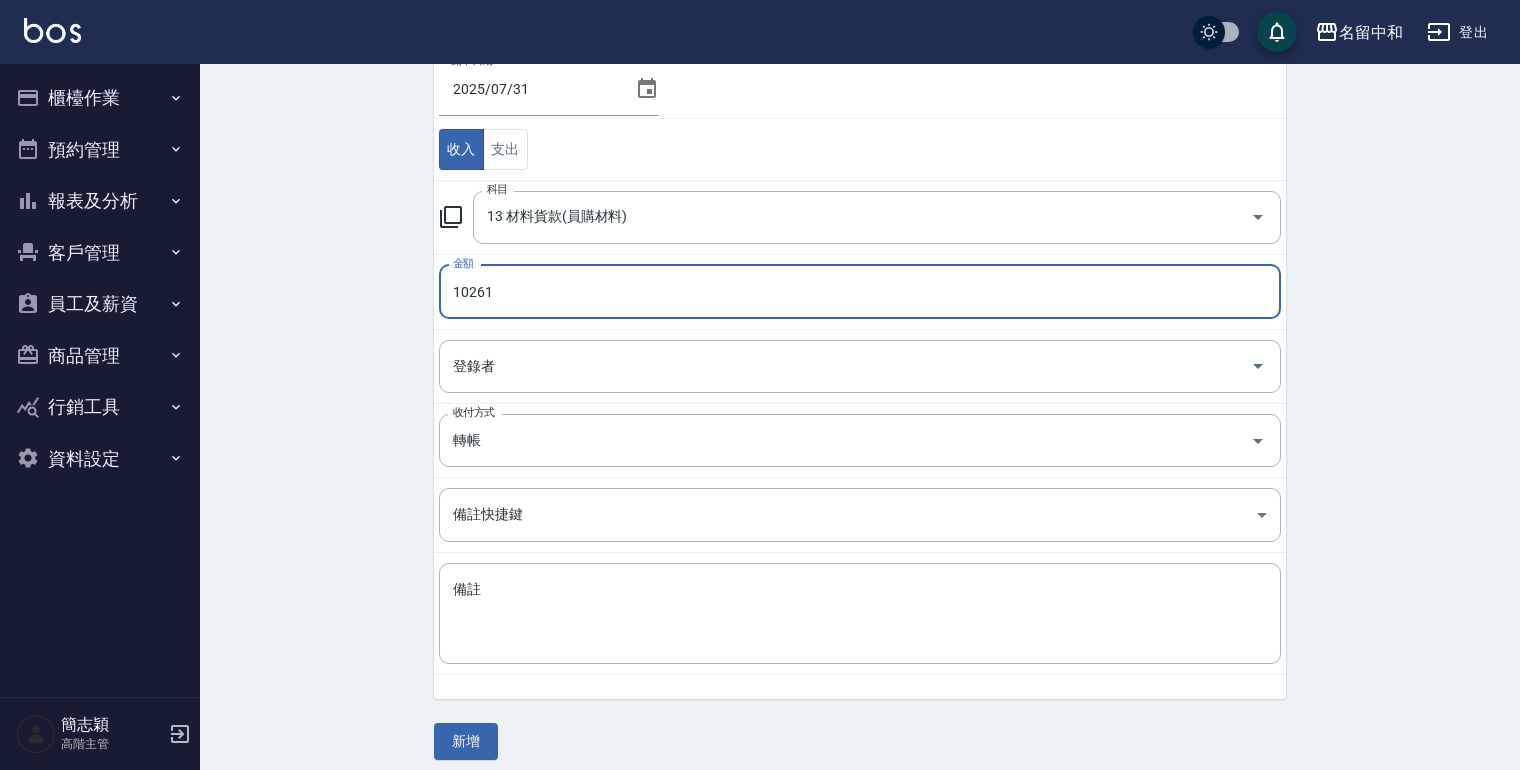 scroll, scrollTop: 181, scrollLeft: 0, axis: vertical 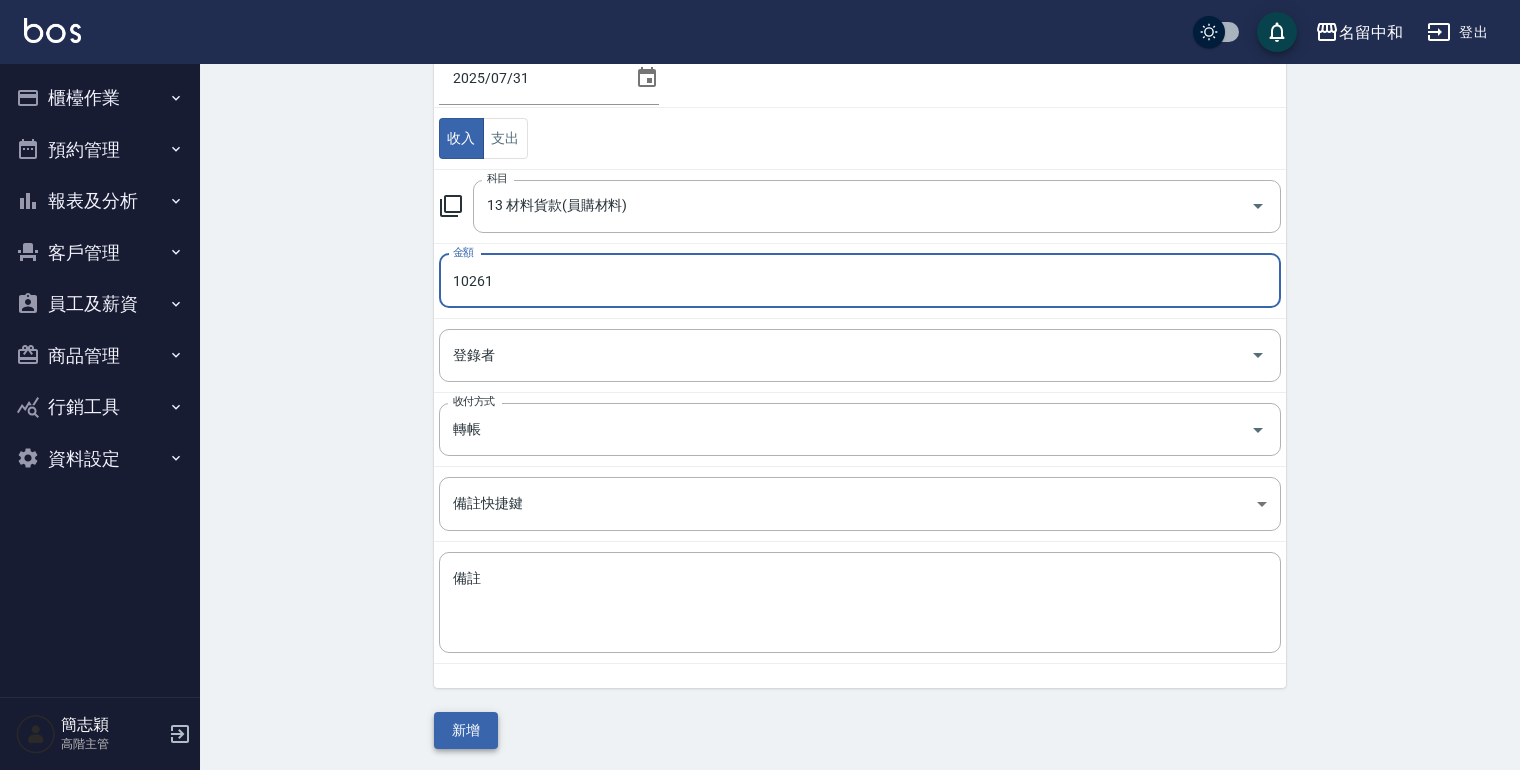 type on "10261" 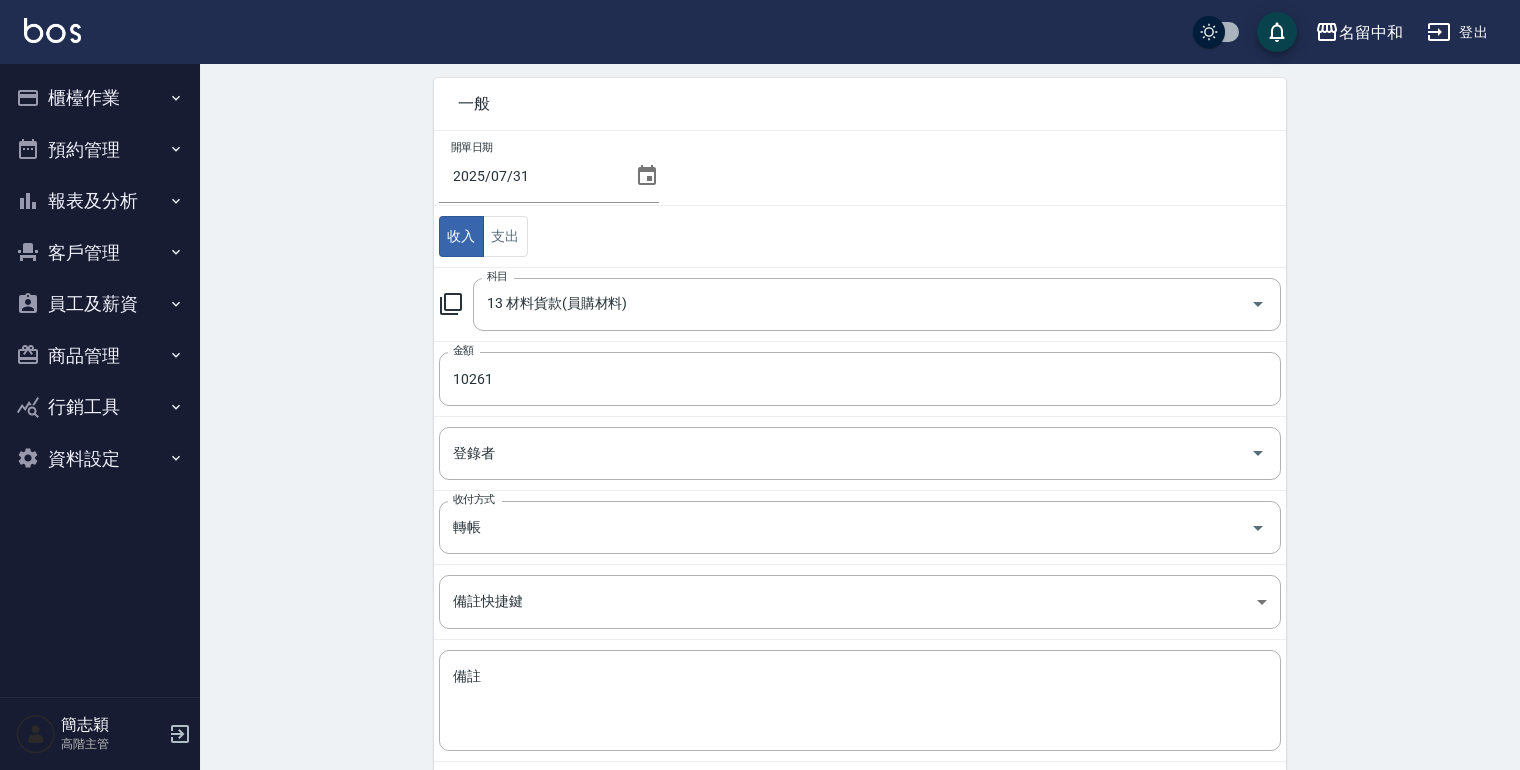 scroll, scrollTop: 181, scrollLeft: 0, axis: vertical 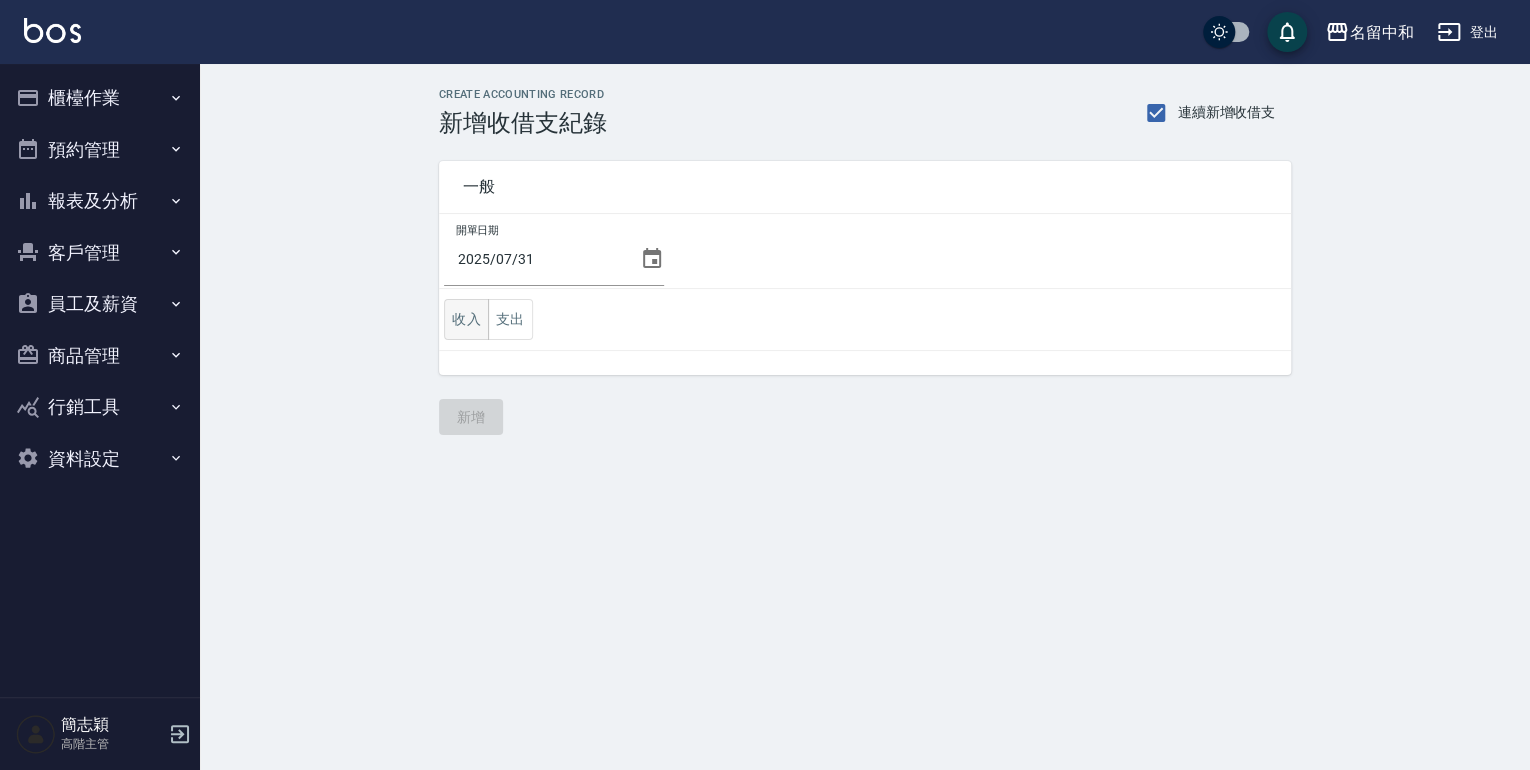click on "收入" at bounding box center [466, 319] 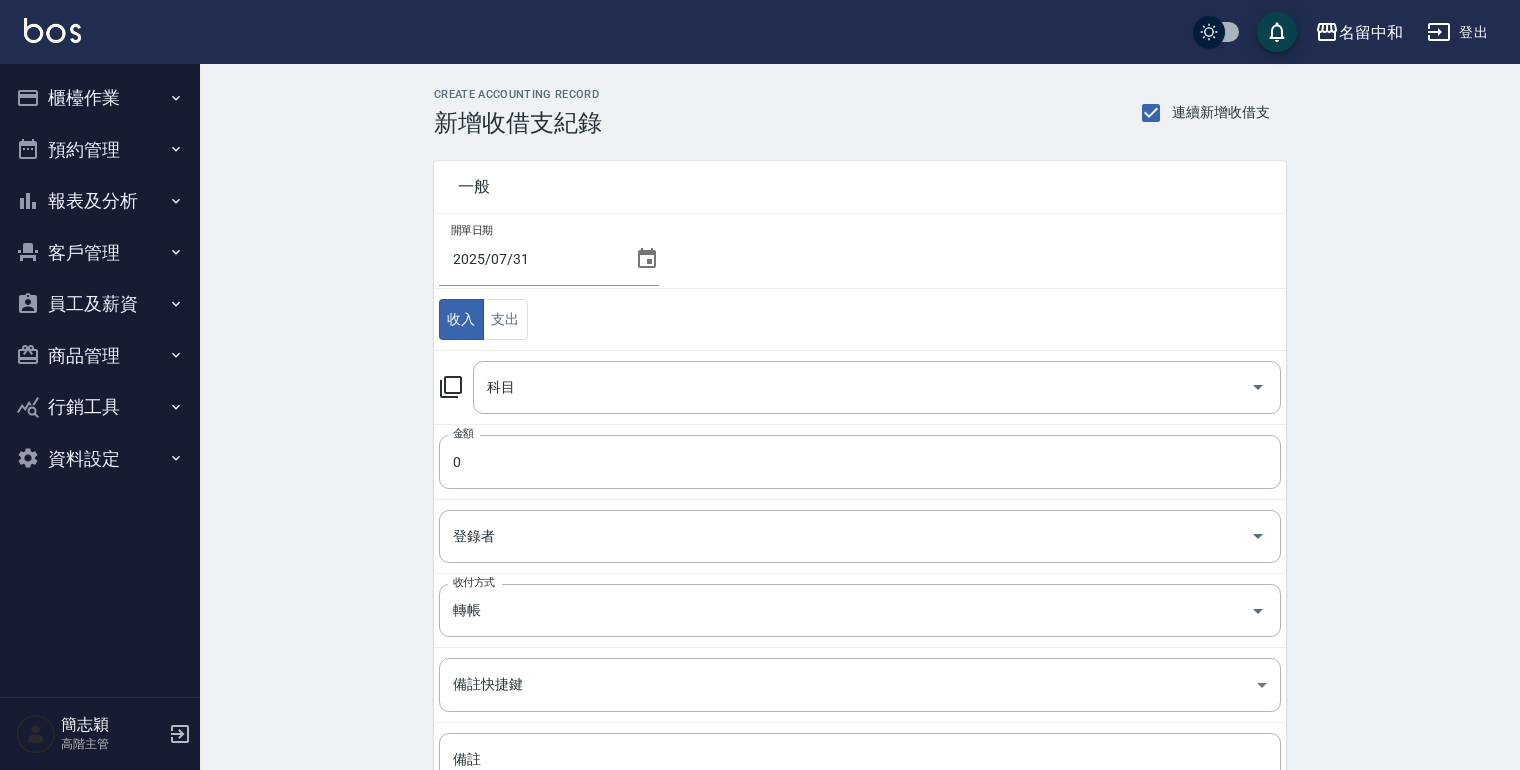 click 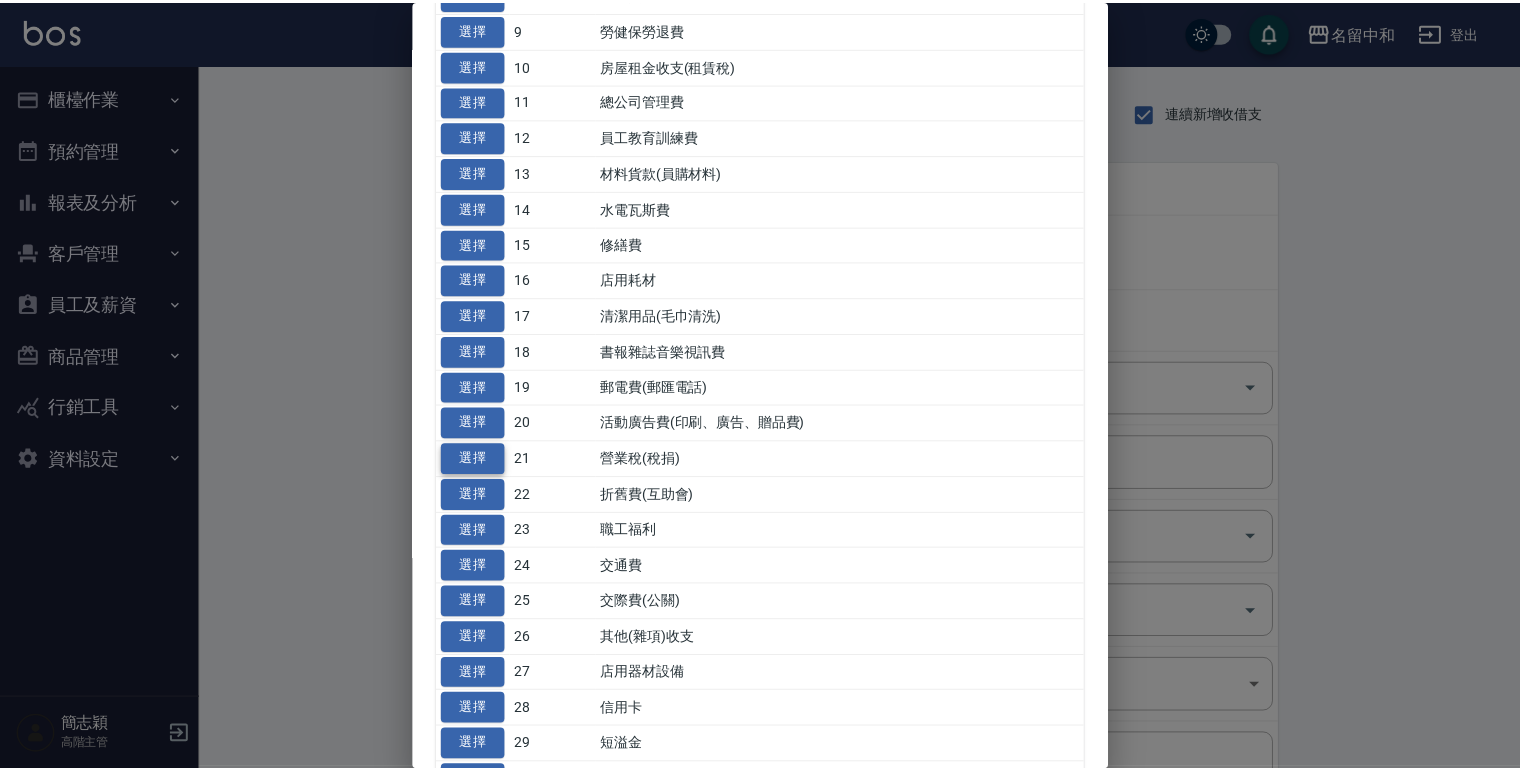scroll, scrollTop: 480, scrollLeft: 0, axis: vertical 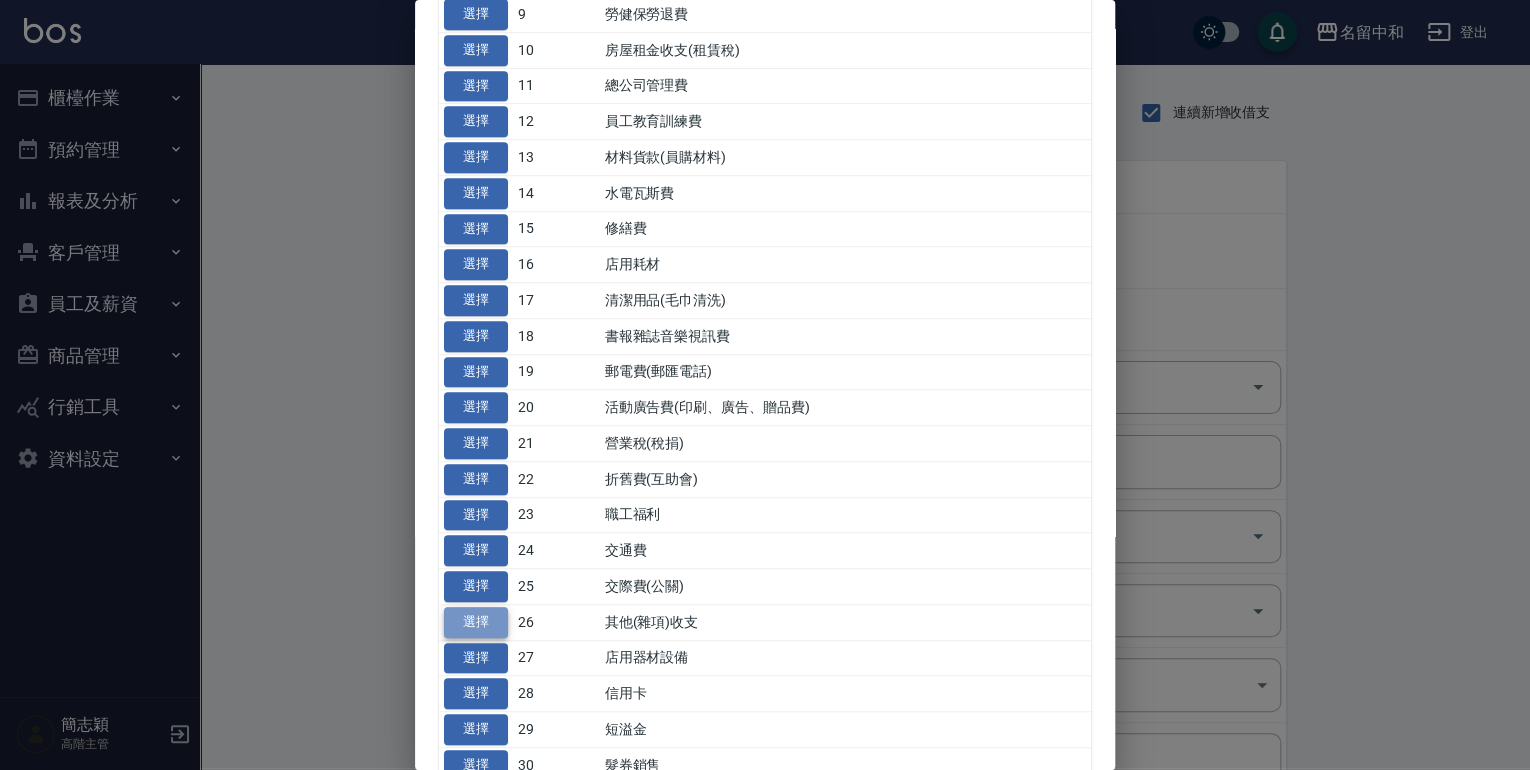 click on "選擇" at bounding box center (476, 622) 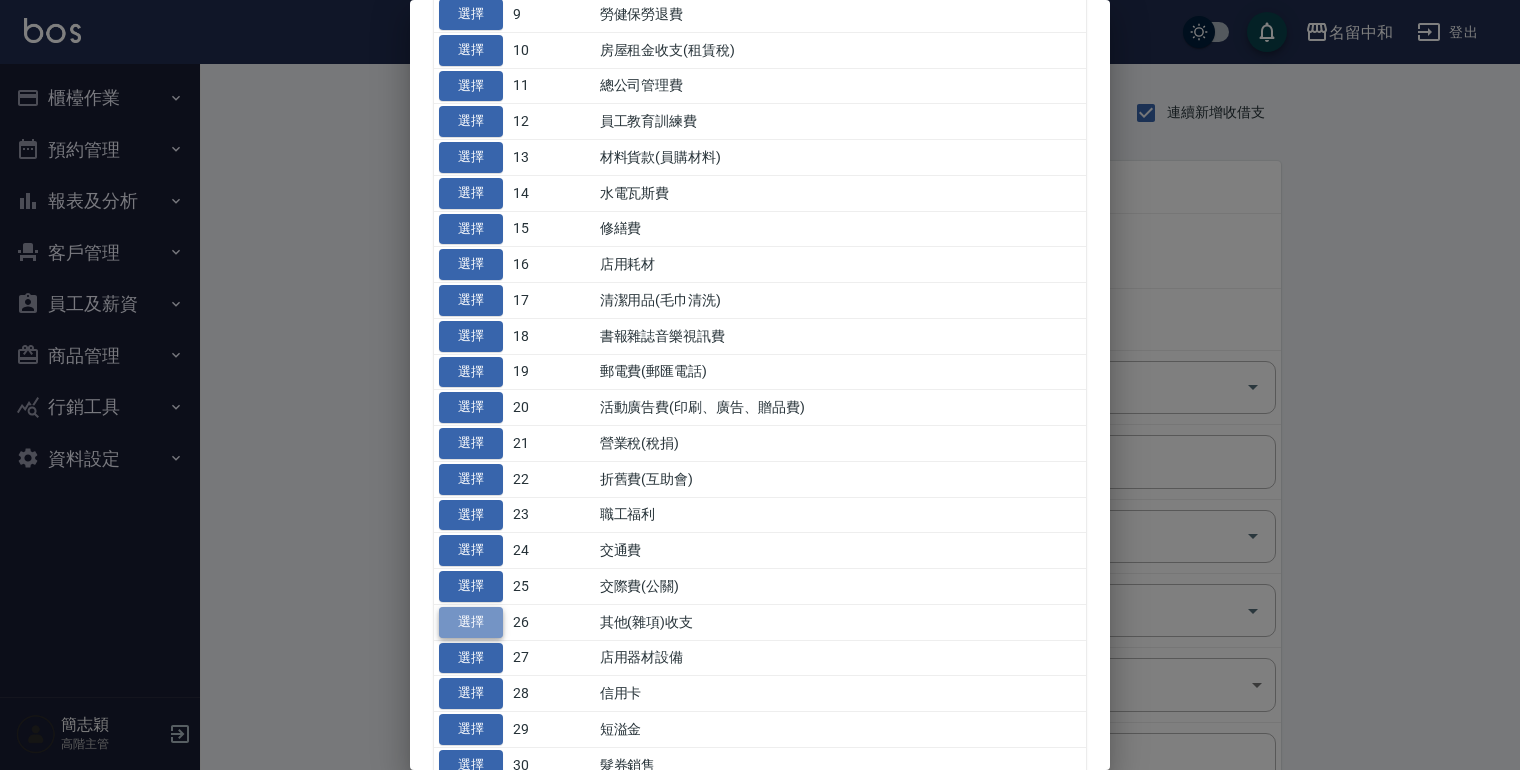 type on "26 其他(雜項)收支" 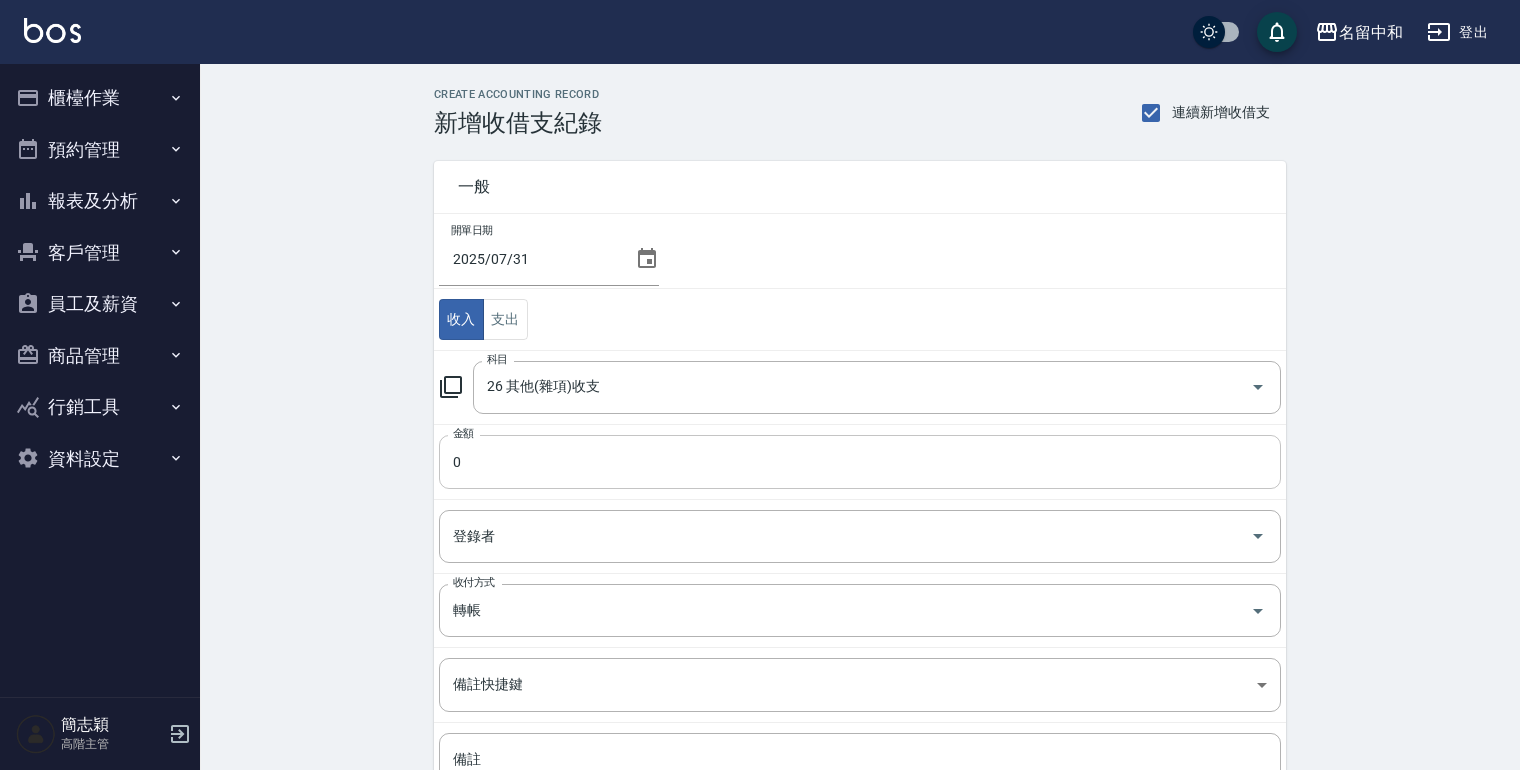 click on "0" at bounding box center (860, 462) 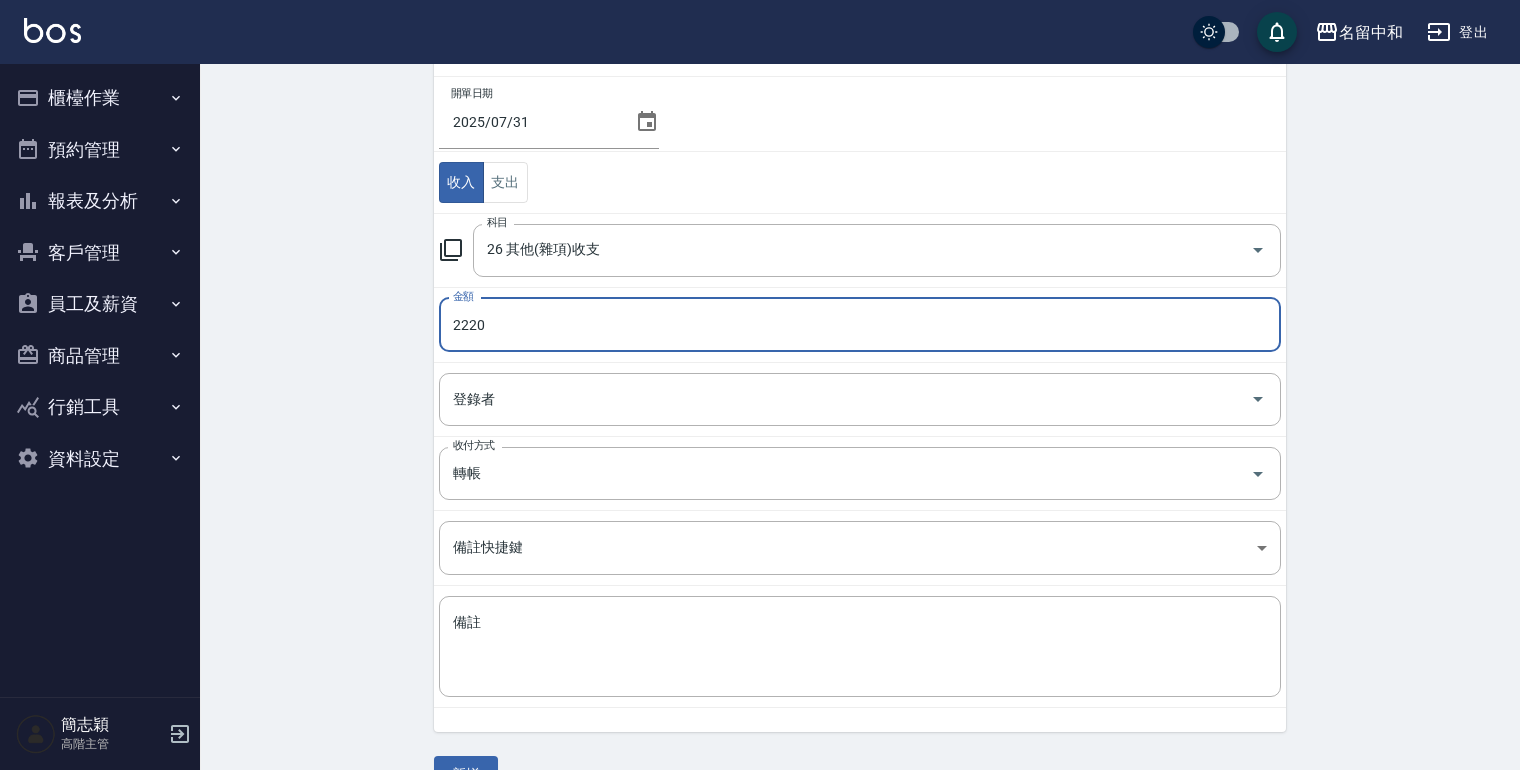 scroll, scrollTop: 160, scrollLeft: 0, axis: vertical 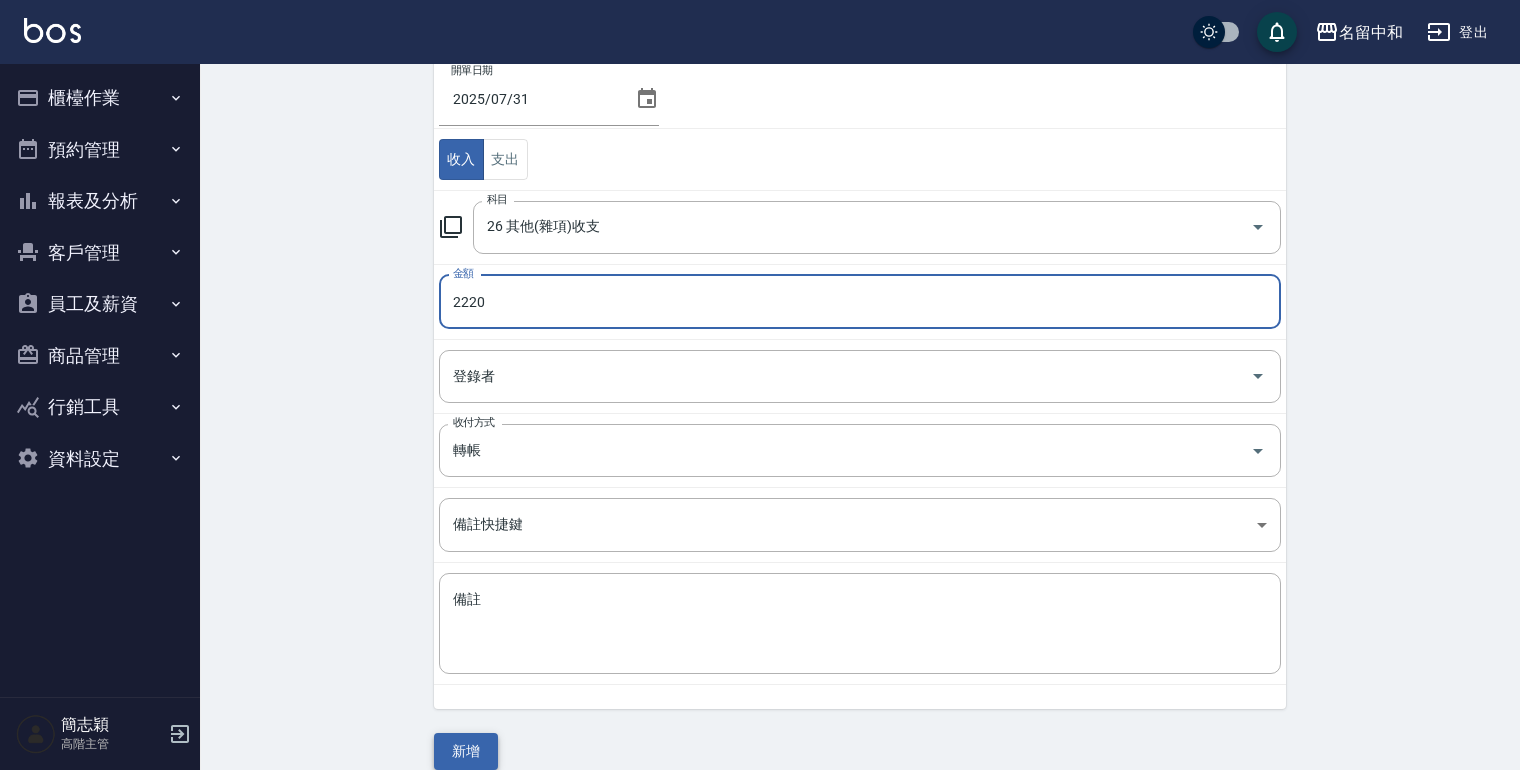 type on "2220" 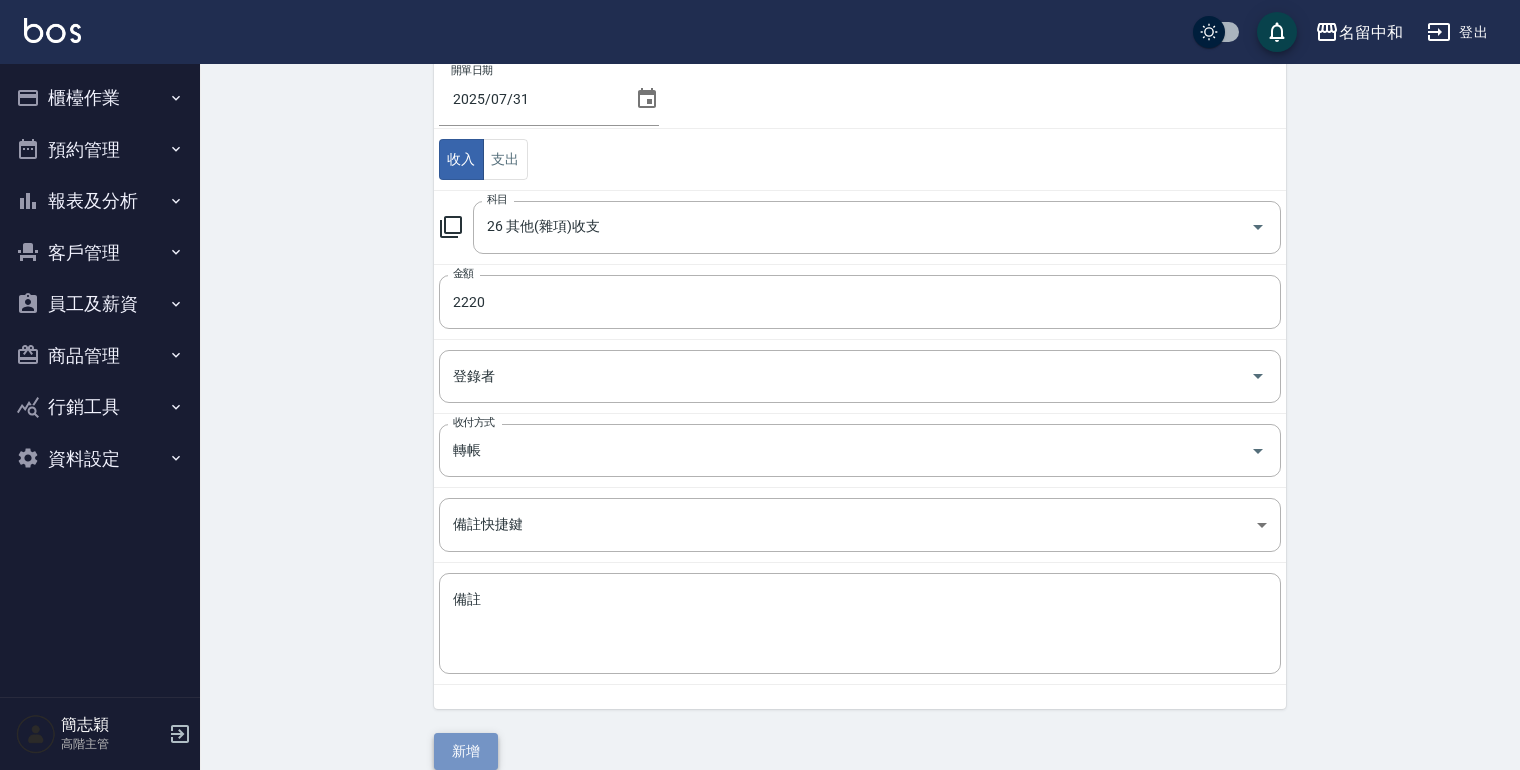 click on "新增" at bounding box center (466, 751) 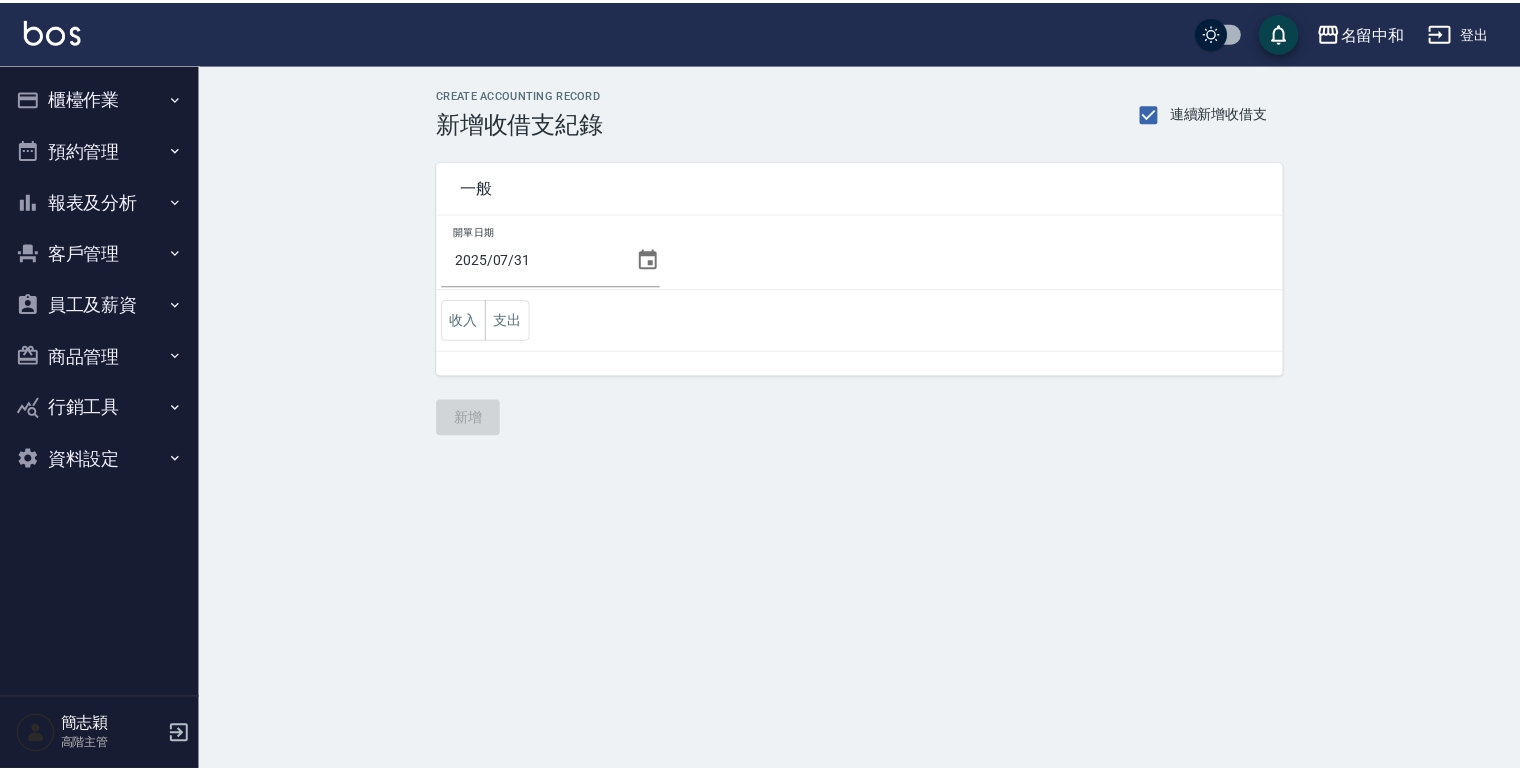 scroll, scrollTop: 0, scrollLeft: 0, axis: both 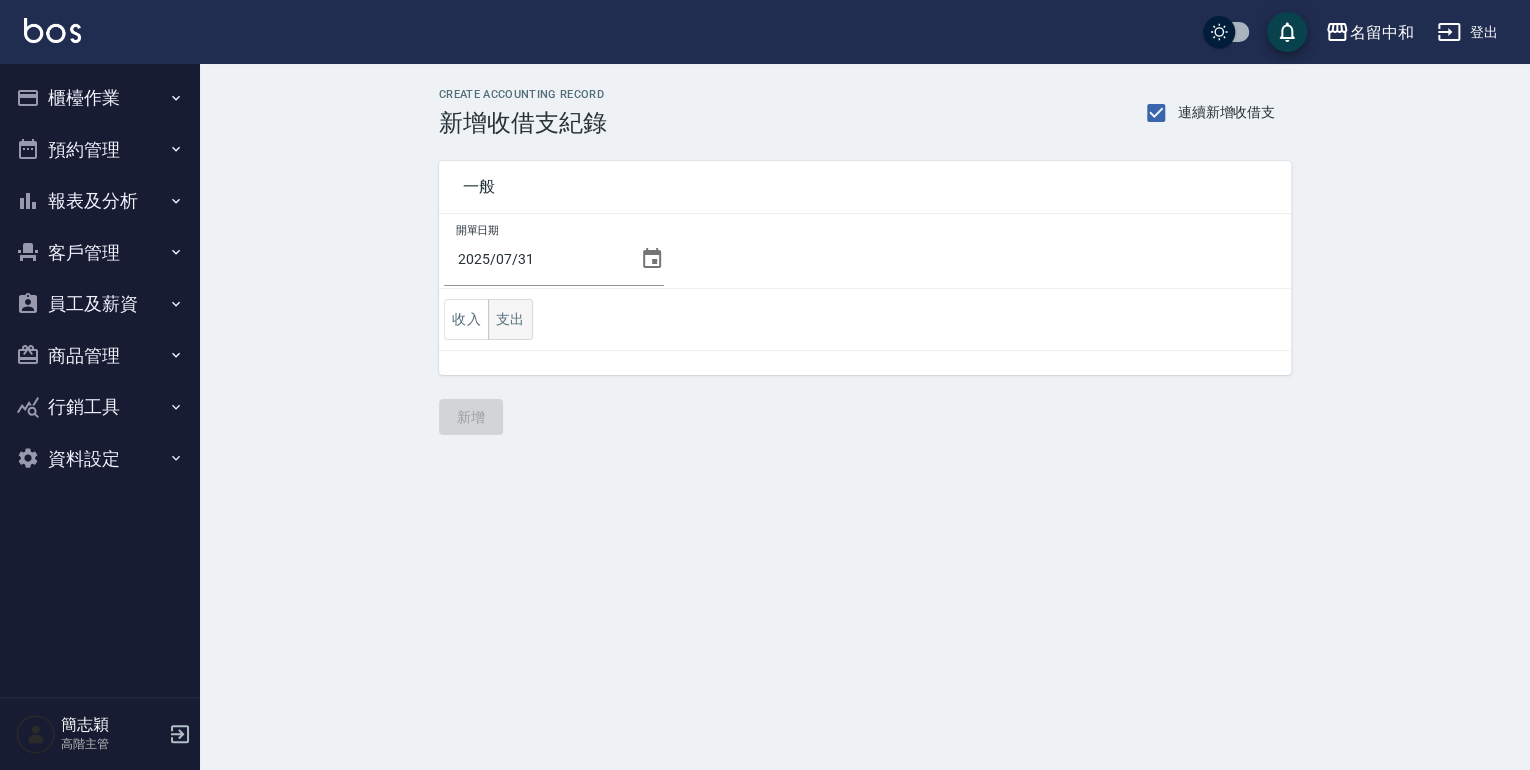 click on "支出" at bounding box center [510, 319] 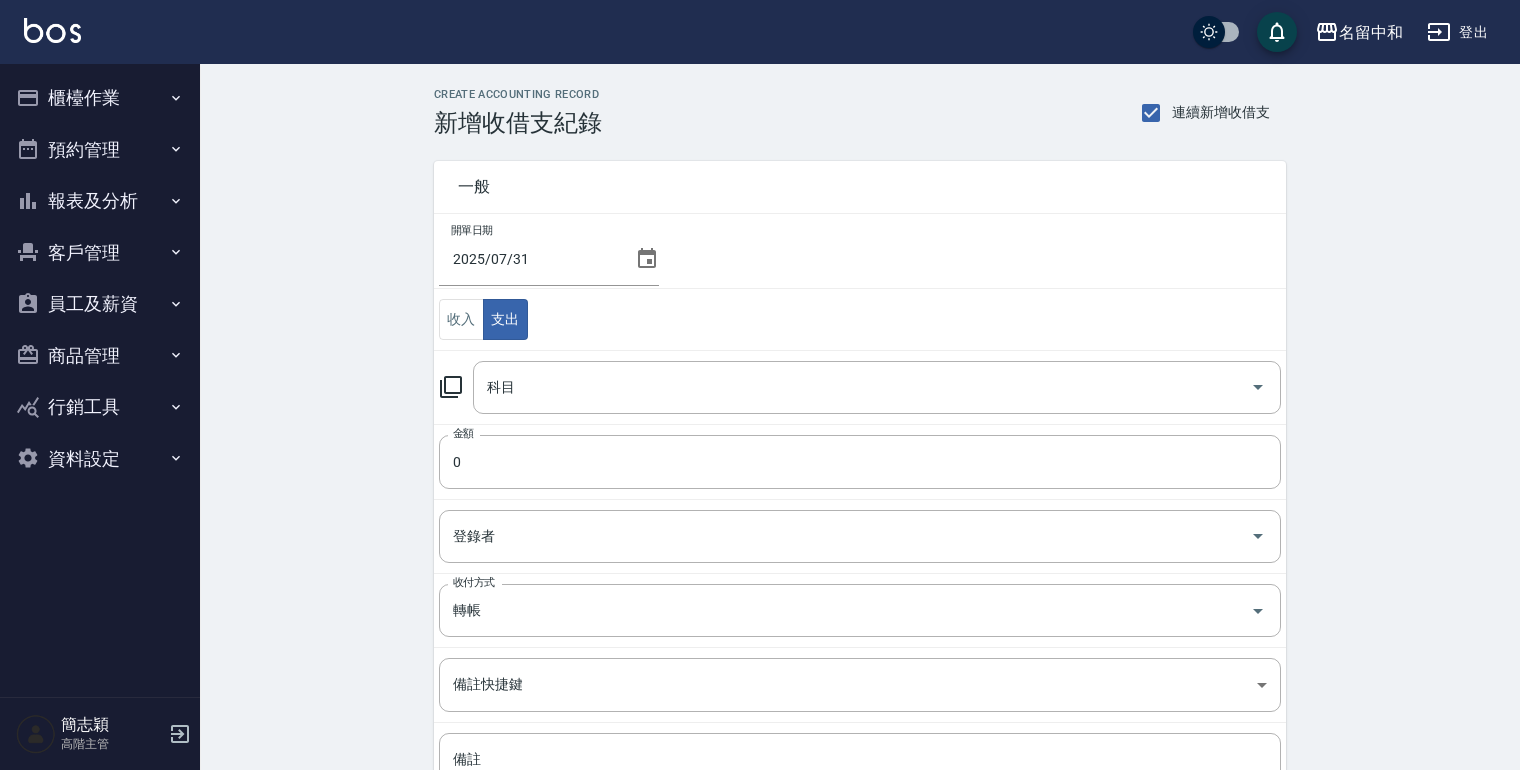 click 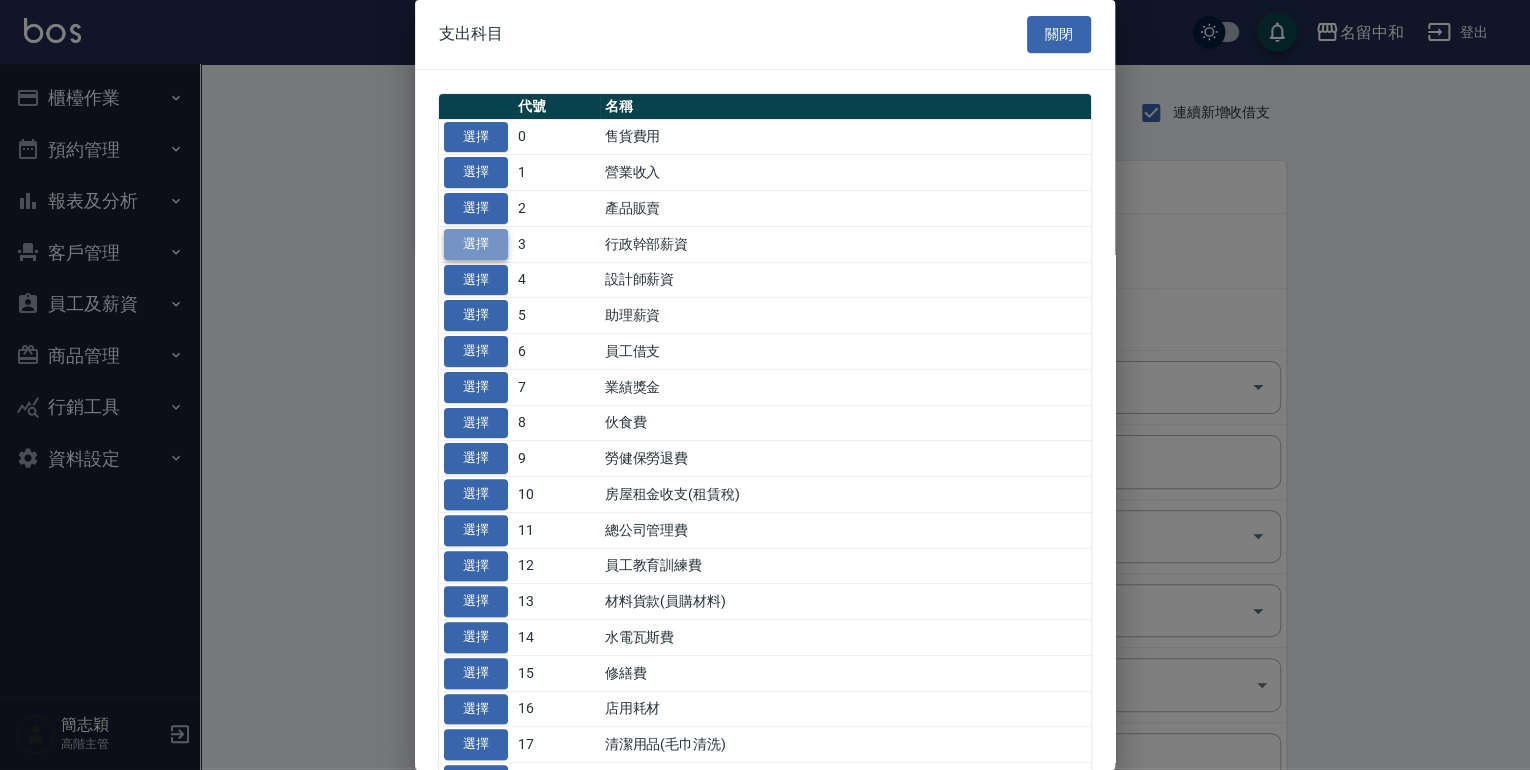 click on "選擇" at bounding box center (476, 244) 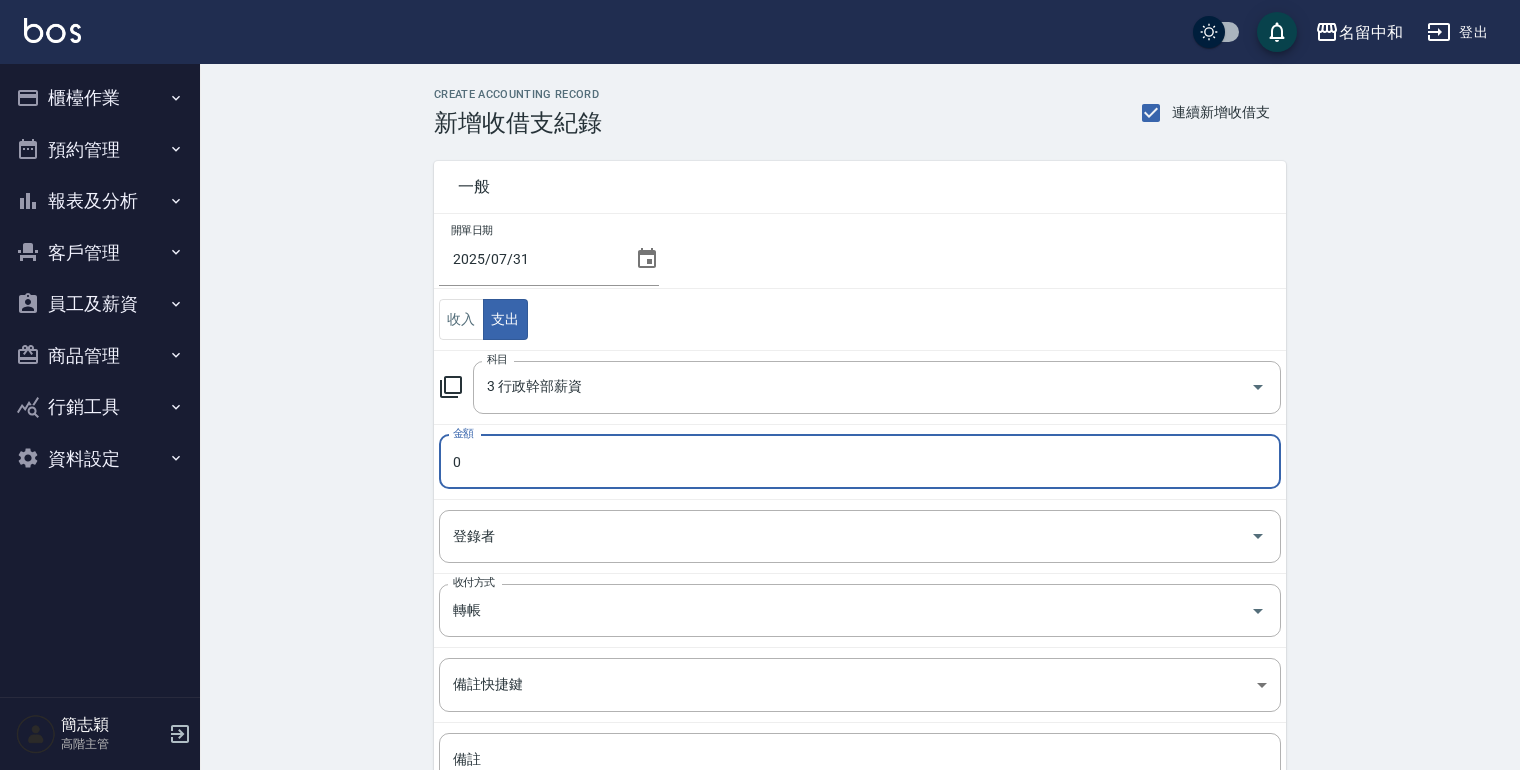 click on "0" at bounding box center [860, 462] 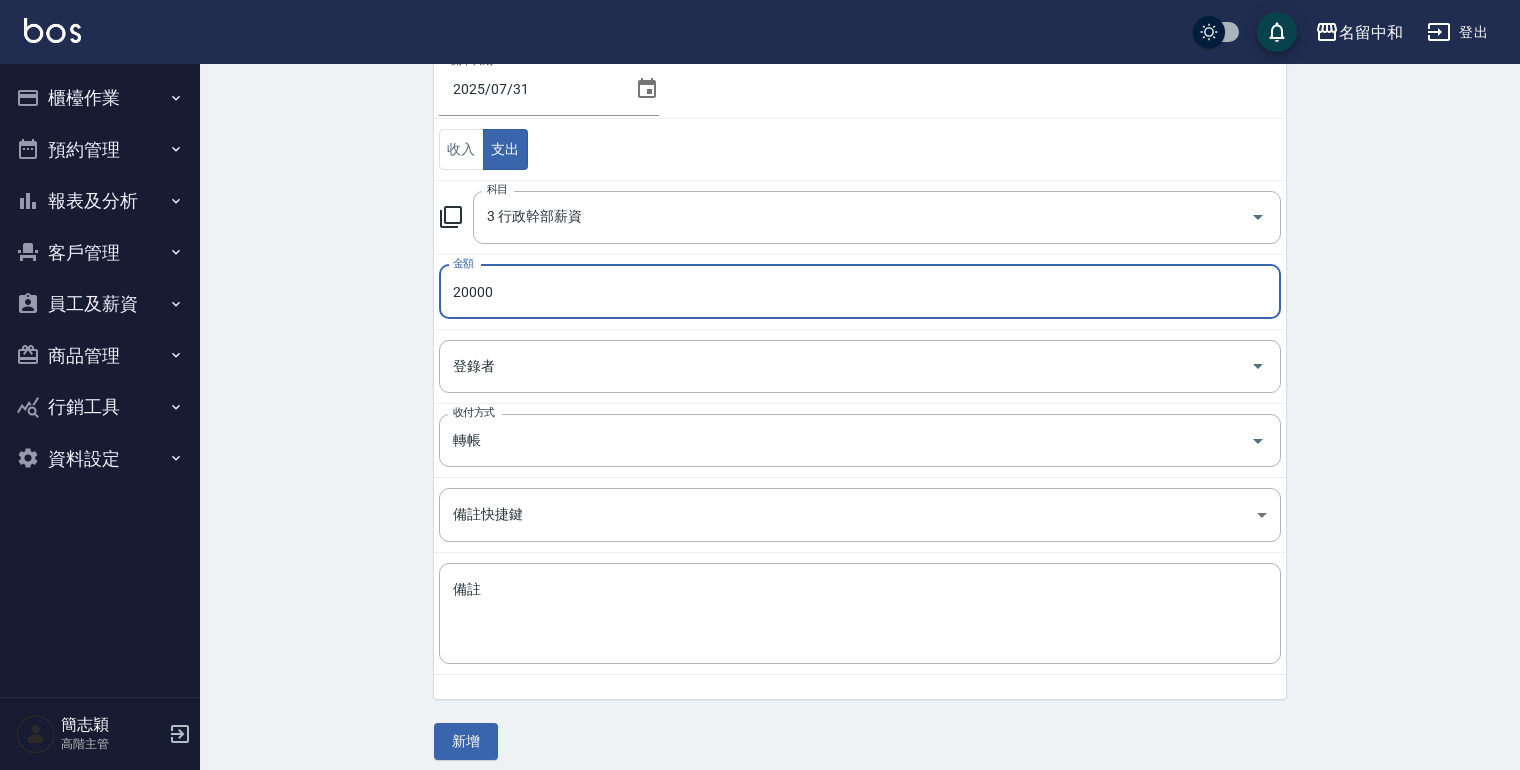 scroll, scrollTop: 181, scrollLeft: 0, axis: vertical 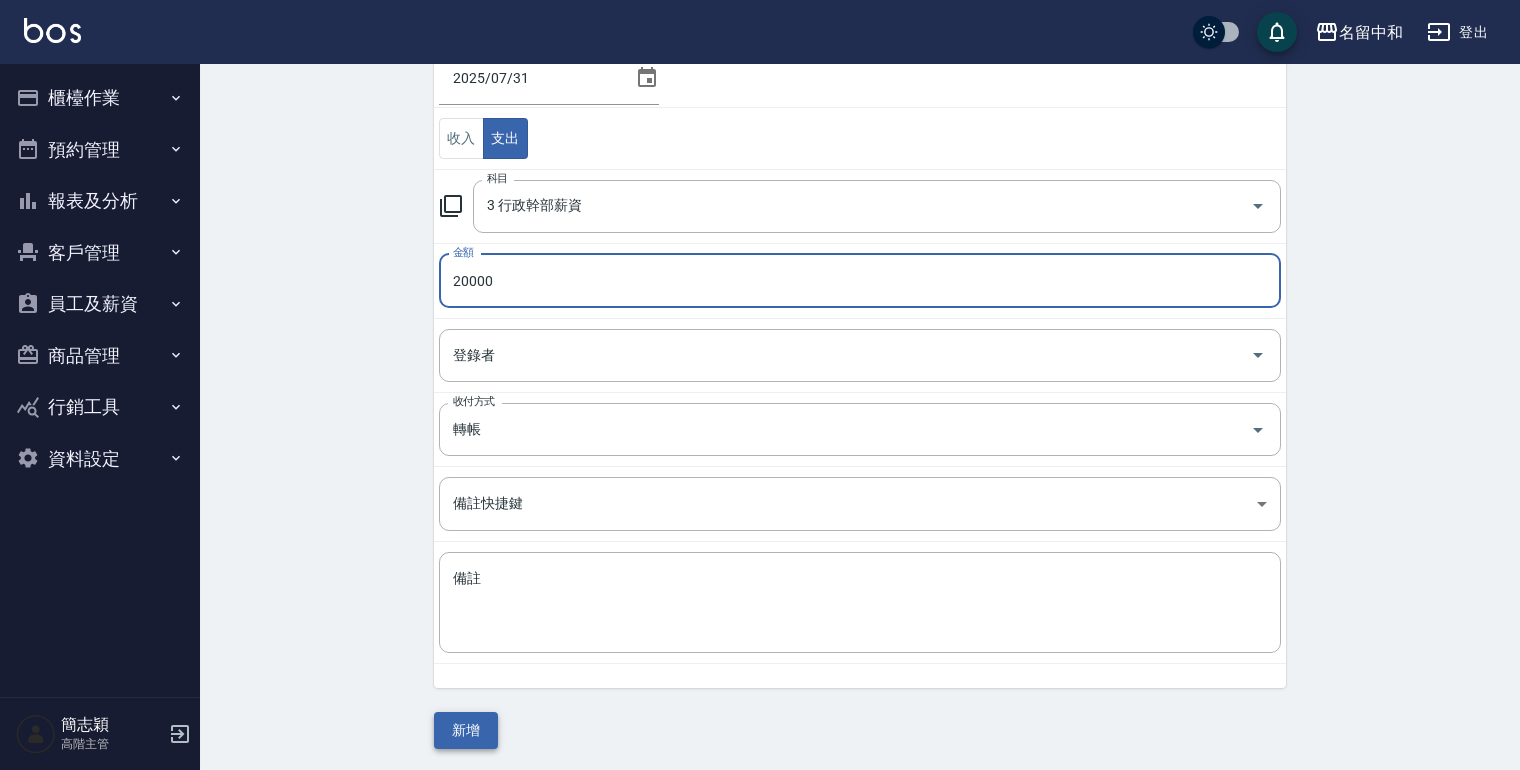type on "20000" 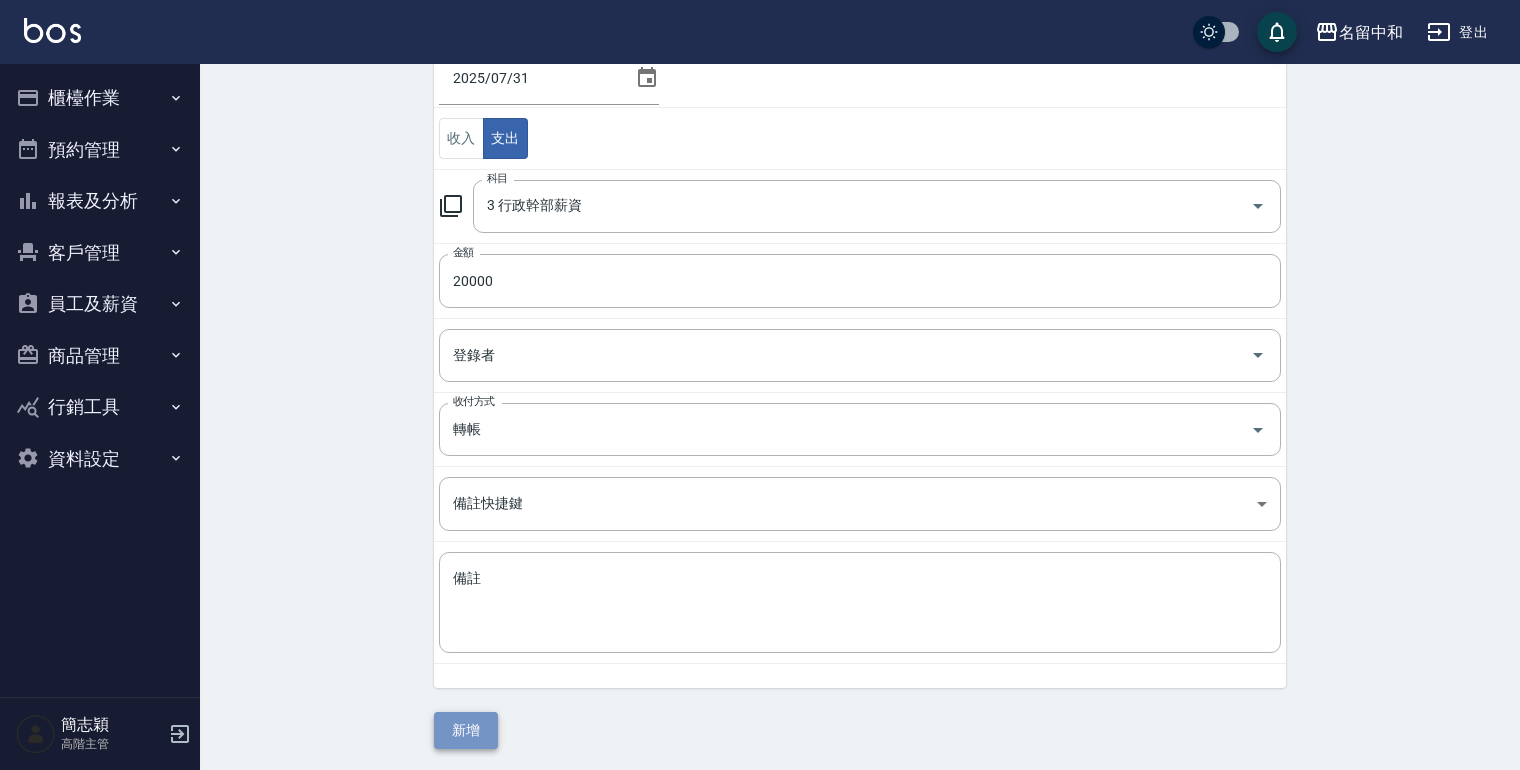 click on "新增" at bounding box center (466, 730) 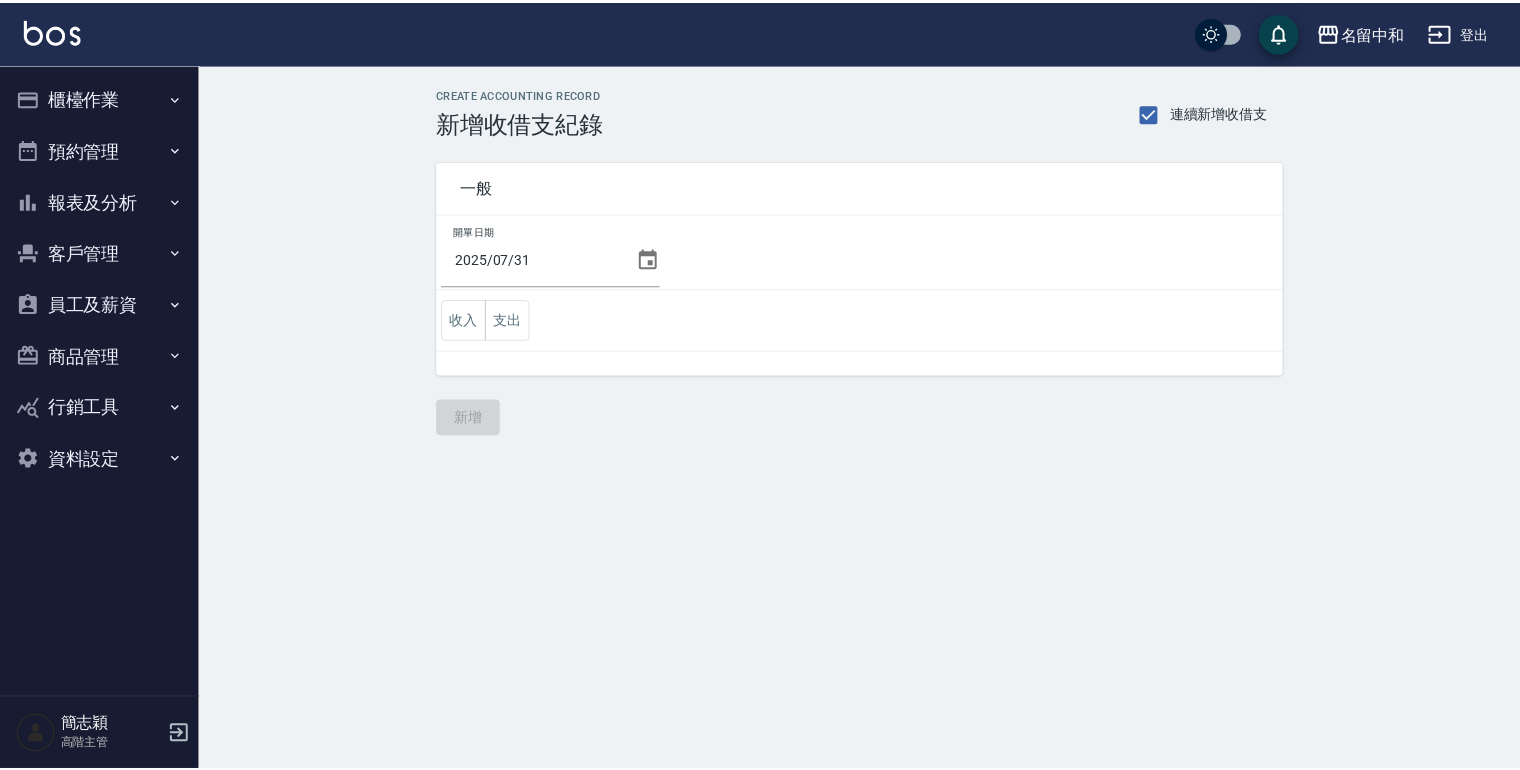 scroll, scrollTop: 0, scrollLeft: 0, axis: both 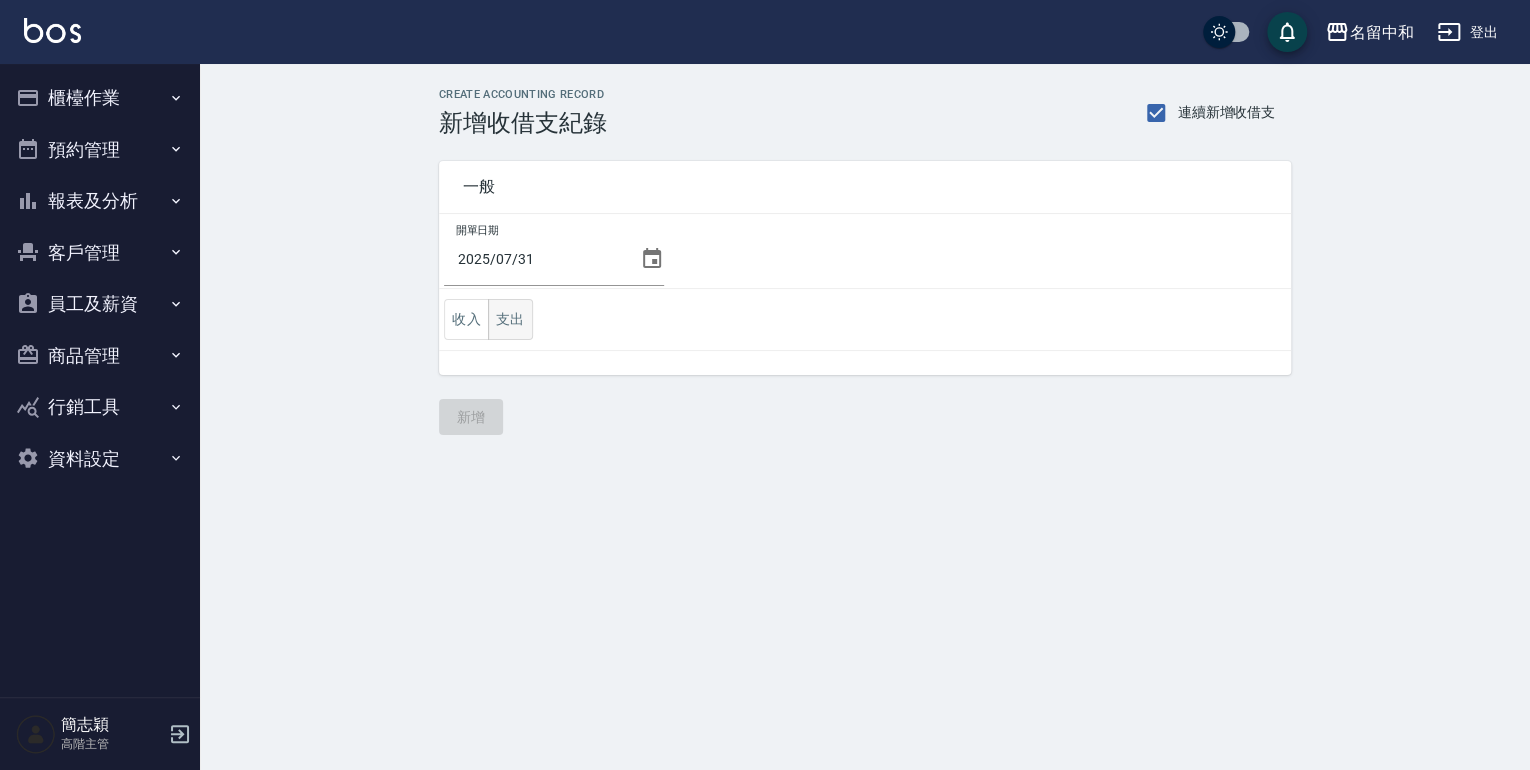 click on "支出" at bounding box center [510, 319] 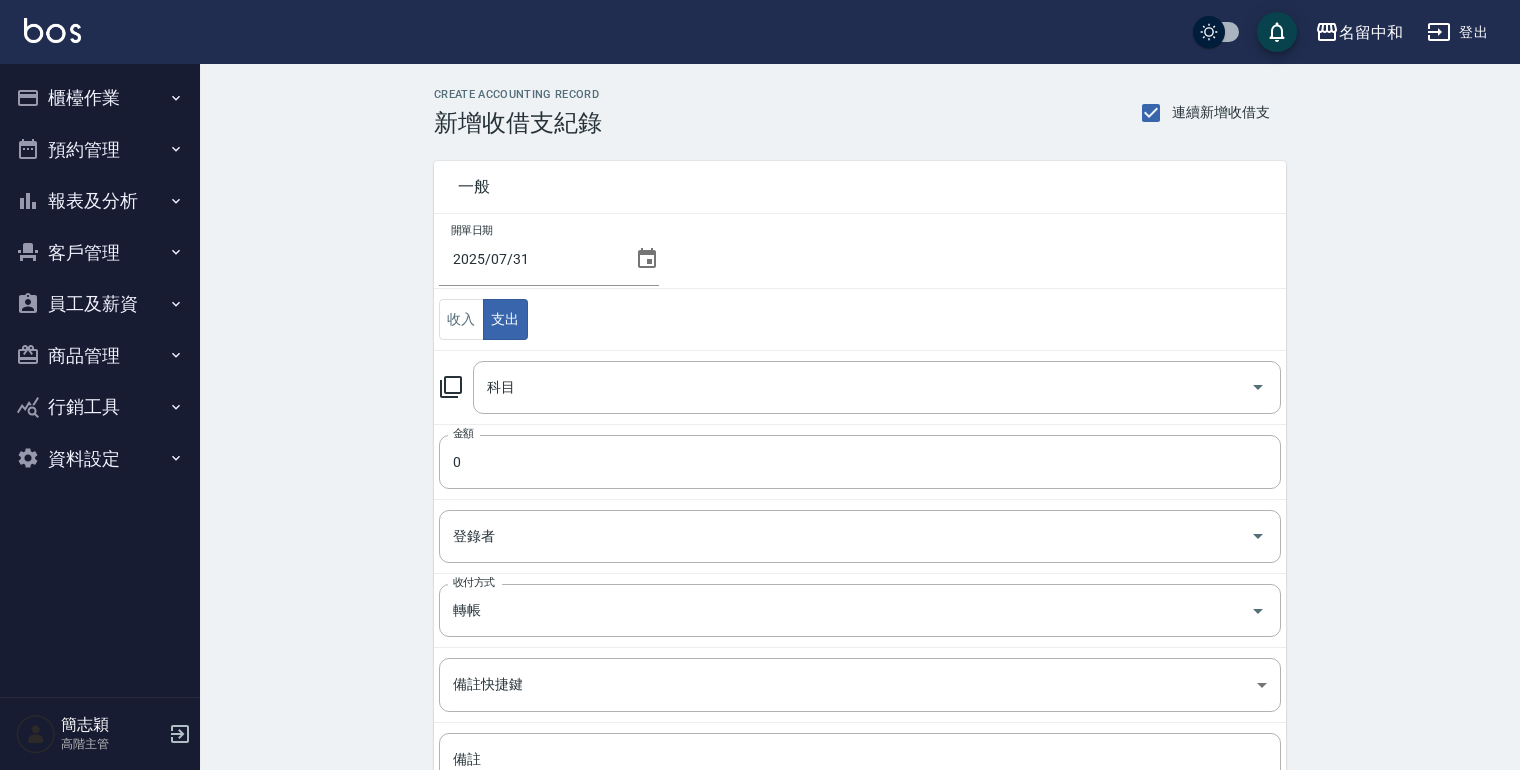click 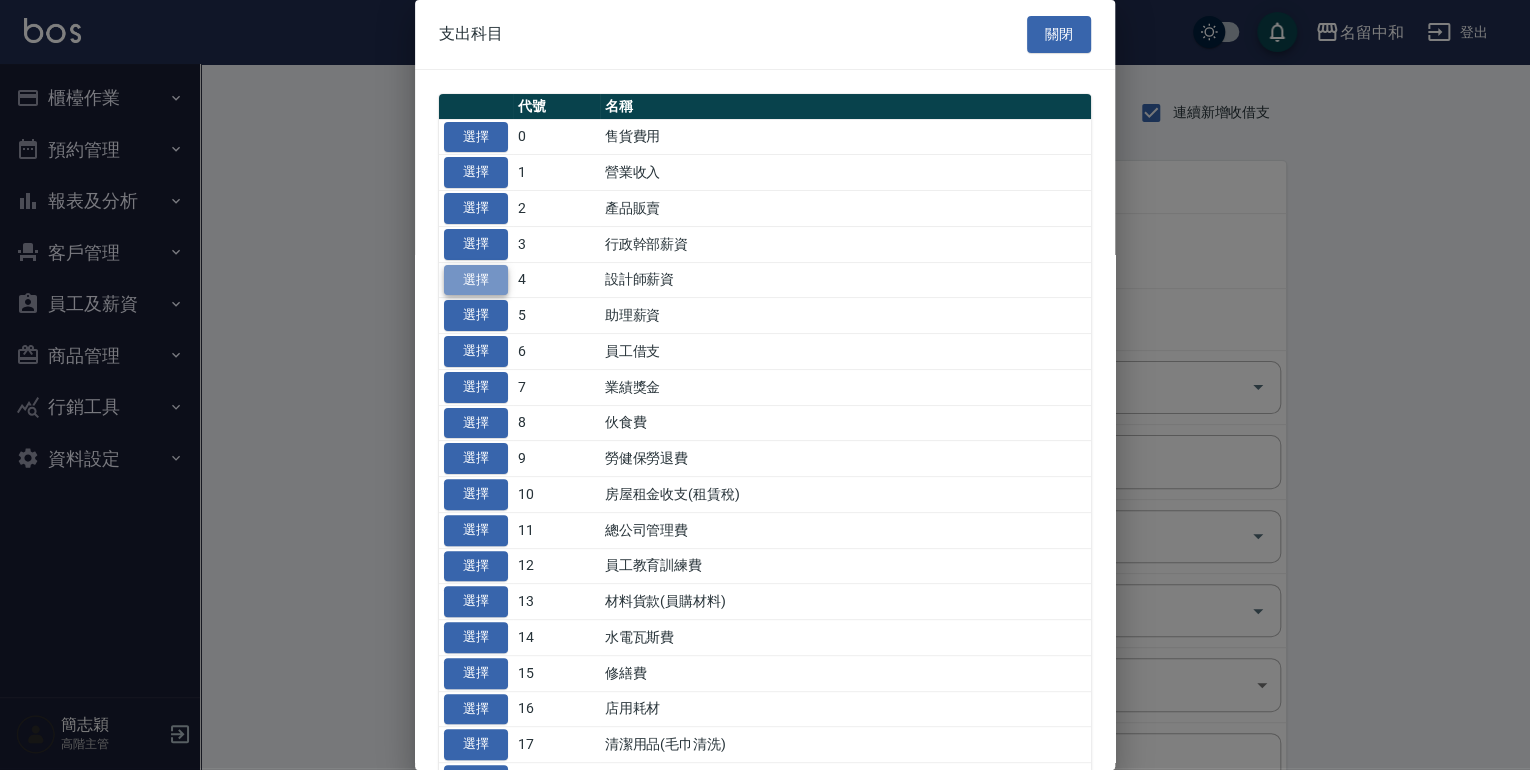 click on "選擇" at bounding box center [476, 280] 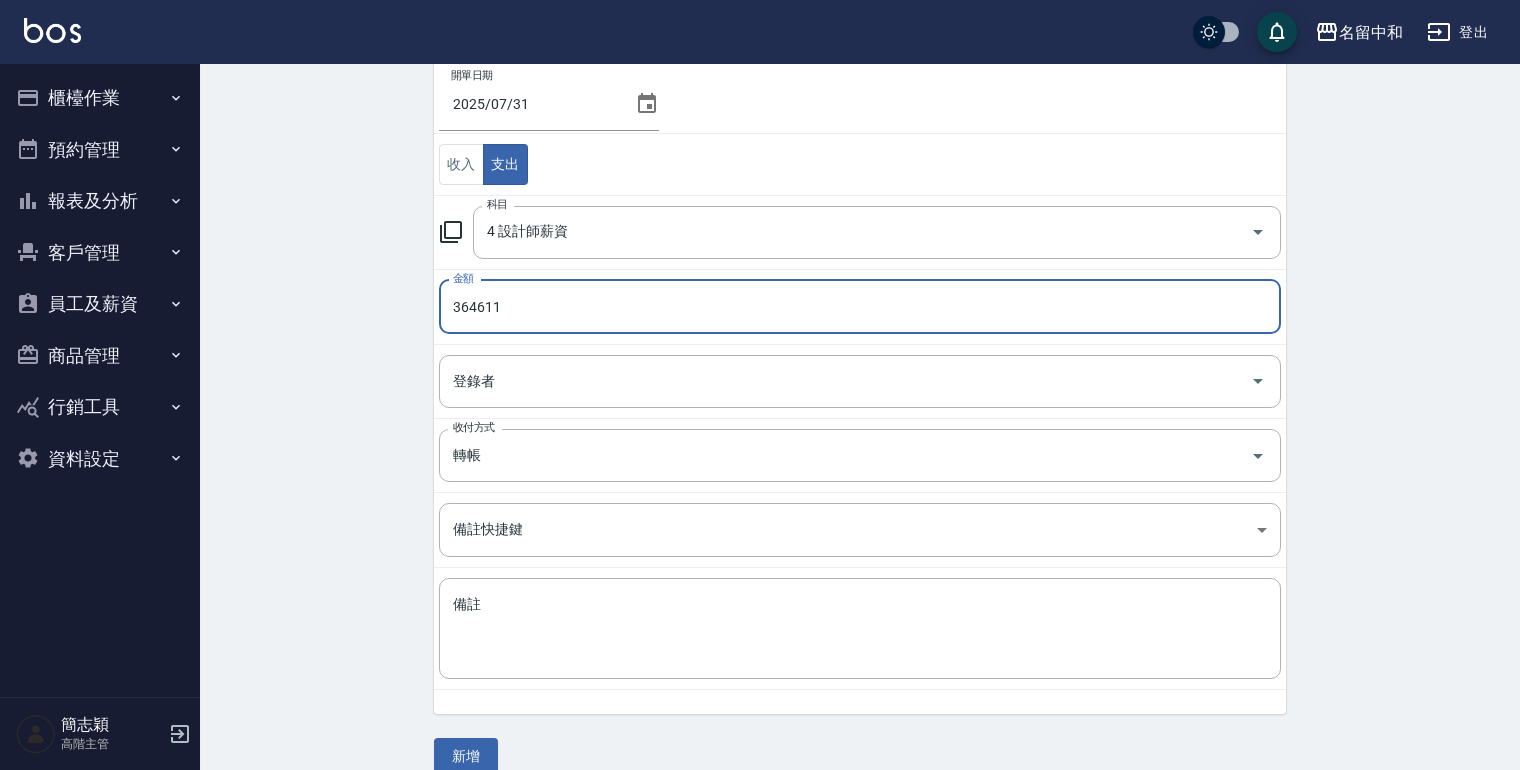 scroll, scrollTop: 181, scrollLeft: 0, axis: vertical 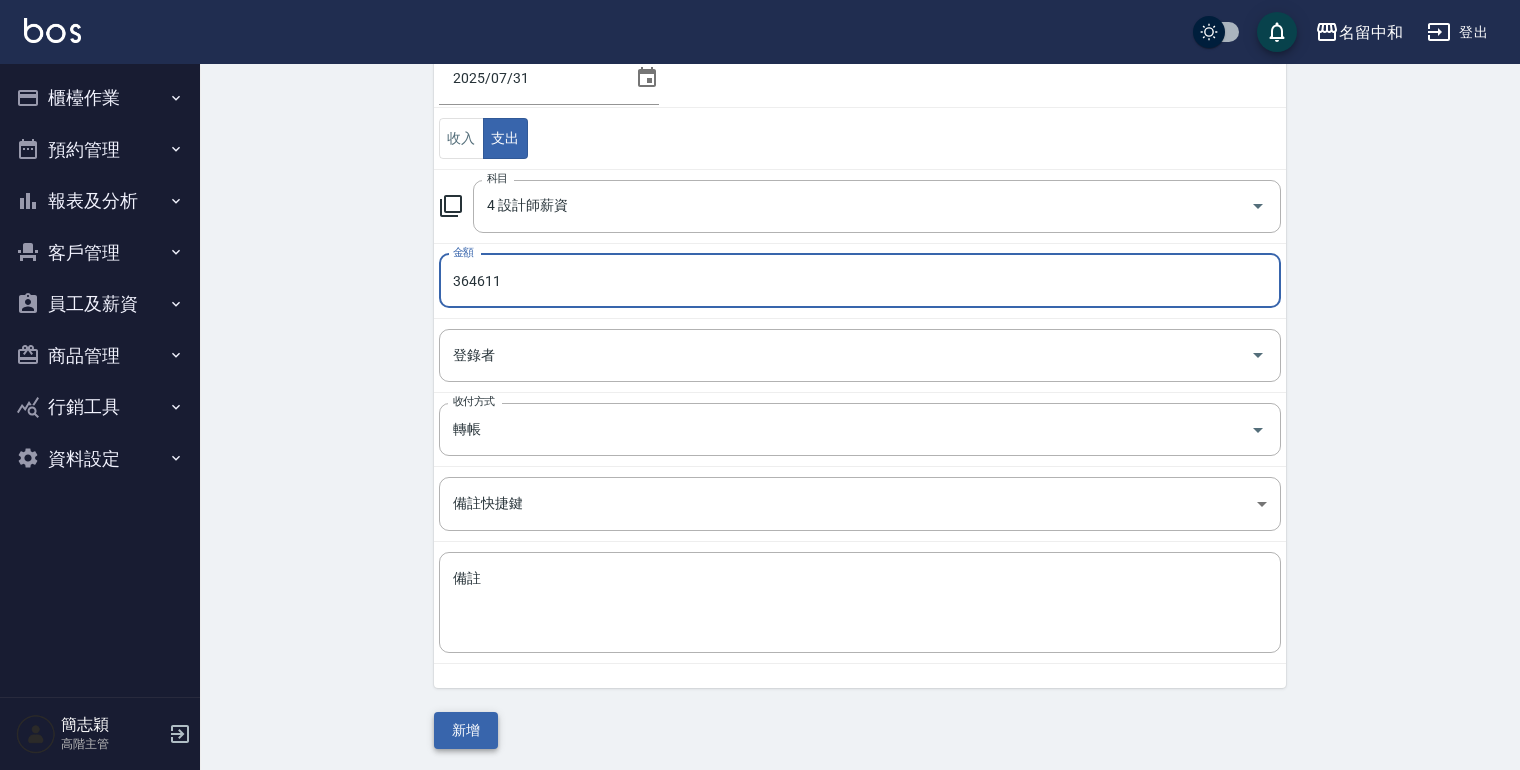 type on "364611" 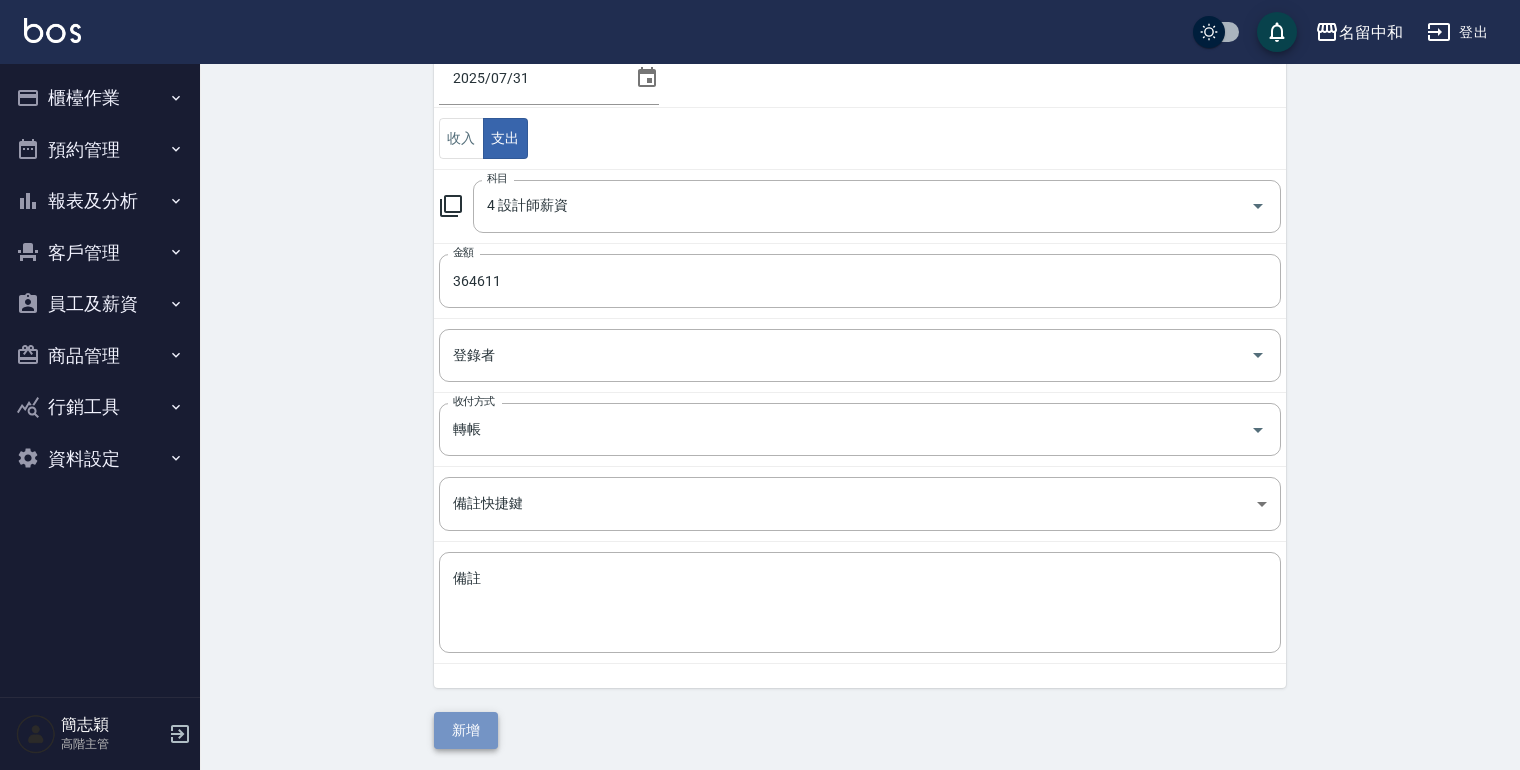 click on "新增" at bounding box center (466, 730) 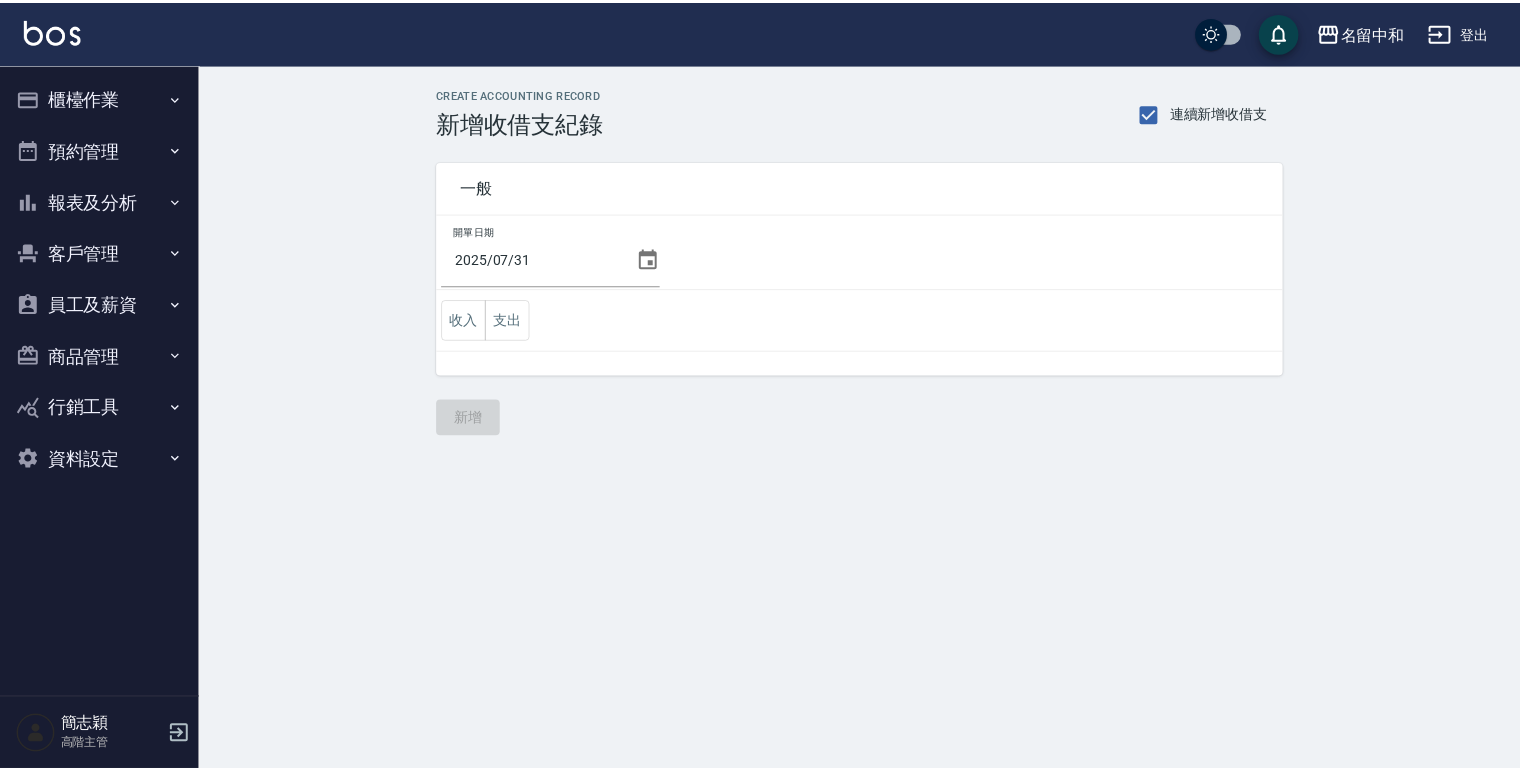 scroll, scrollTop: 0, scrollLeft: 0, axis: both 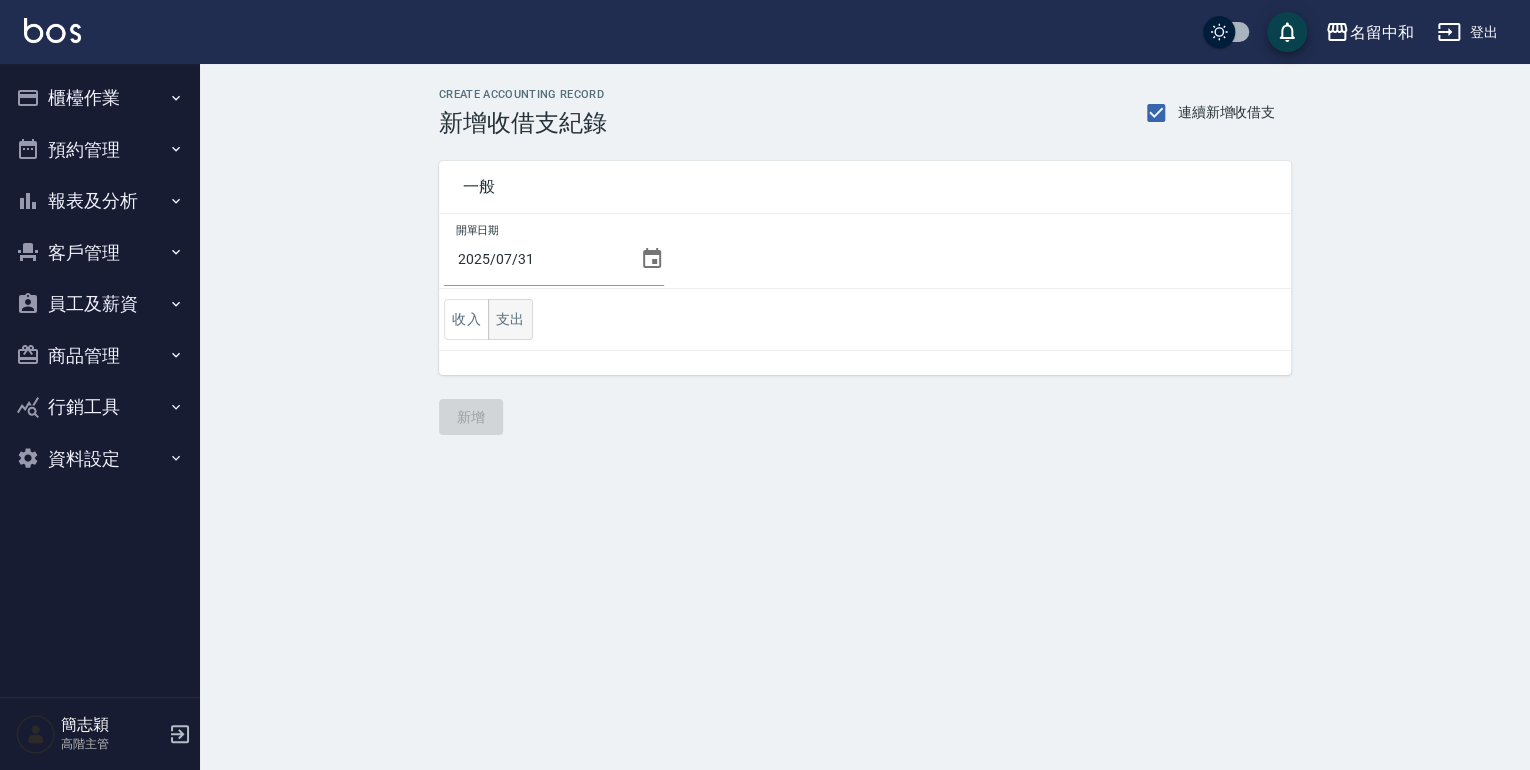 click on "支出" at bounding box center [510, 319] 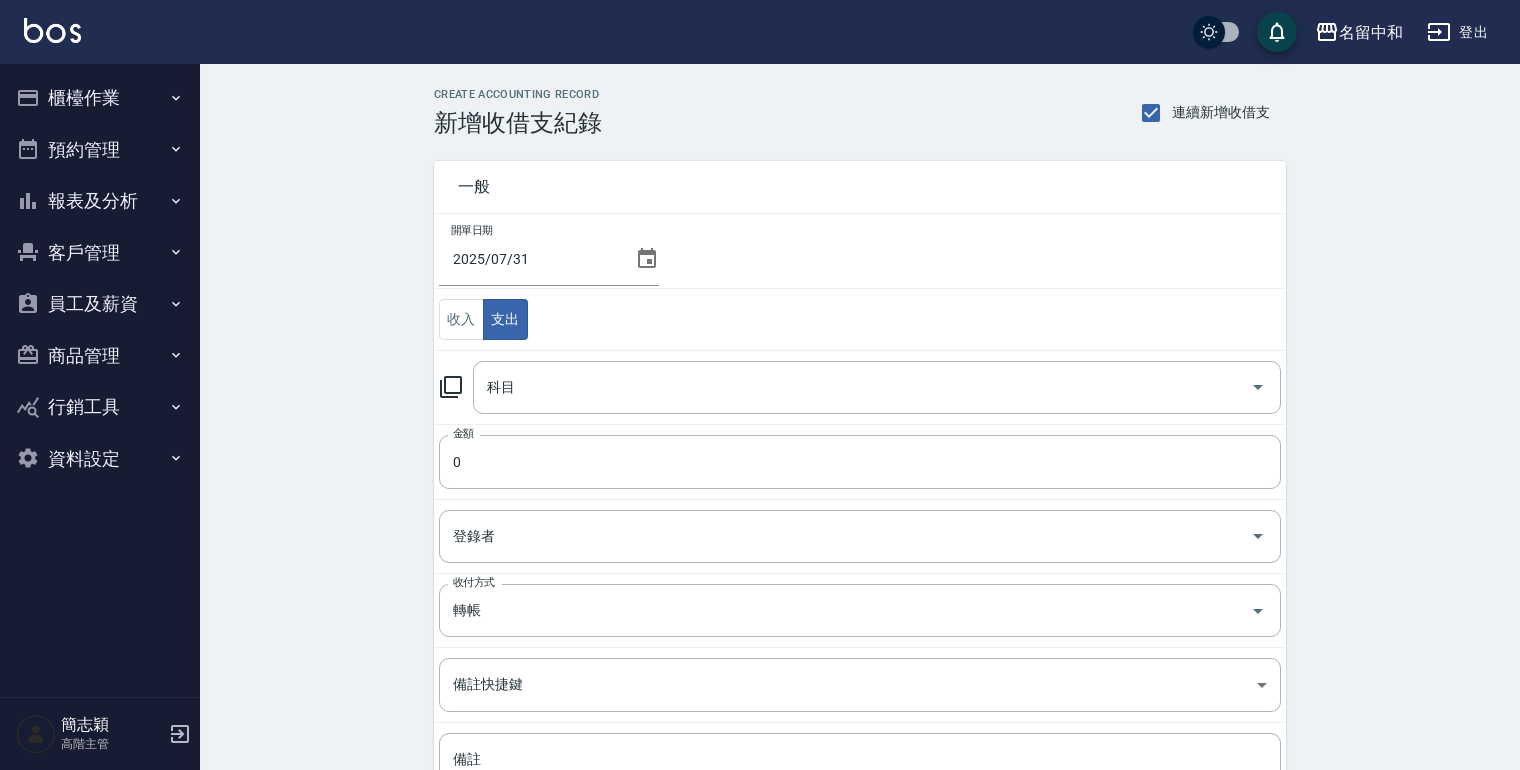 click 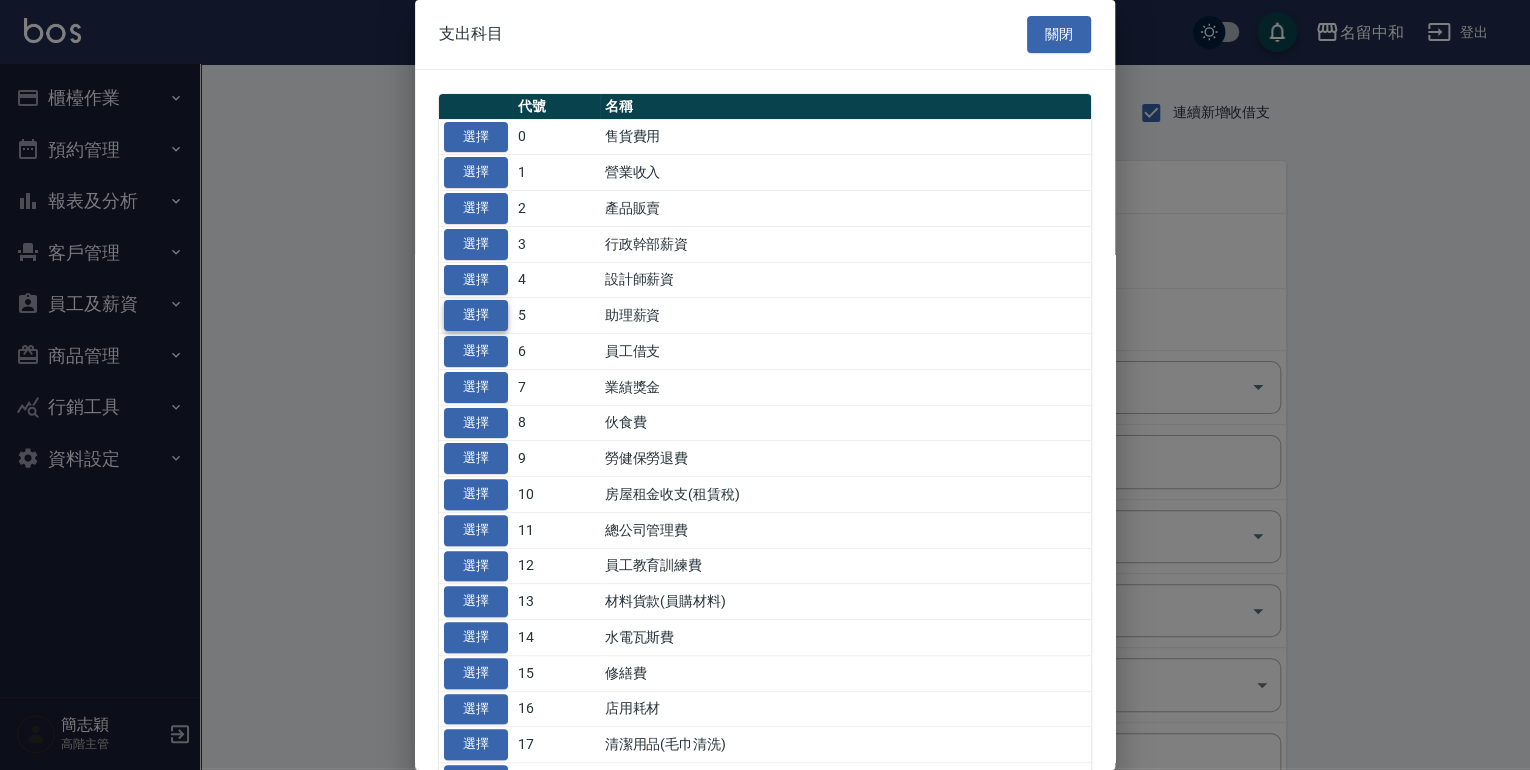 click on "選擇" at bounding box center (476, 315) 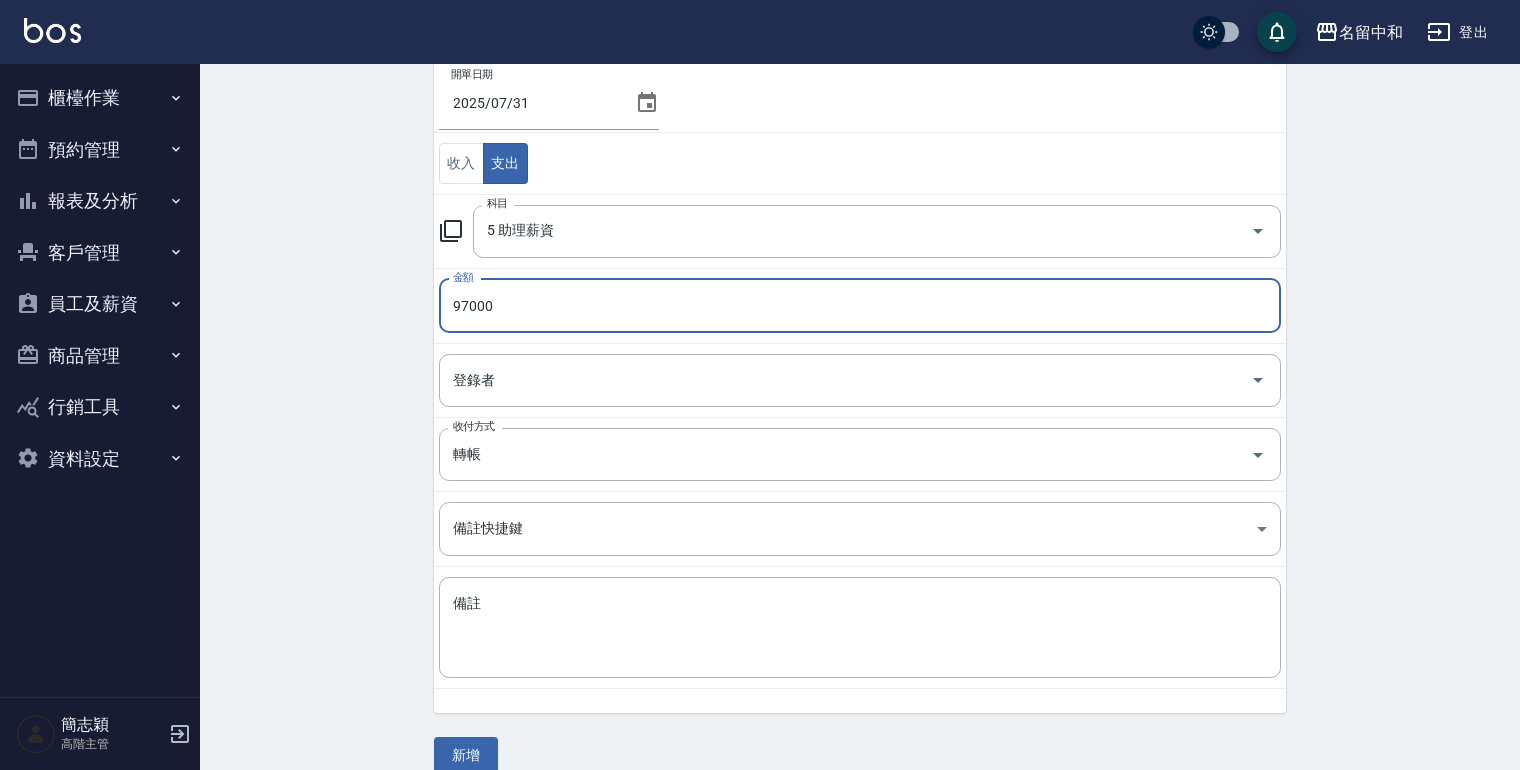 scroll, scrollTop: 181, scrollLeft: 0, axis: vertical 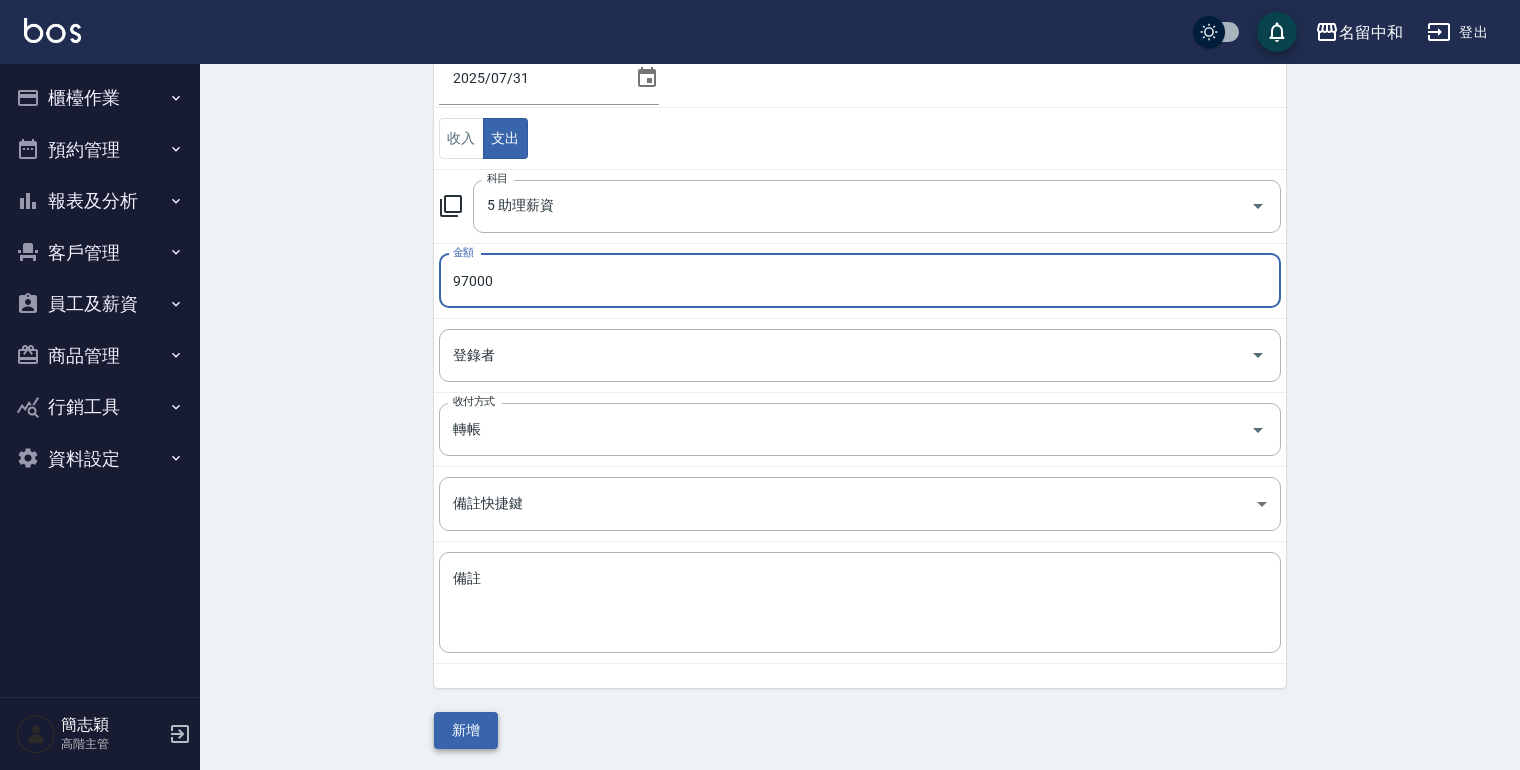type on "97000" 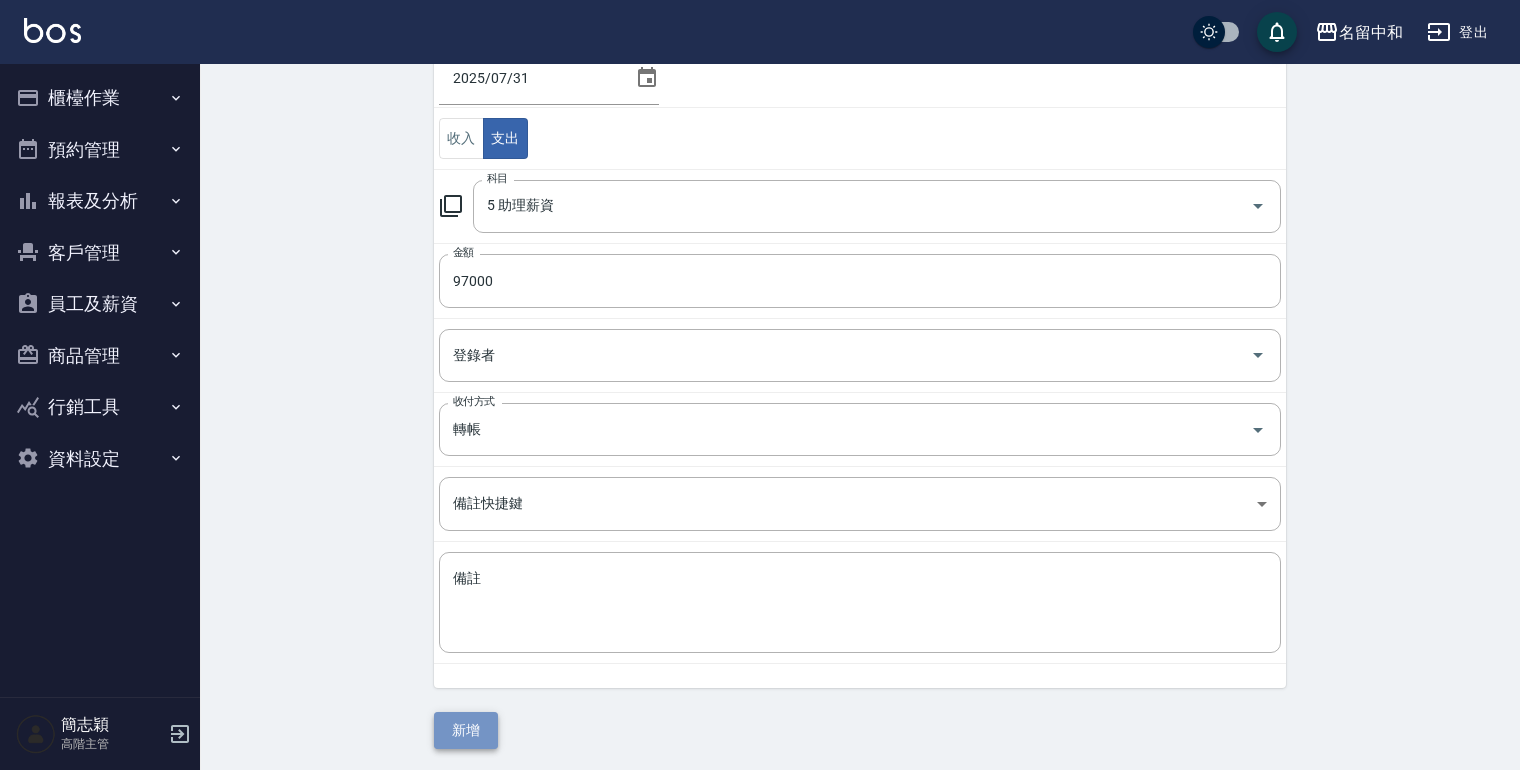 click on "新增" at bounding box center [466, 730] 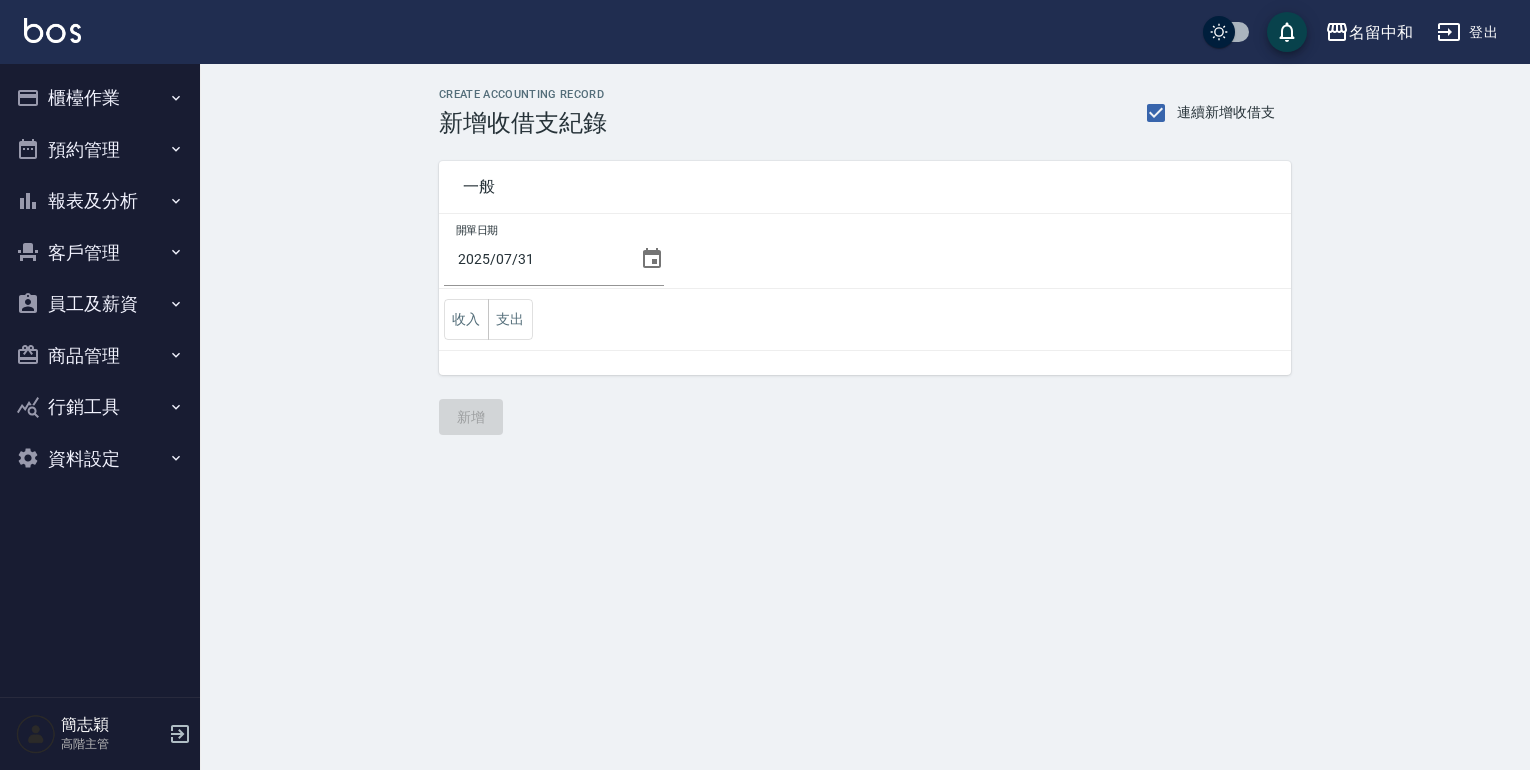 scroll, scrollTop: 0, scrollLeft: 0, axis: both 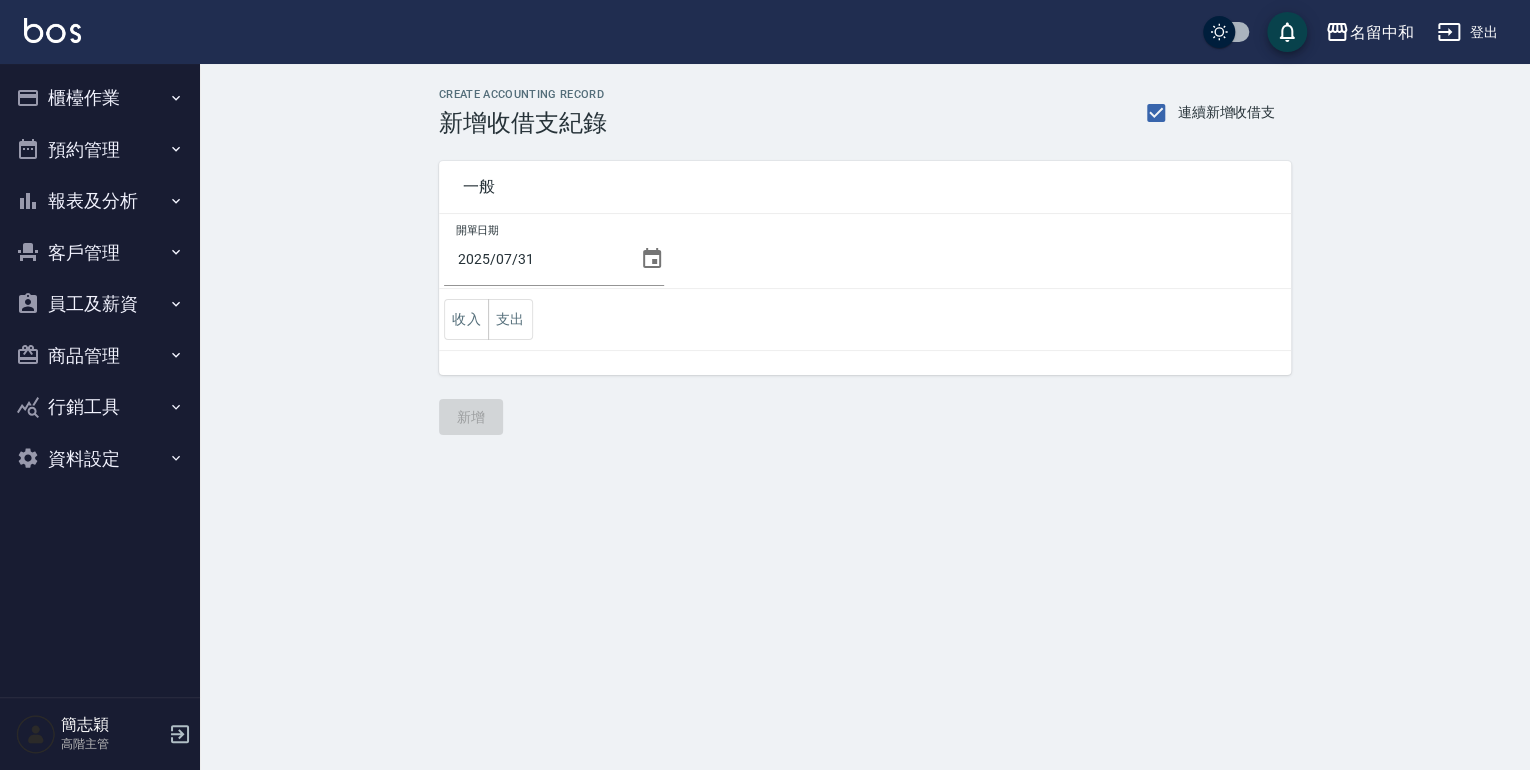 click 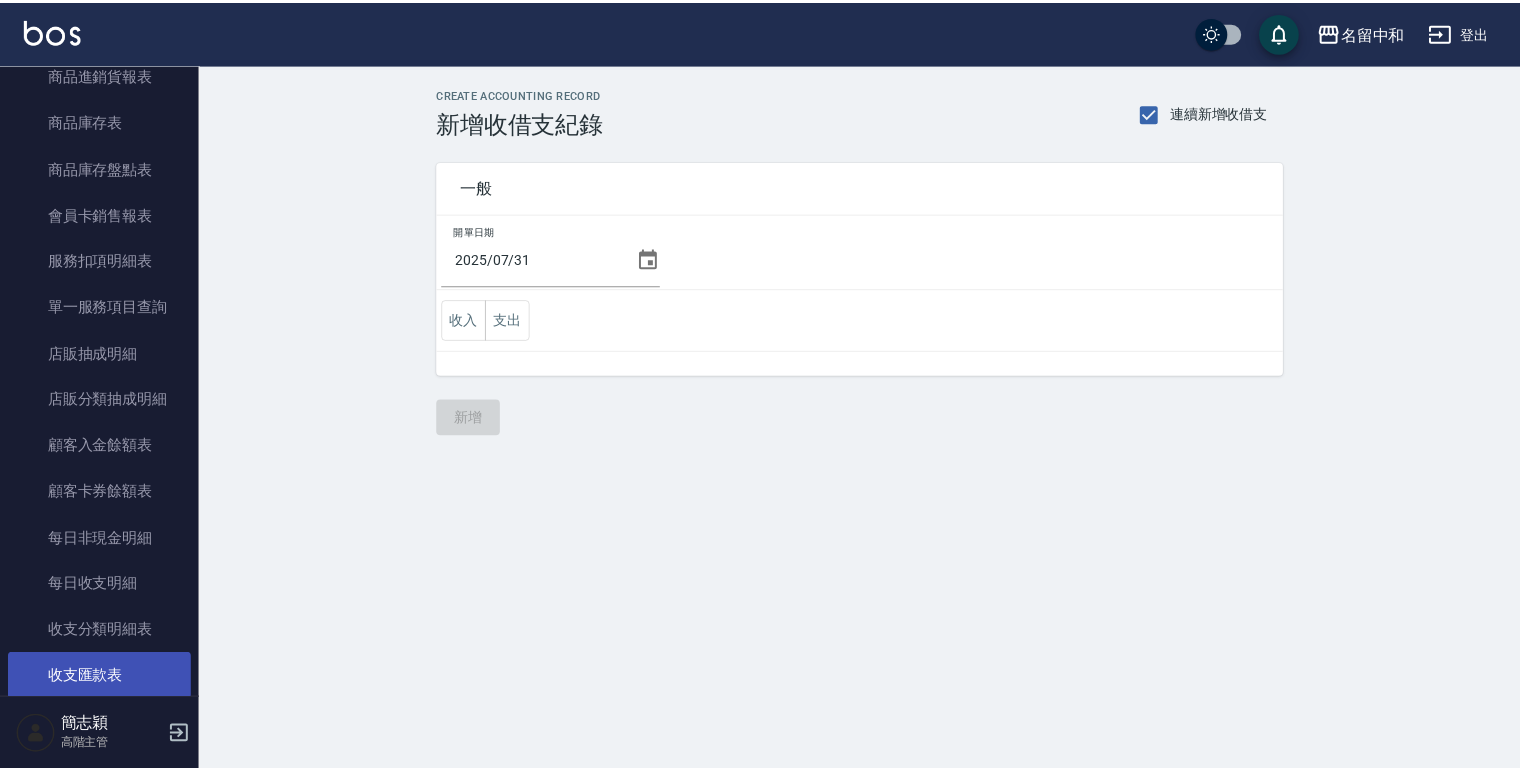 scroll, scrollTop: 1360, scrollLeft: 0, axis: vertical 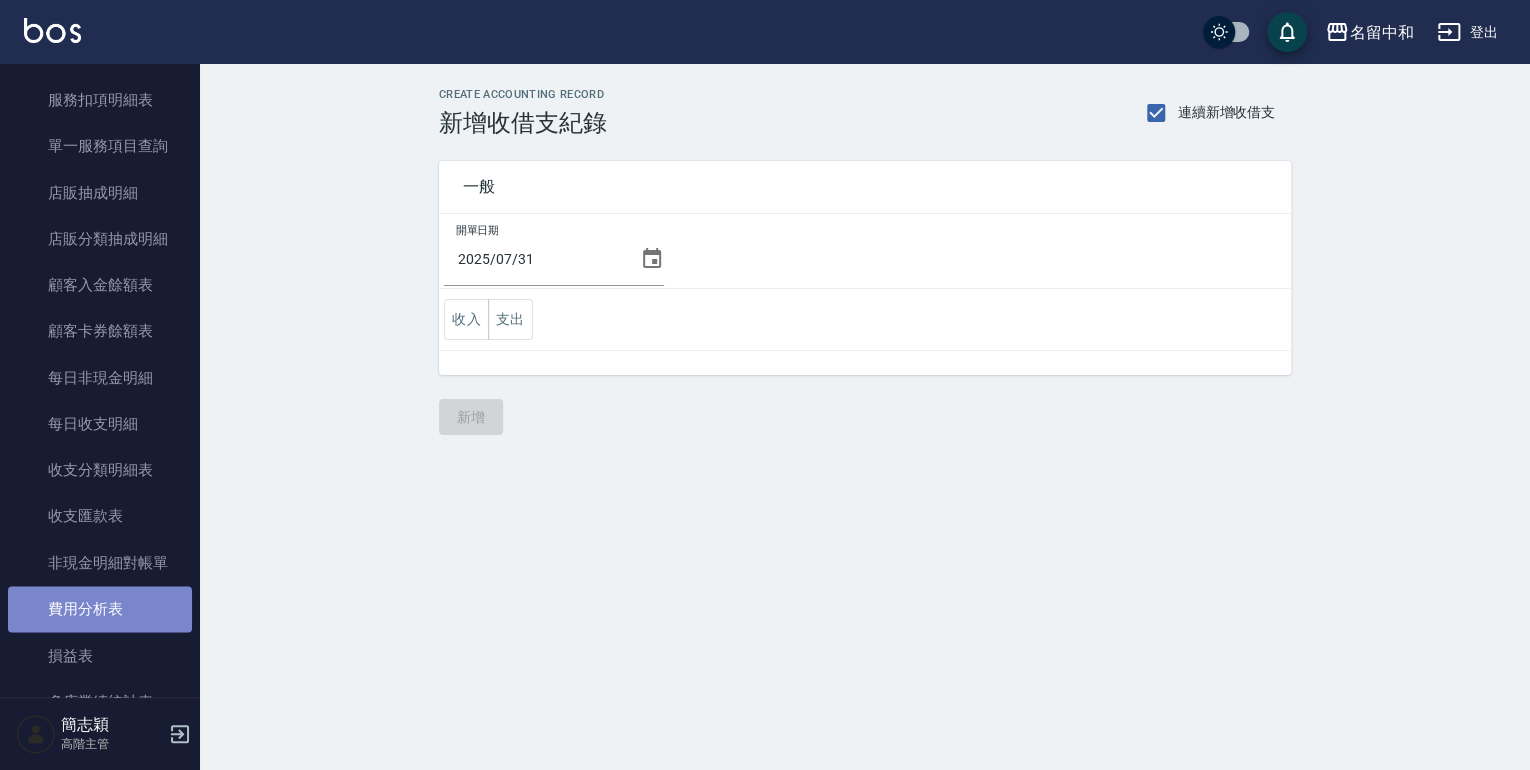 click on "費用分析表" at bounding box center (100, 609) 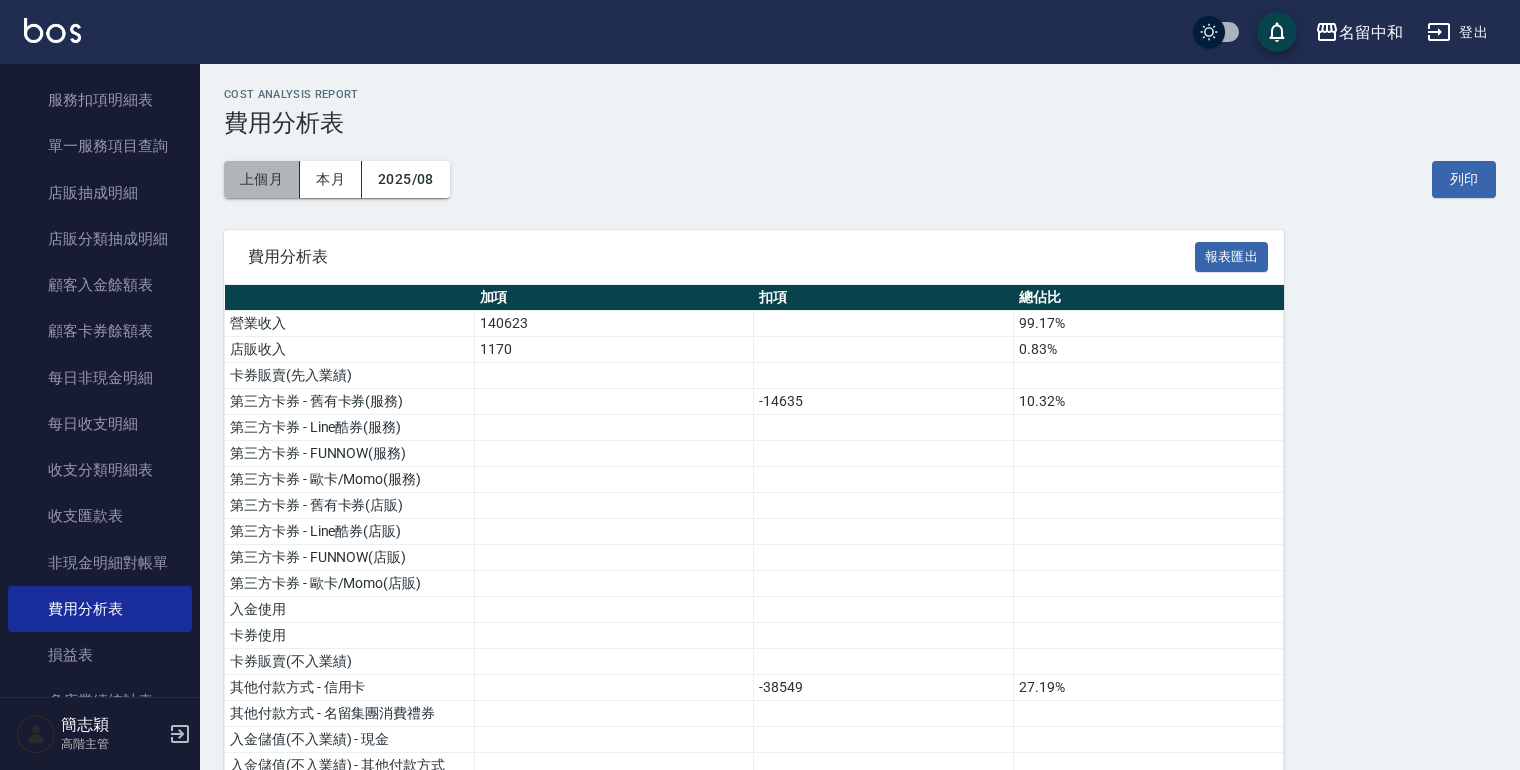 click on "上個月" at bounding box center [262, 179] 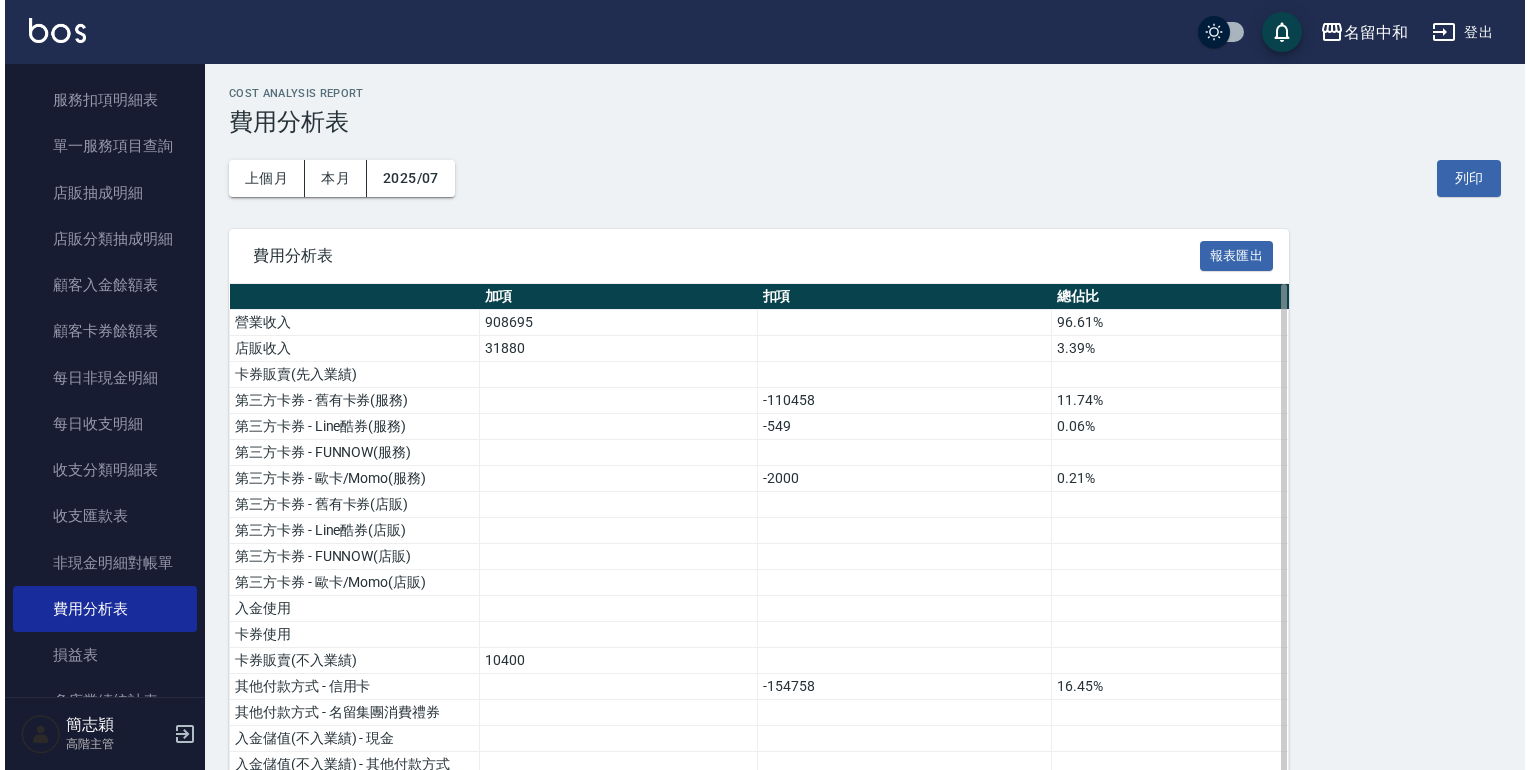 scroll, scrollTop: 0, scrollLeft: 0, axis: both 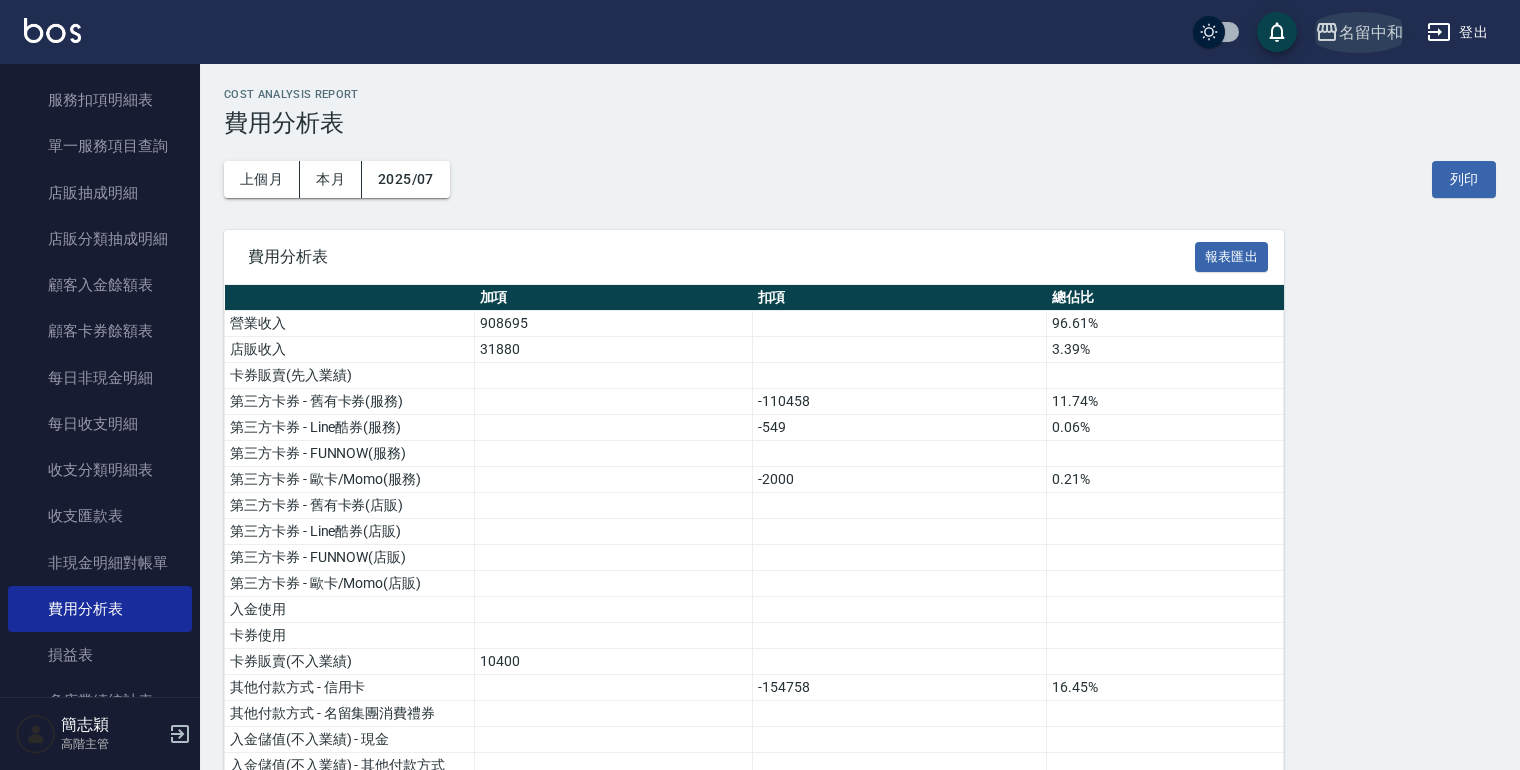 click 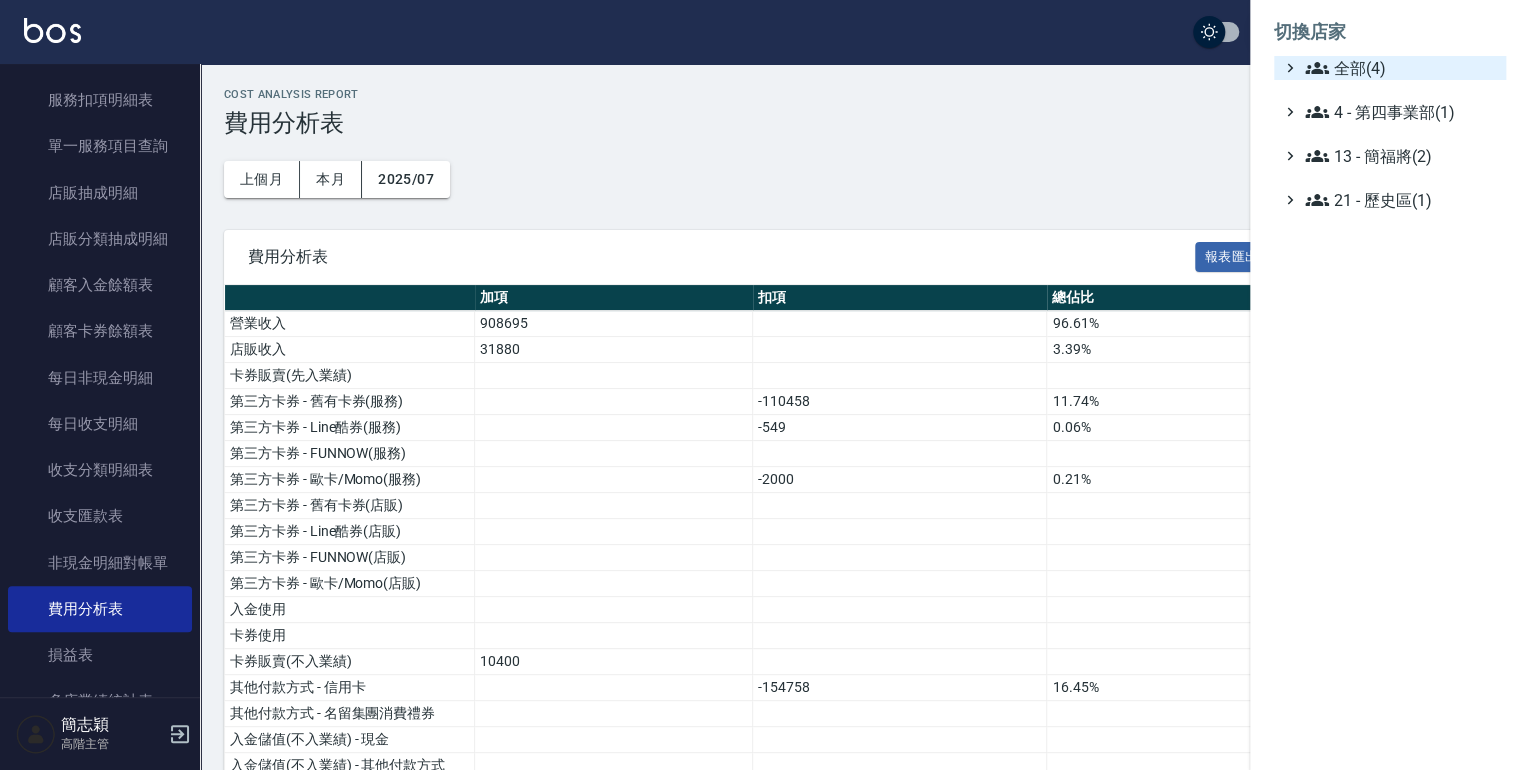 click 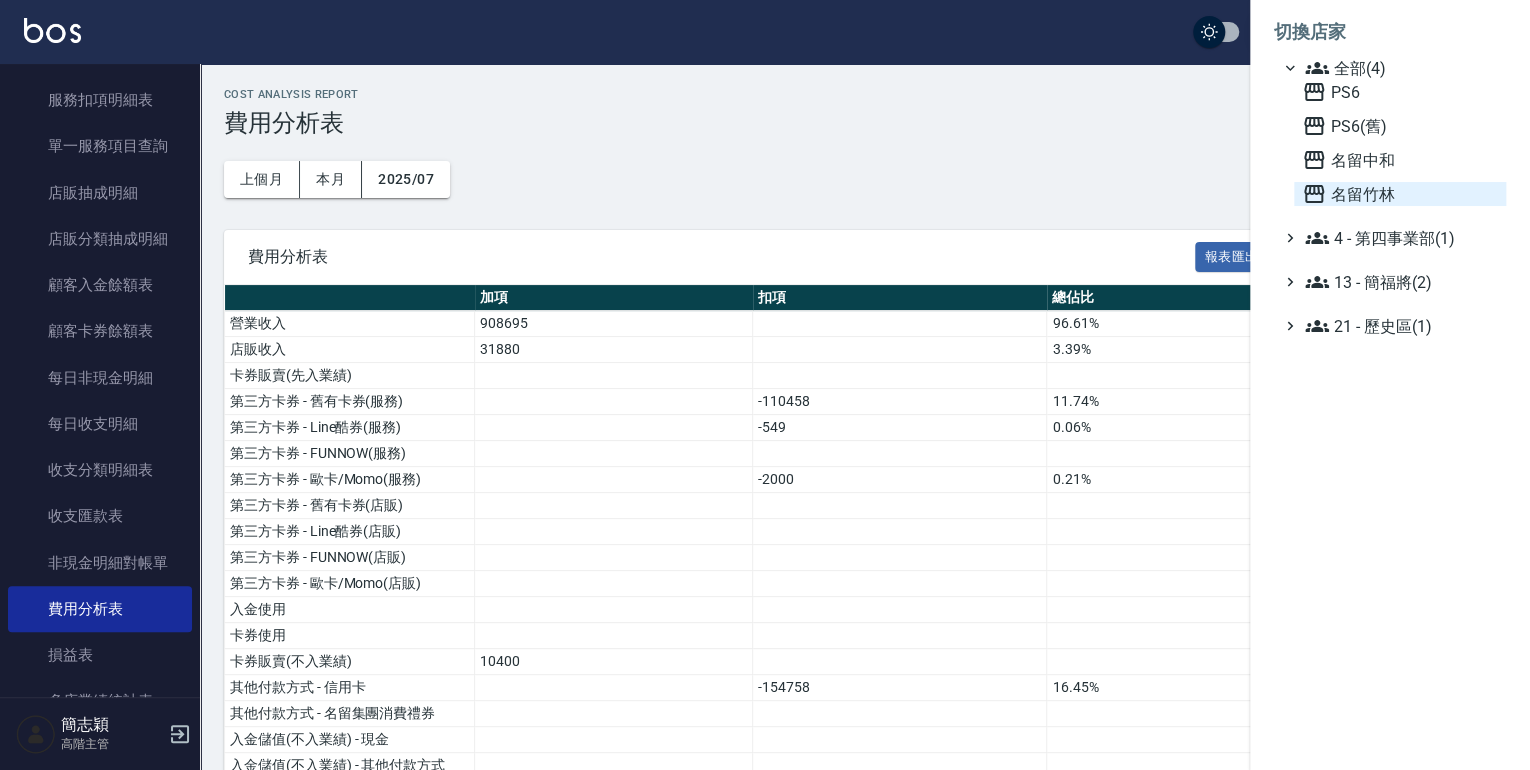 click 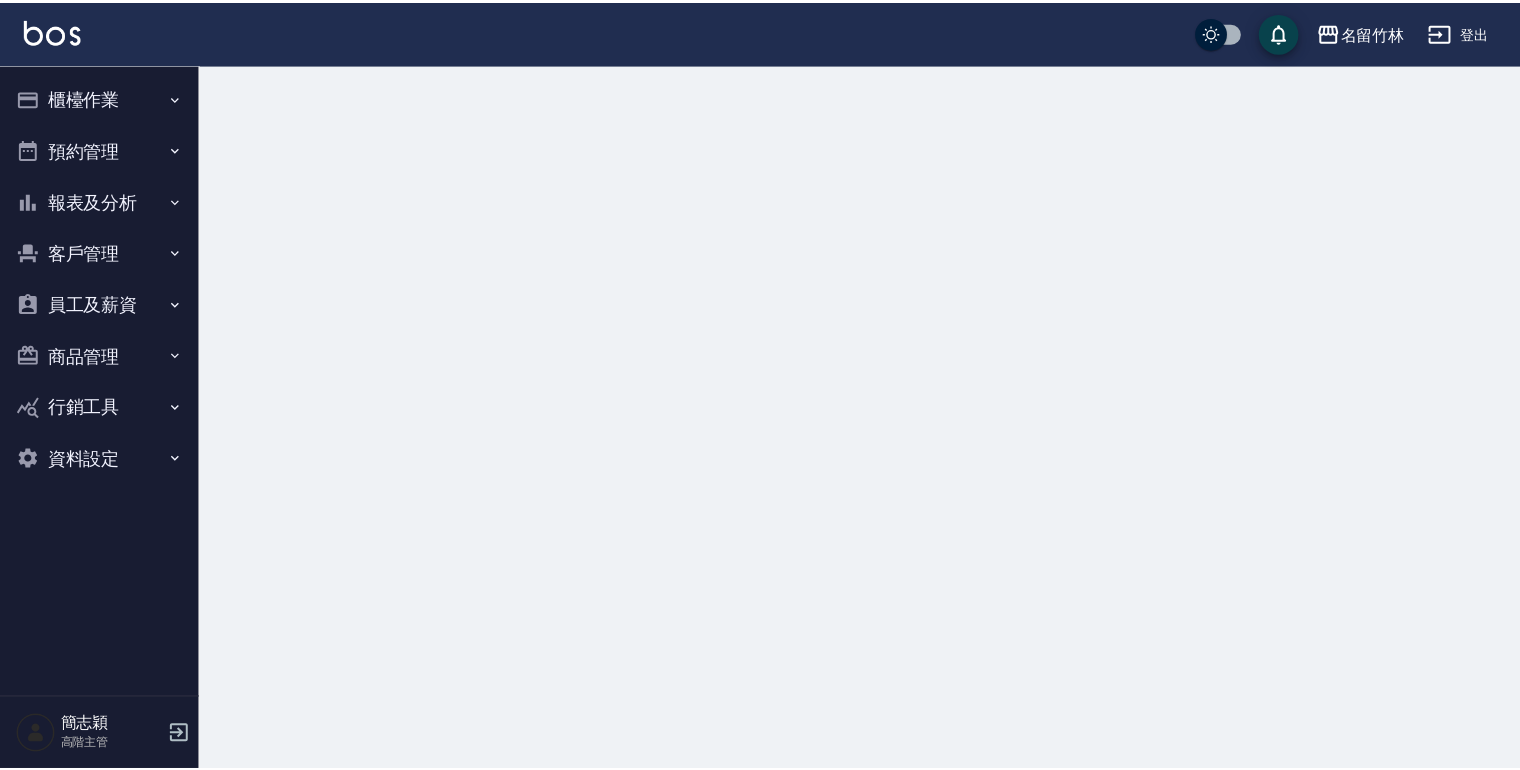 scroll, scrollTop: 0, scrollLeft: 0, axis: both 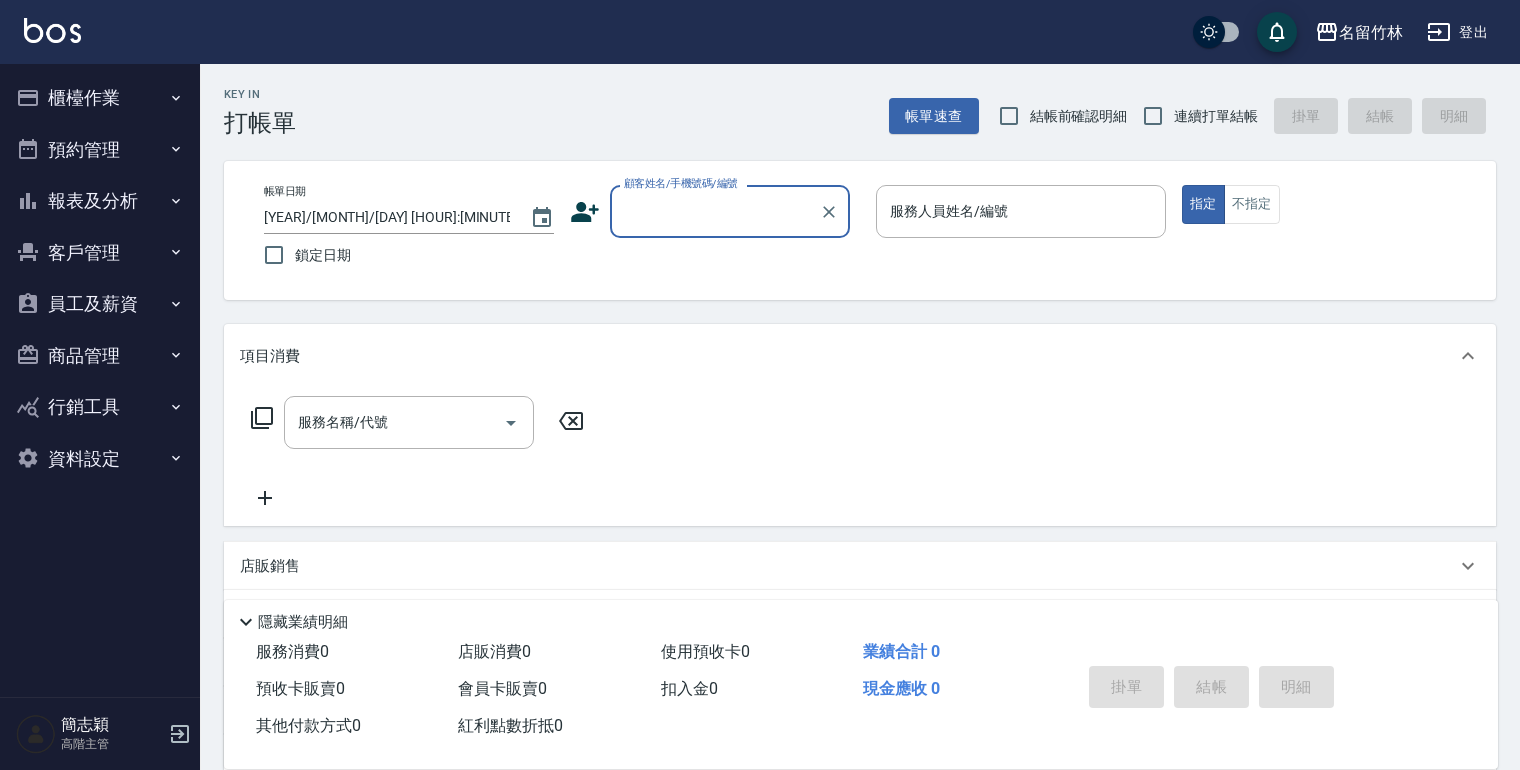 click 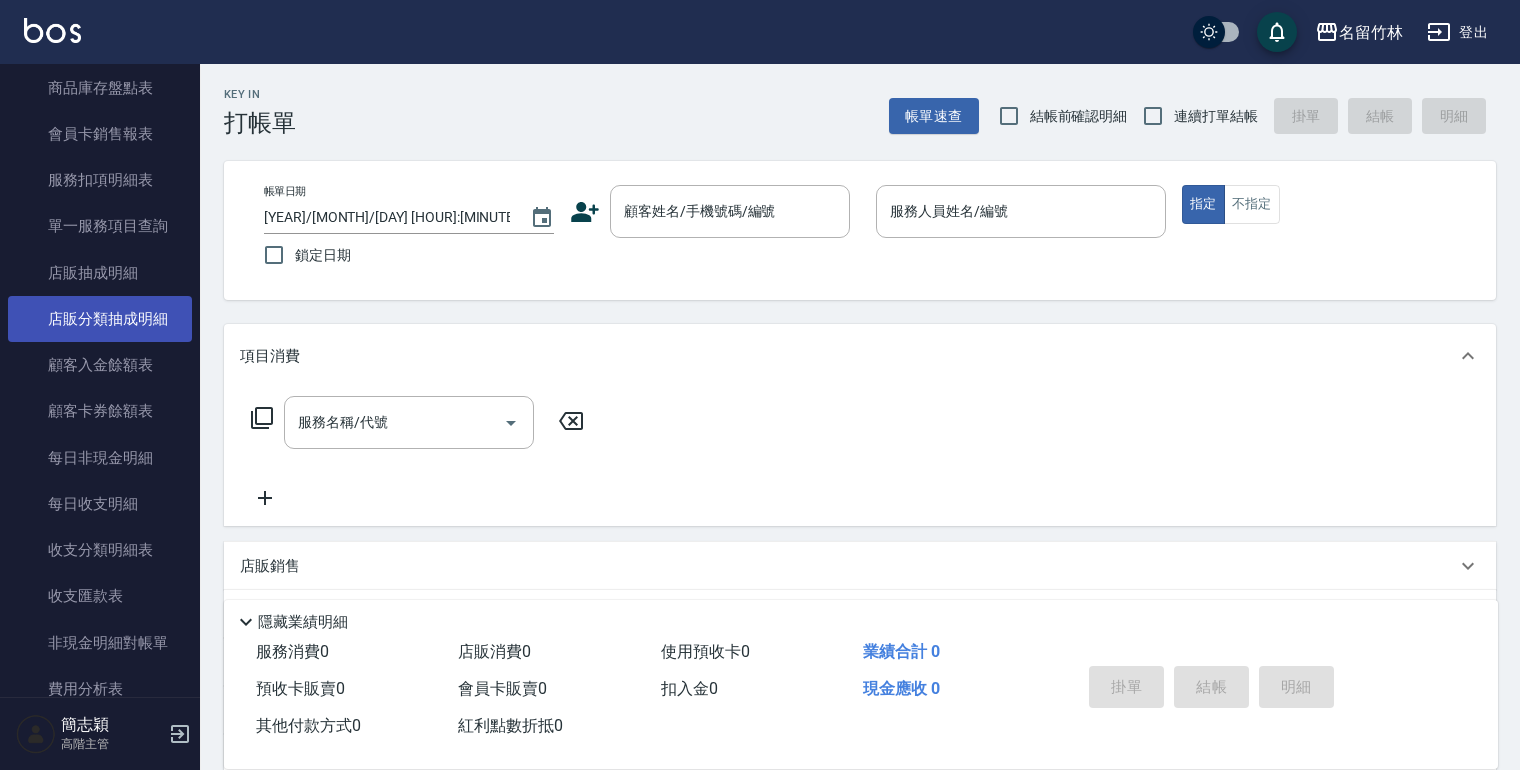 scroll, scrollTop: 1360, scrollLeft: 0, axis: vertical 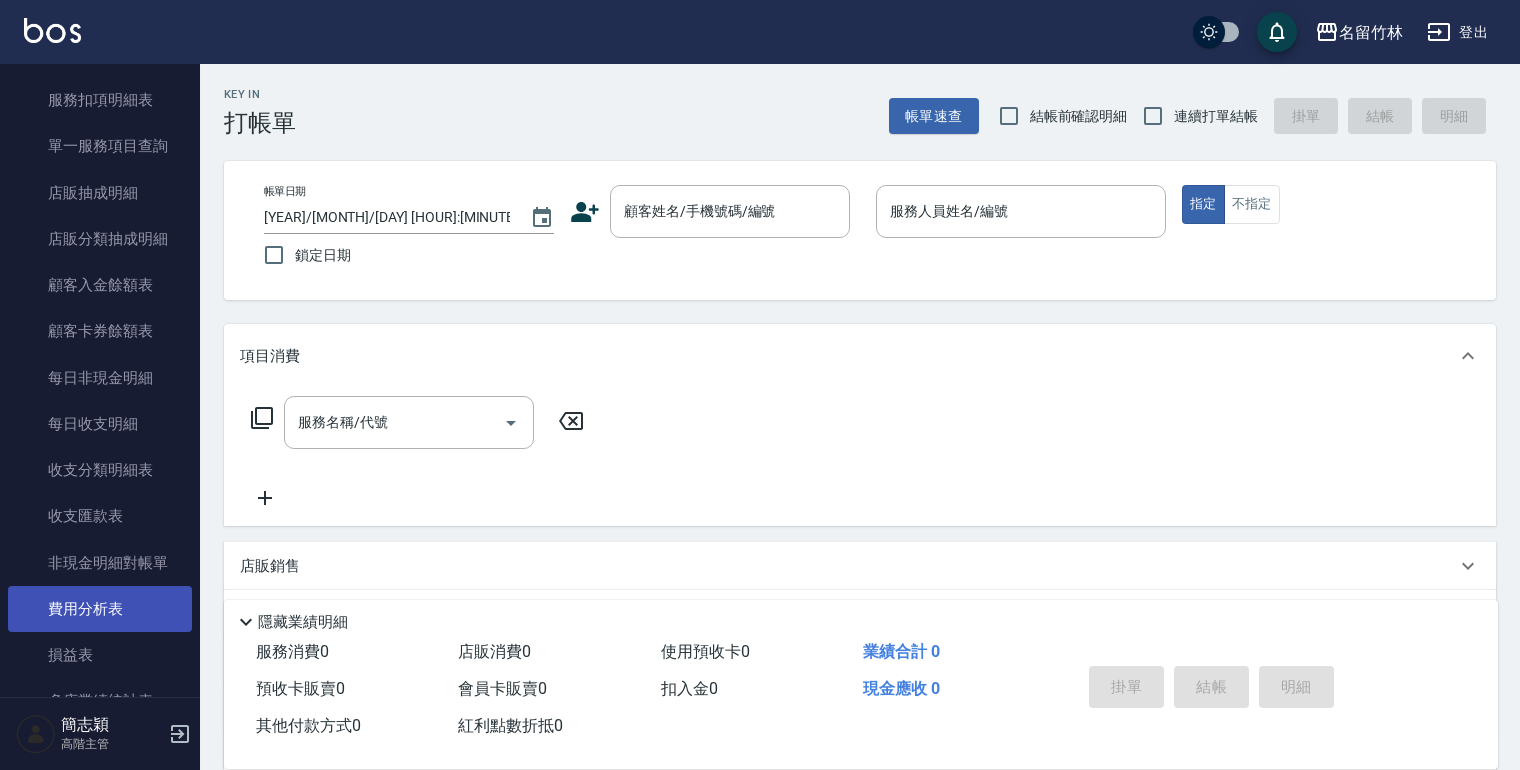 click on "費用分析表" at bounding box center [100, 609] 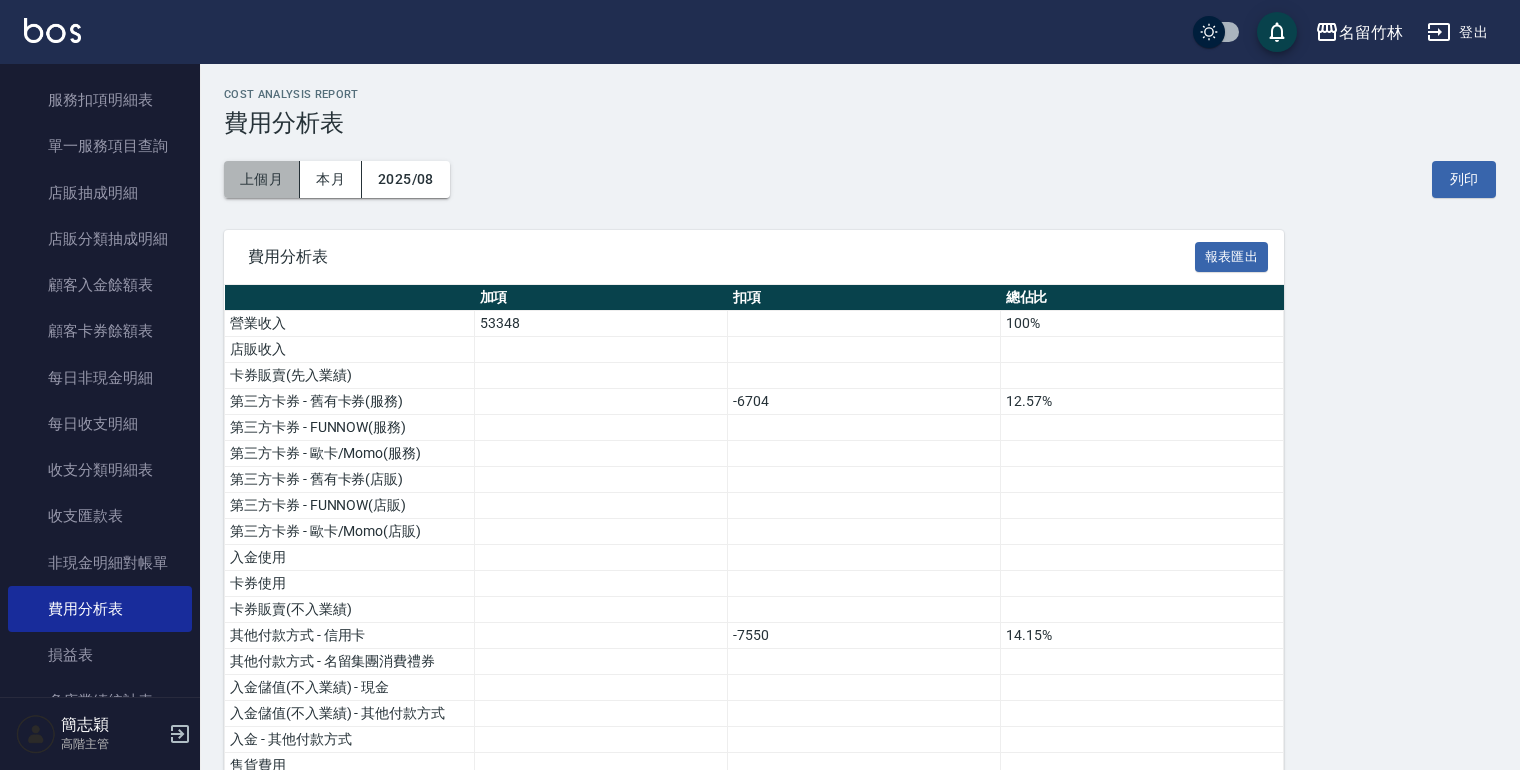 click on "上個月" at bounding box center (262, 179) 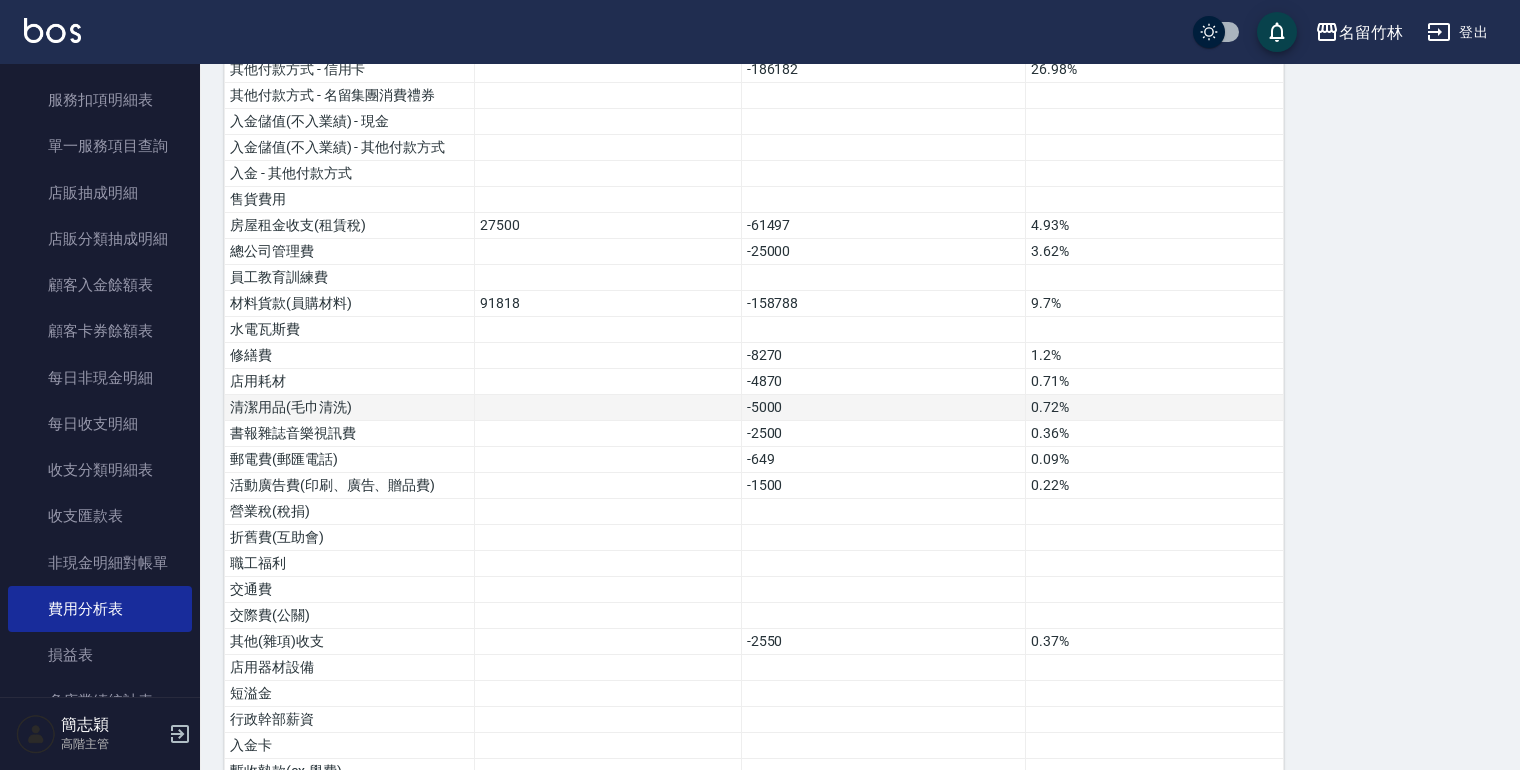 scroll, scrollTop: 800, scrollLeft: 0, axis: vertical 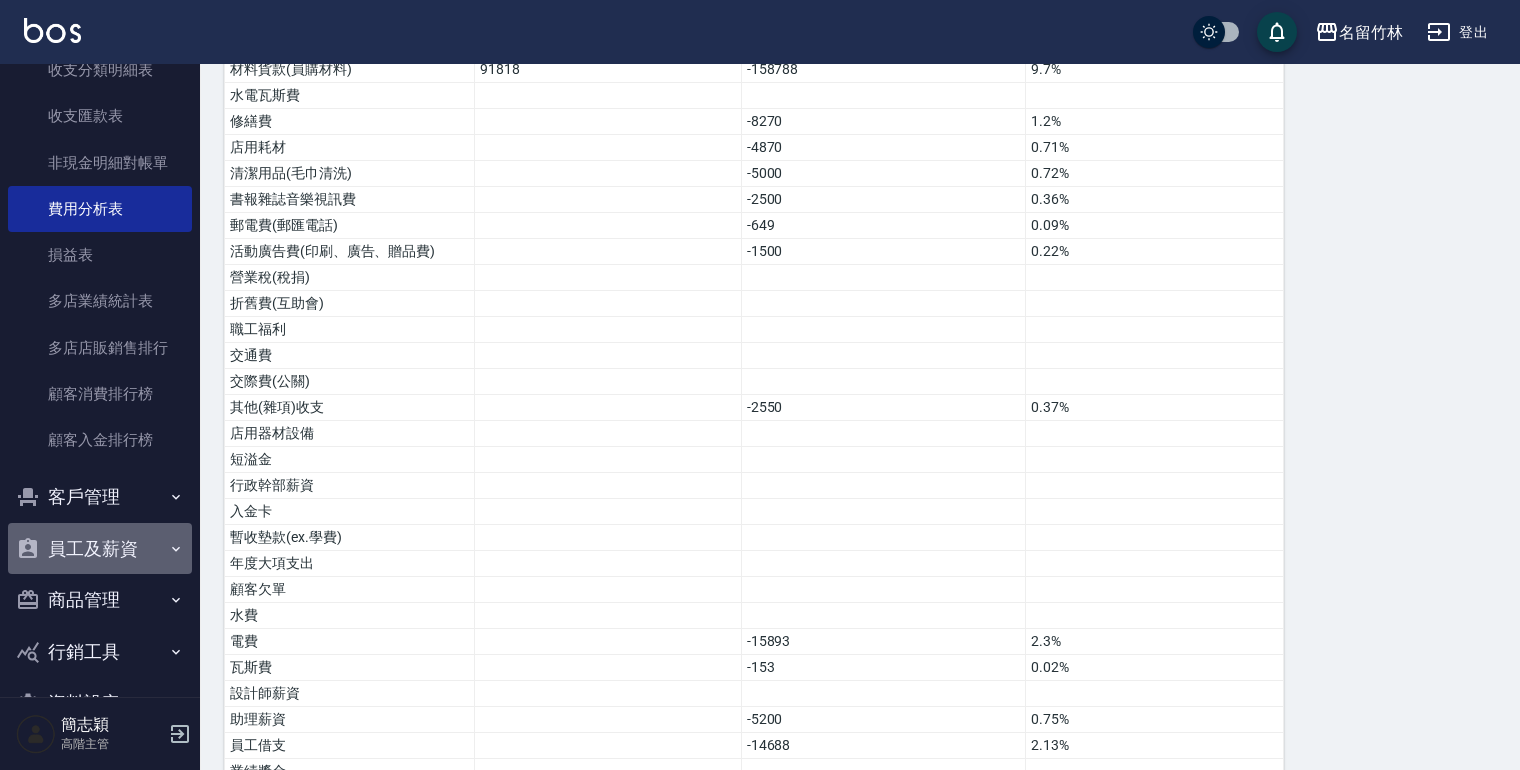 click 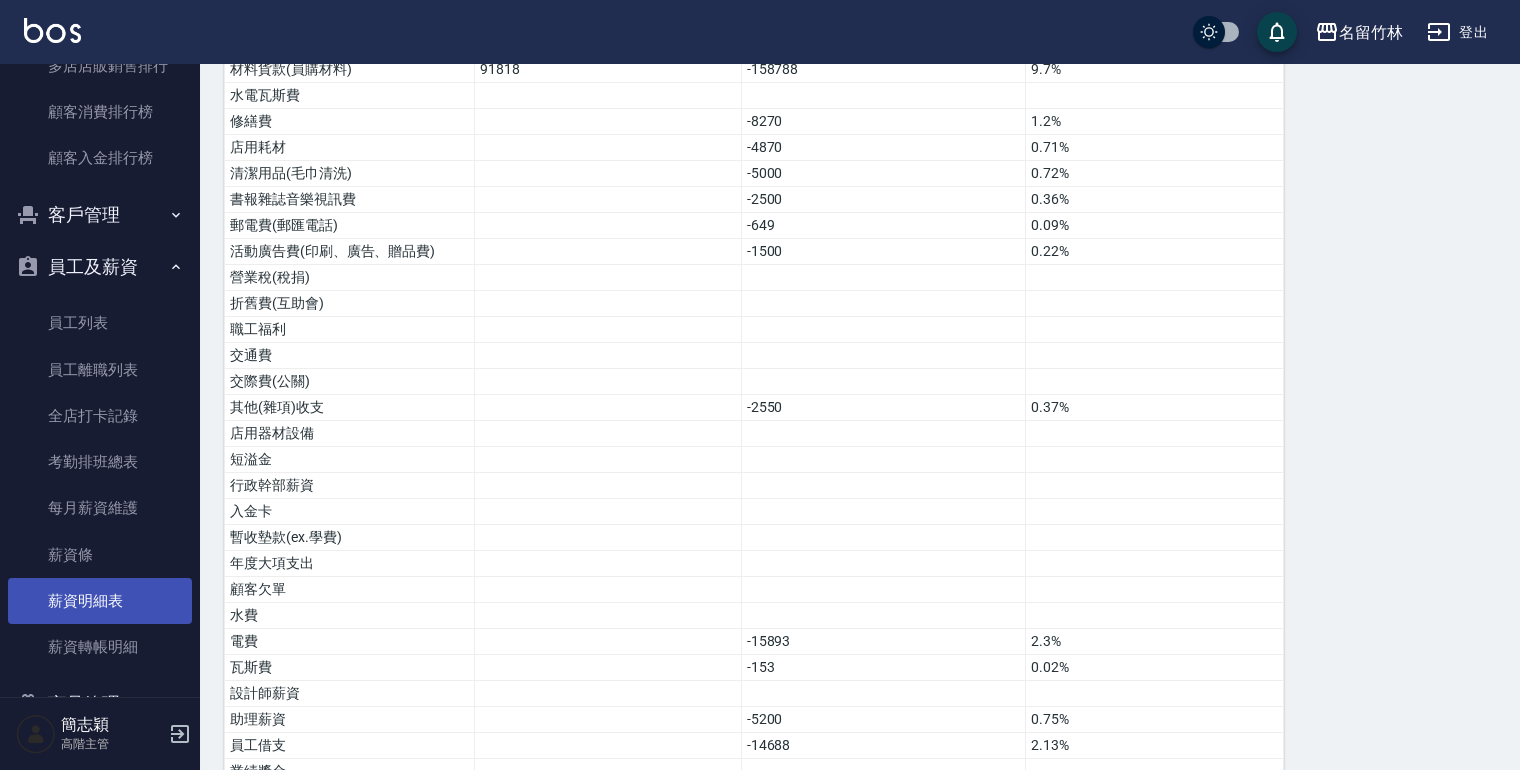 scroll, scrollTop: 2080, scrollLeft: 0, axis: vertical 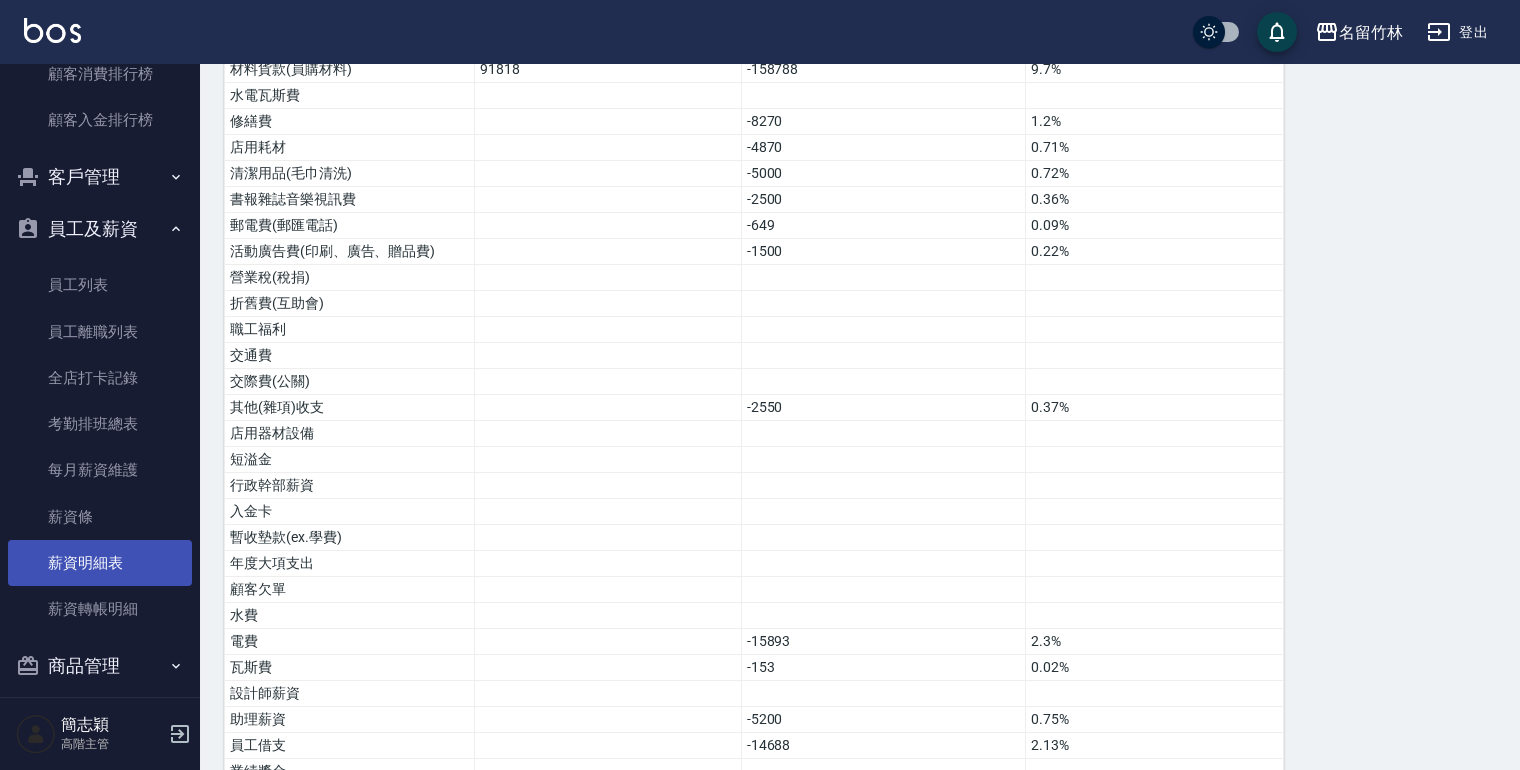 click on "薪資明細表" at bounding box center (100, 563) 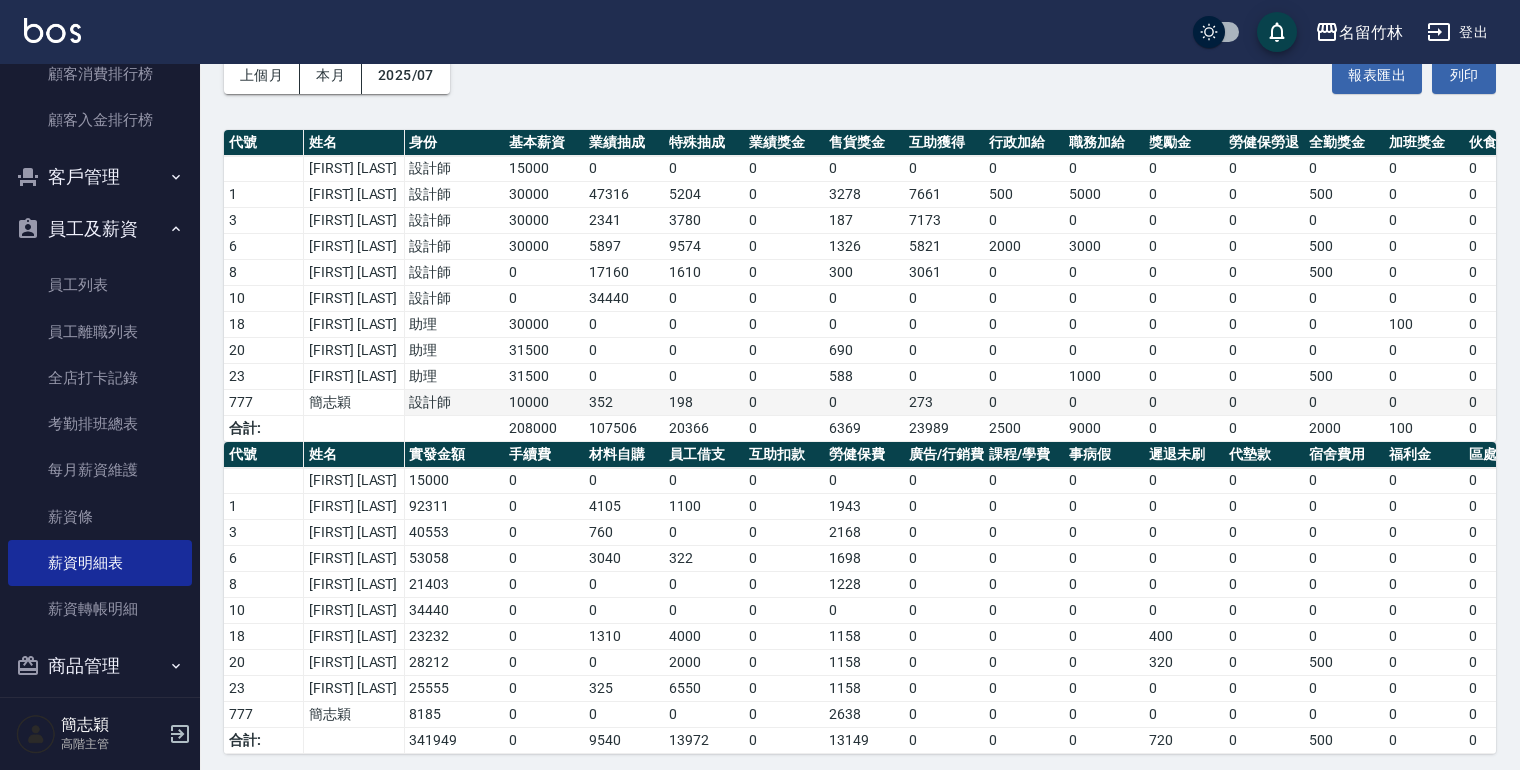 scroll, scrollTop: 131, scrollLeft: 0, axis: vertical 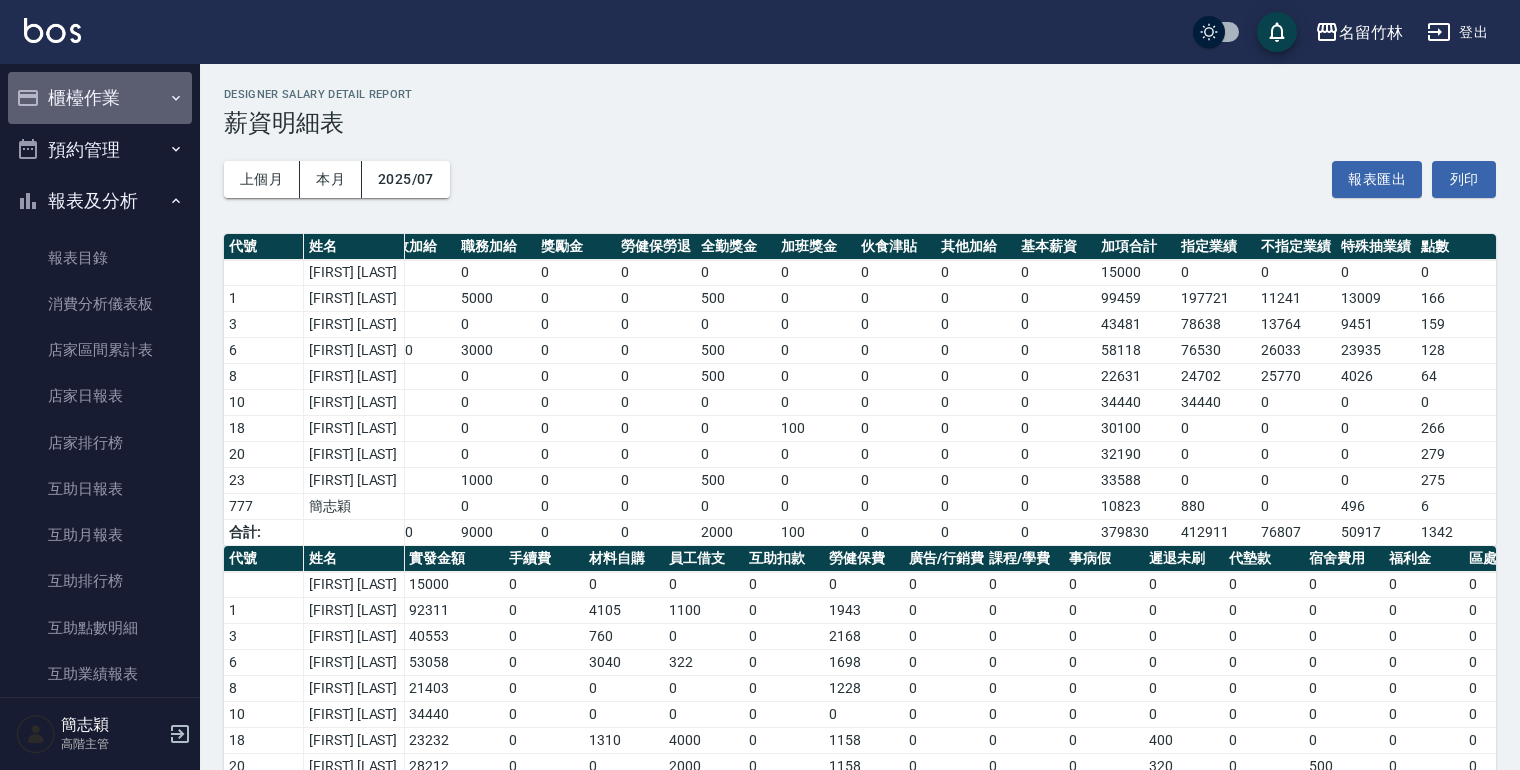 click 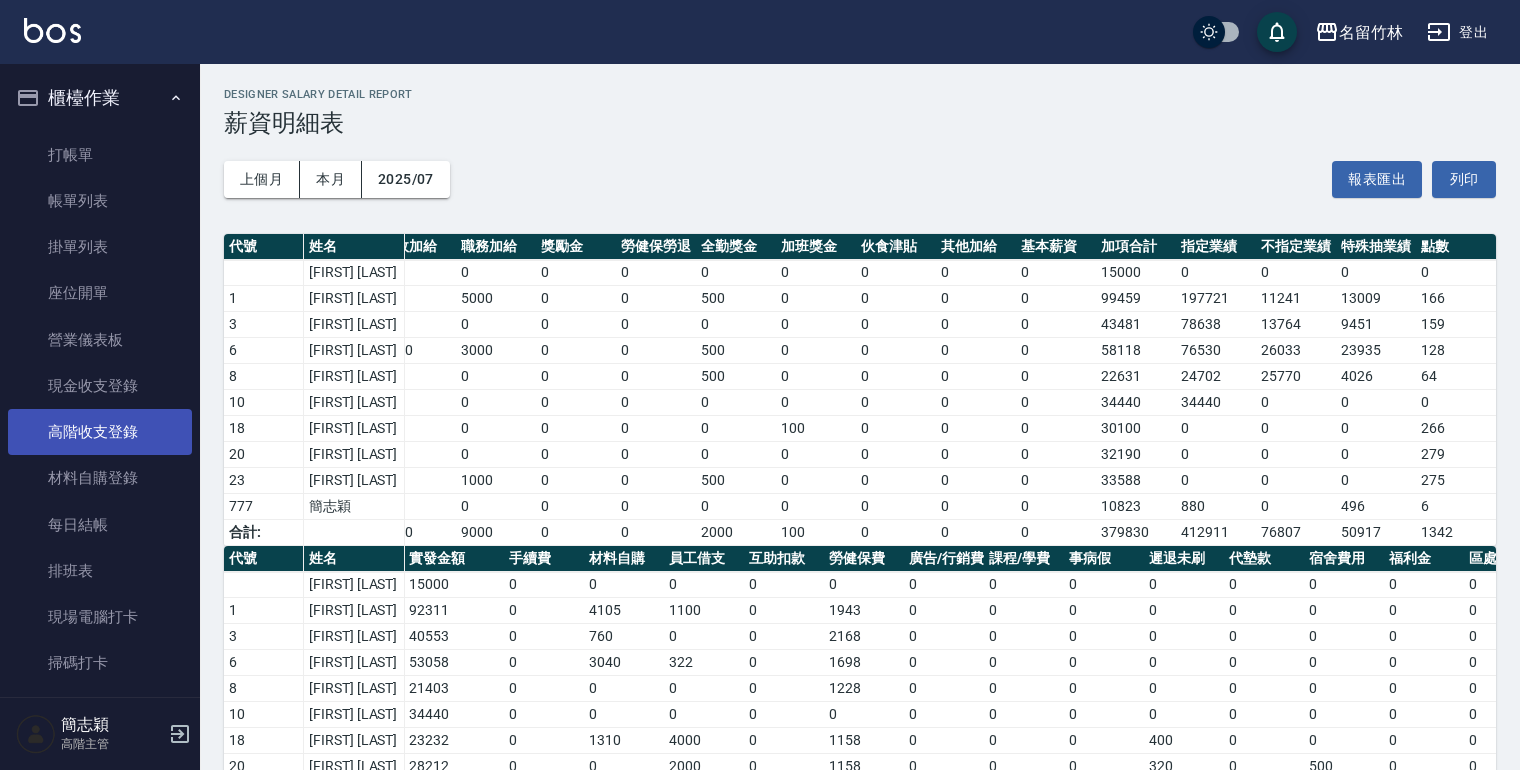 click on "高階收支登錄" at bounding box center [100, 432] 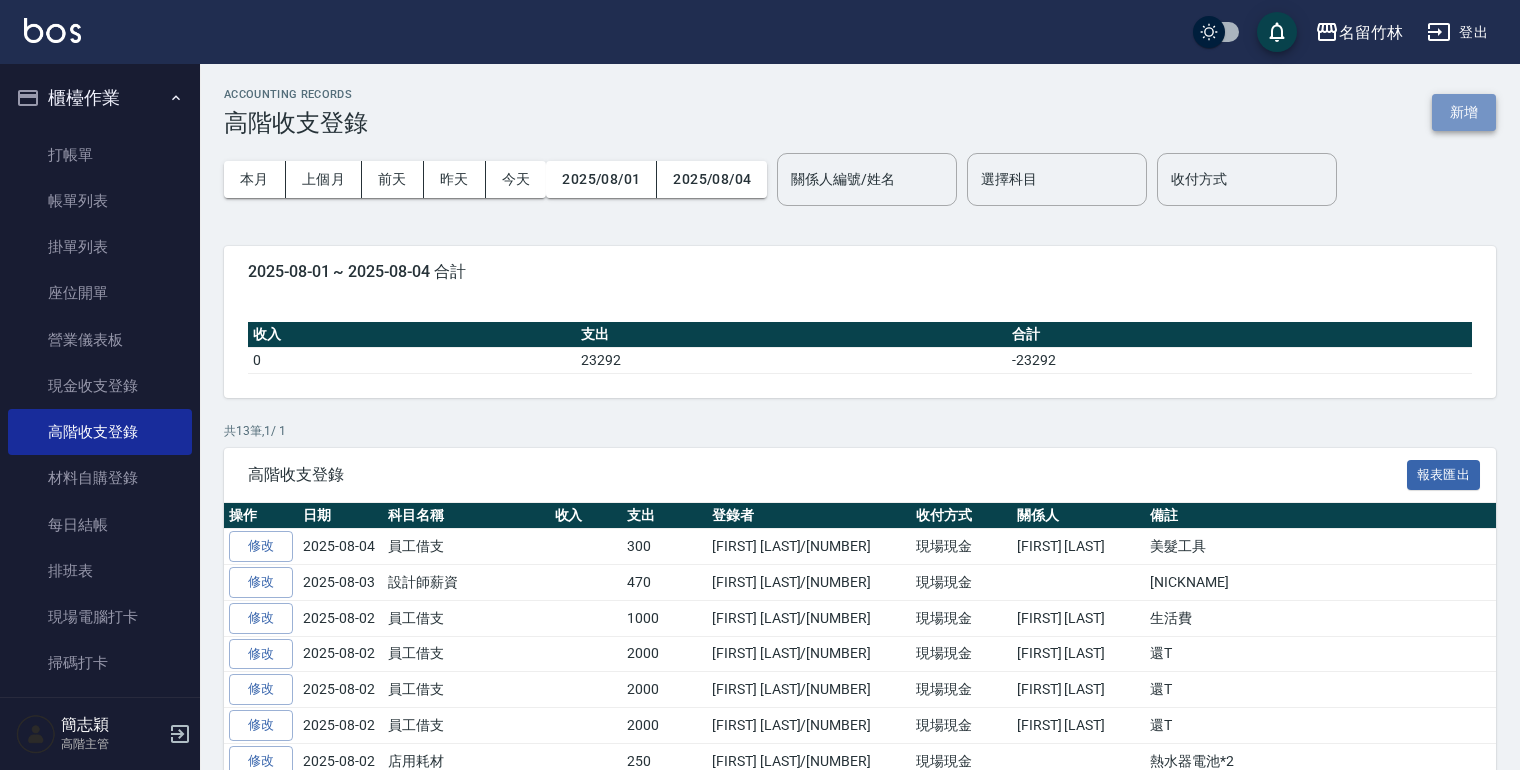 click on "新增" at bounding box center (1464, 112) 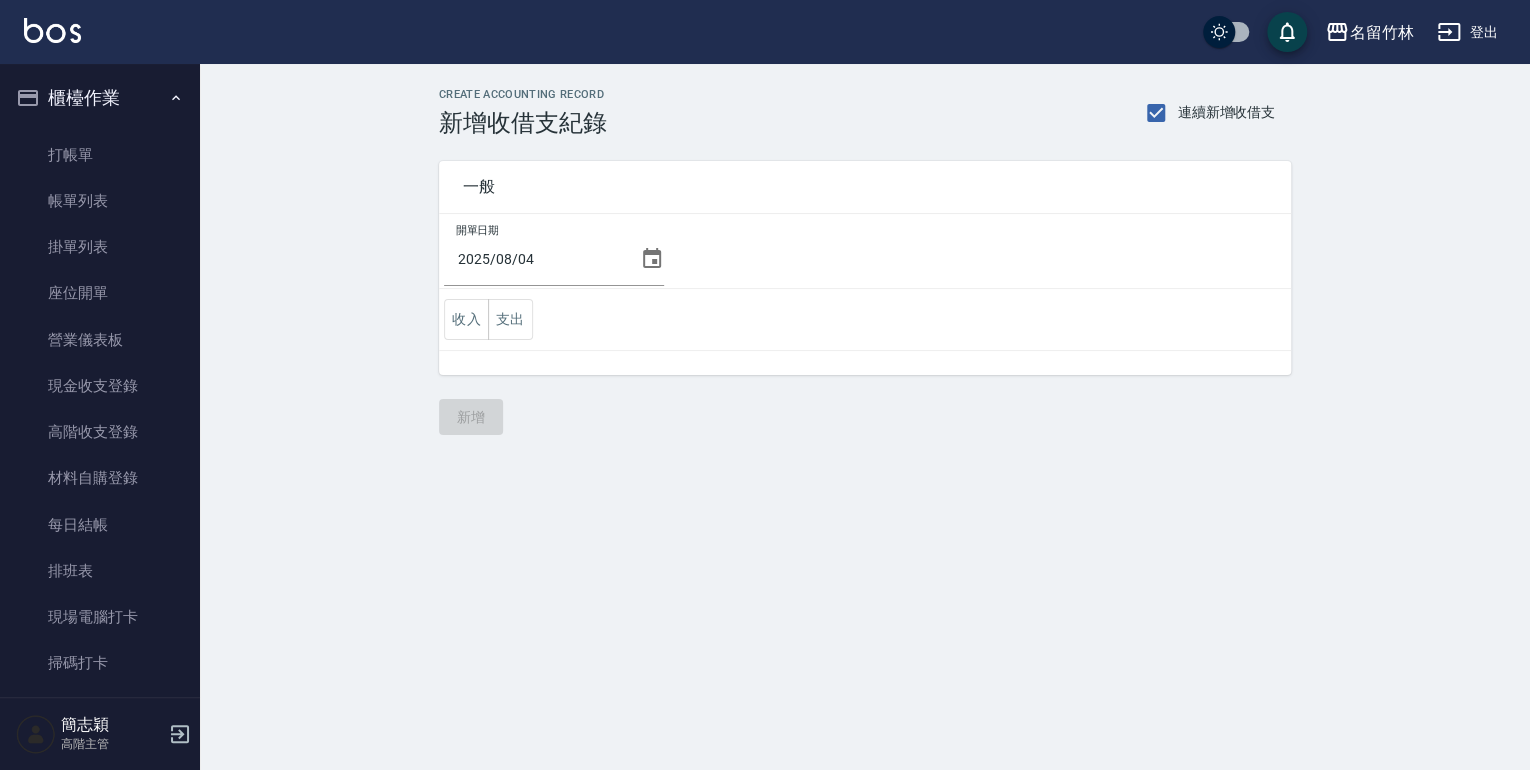 click 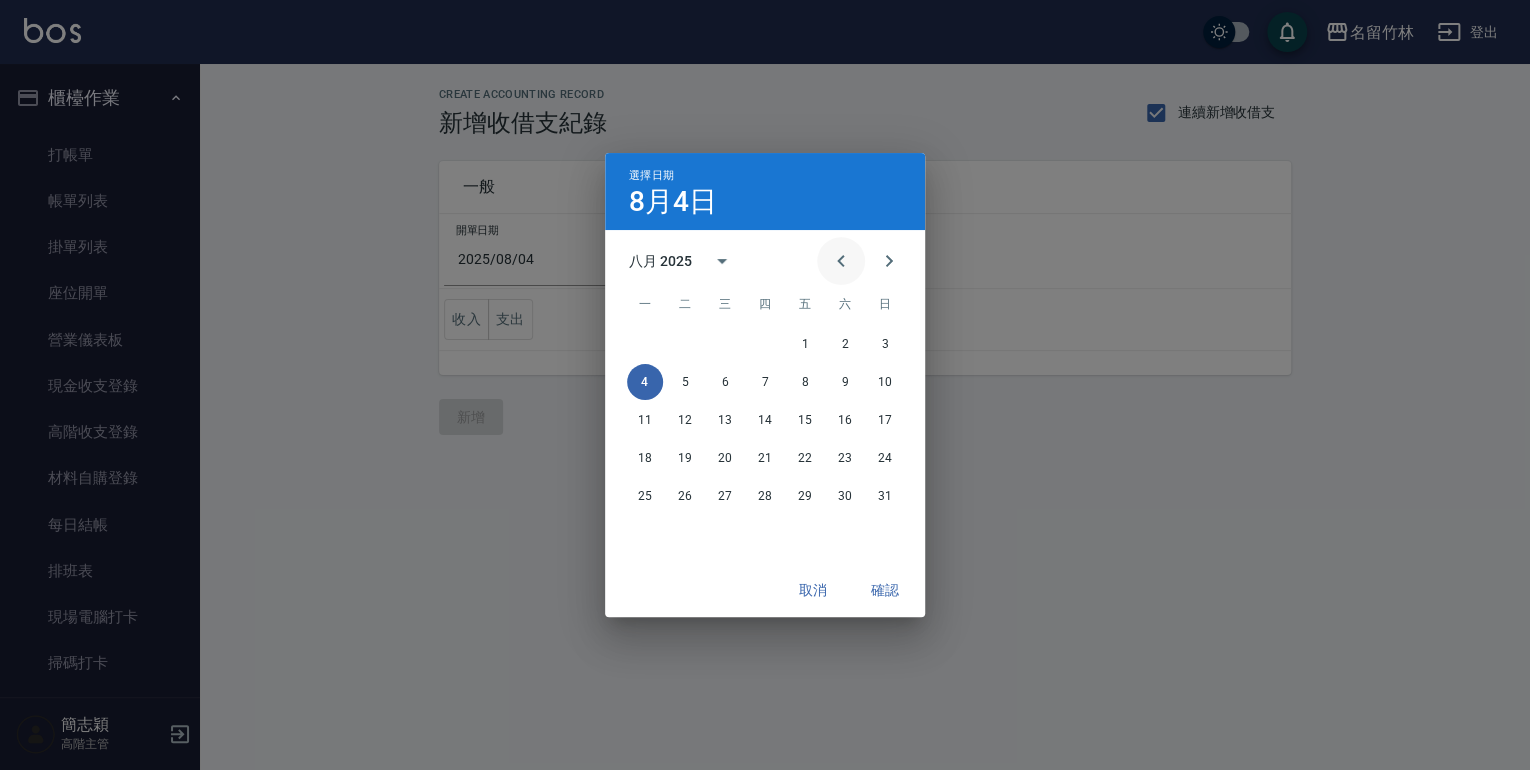 click 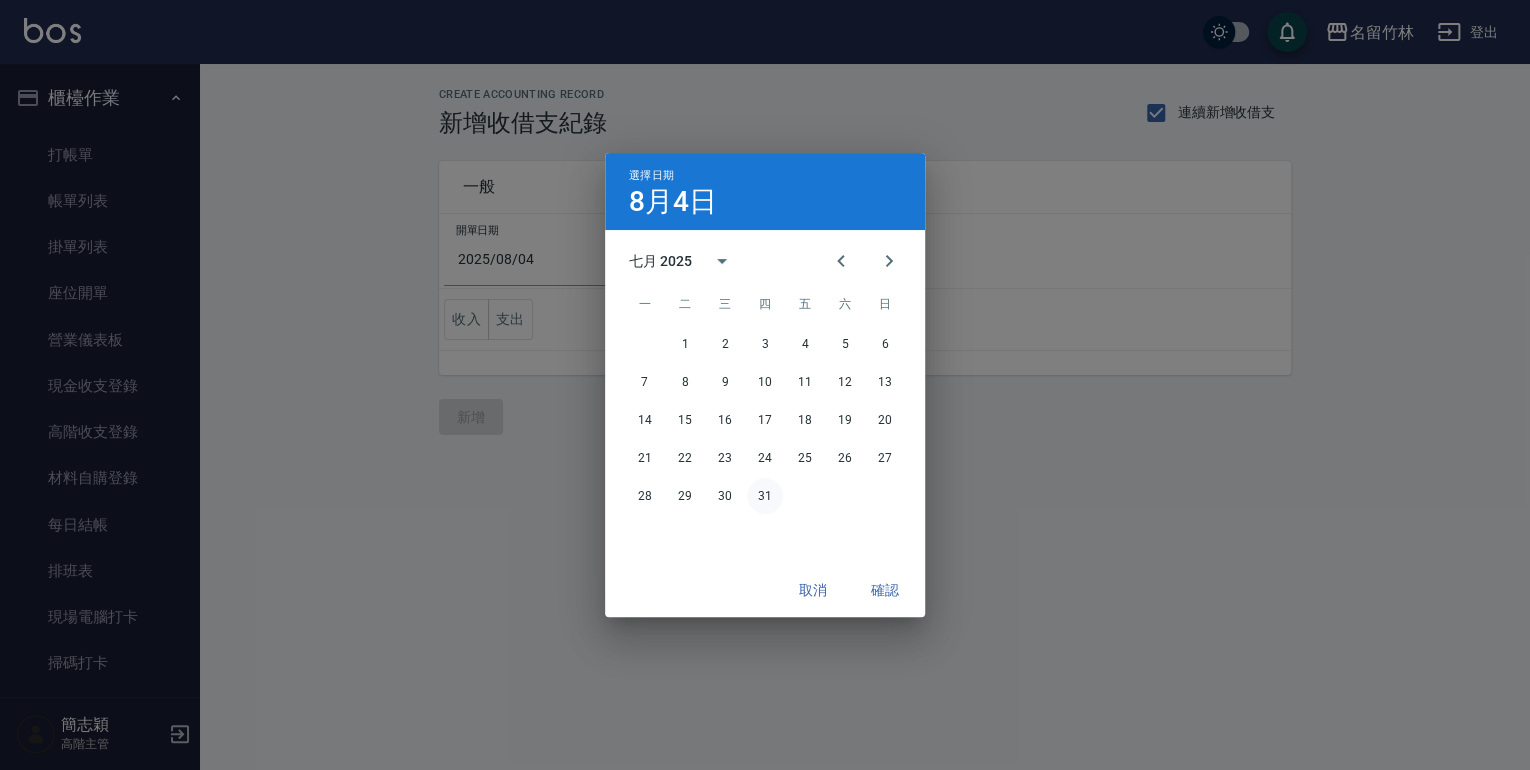 click on "31" at bounding box center (765, 496) 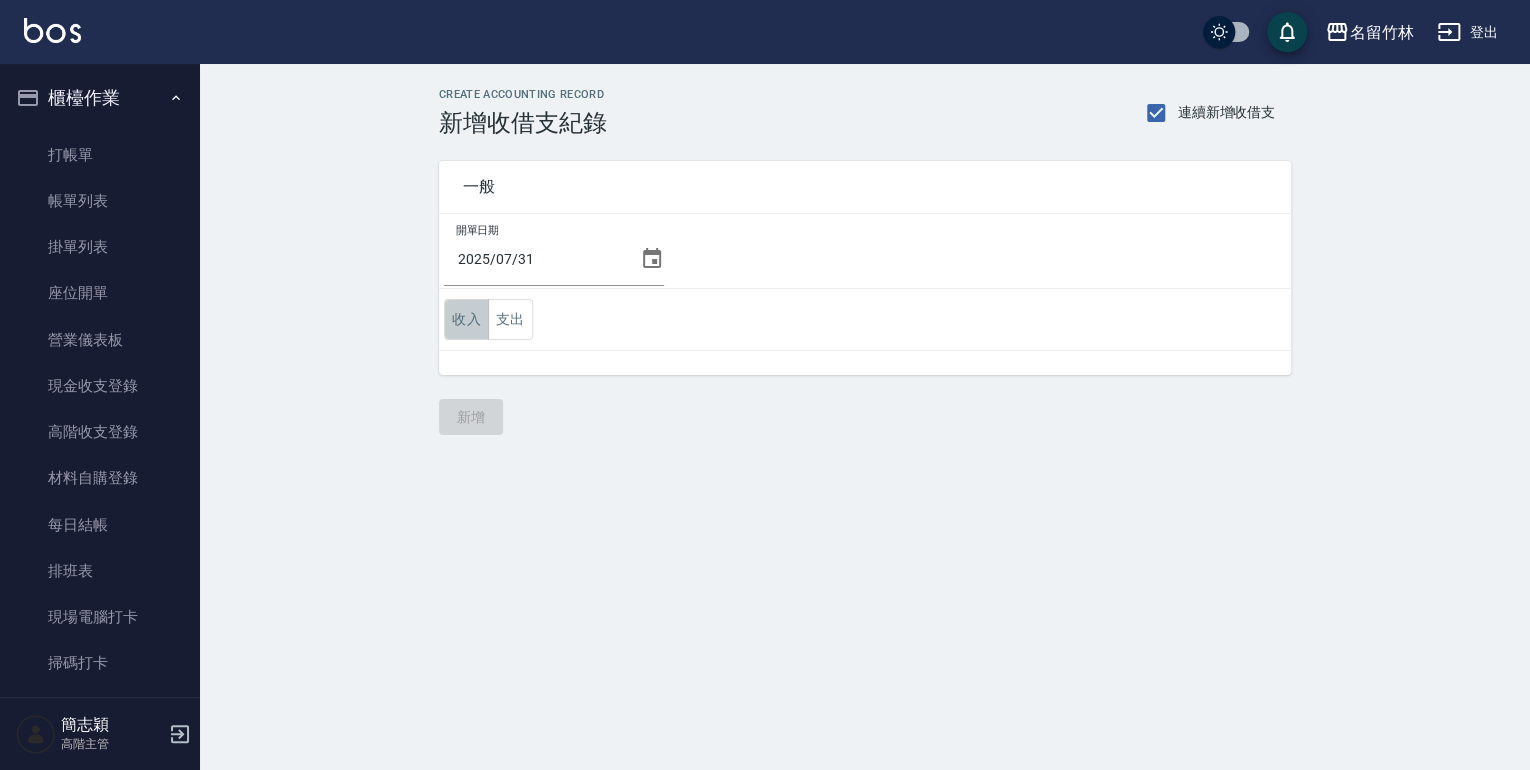 click on "收入" at bounding box center [466, 319] 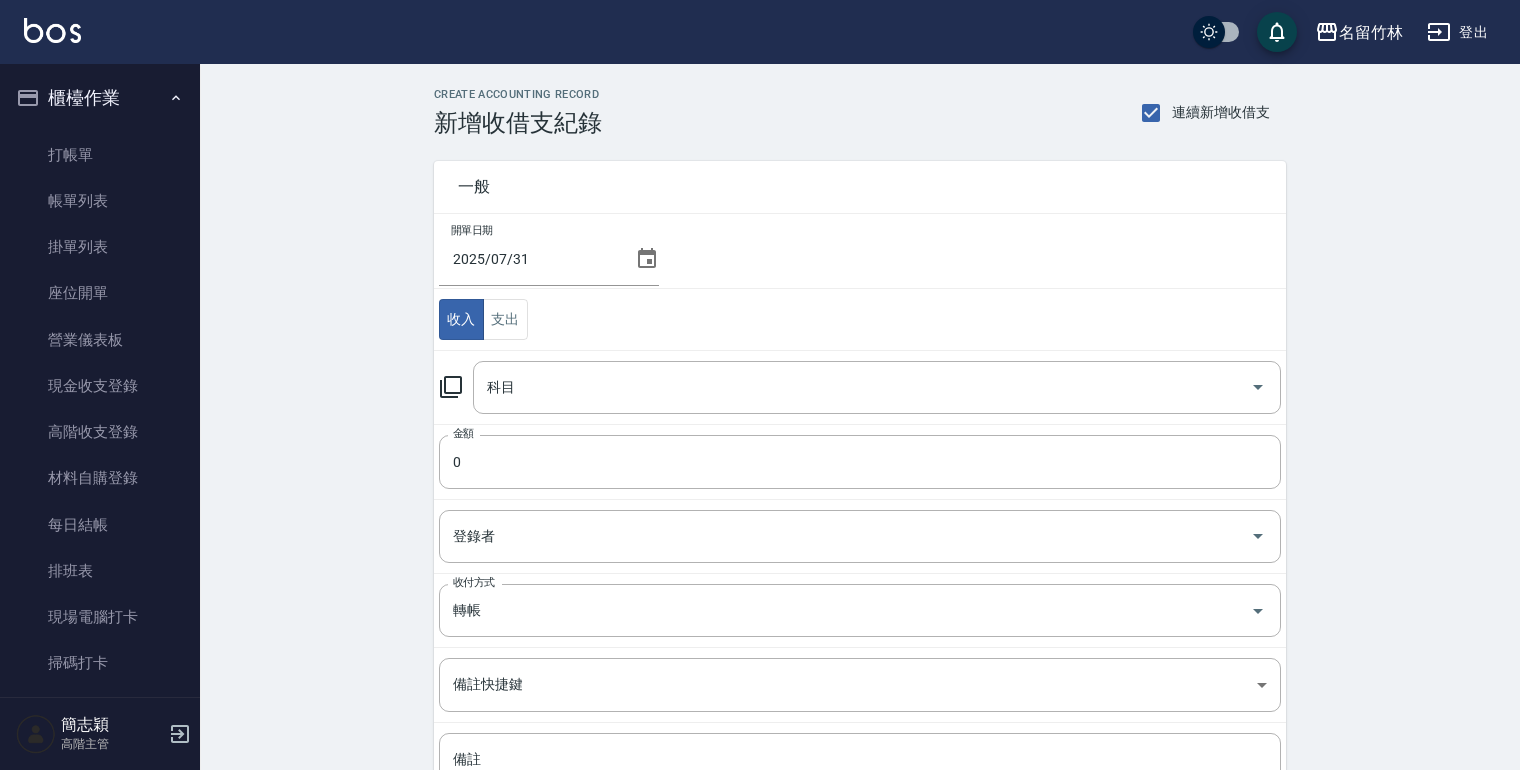 click 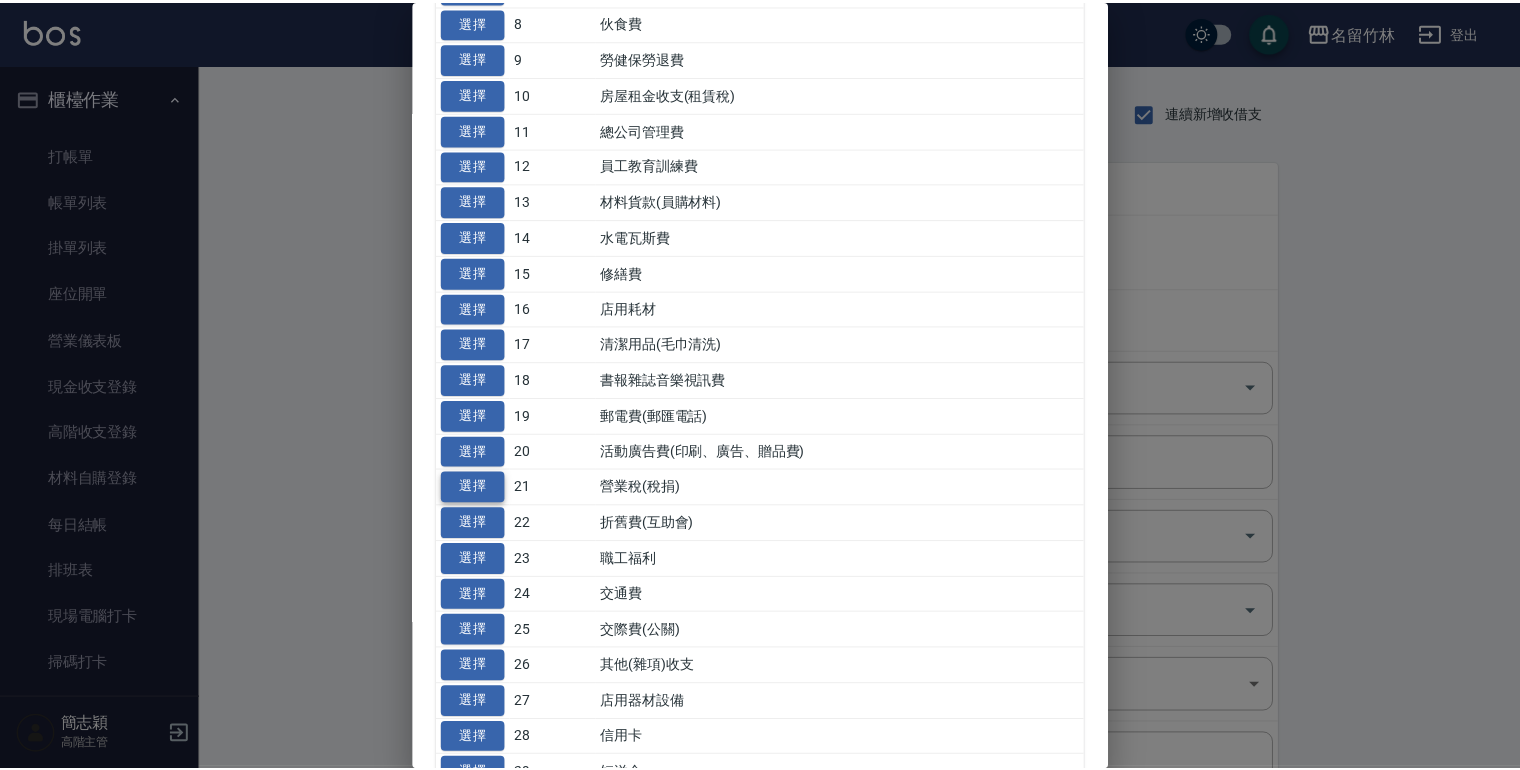 scroll, scrollTop: 480, scrollLeft: 0, axis: vertical 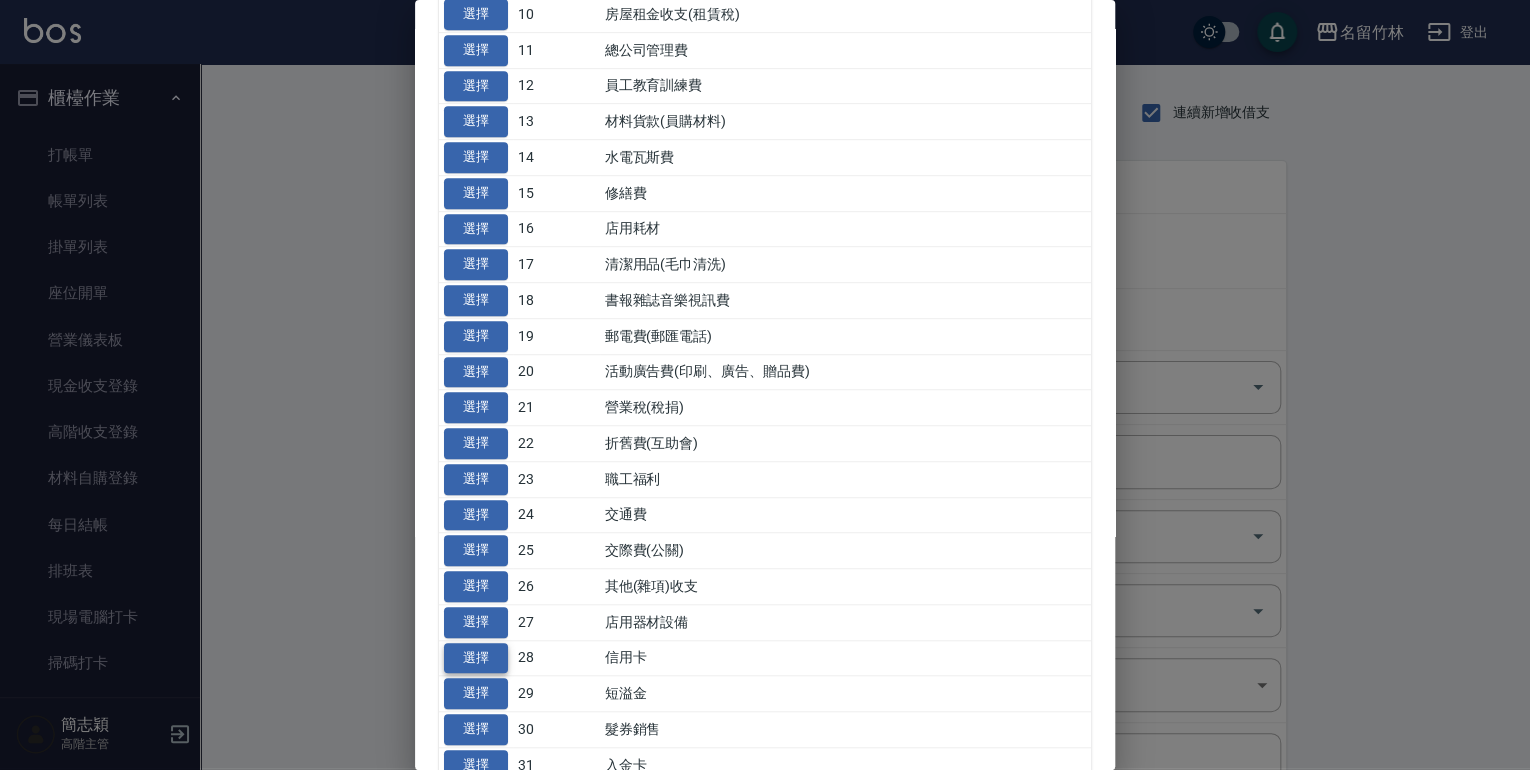 click on "選擇" at bounding box center (476, 658) 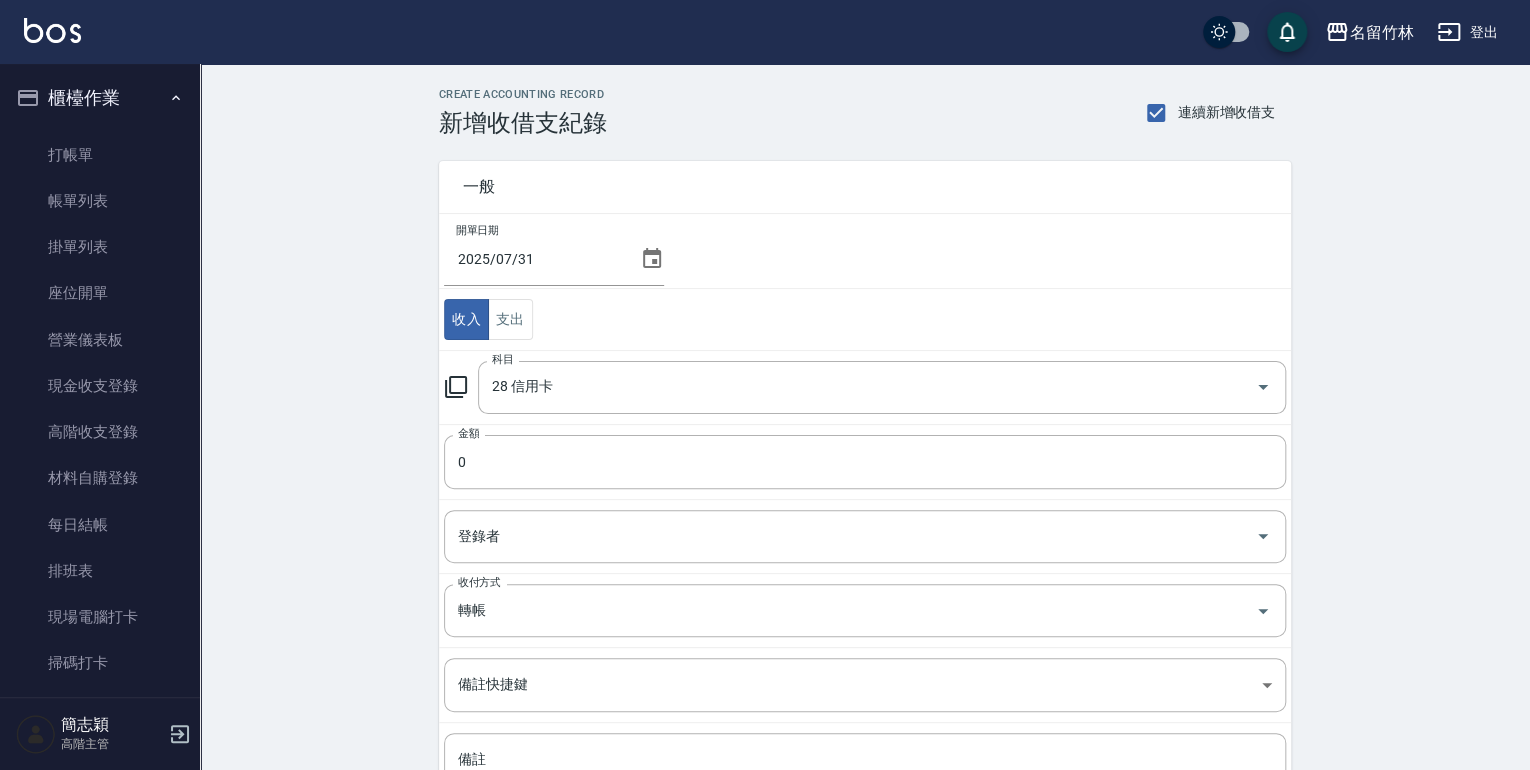 type on "28 信用卡" 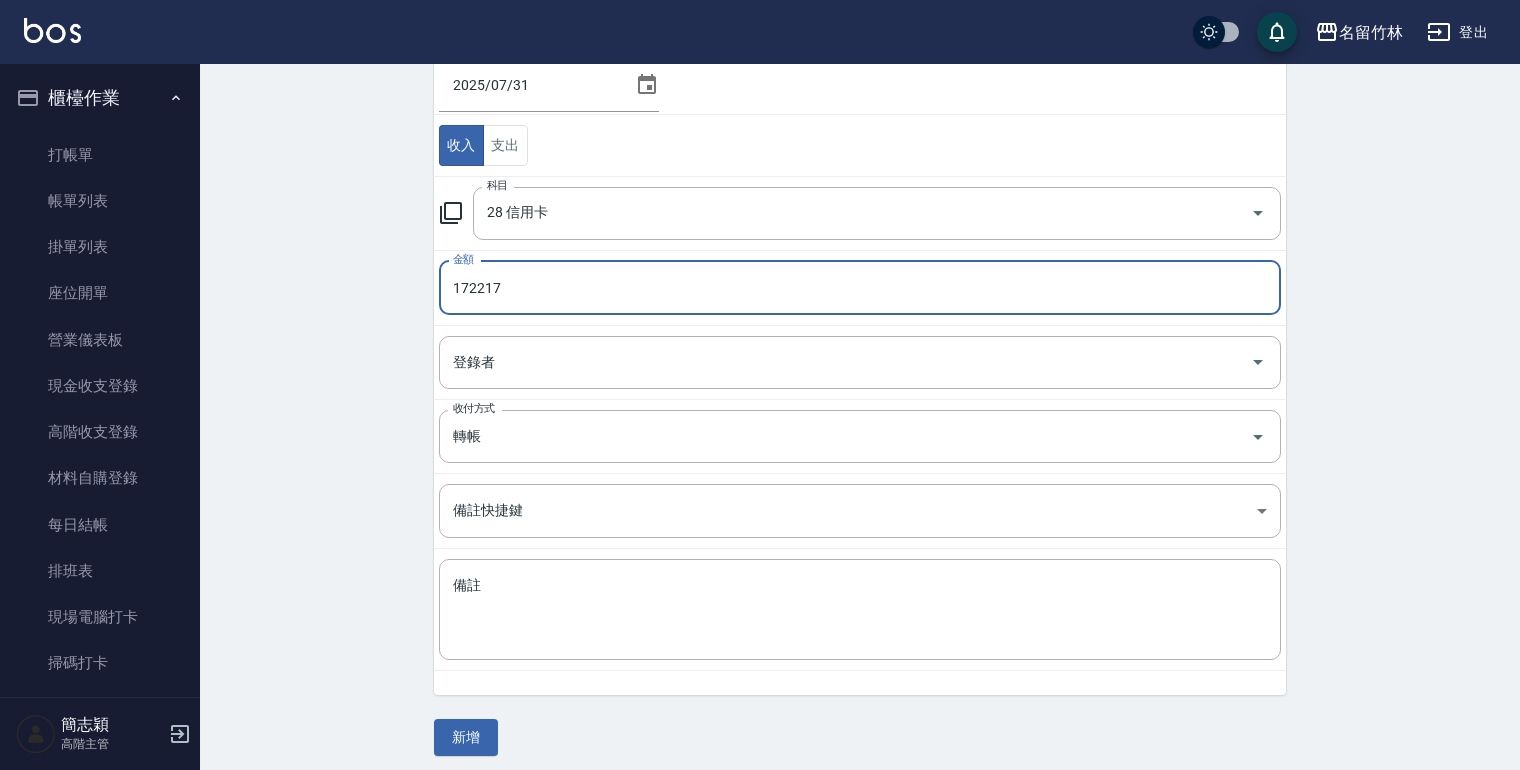 scroll, scrollTop: 181, scrollLeft: 0, axis: vertical 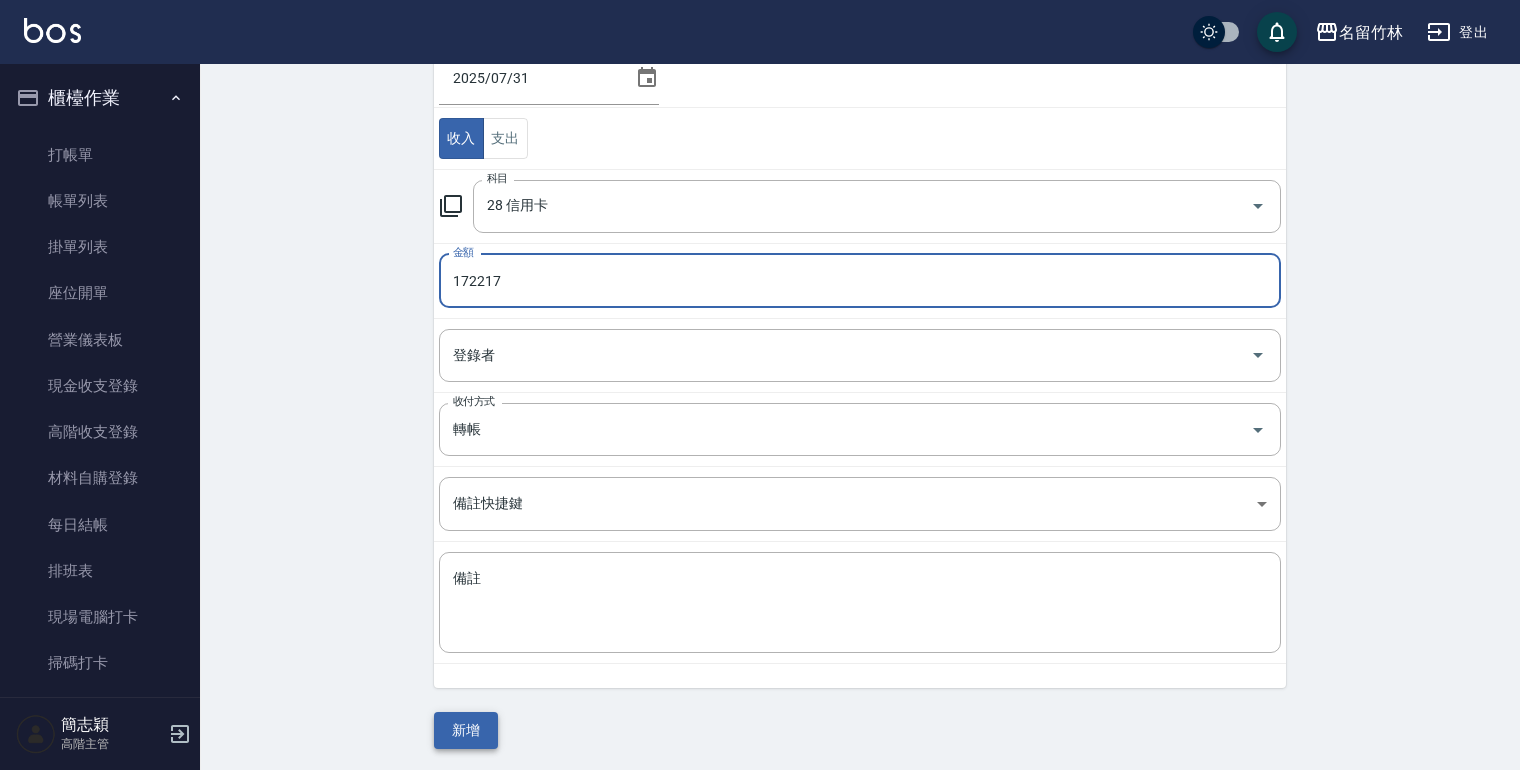 type on "172217" 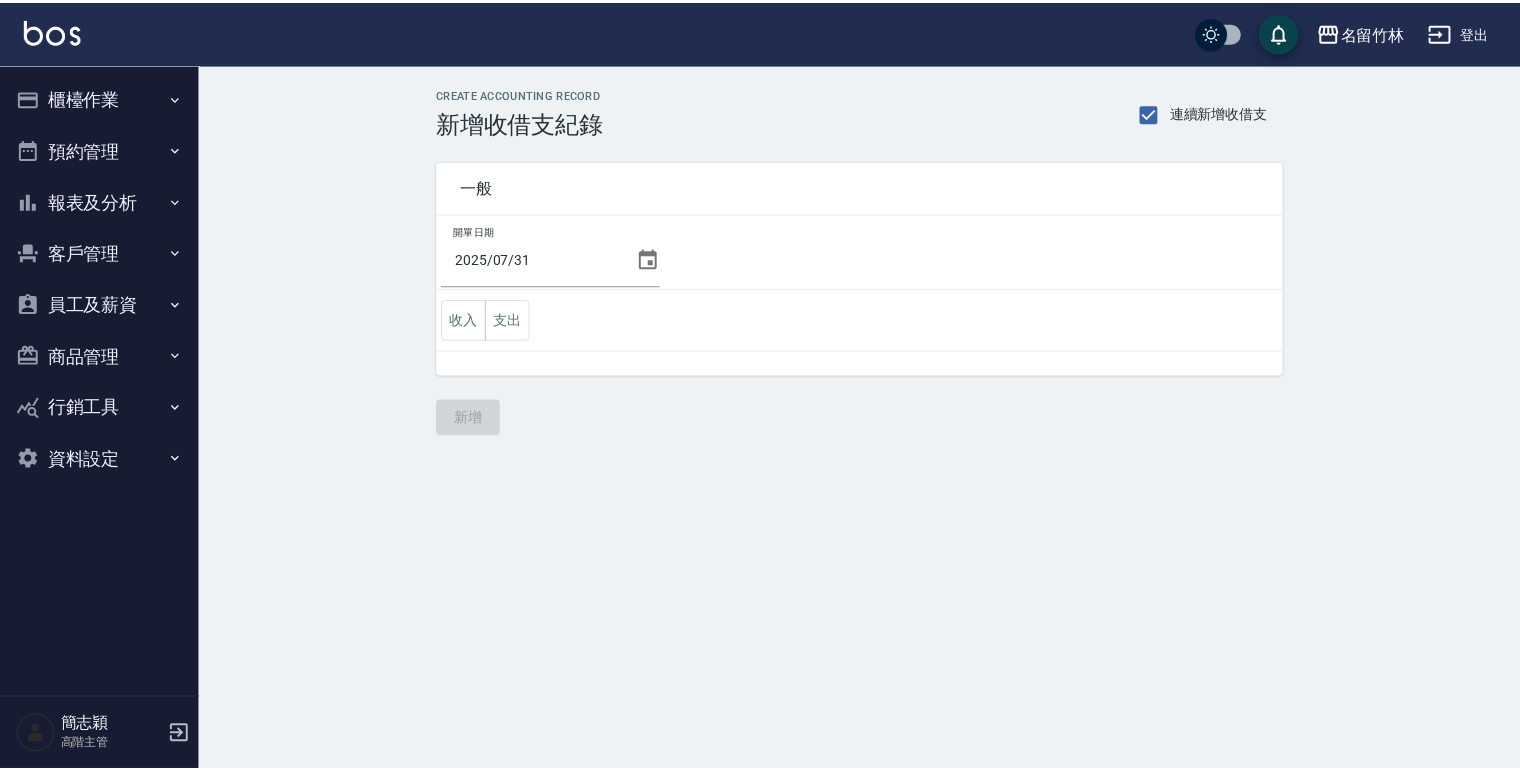scroll, scrollTop: 0, scrollLeft: 0, axis: both 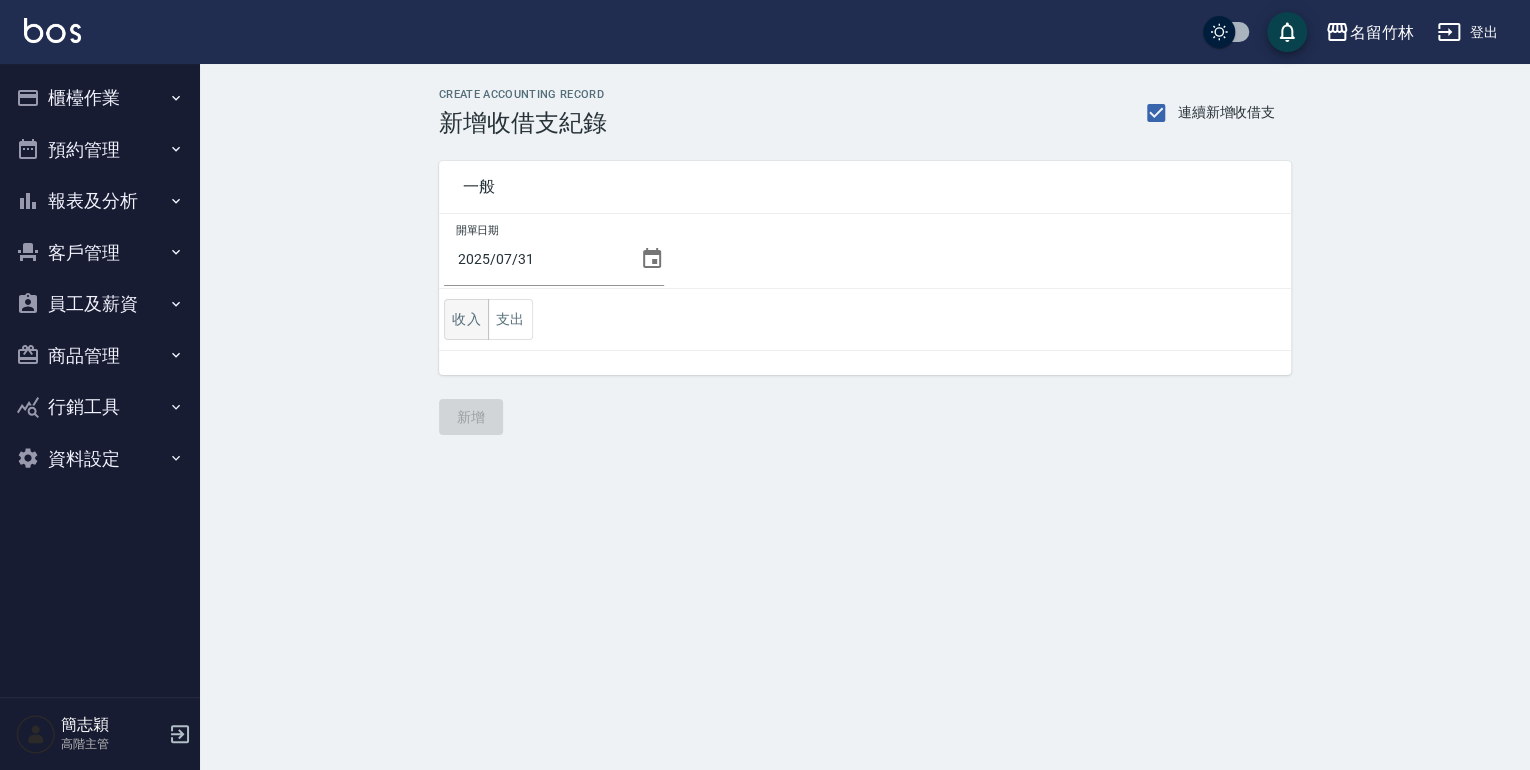 click on "收入" at bounding box center (466, 319) 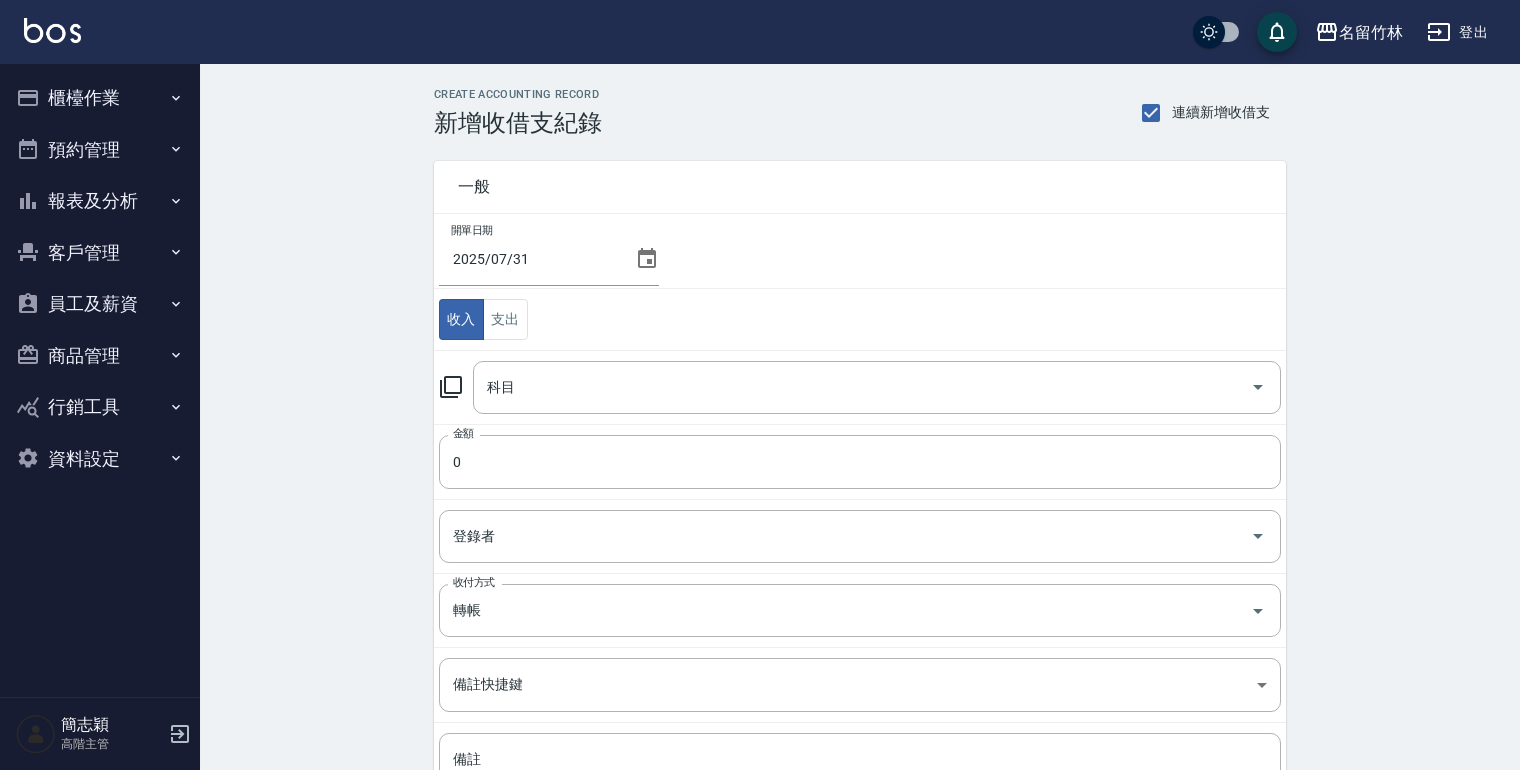 click 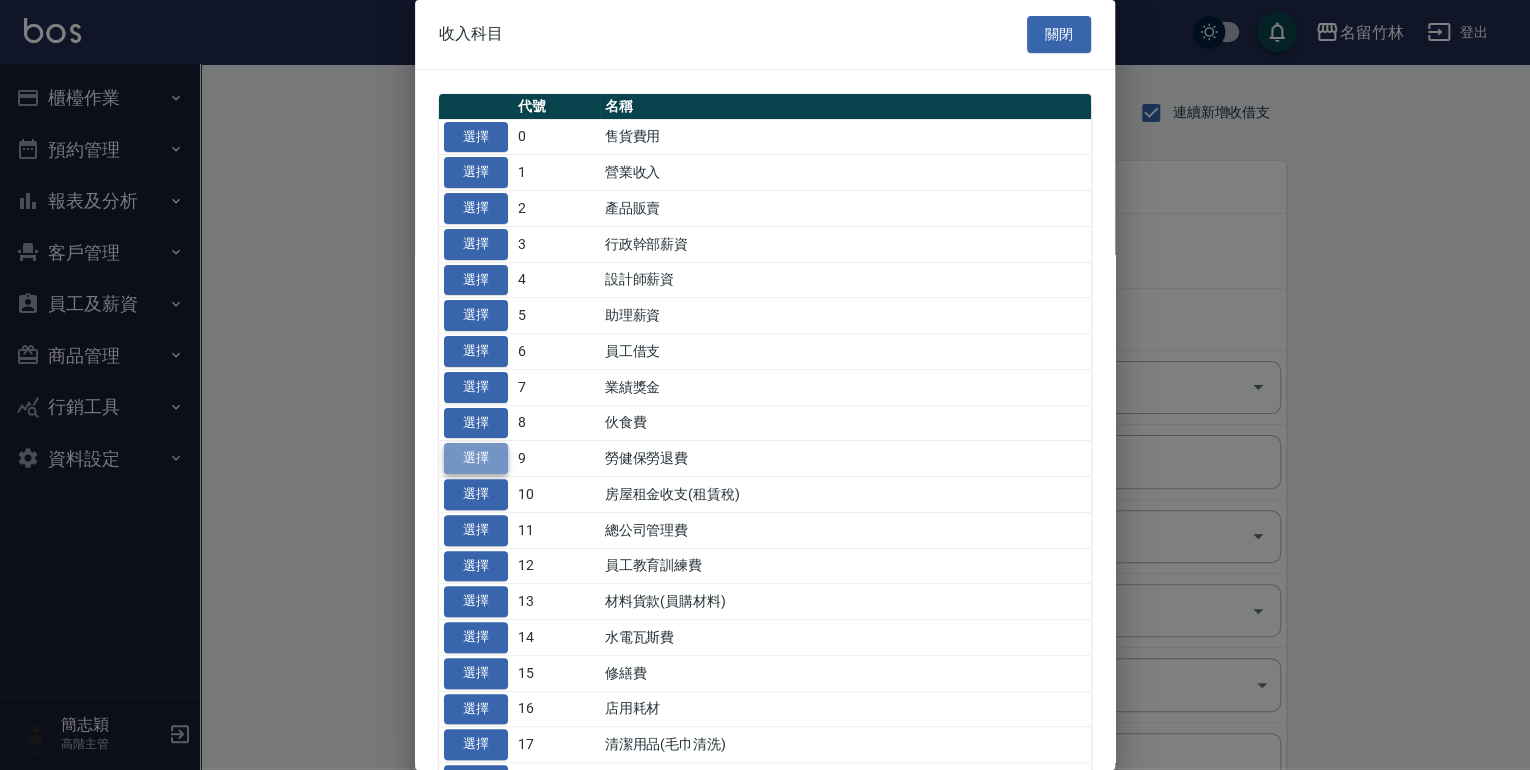 click on "選擇" at bounding box center (476, 458) 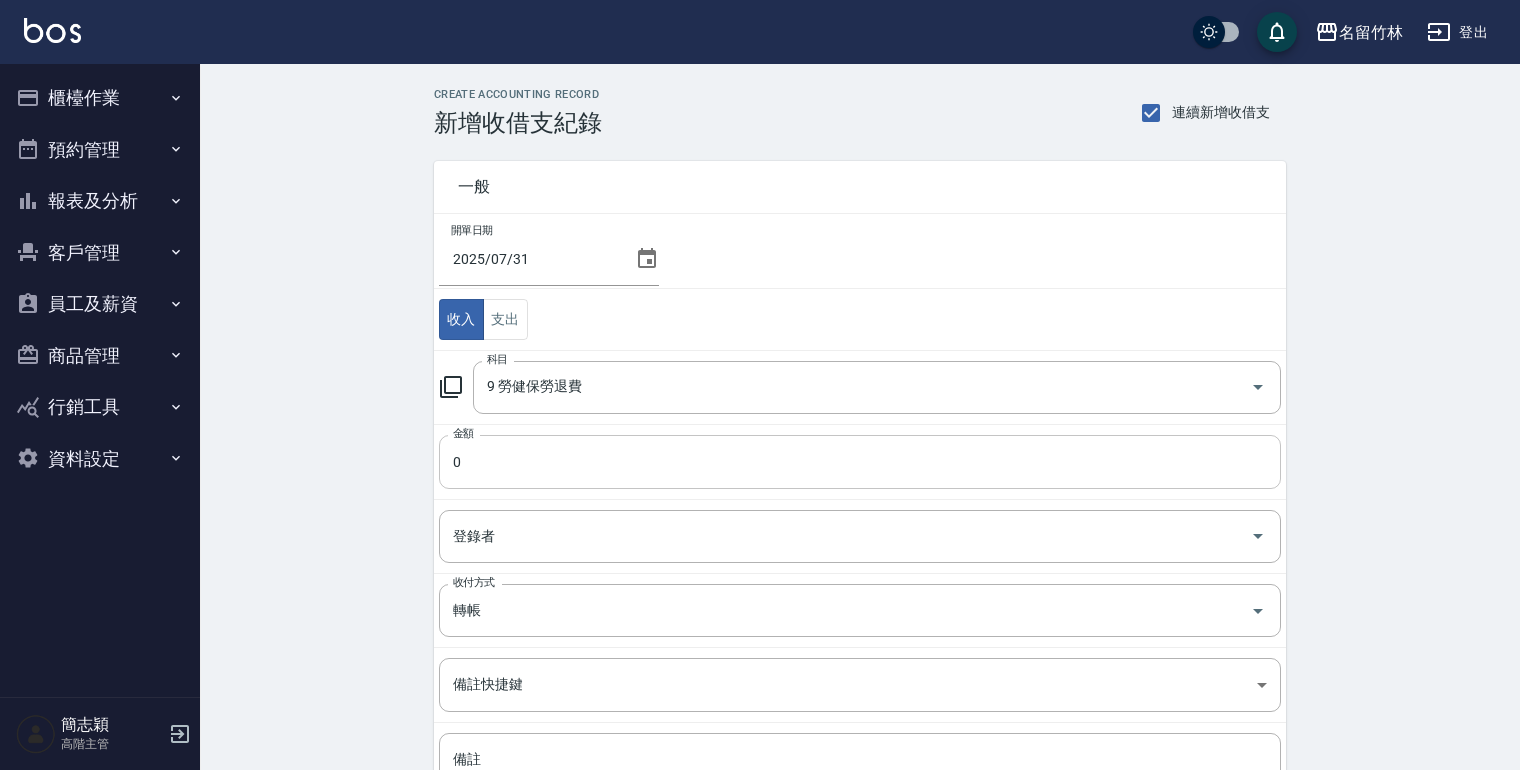 click on "0" at bounding box center (860, 462) 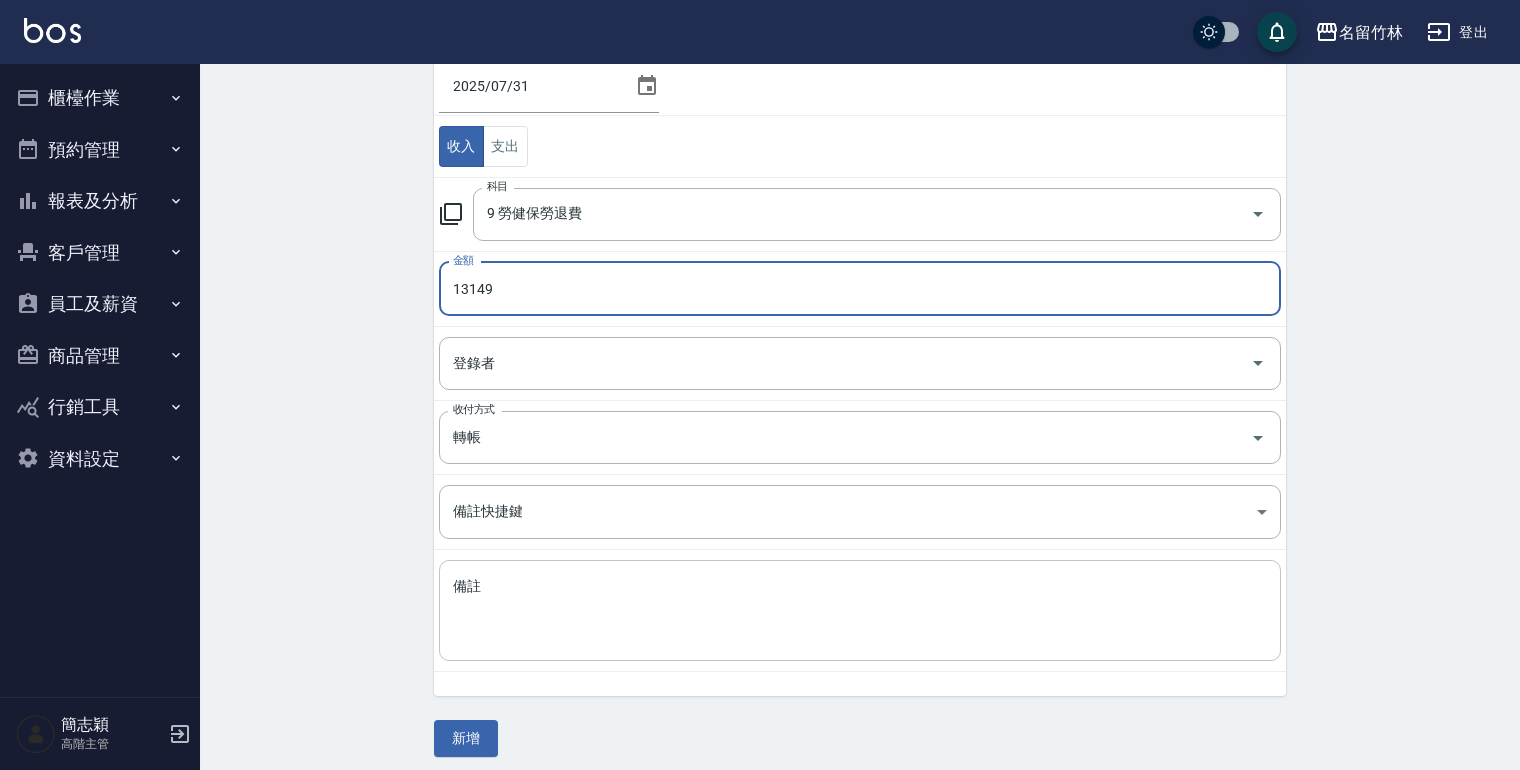 scroll, scrollTop: 181, scrollLeft: 0, axis: vertical 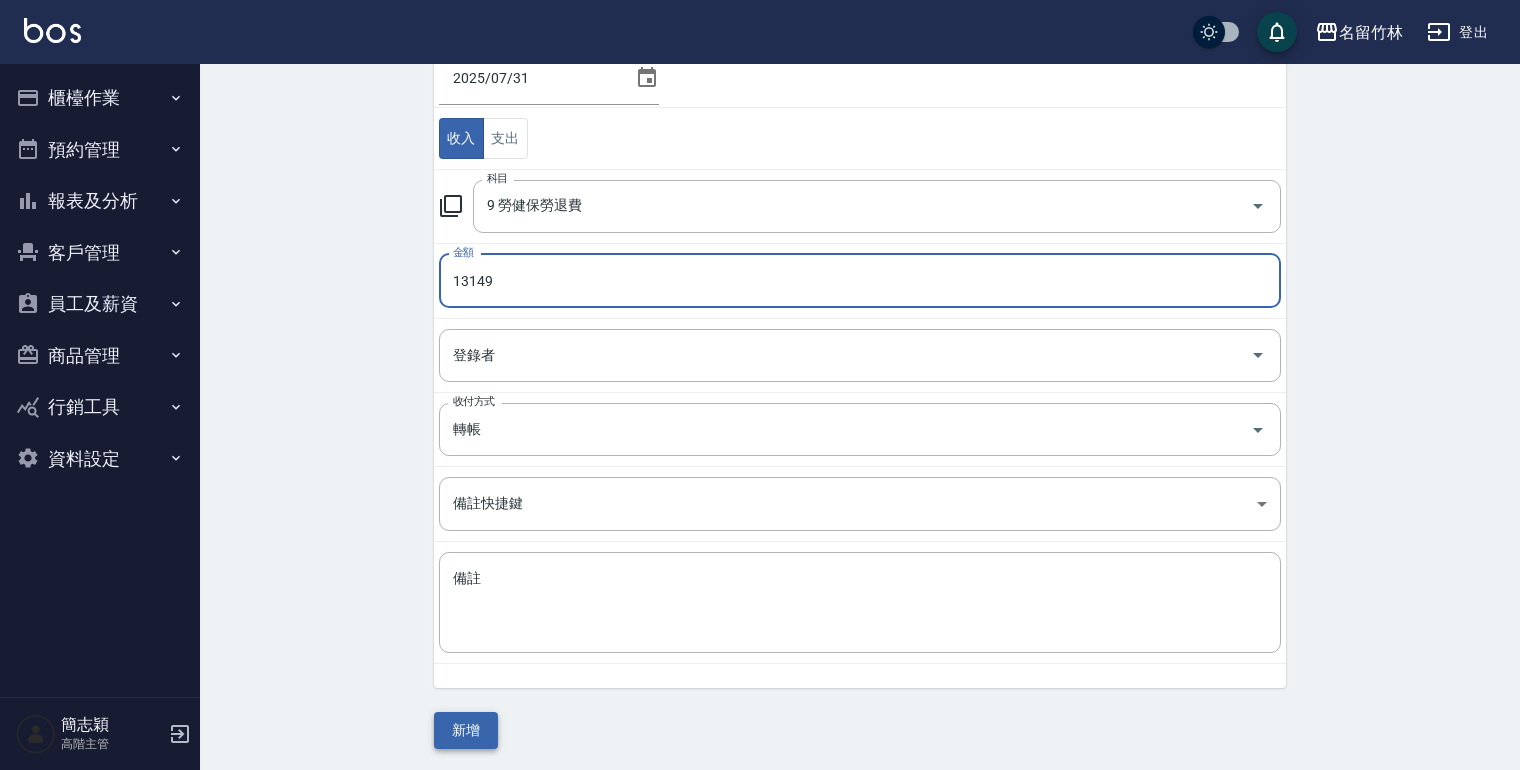 type on "13149" 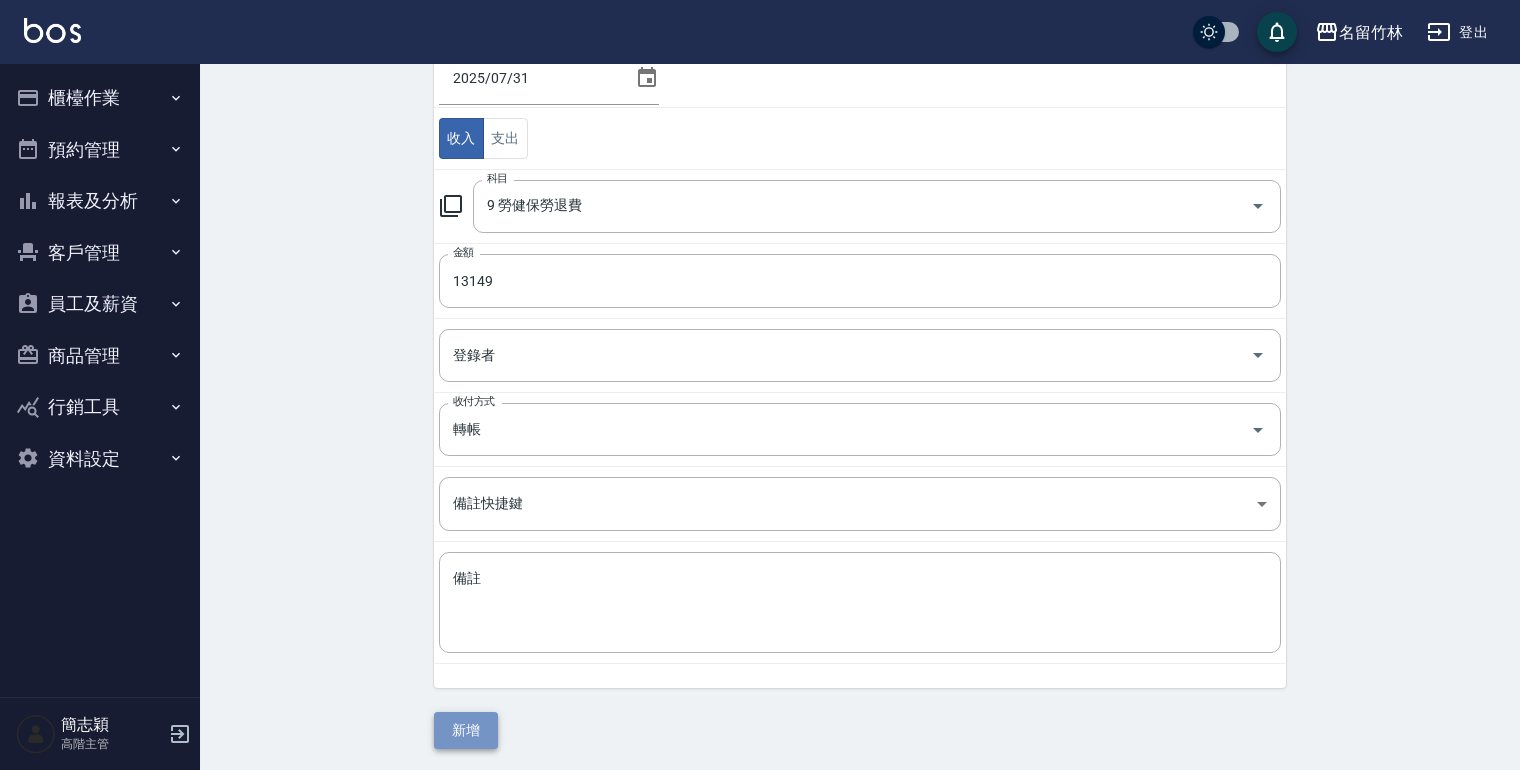 click on "新增" at bounding box center [466, 730] 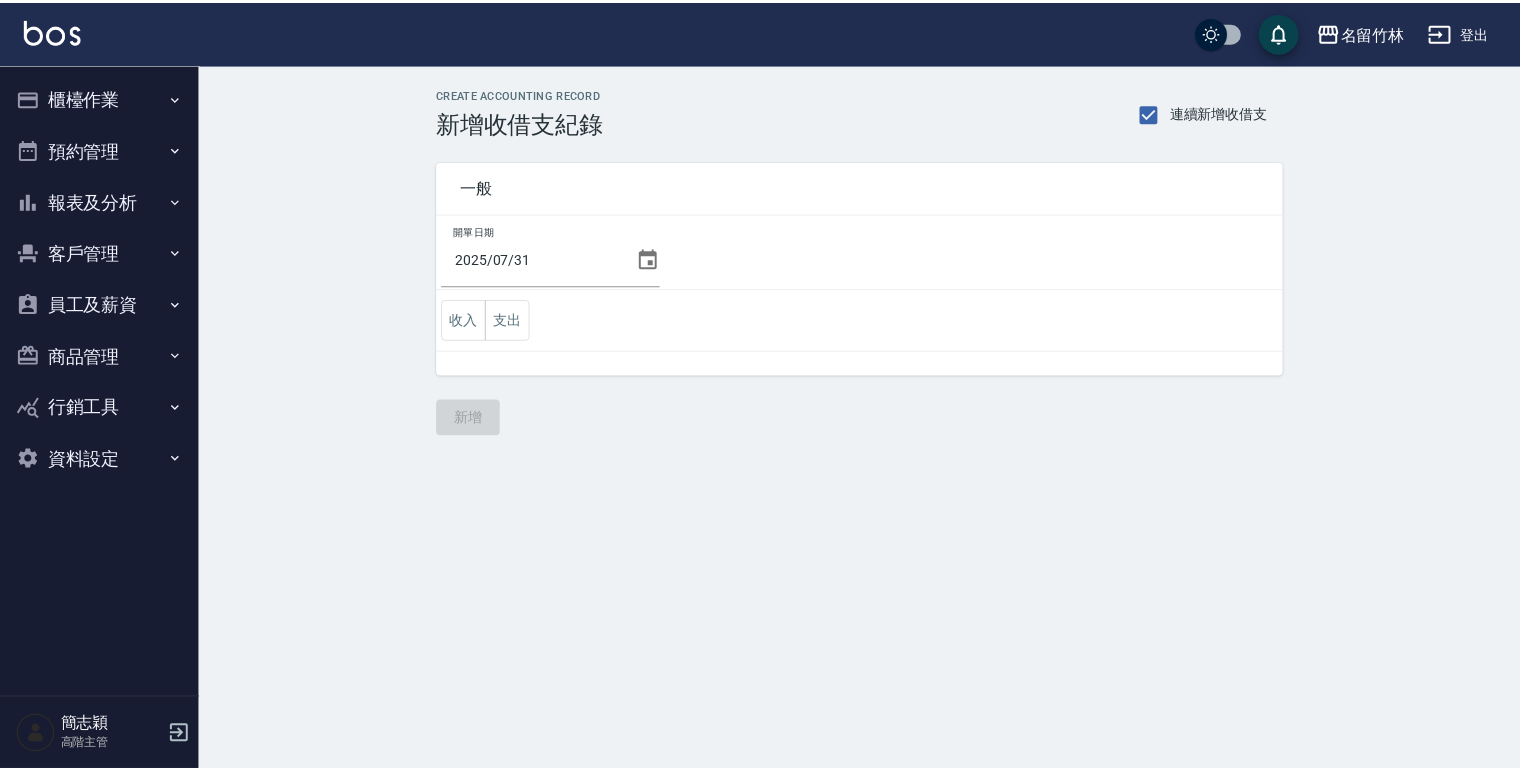 scroll, scrollTop: 0, scrollLeft: 0, axis: both 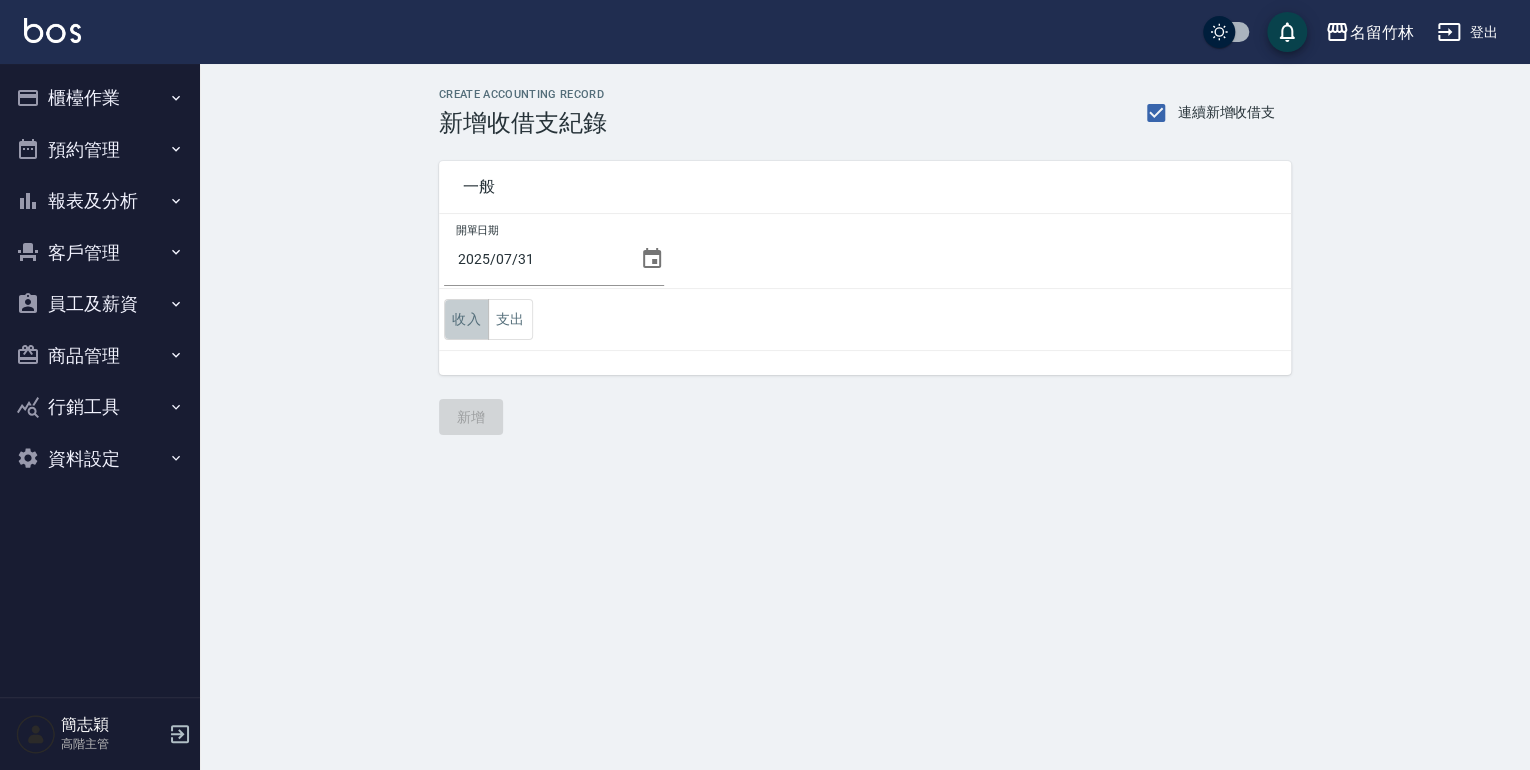 click on "收入" at bounding box center (466, 319) 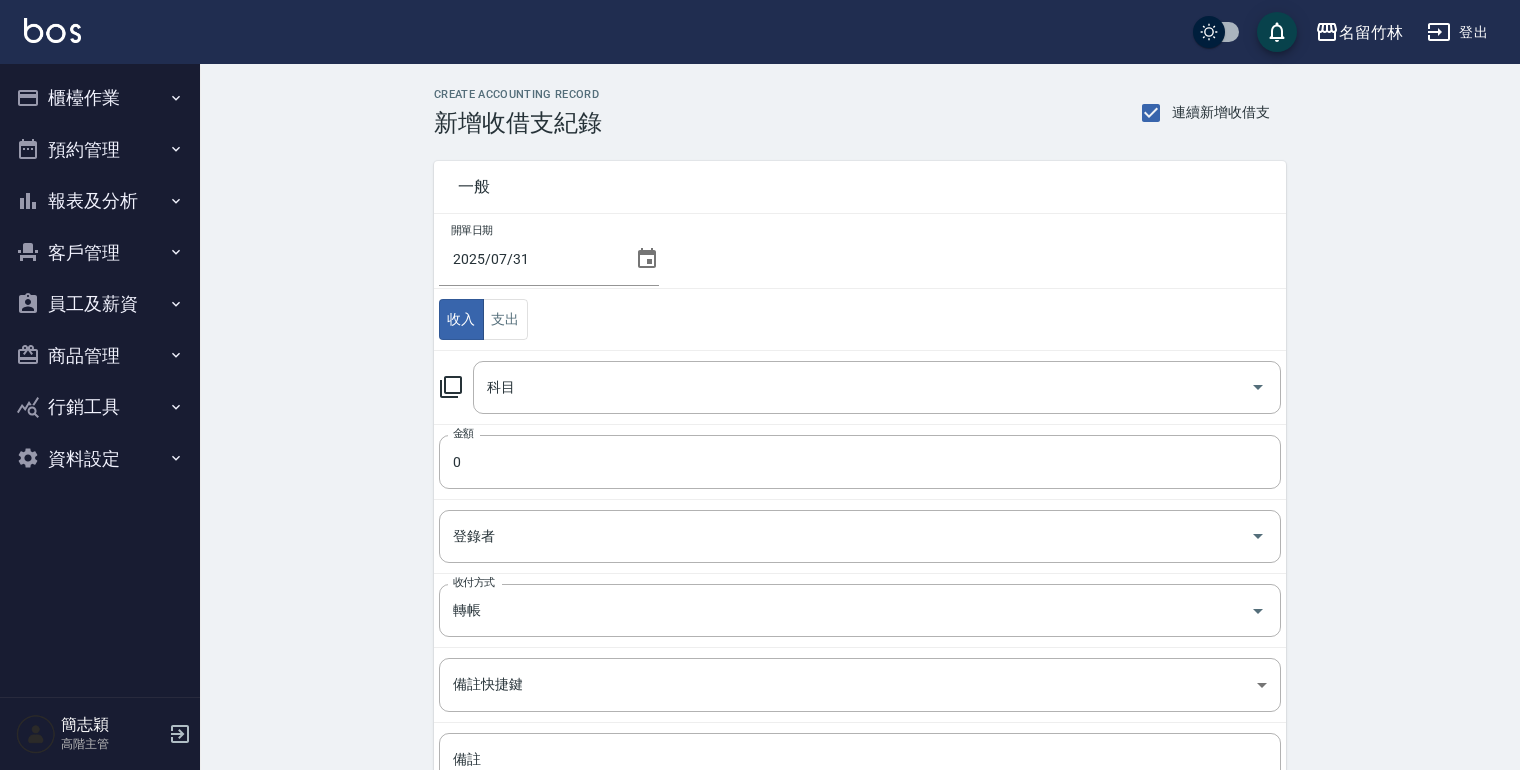 click 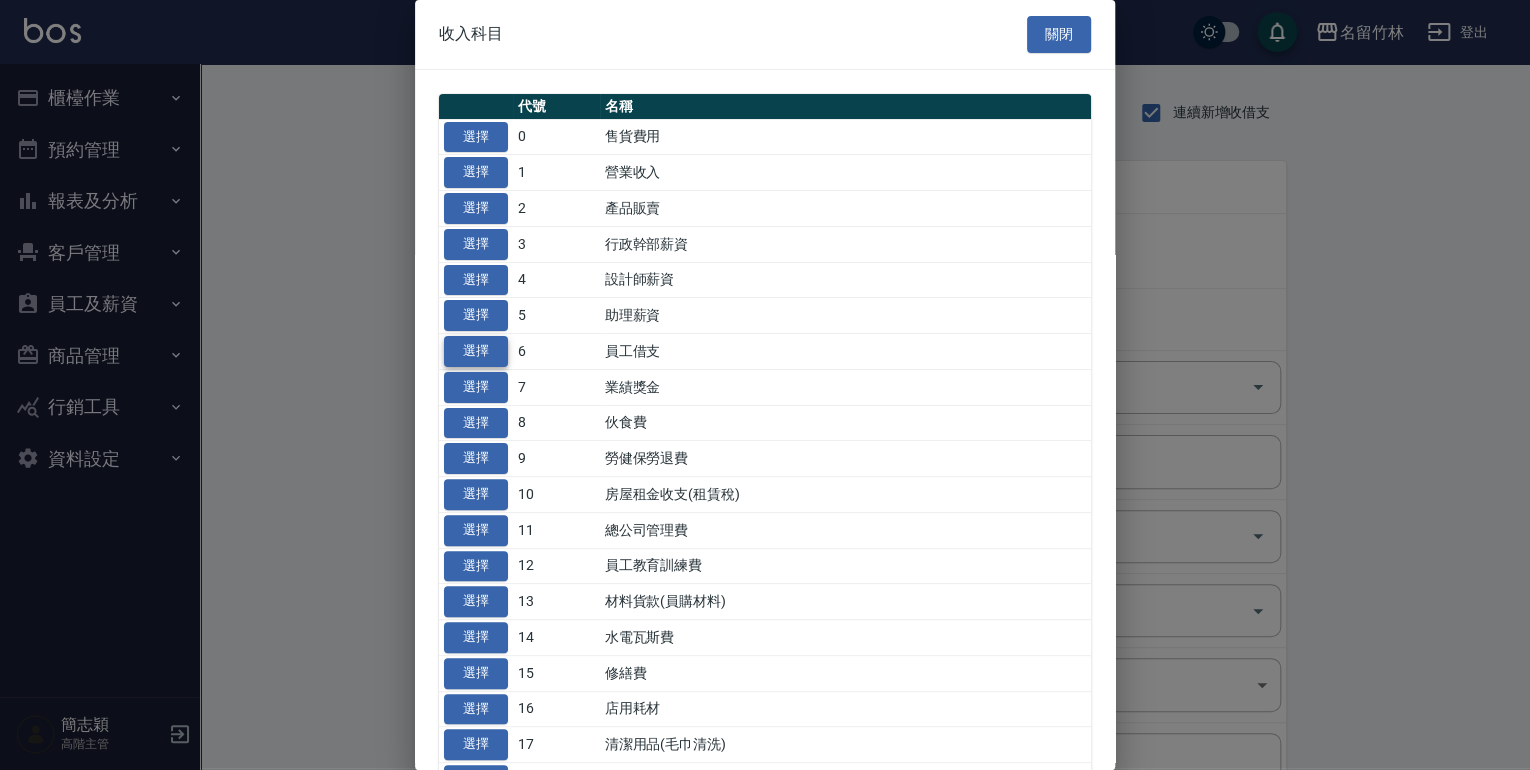 click on "選擇" at bounding box center (476, 351) 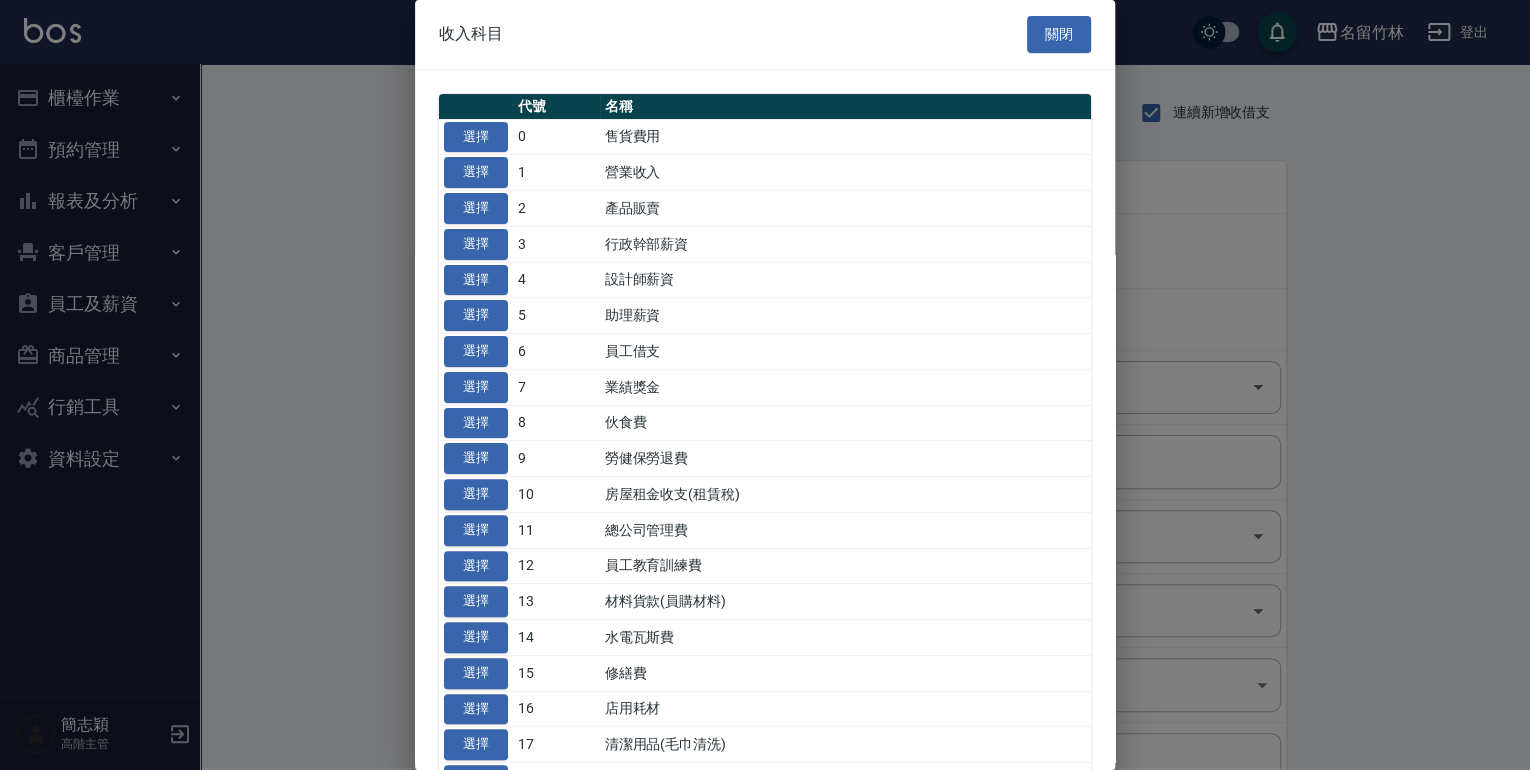 type on "6 員工借支" 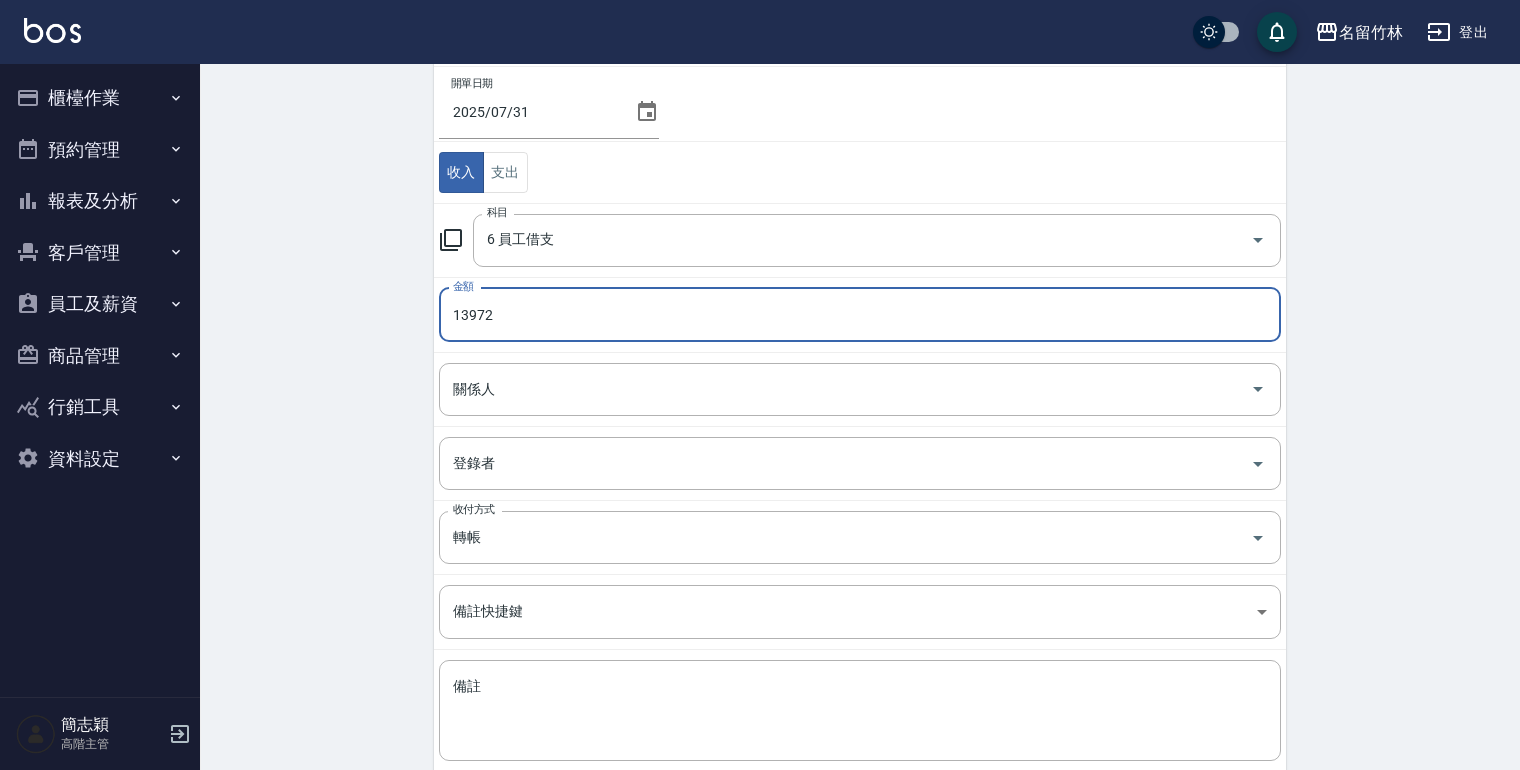 scroll, scrollTop: 240, scrollLeft: 0, axis: vertical 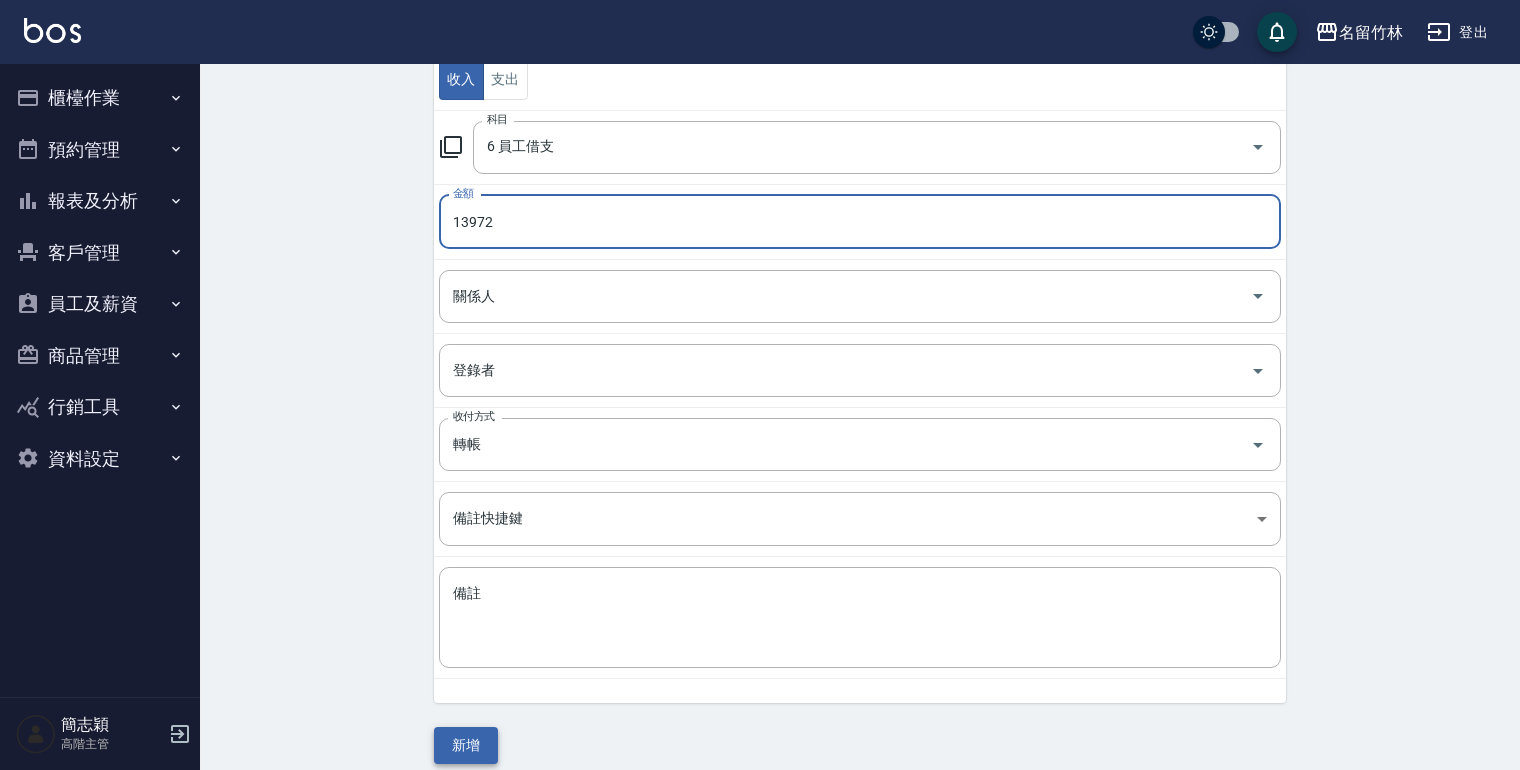 type on "13972" 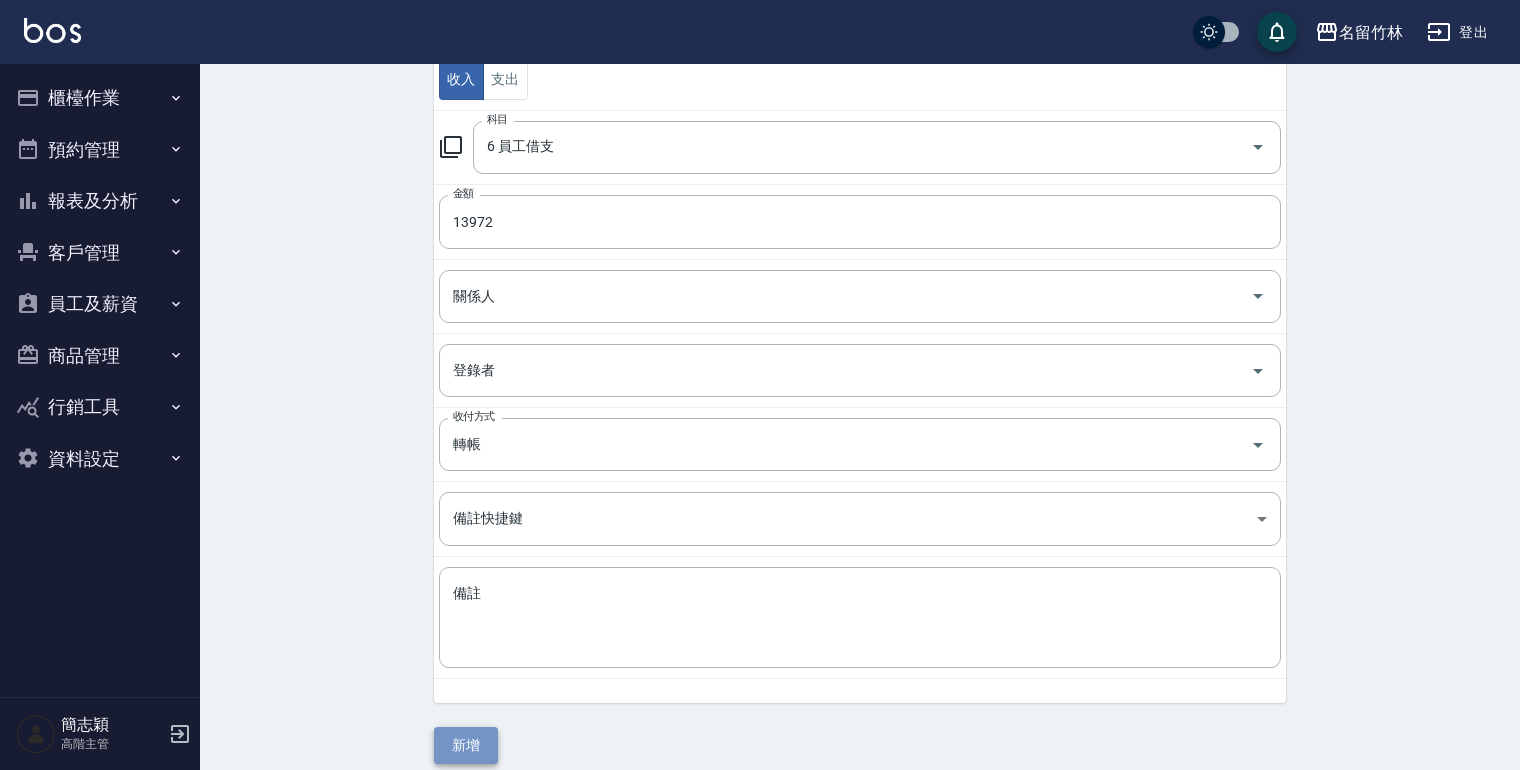 click on "新增" at bounding box center (466, 745) 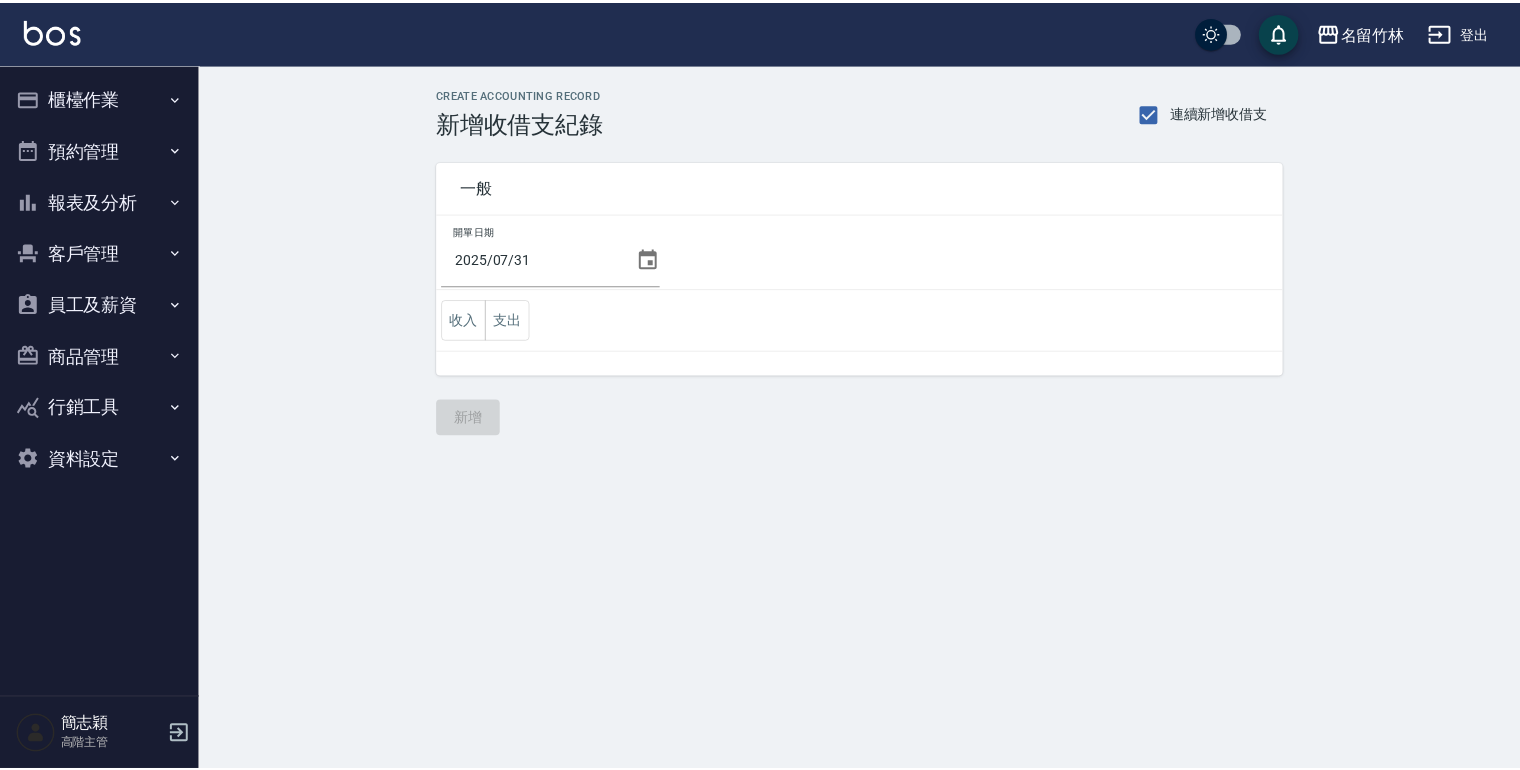 scroll, scrollTop: 0, scrollLeft: 0, axis: both 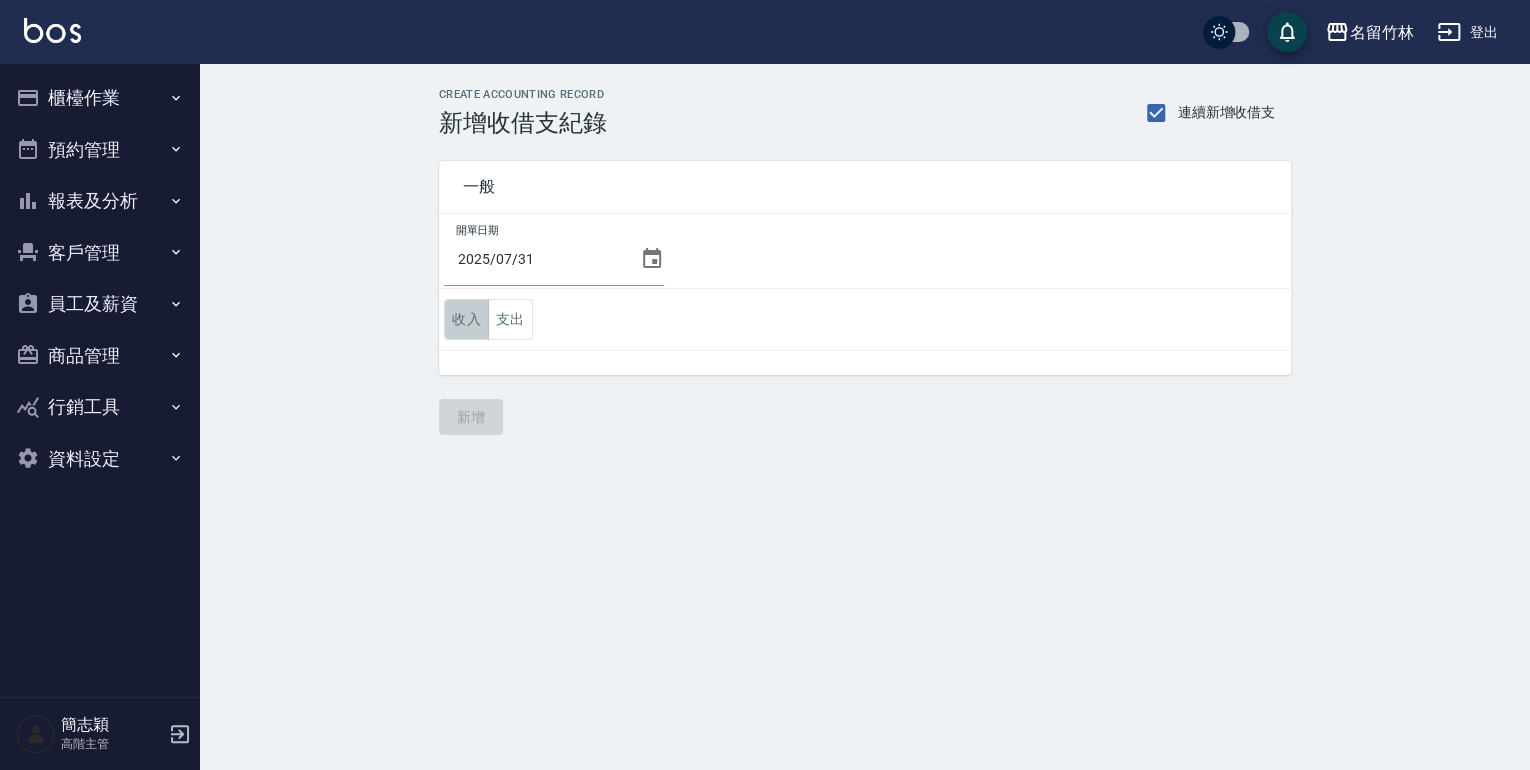 click on "收入" at bounding box center [466, 319] 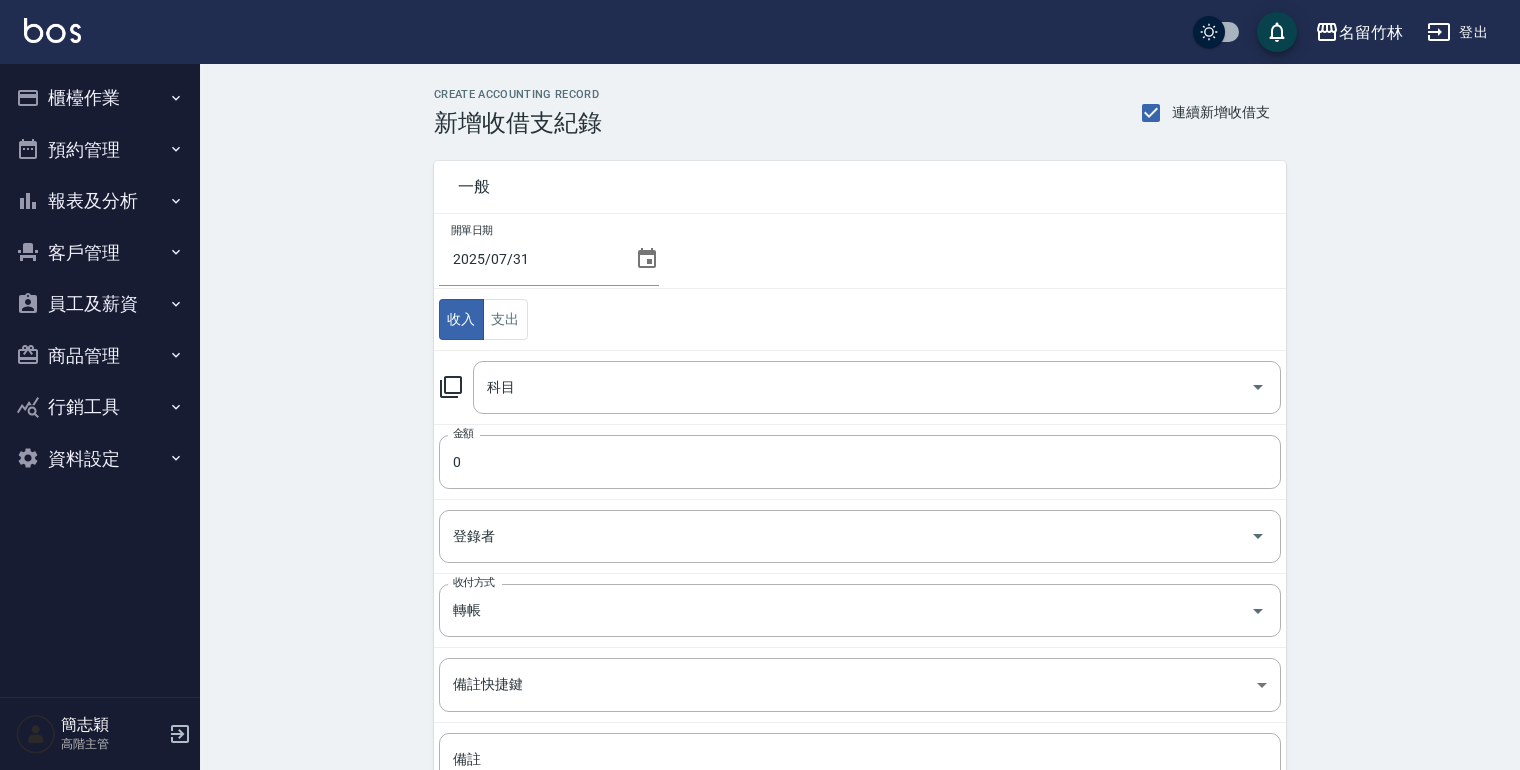 click 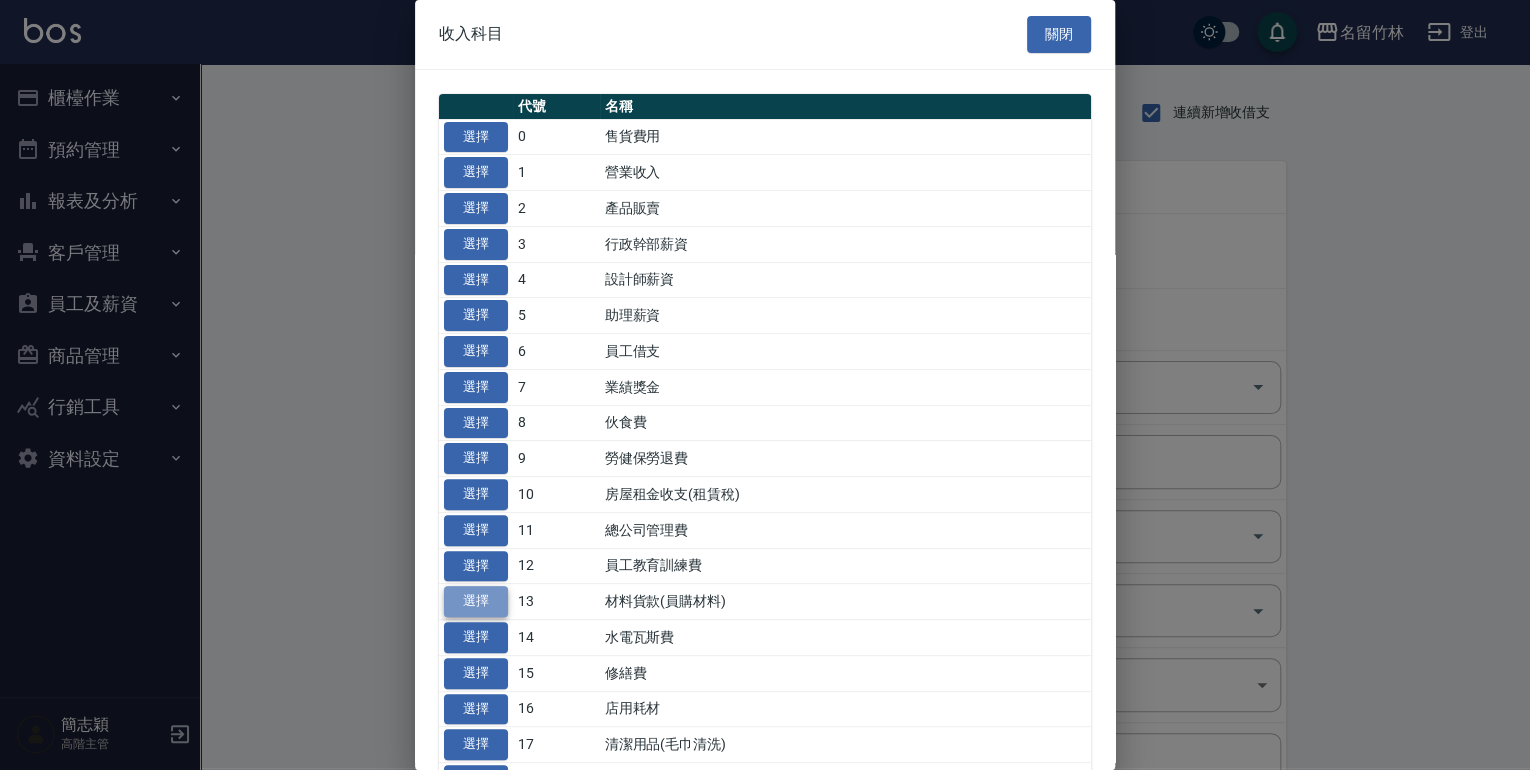 click on "選擇" at bounding box center [476, 601] 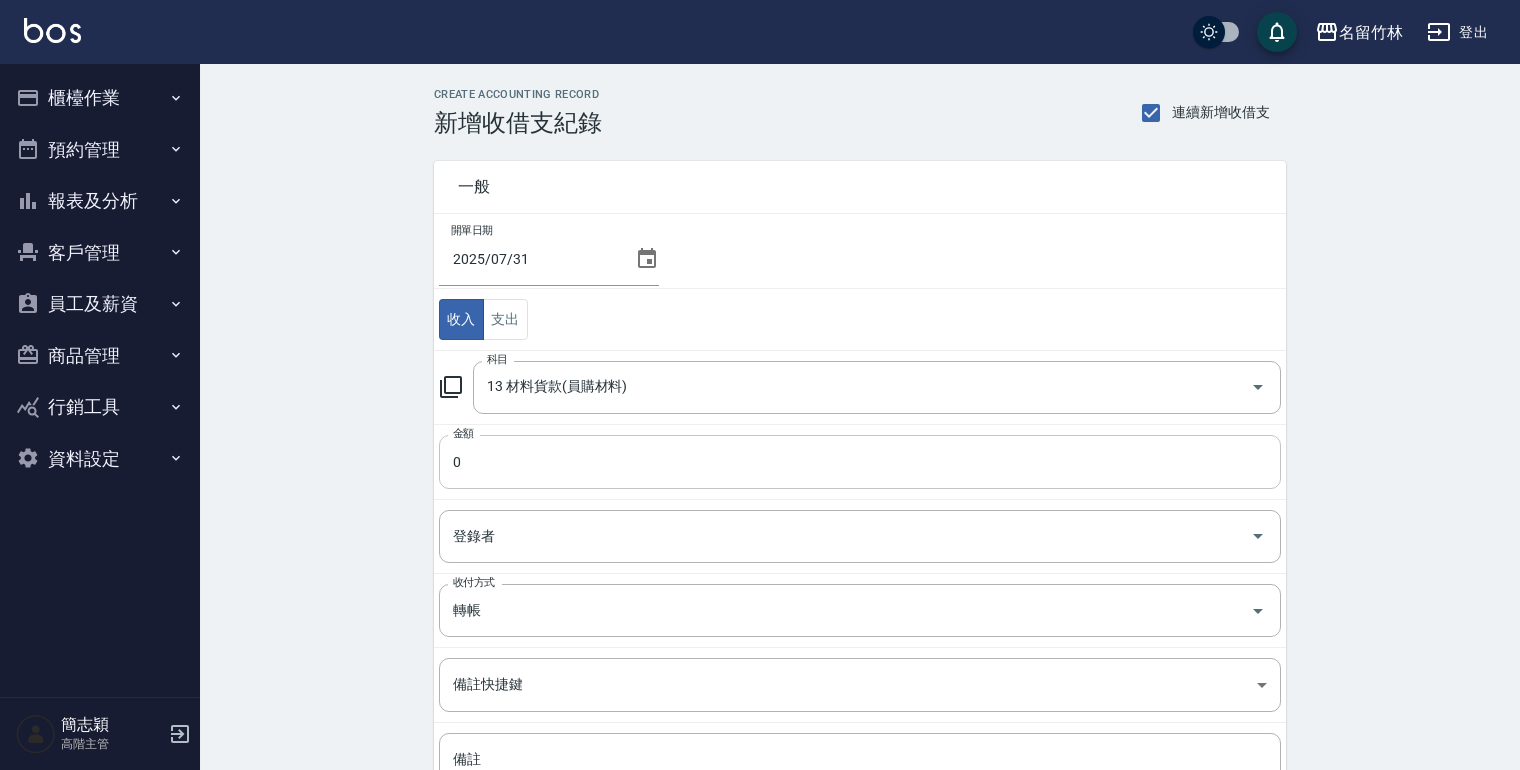 click on "0" at bounding box center (860, 462) 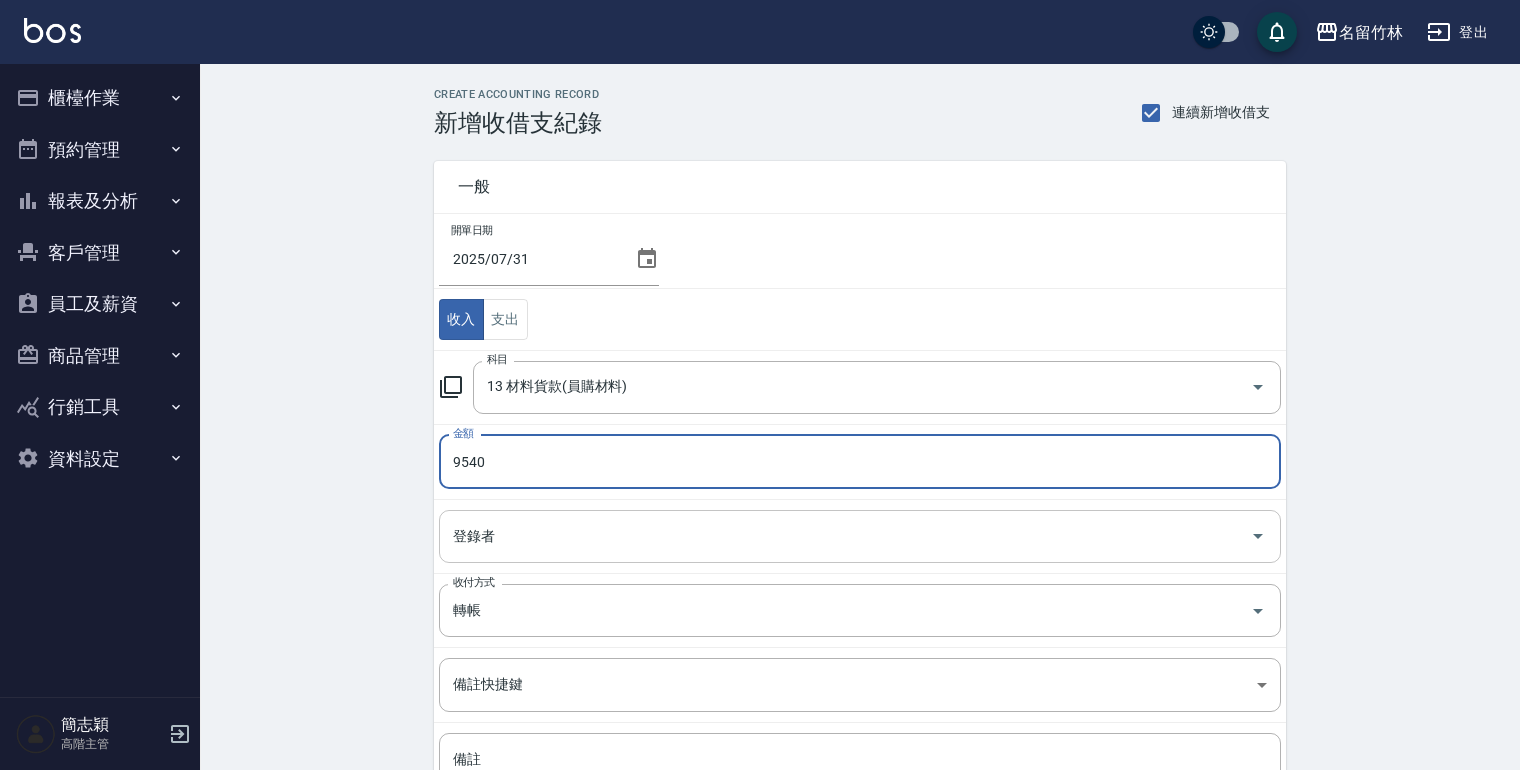 type on "9540" 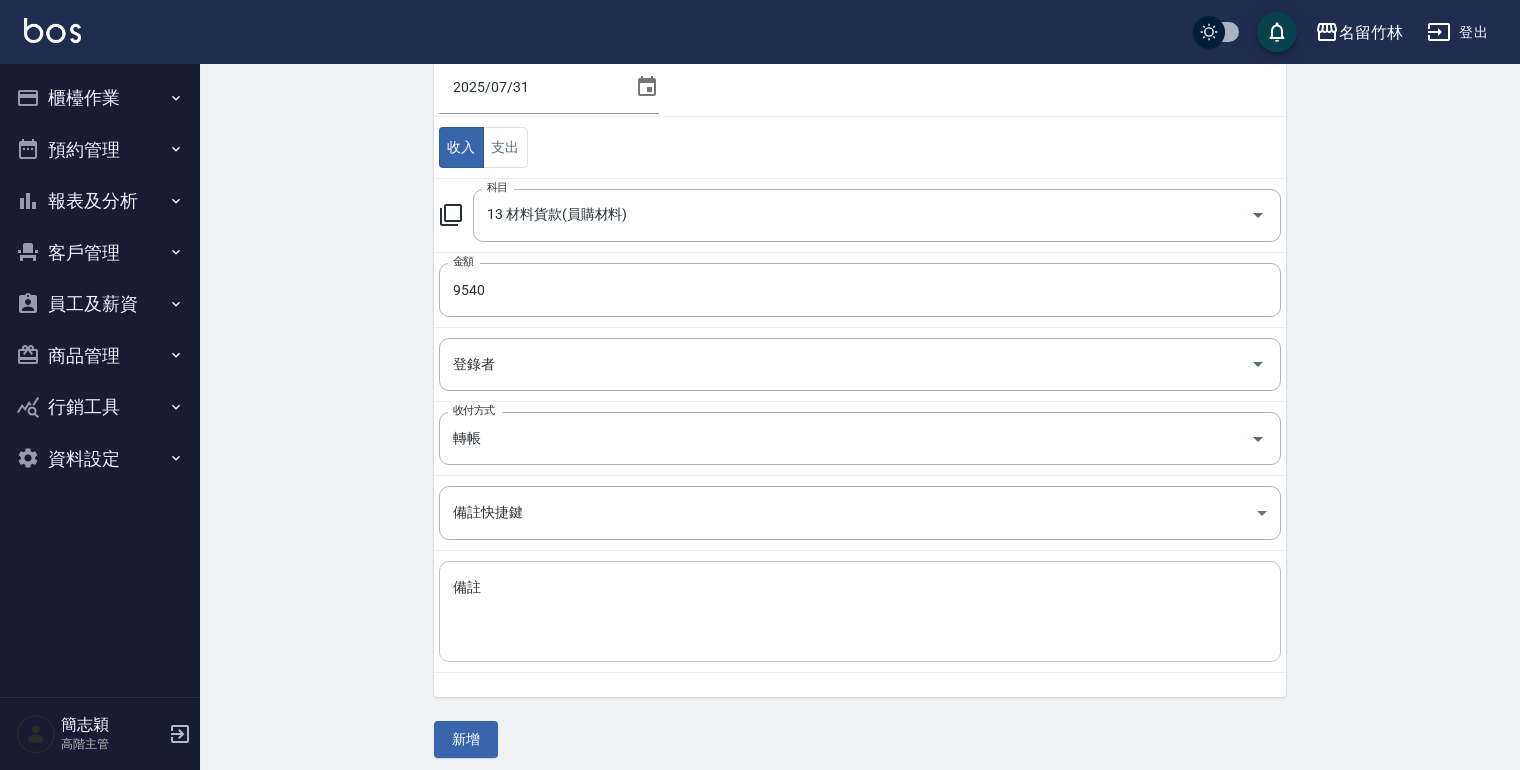 scroll, scrollTop: 181, scrollLeft: 0, axis: vertical 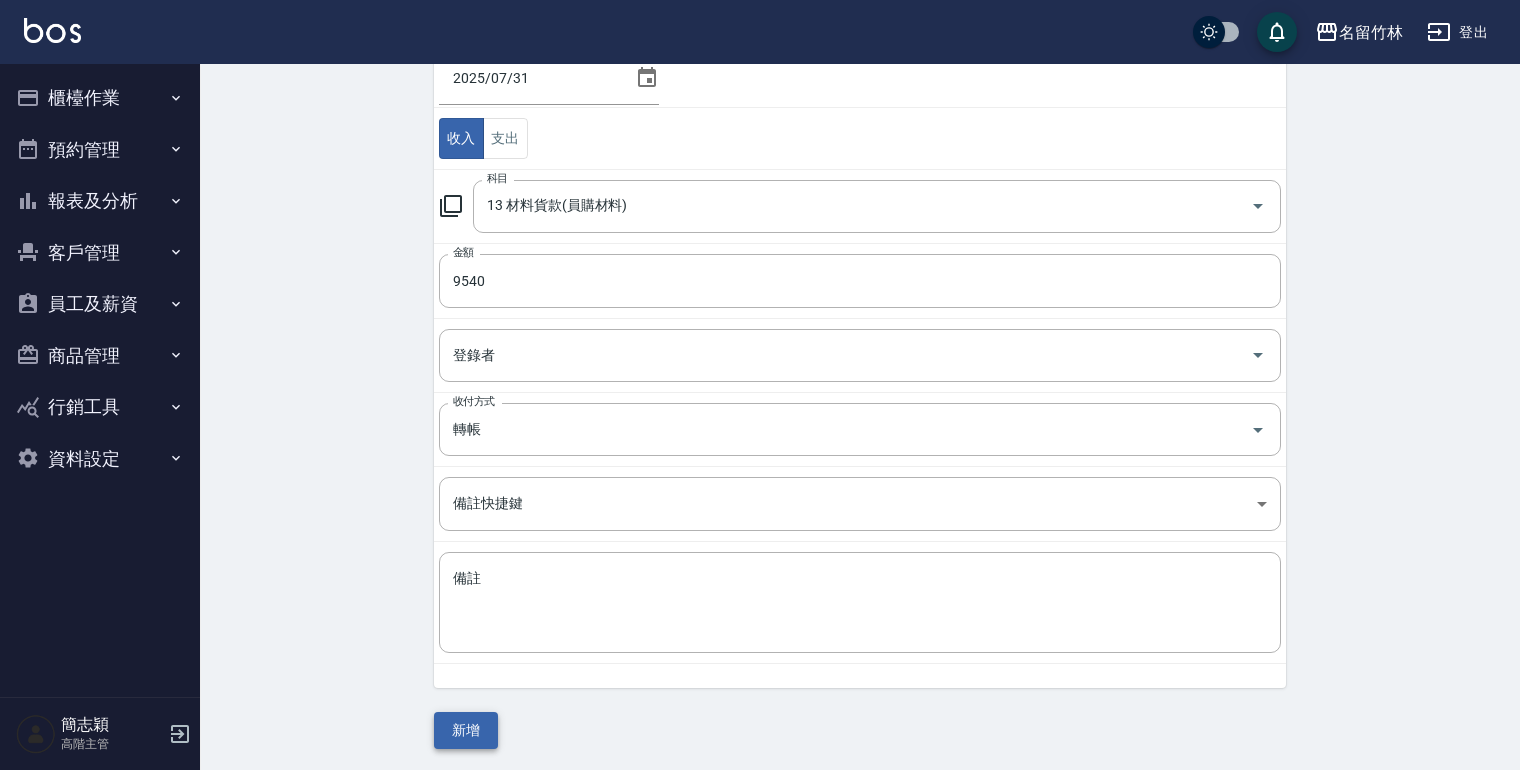 click on "新增" at bounding box center [466, 730] 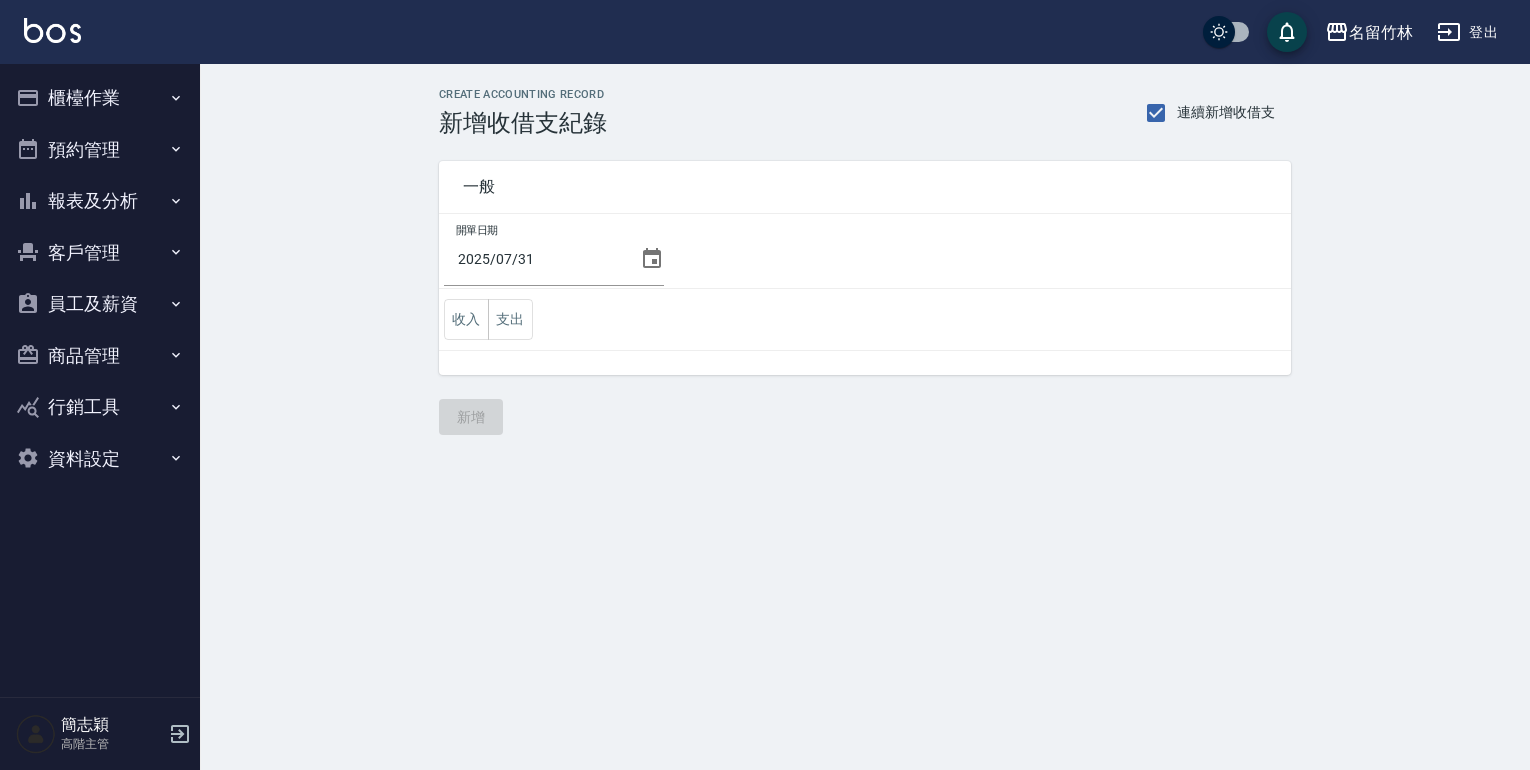 scroll, scrollTop: 0, scrollLeft: 0, axis: both 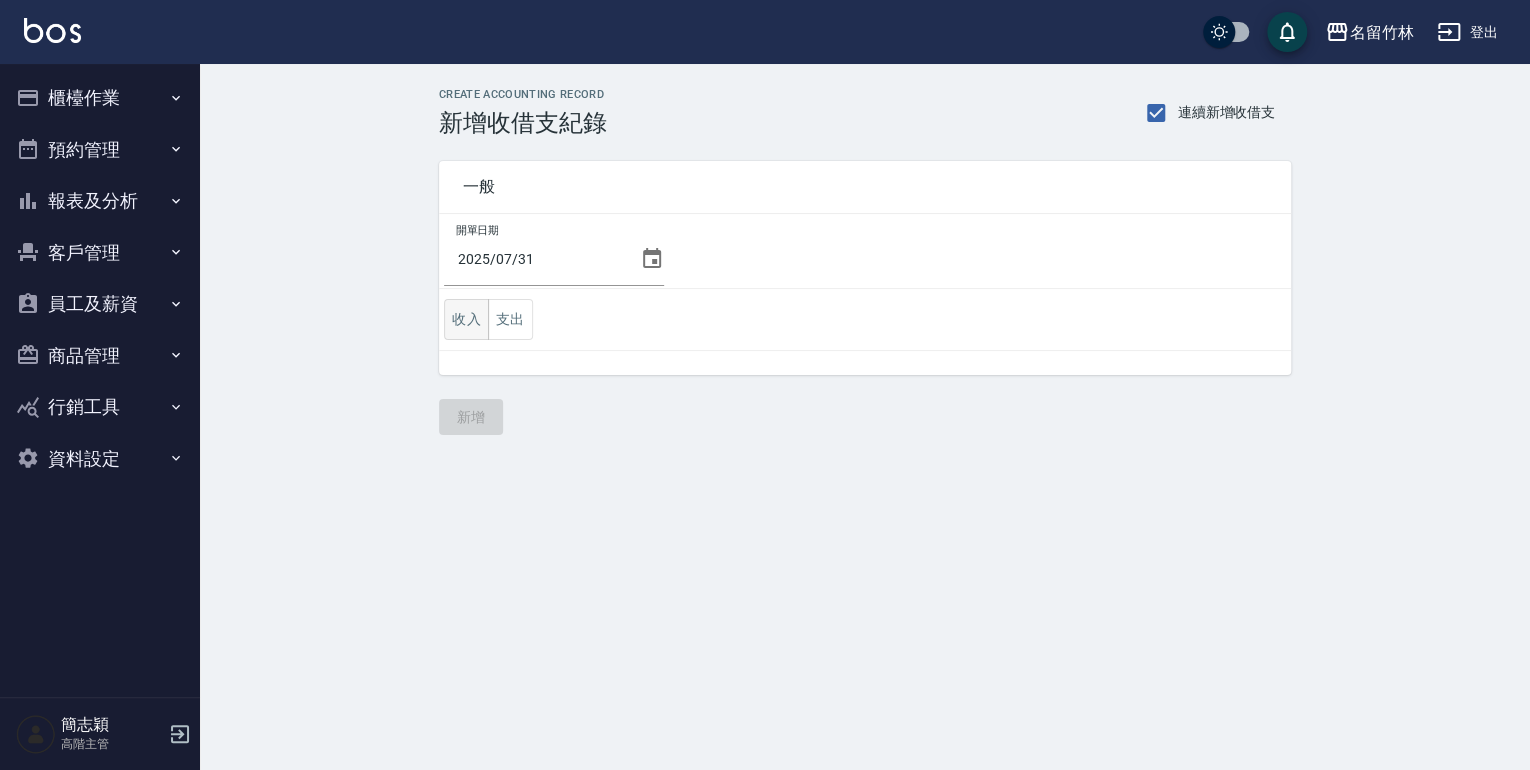 click on "收入" at bounding box center (466, 319) 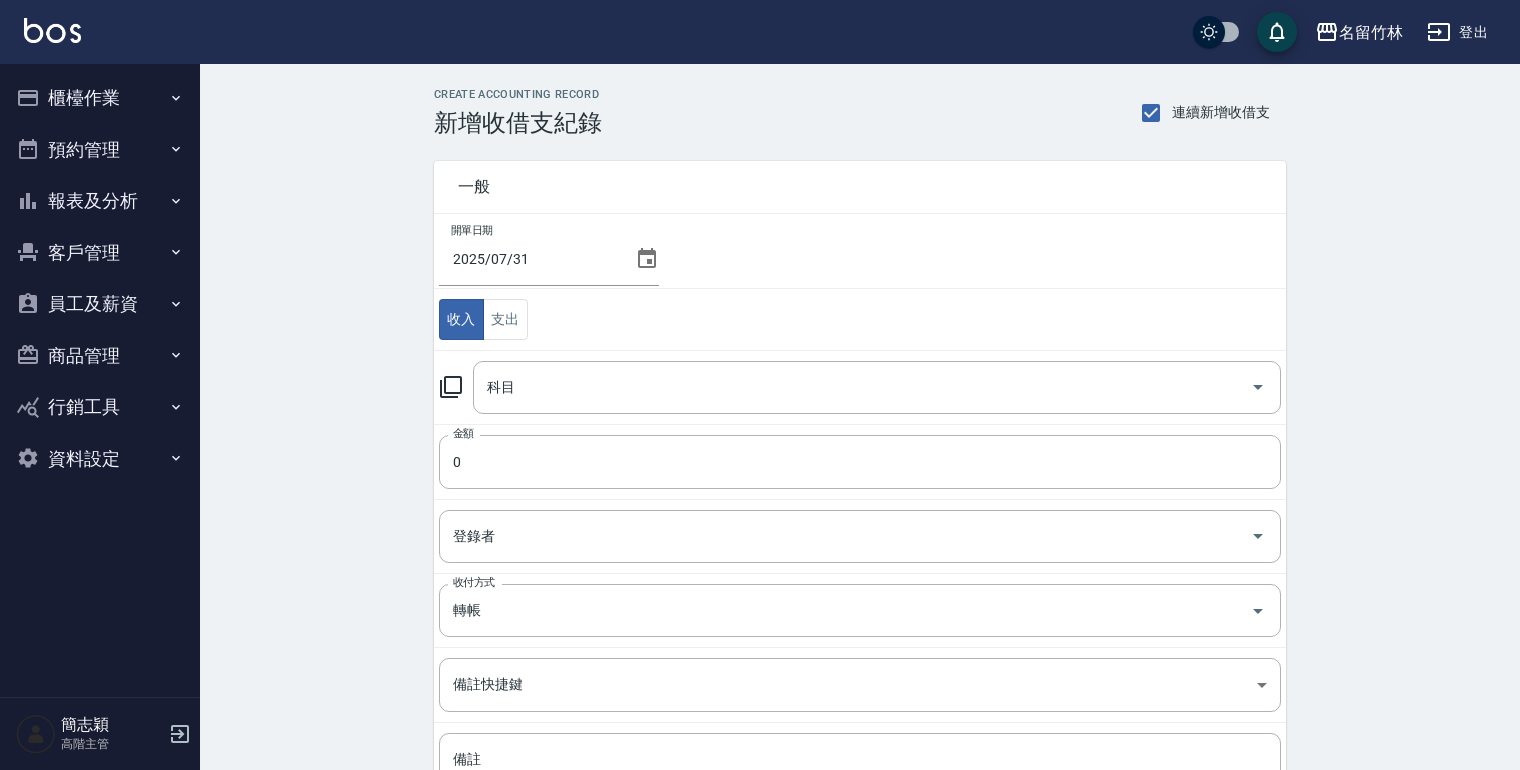 click 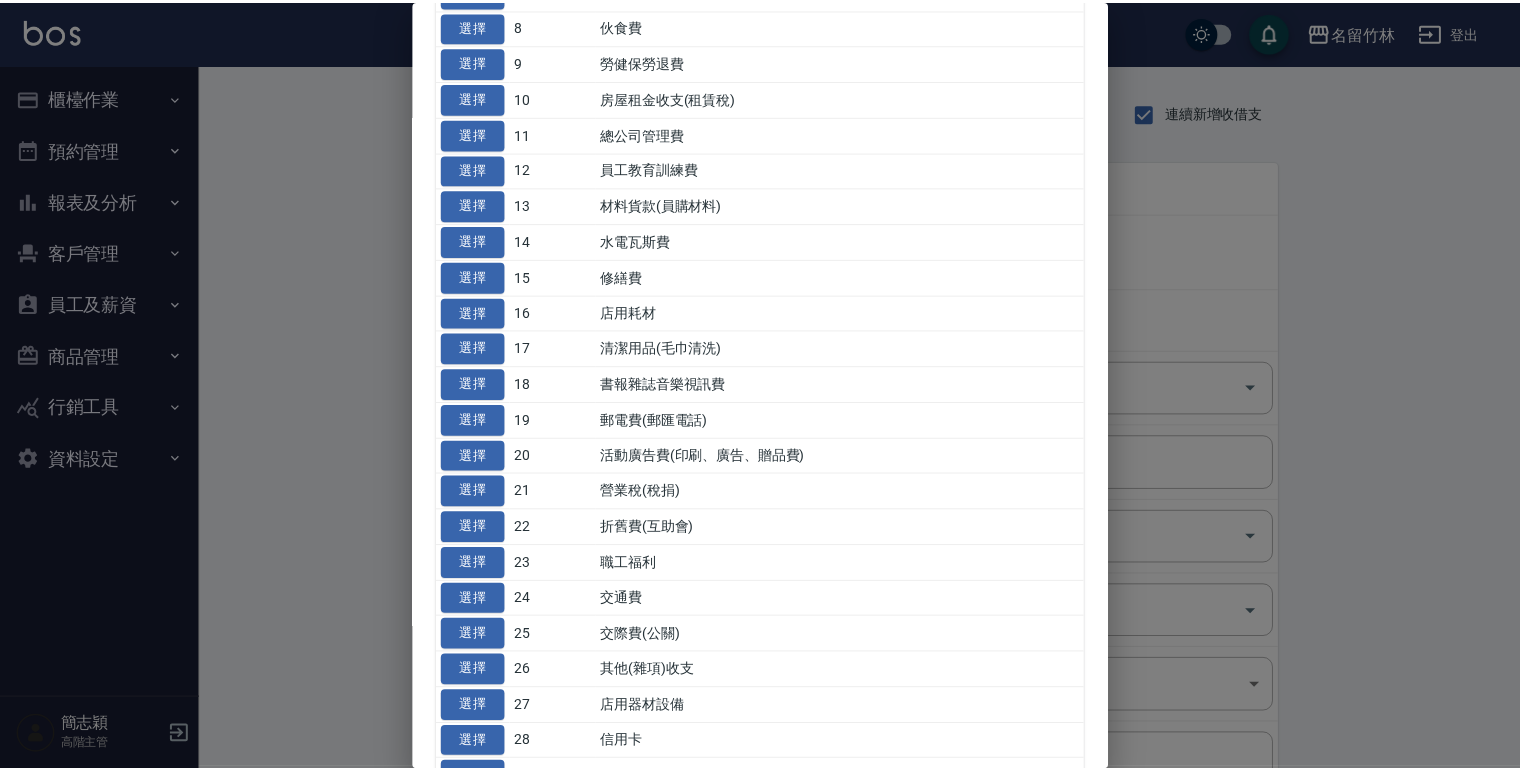 scroll, scrollTop: 480, scrollLeft: 0, axis: vertical 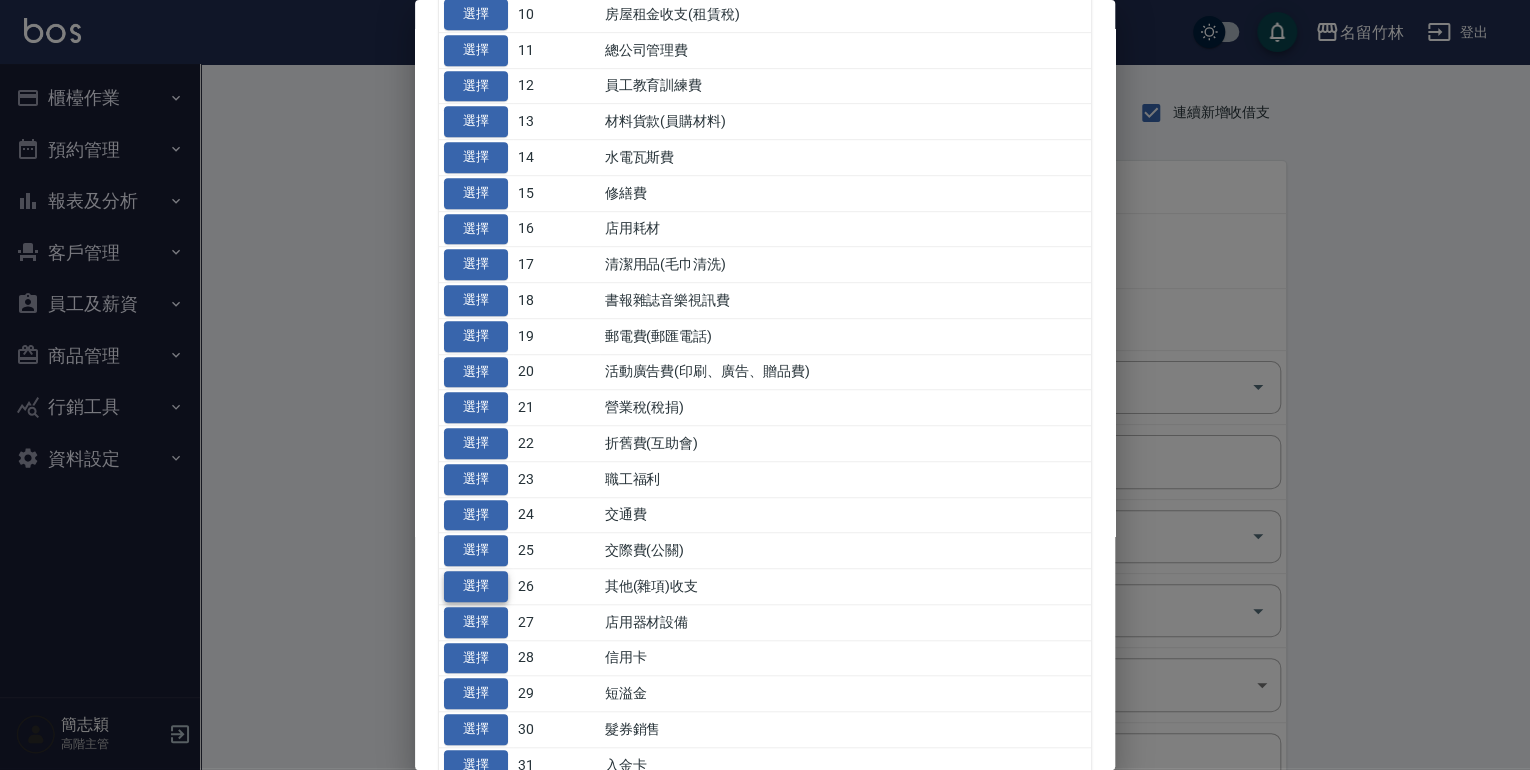 click on "選擇" at bounding box center (476, 586) 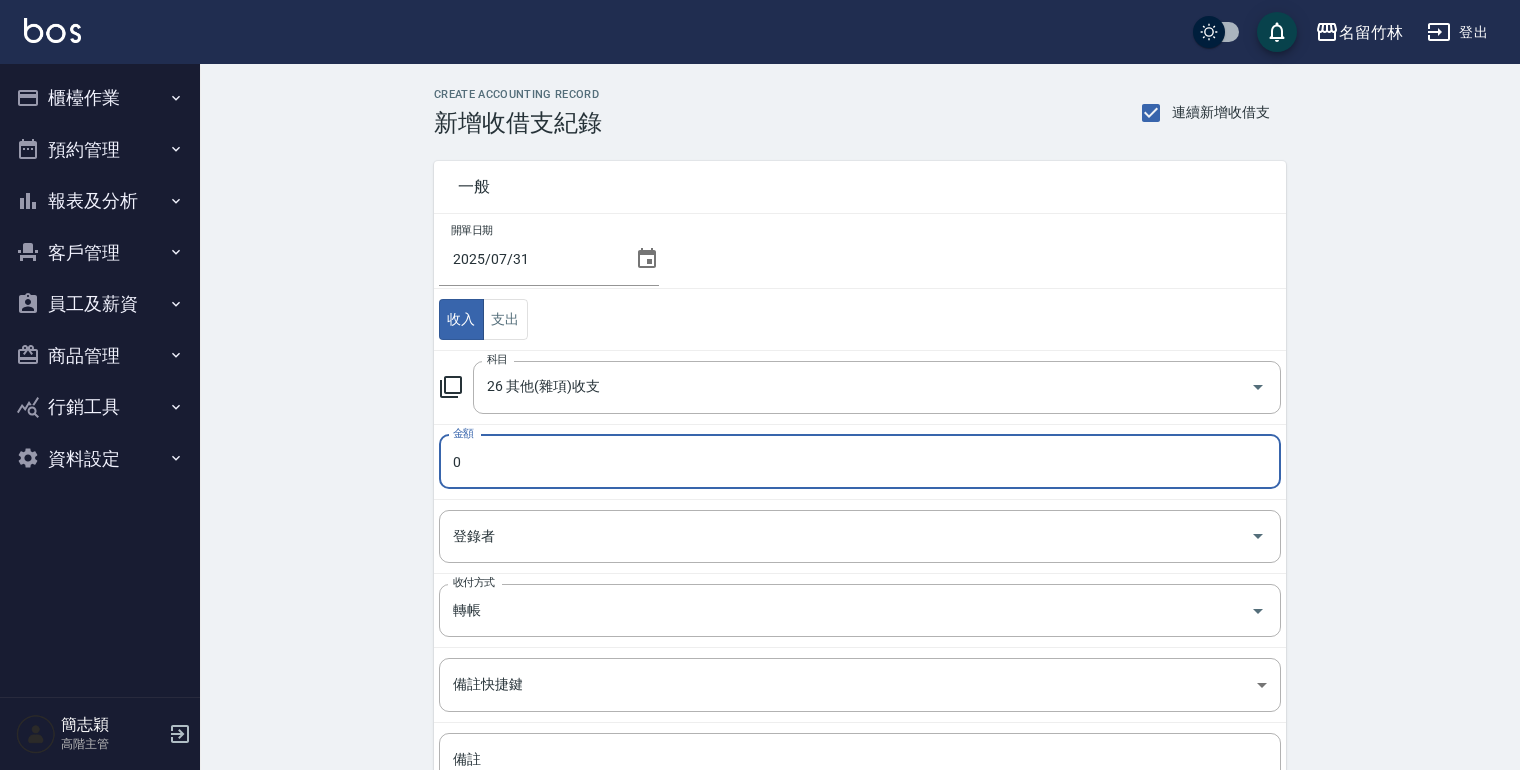 click on "0" at bounding box center [860, 462] 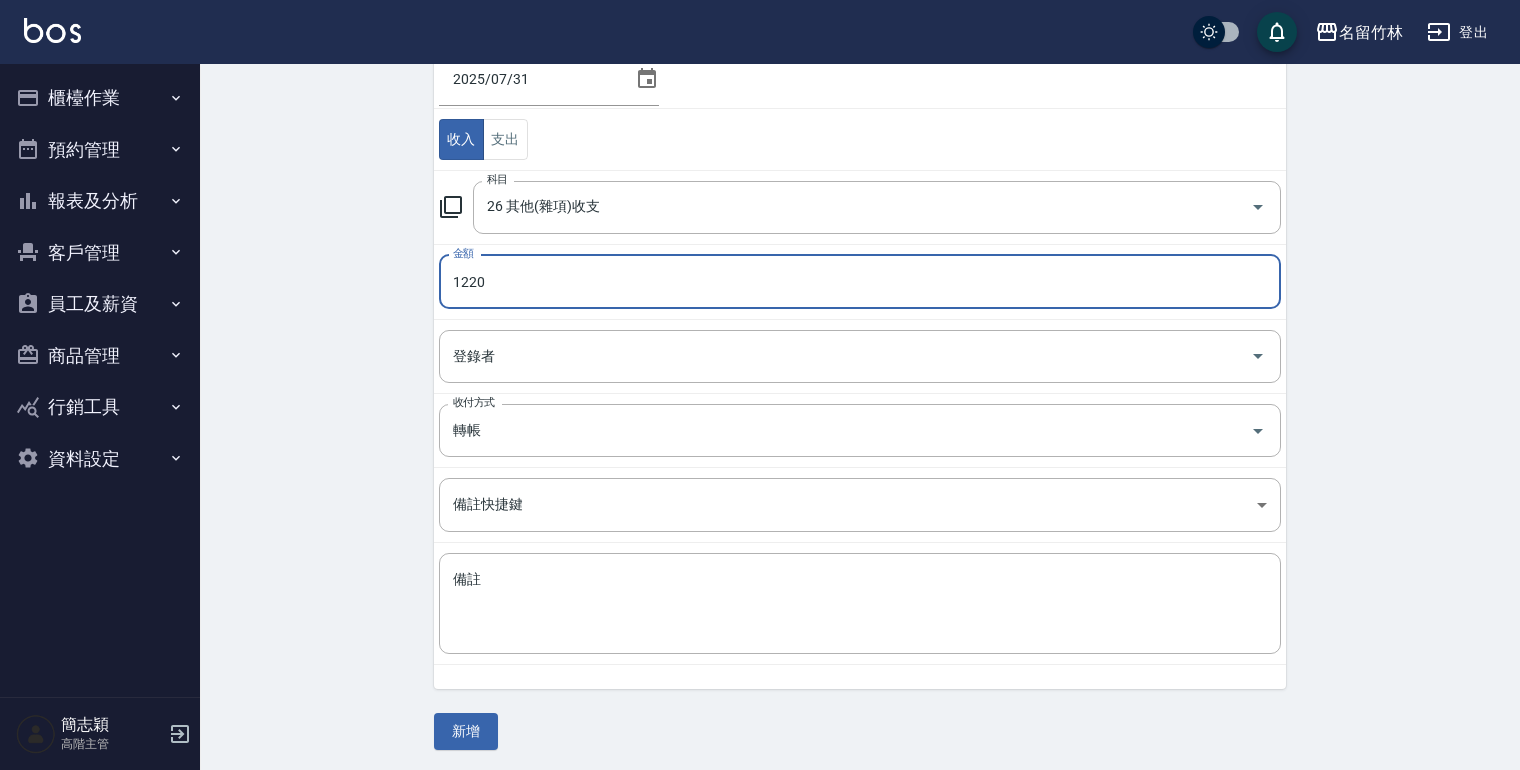 scroll, scrollTop: 181, scrollLeft: 0, axis: vertical 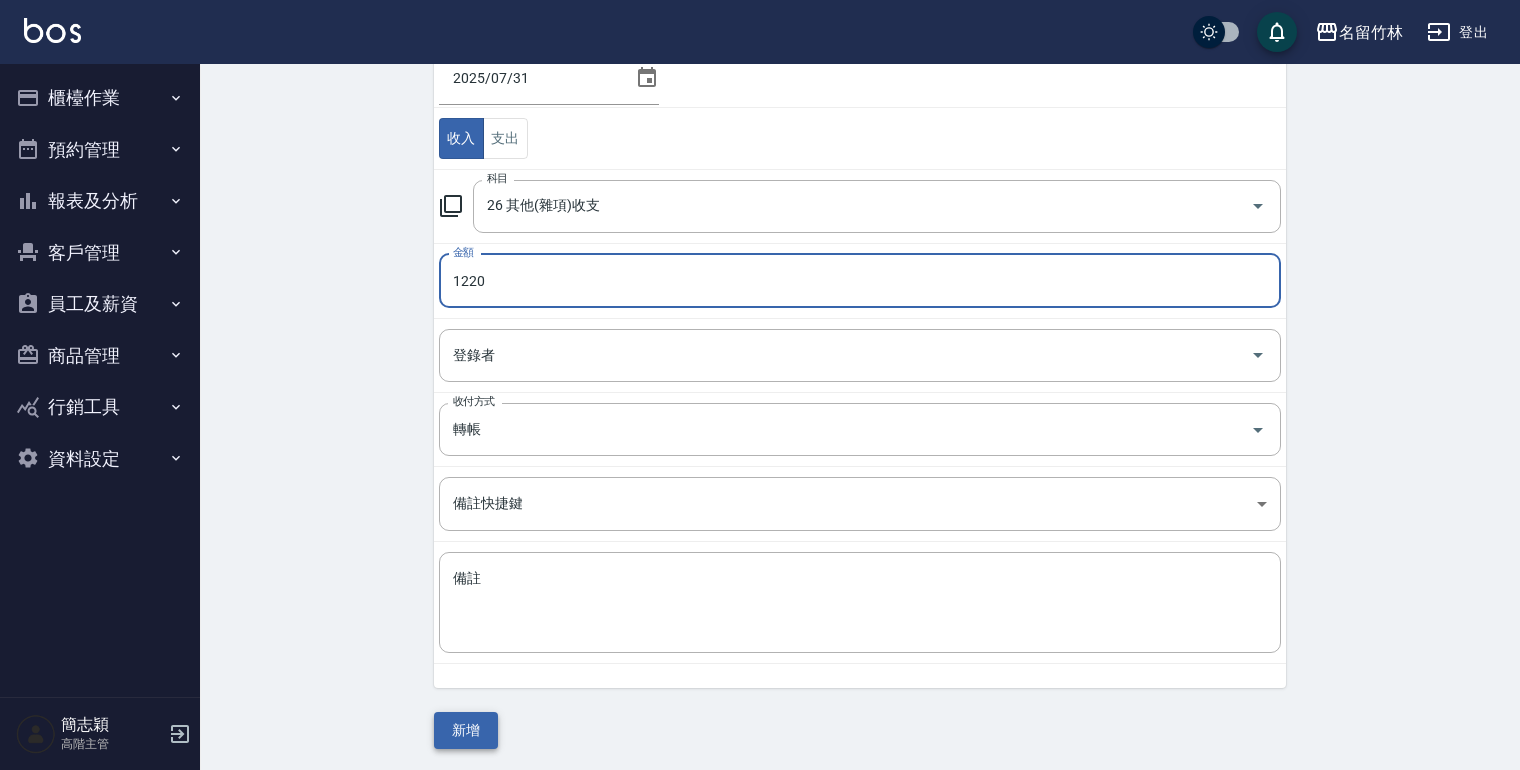 type on "1220" 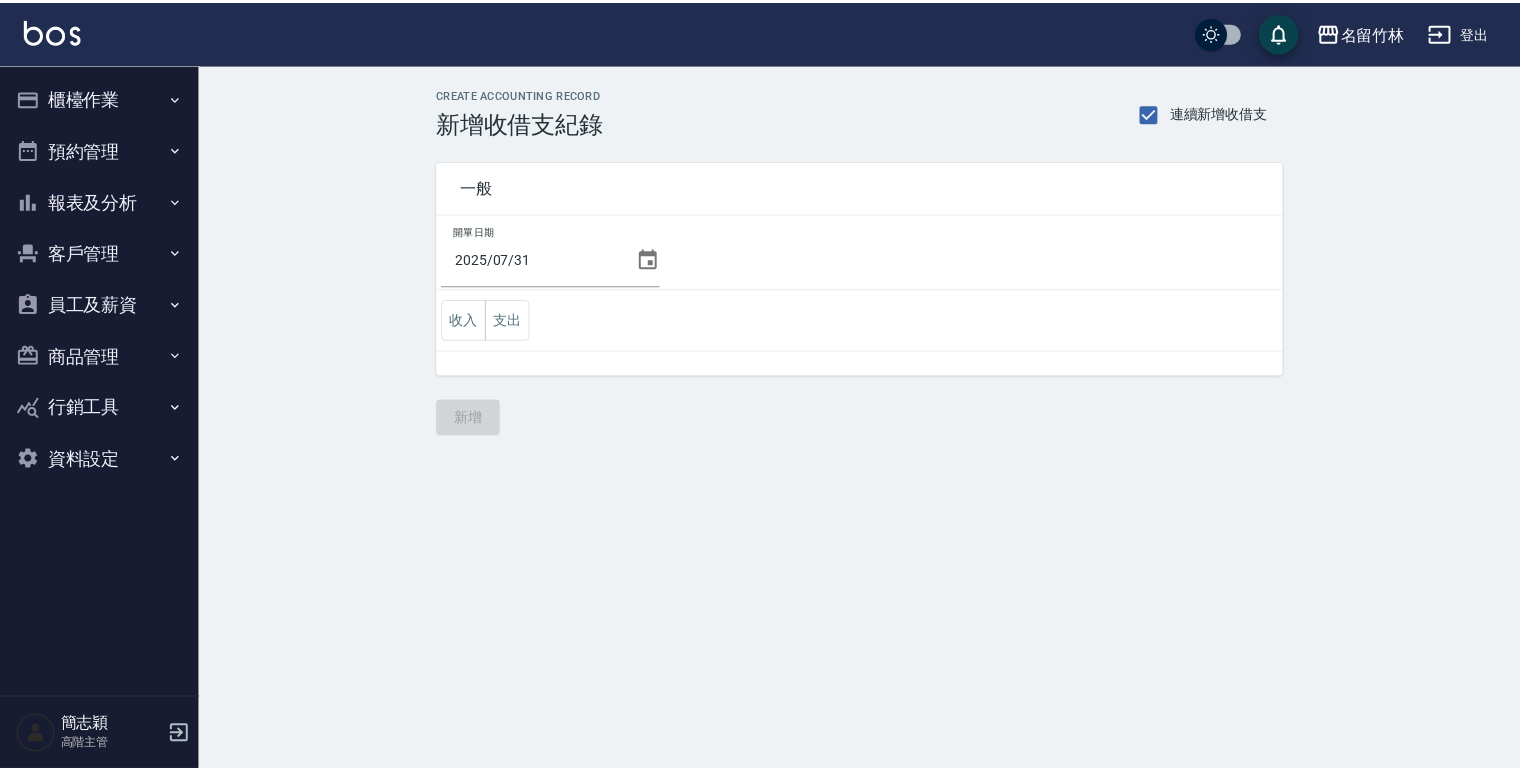 scroll, scrollTop: 0, scrollLeft: 0, axis: both 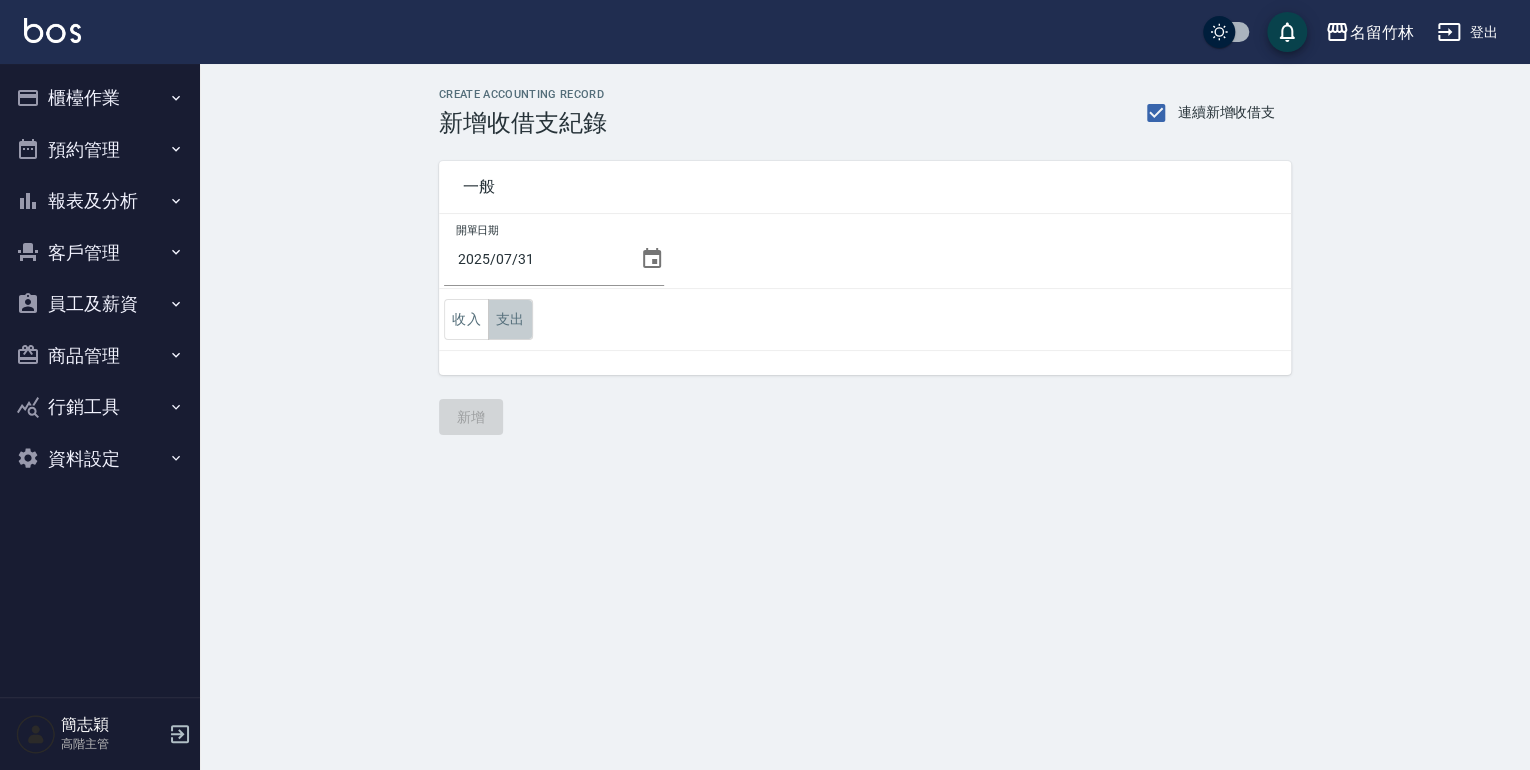 click on "支出" at bounding box center [510, 319] 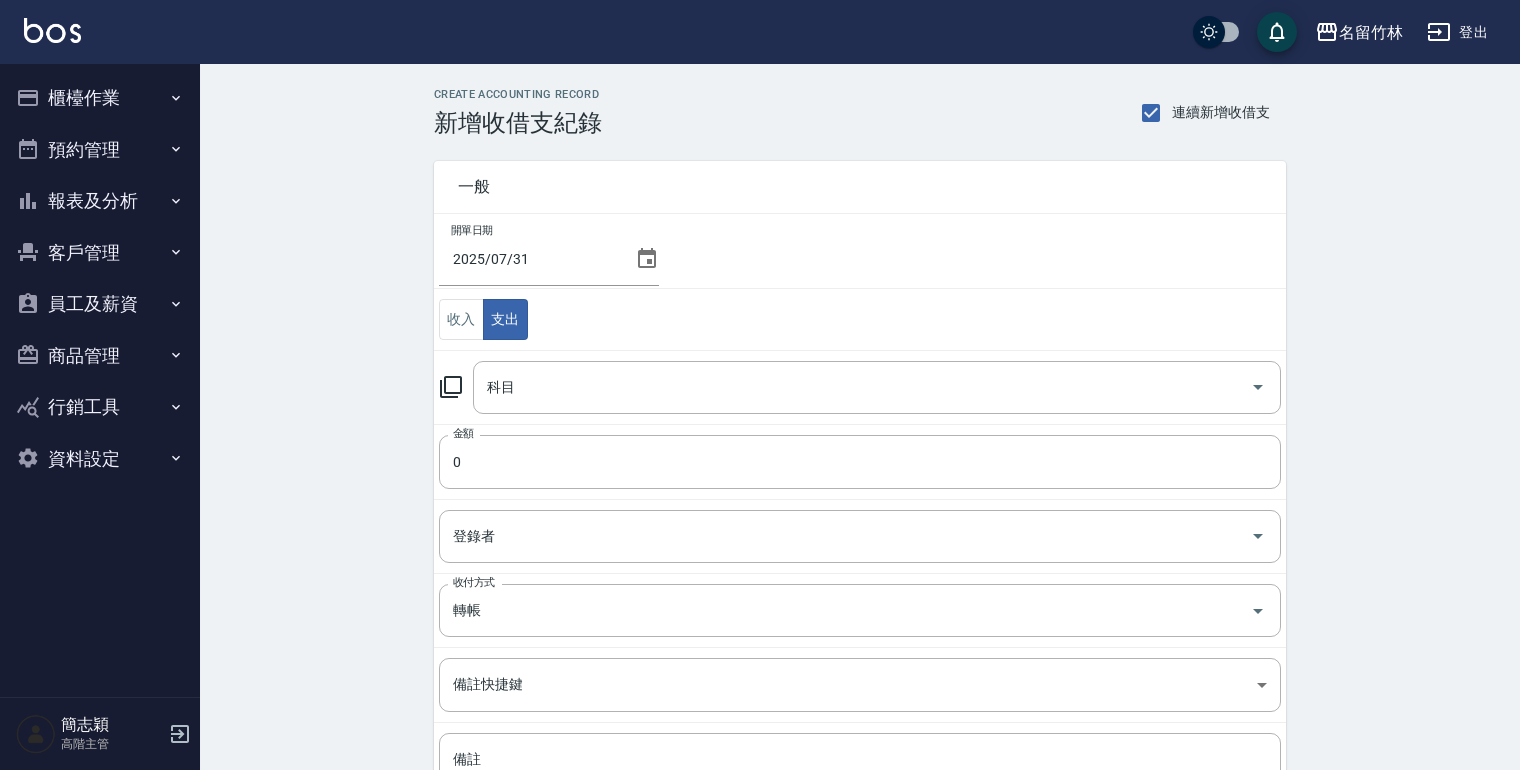 click 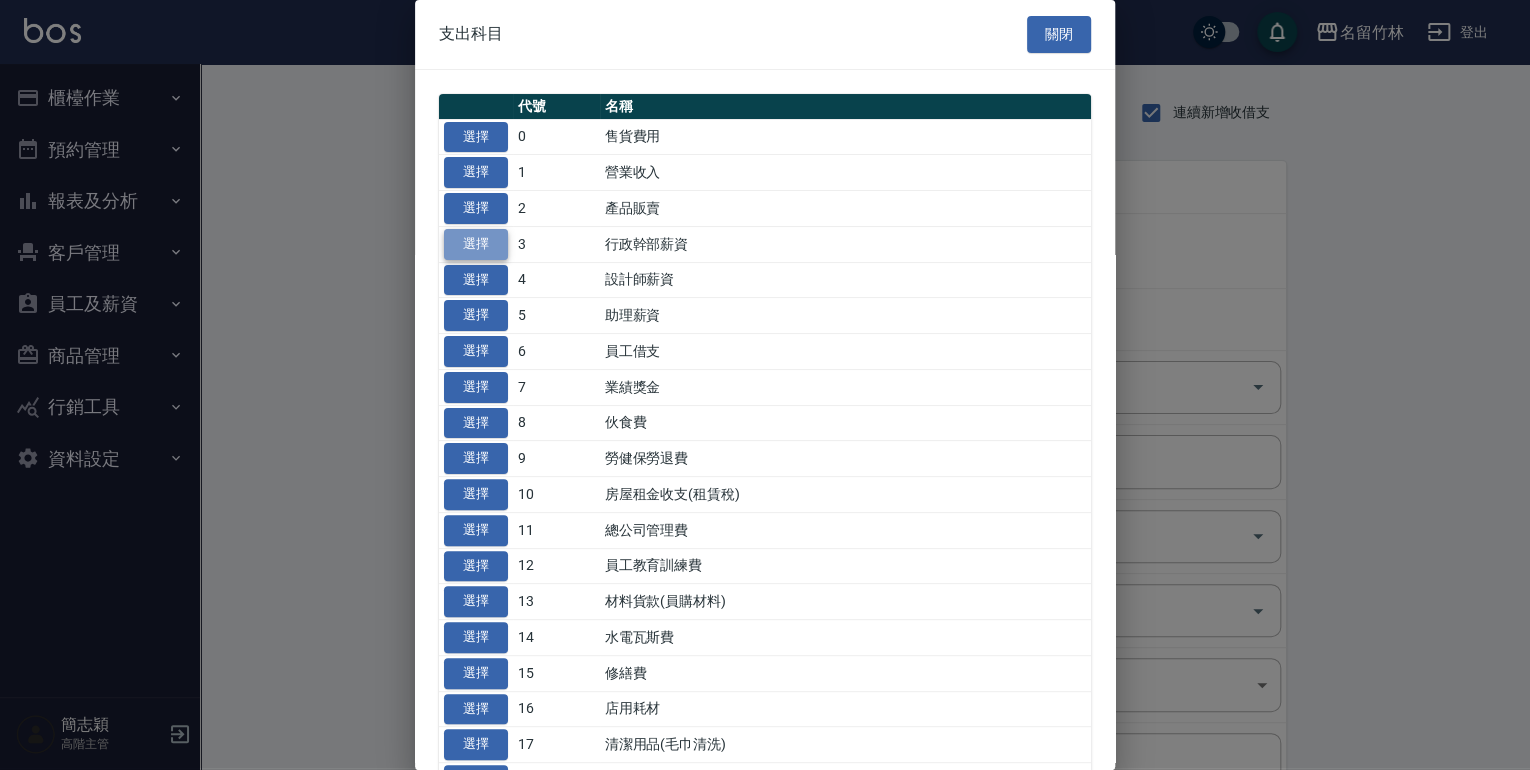 click on "選擇" at bounding box center [476, 244] 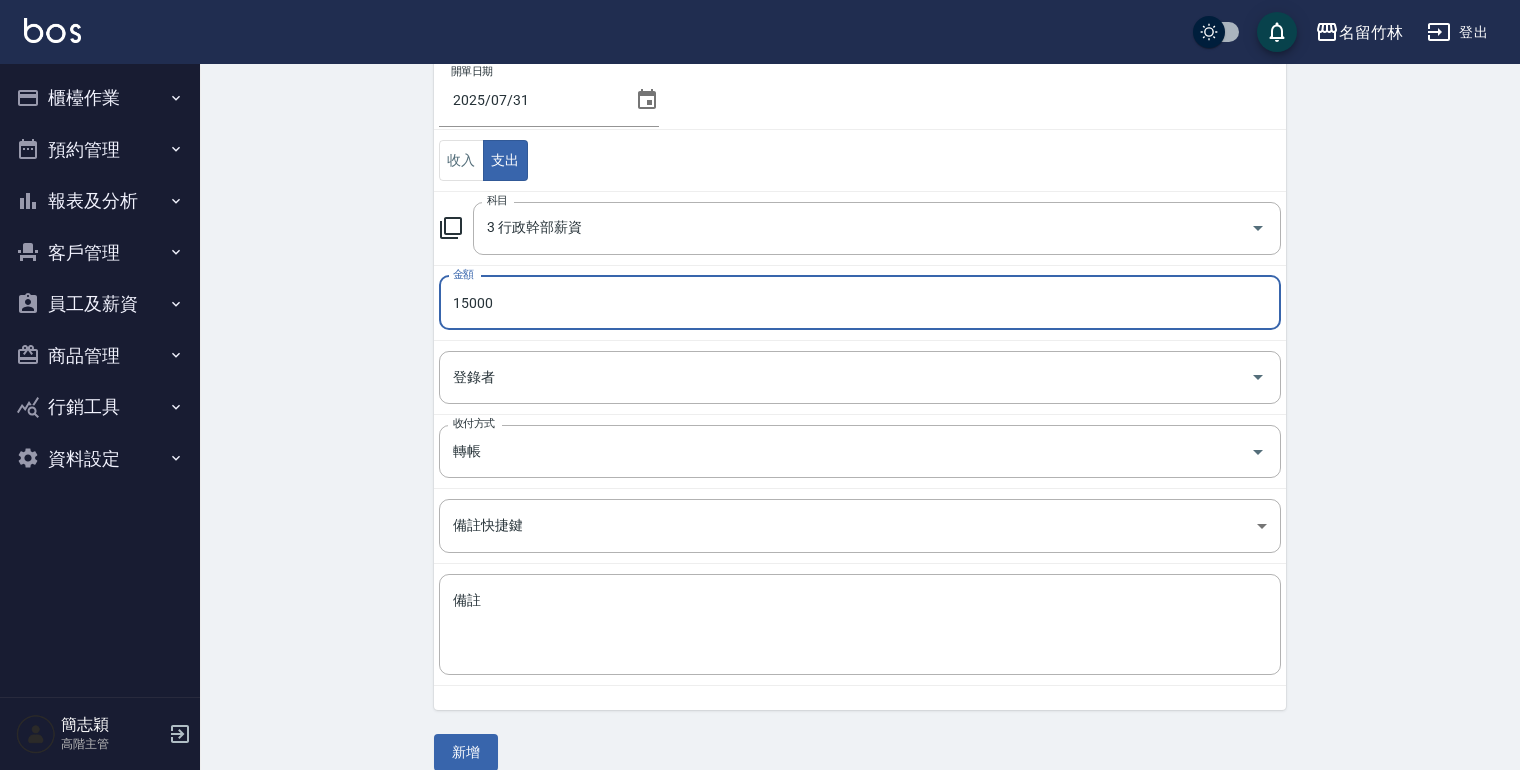scroll, scrollTop: 160, scrollLeft: 0, axis: vertical 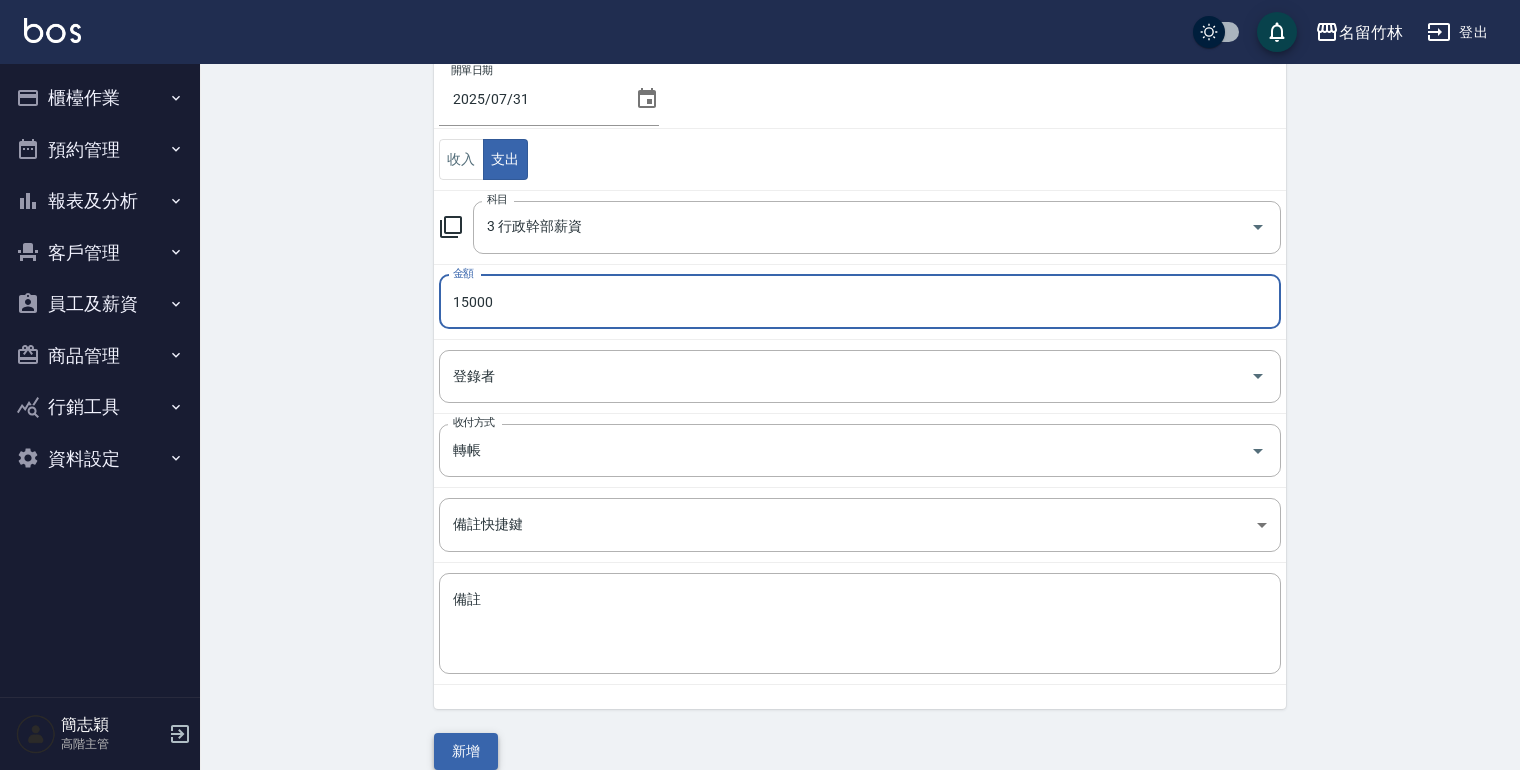 type on "15000" 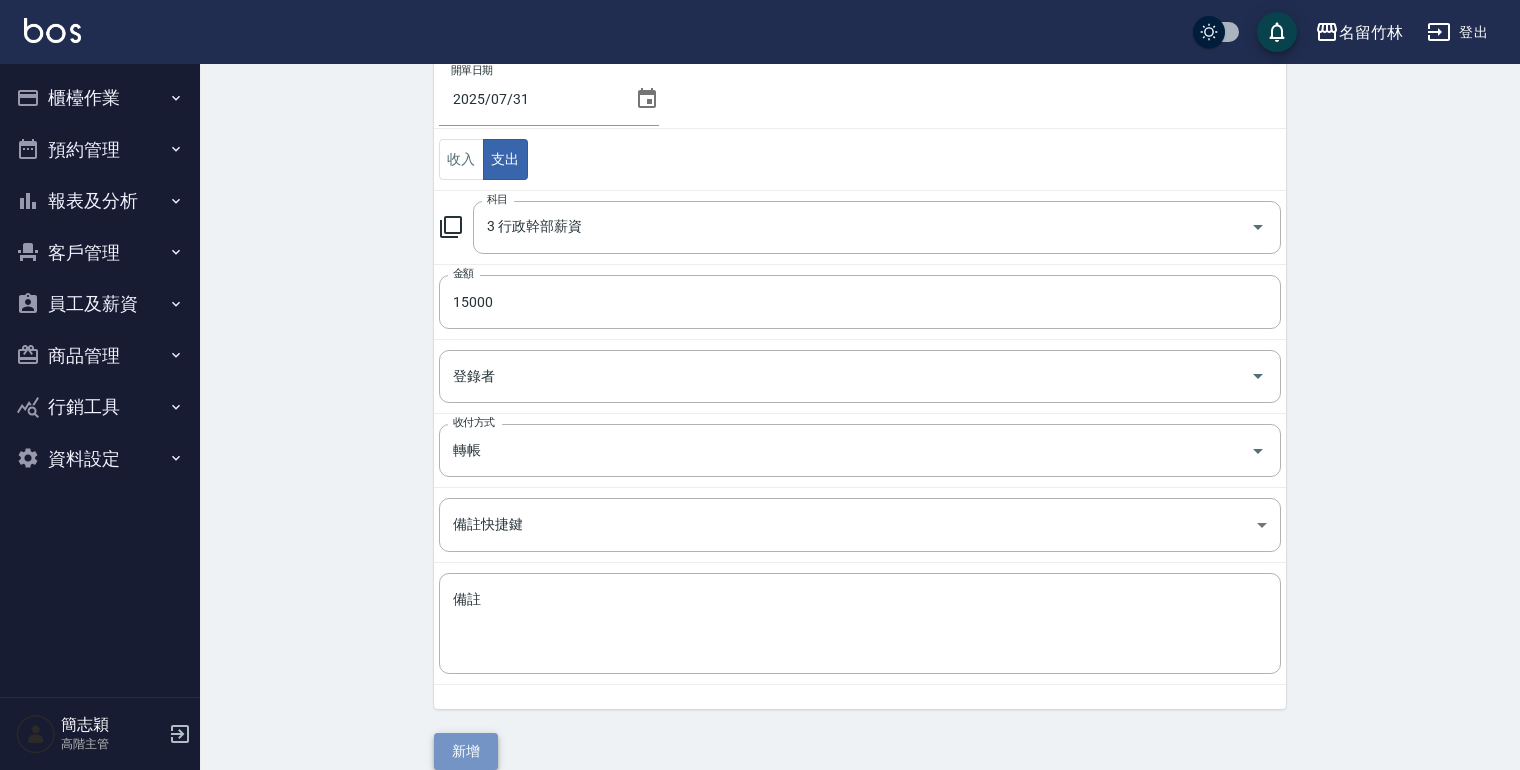 click on "新增" at bounding box center (466, 751) 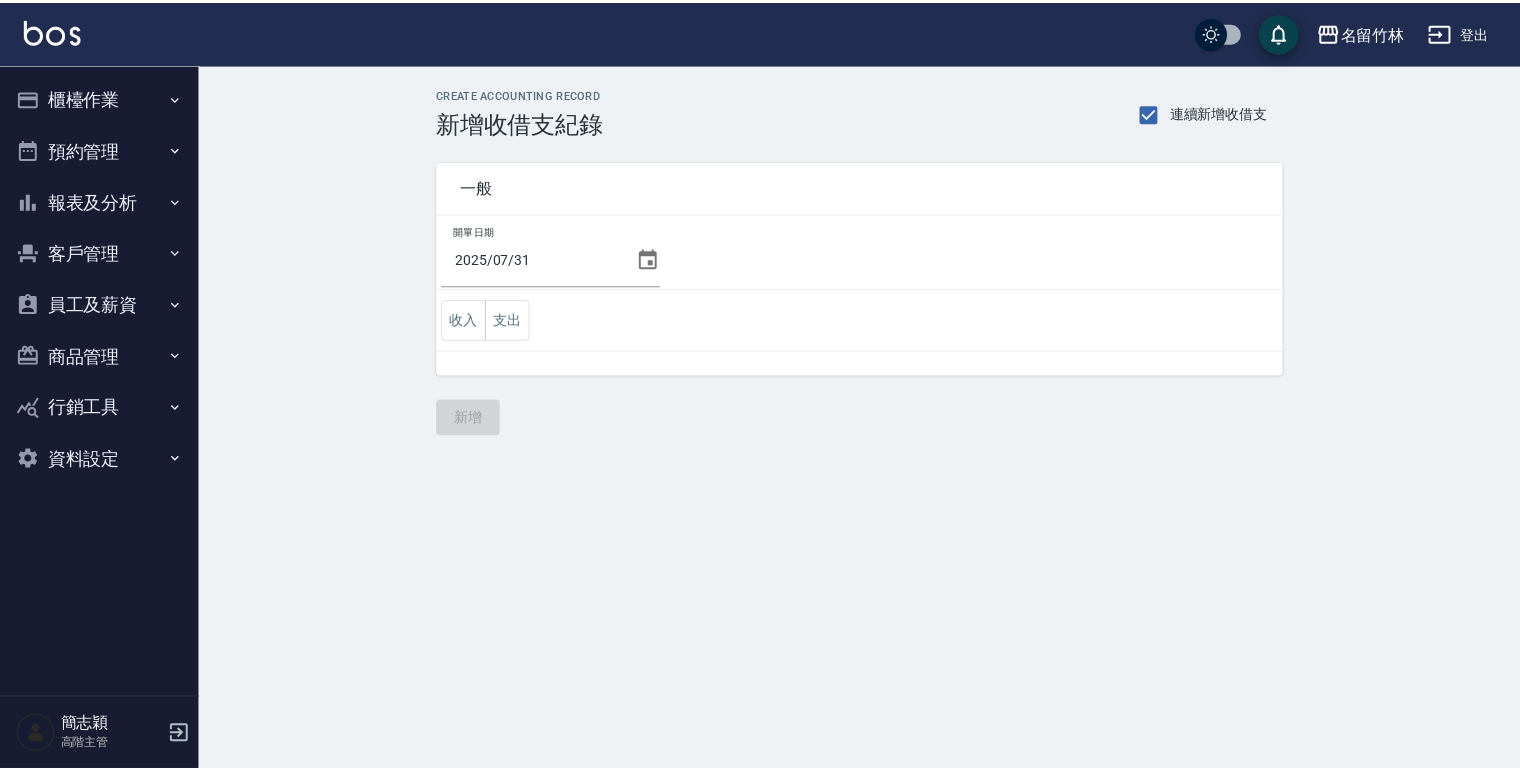 scroll, scrollTop: 0, scrollLeft: 0, axis: both 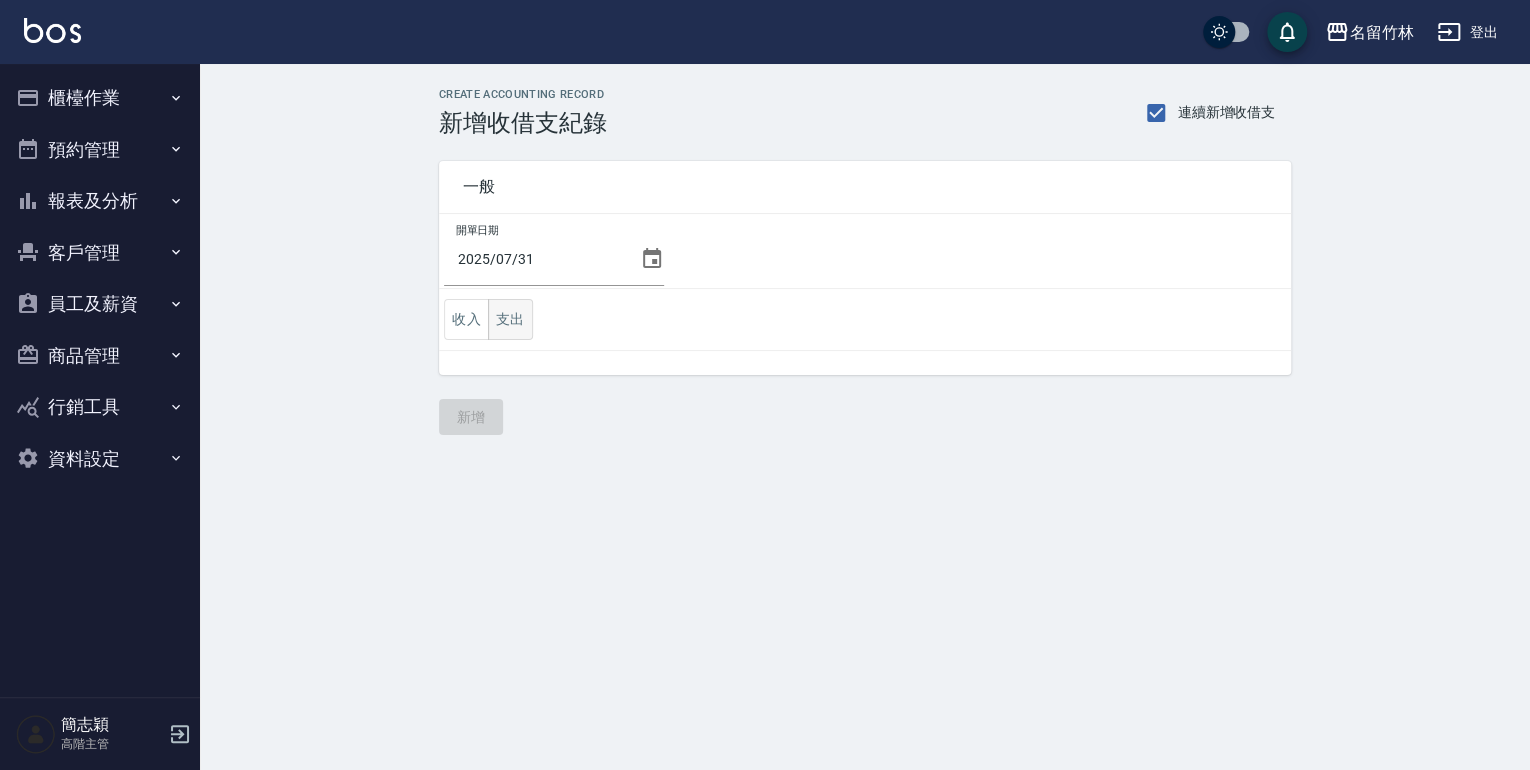 click on "支出" at bounding box center (510, 319) 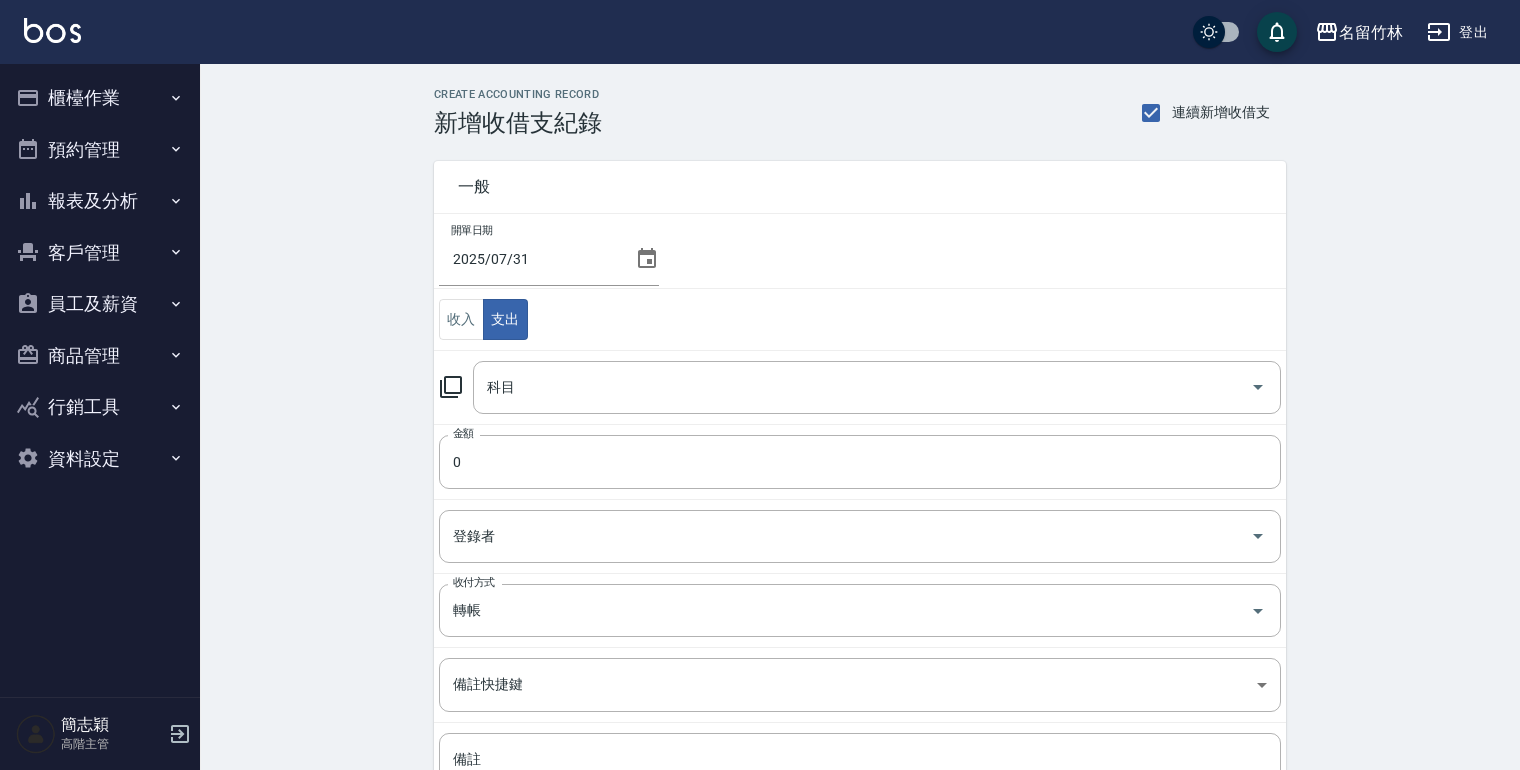 click 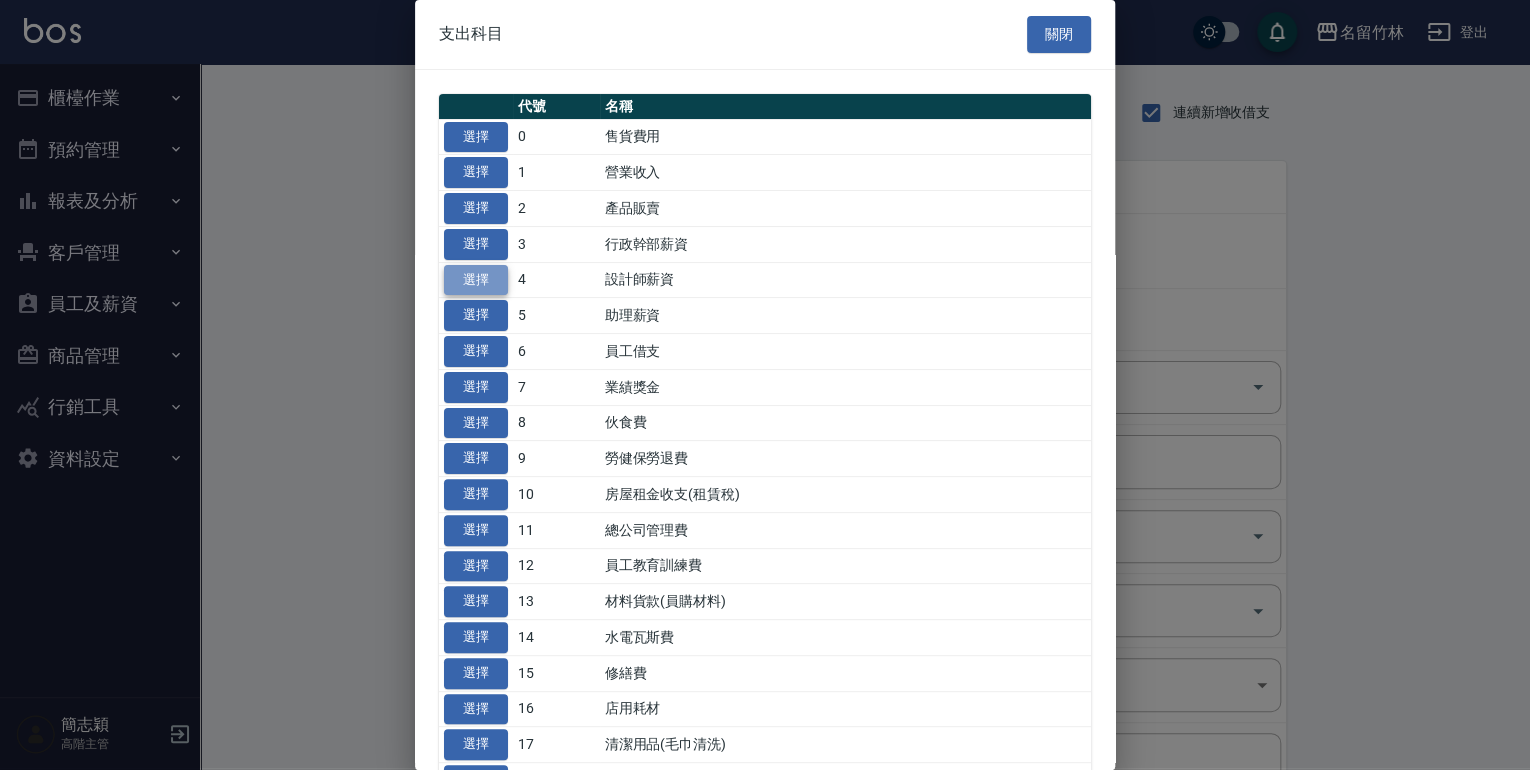 click on "選擇" at bounding box center (476, 280) 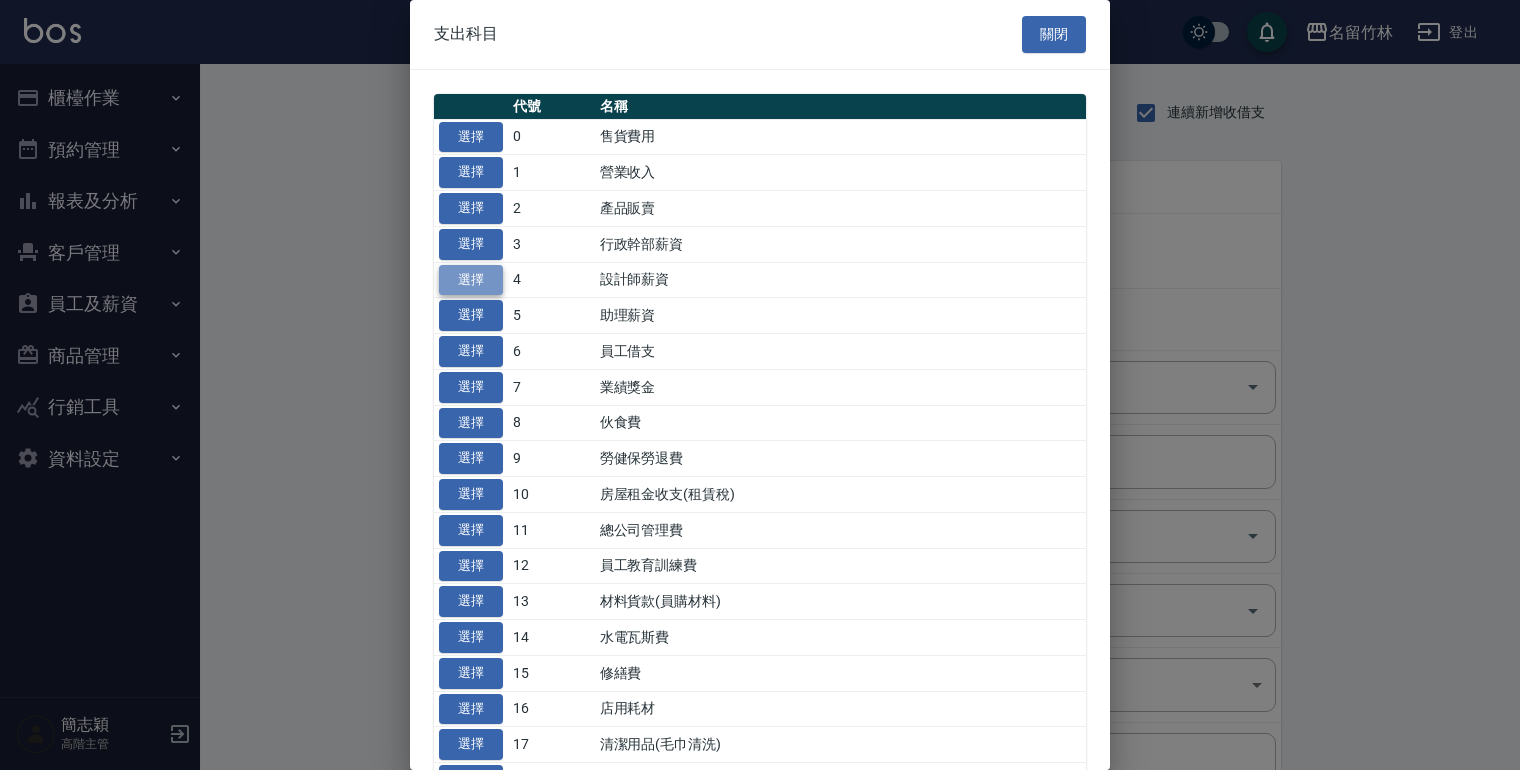 type on "4 設計師薪資" 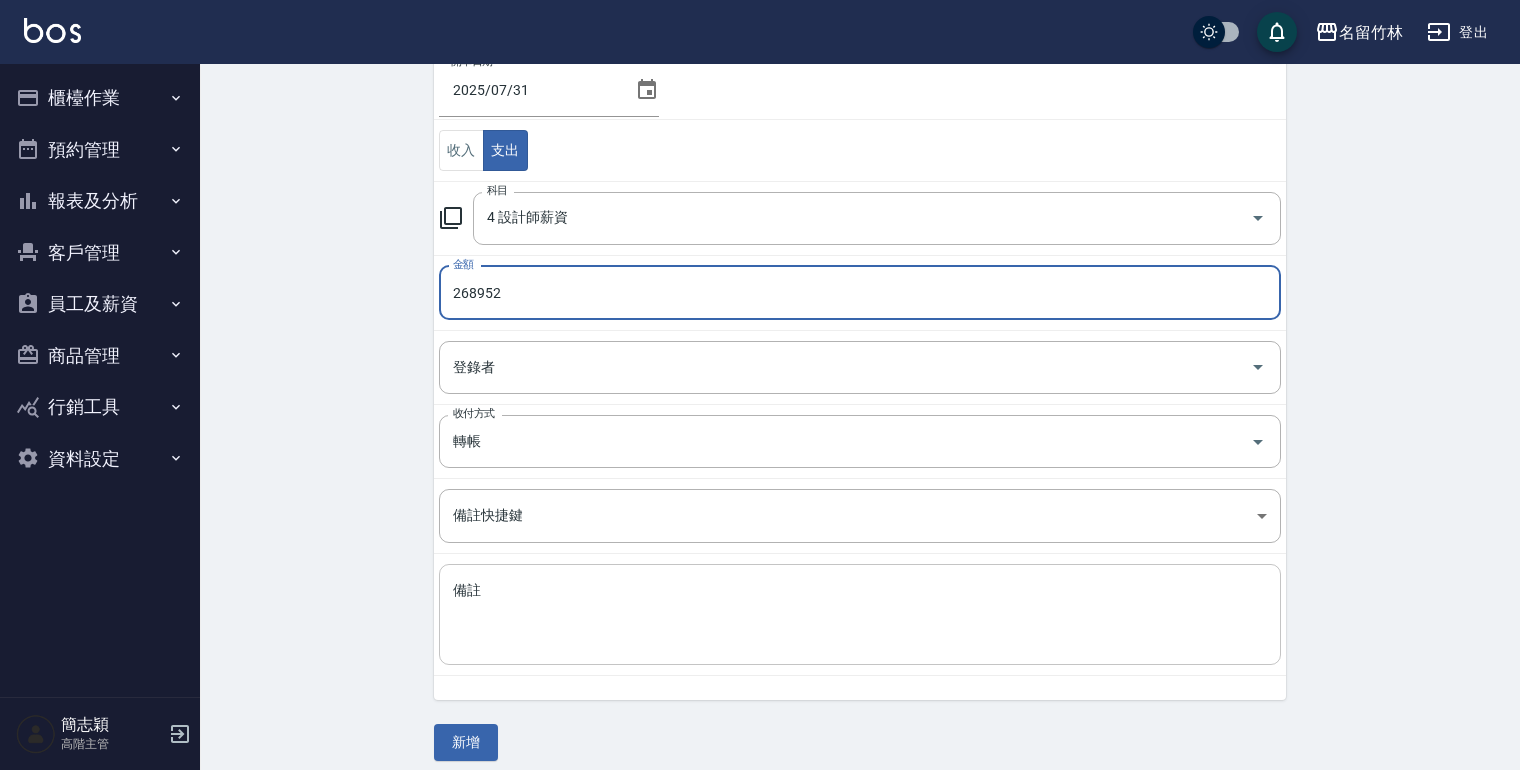 scroll, scrollTop: 181, scrollLeft: 0, axis: vertical 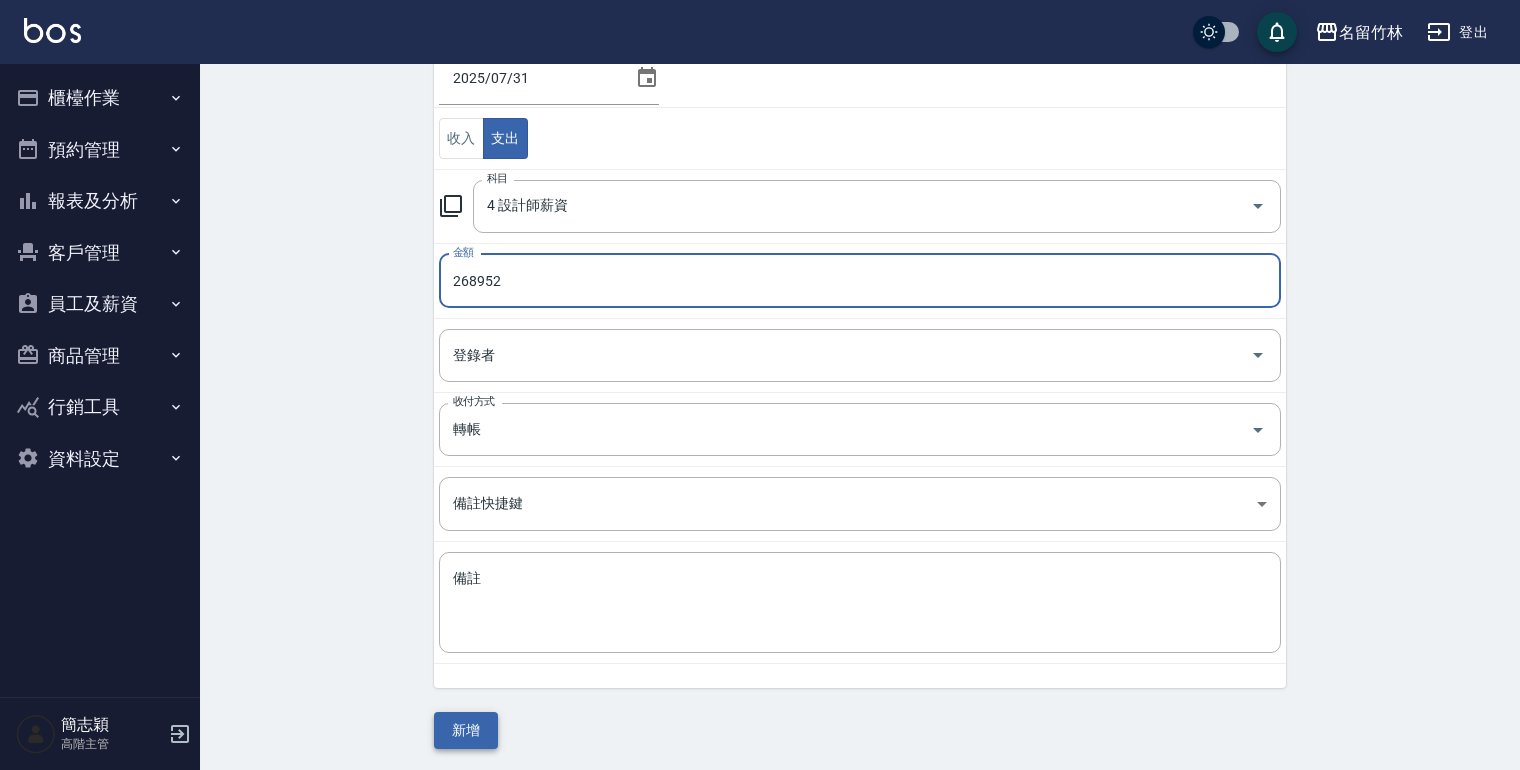type on "268952" 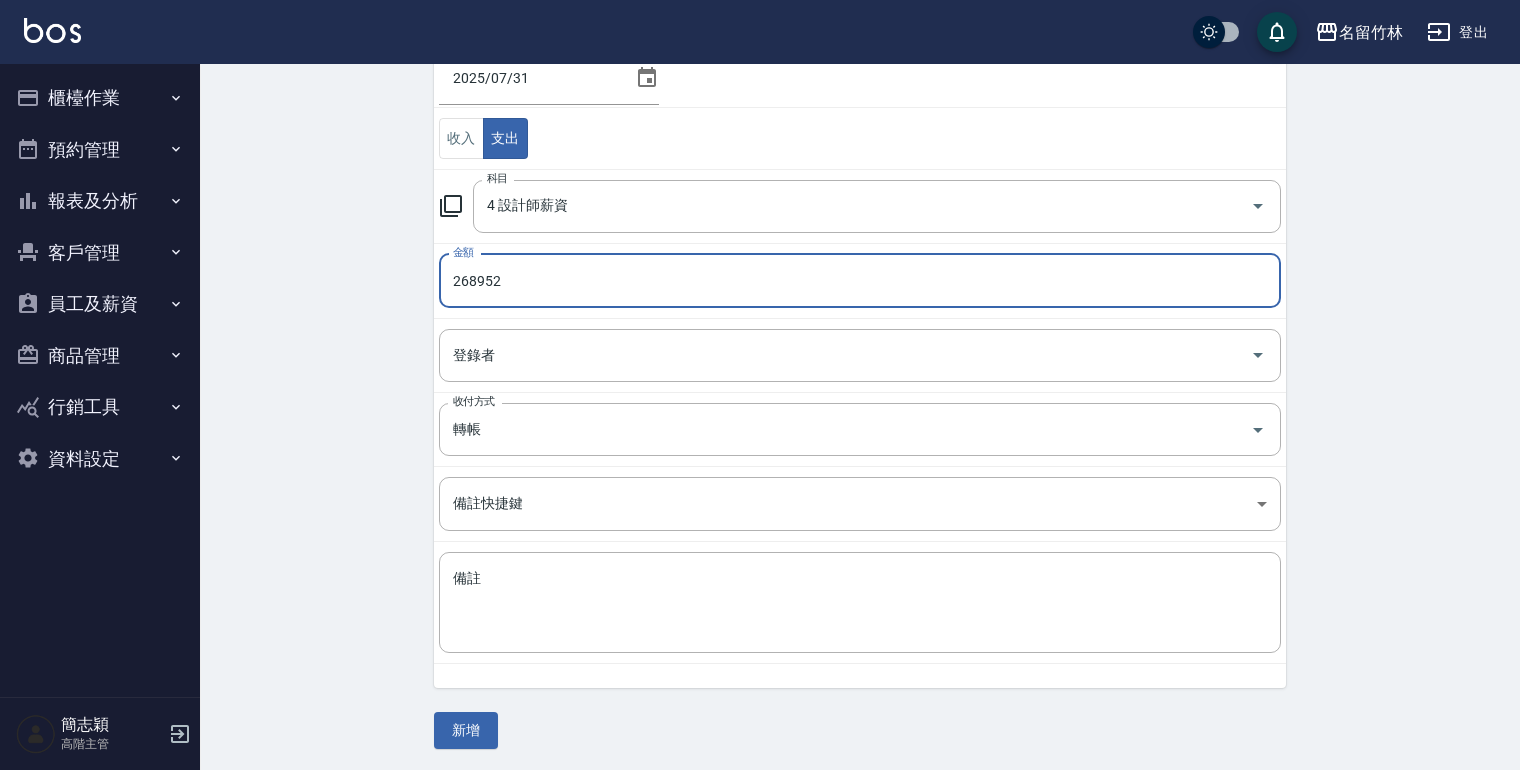 click on "新增" at bounding box center [466, 730] 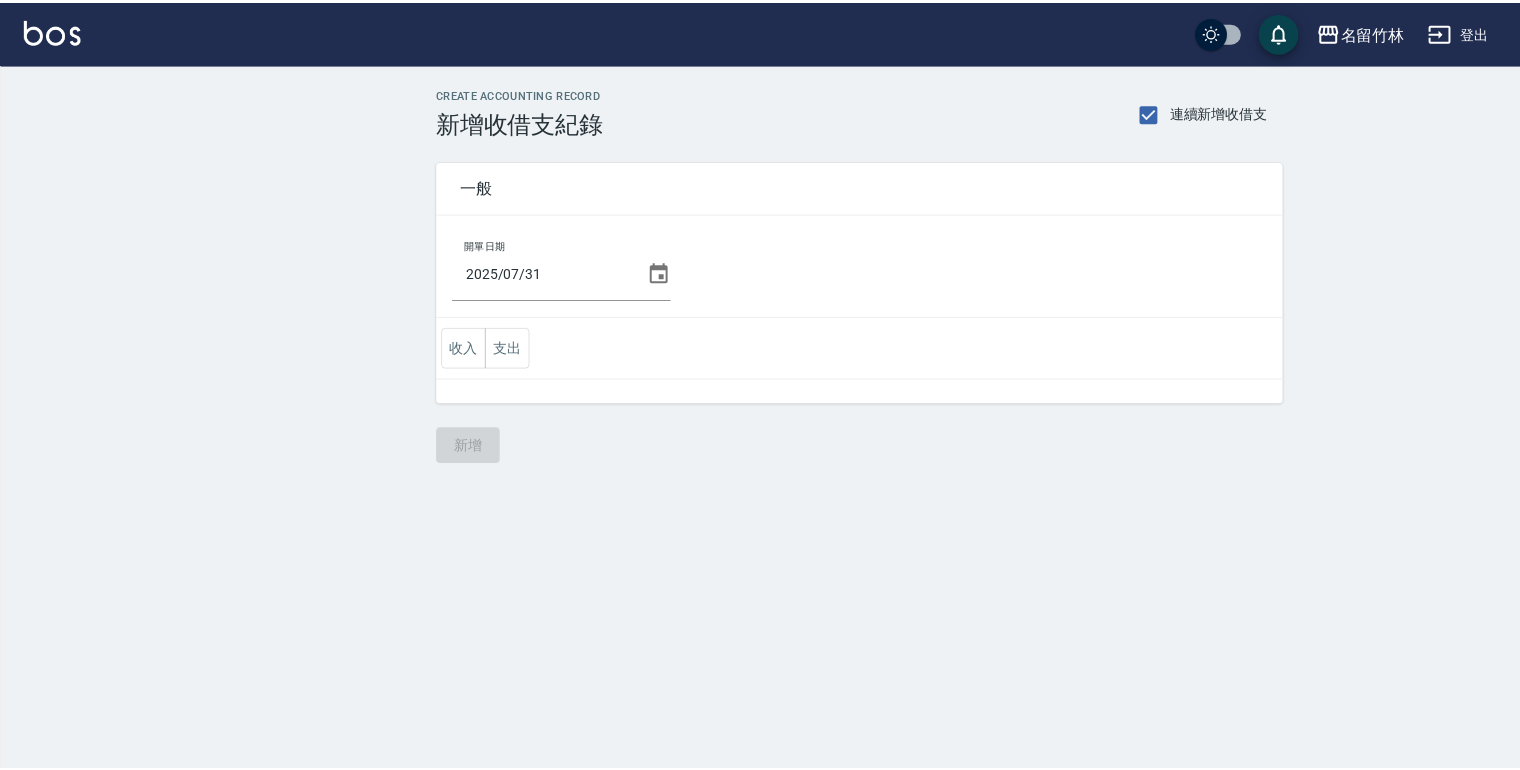 scroll, scrollTop: 0, scrollLeft: 0, axis: both 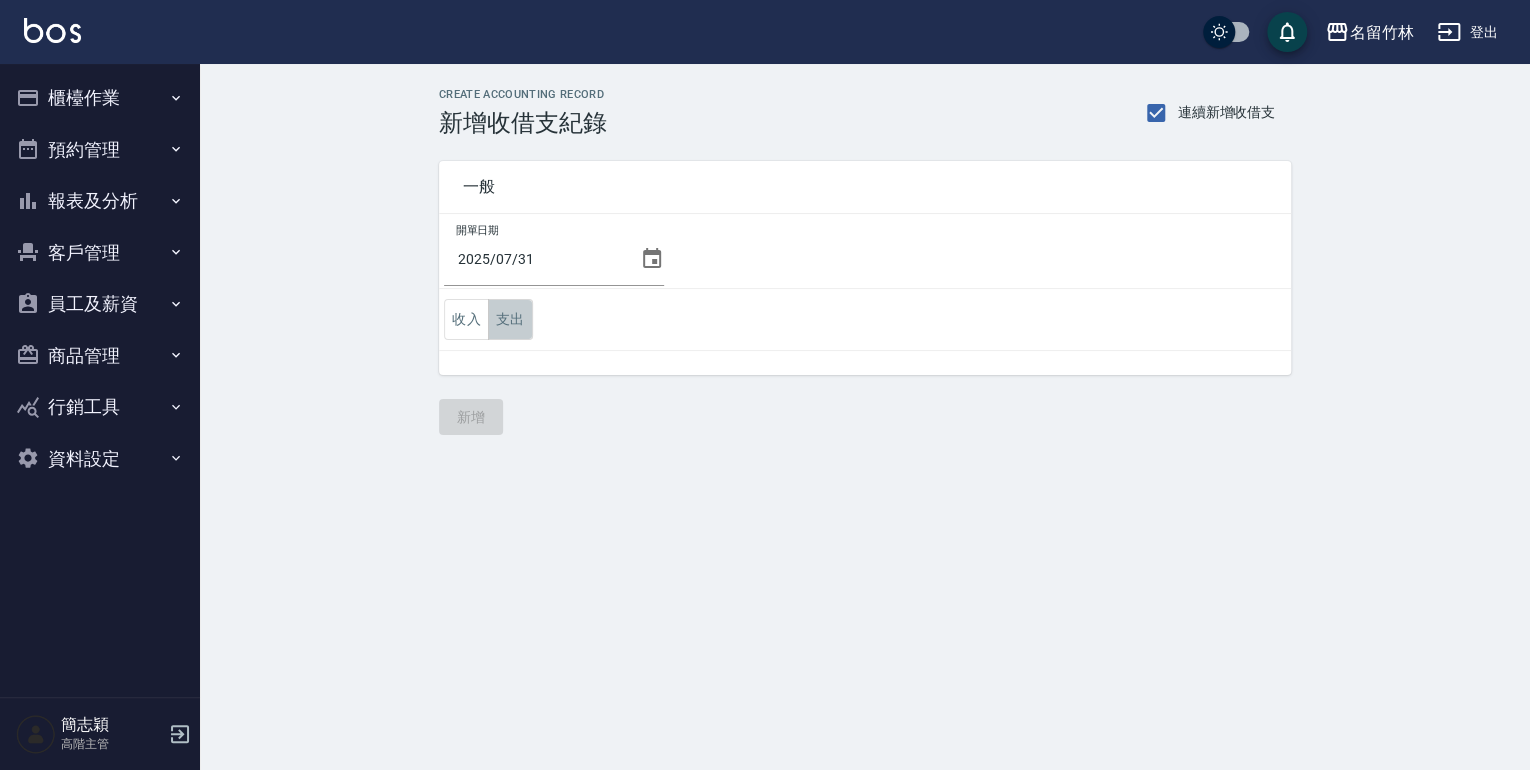 click on "支出" at bounding box center [510, 319] 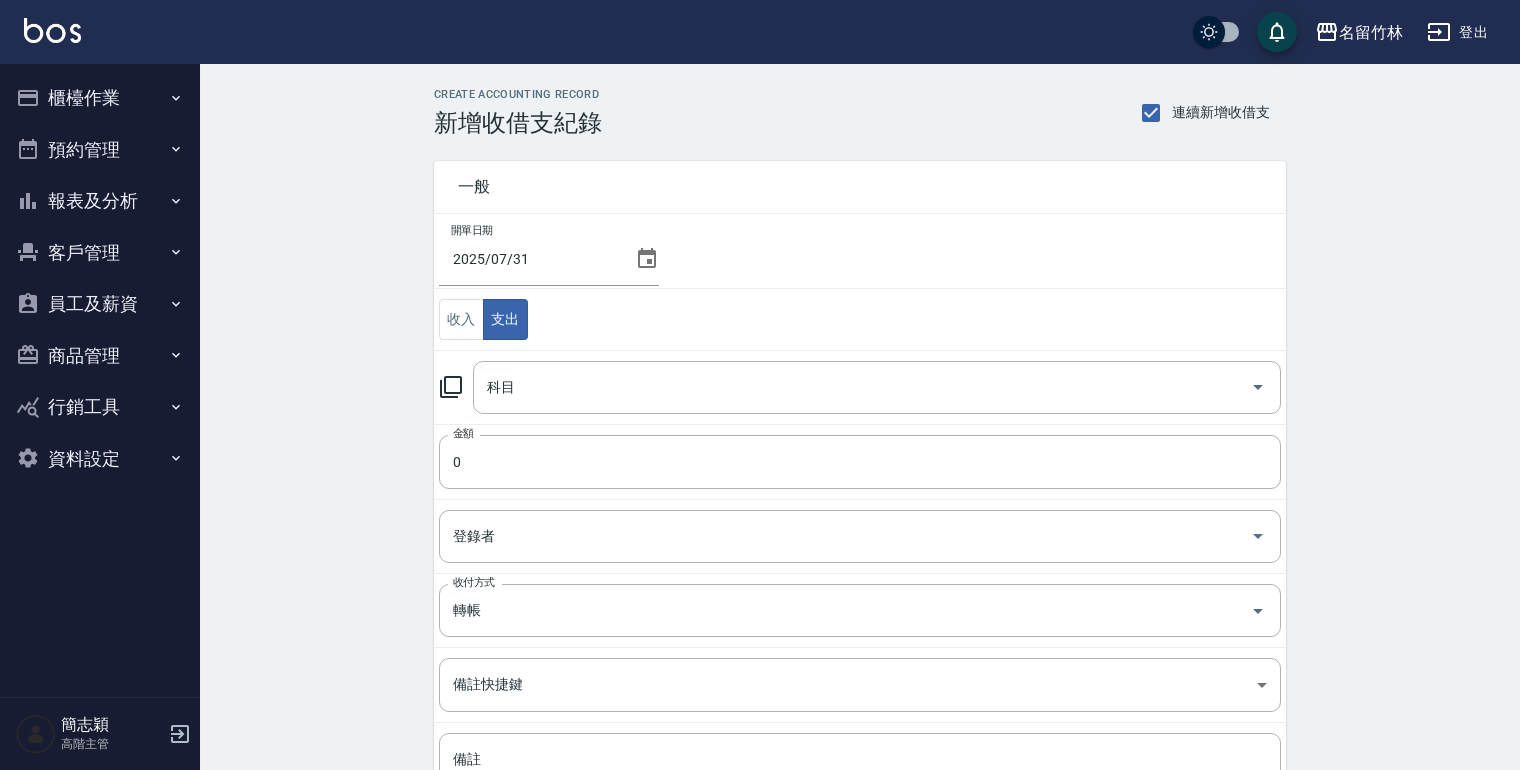 click 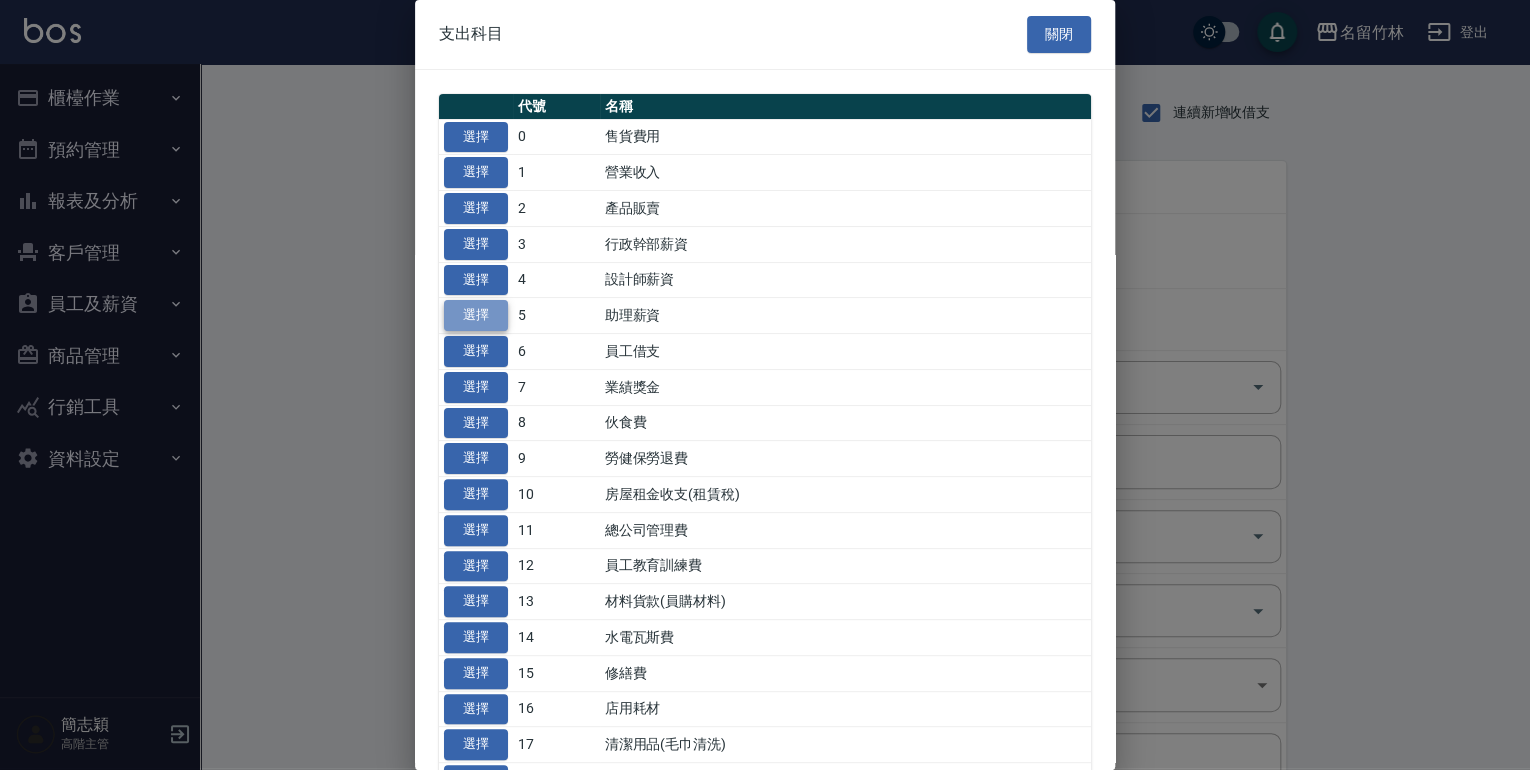 click on "選擇" at bounding box center (476, 315) 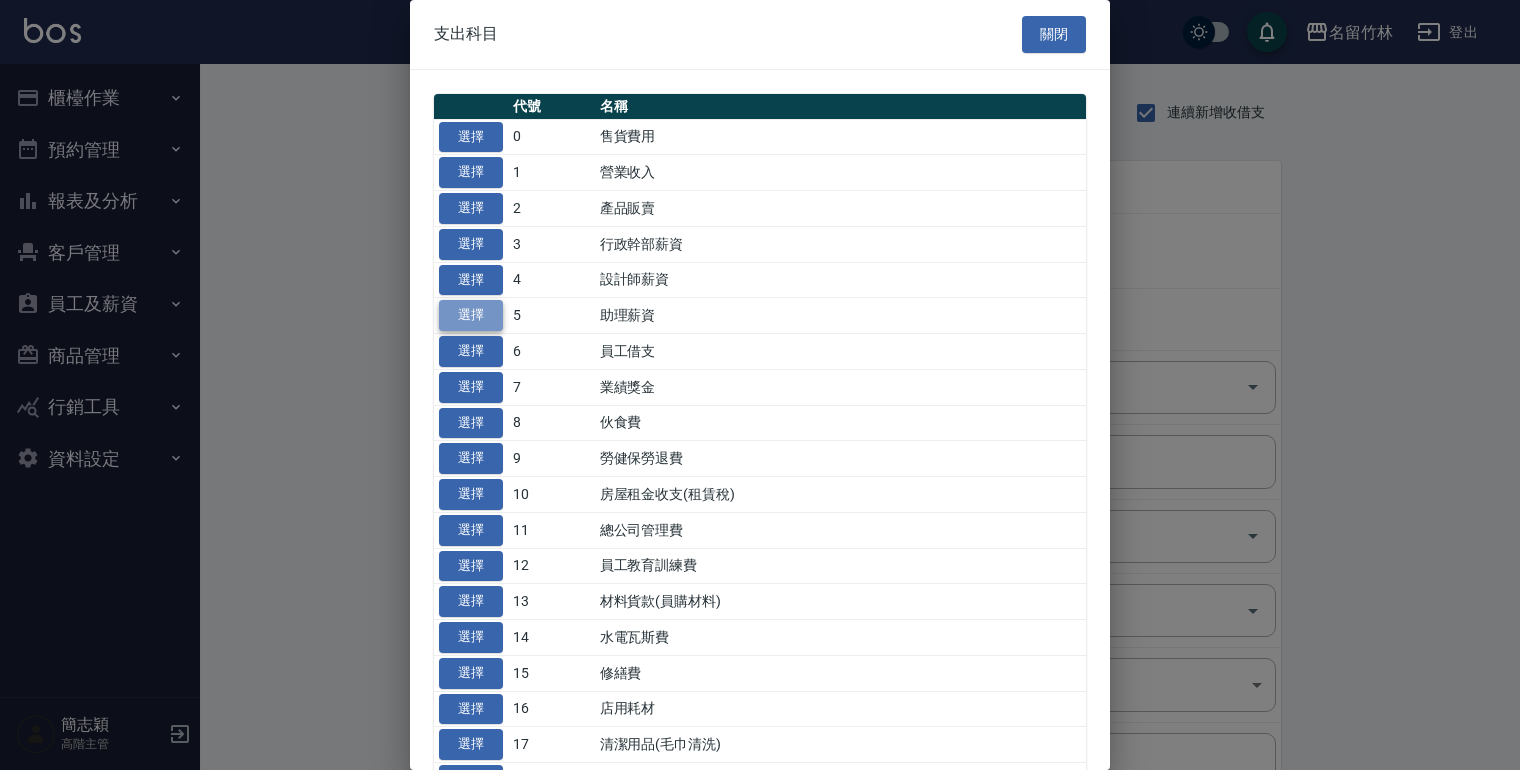 type on "5 助理薪資" 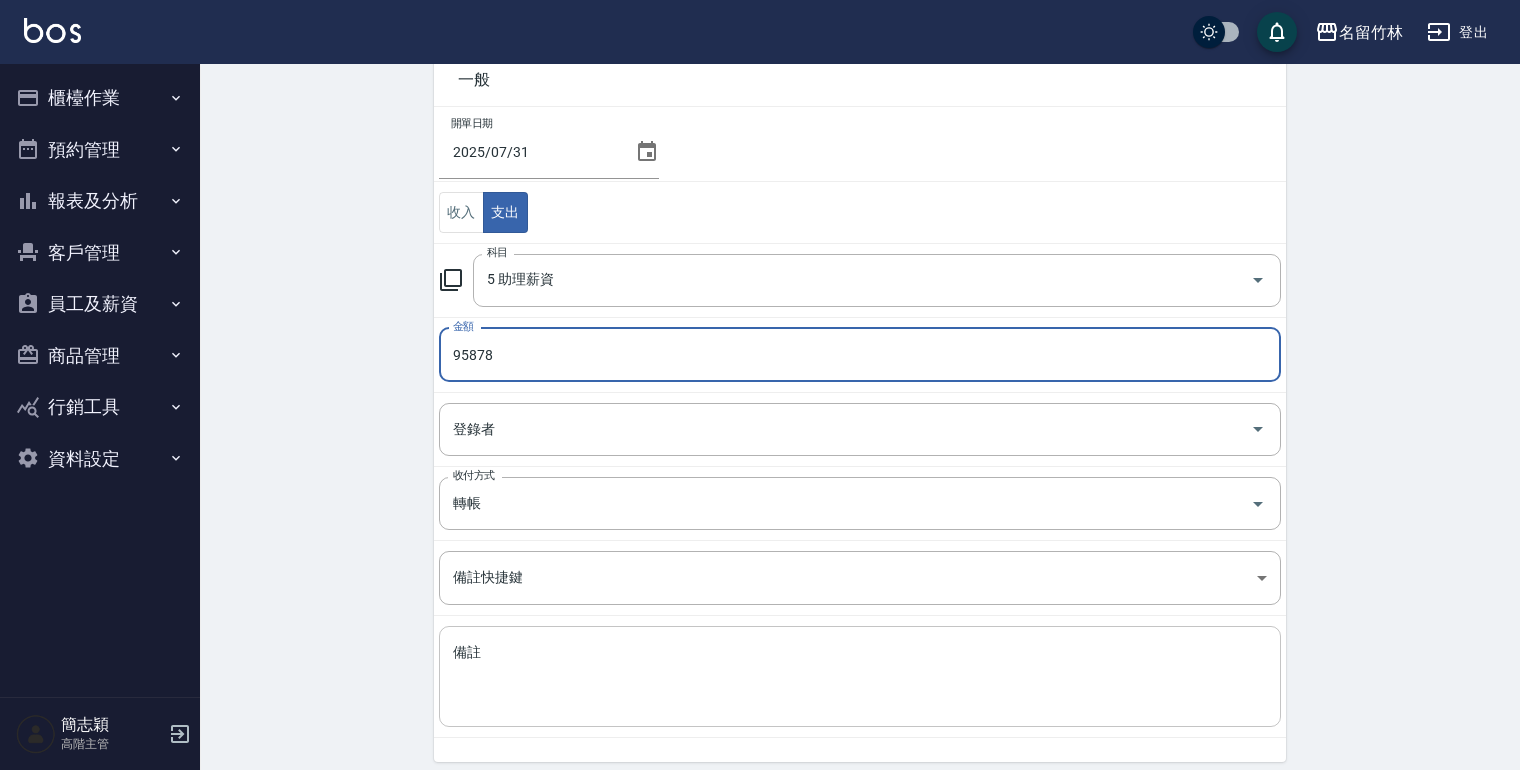 scroll, scrollTop: 181, scrollLeft: 0, axis: vertical 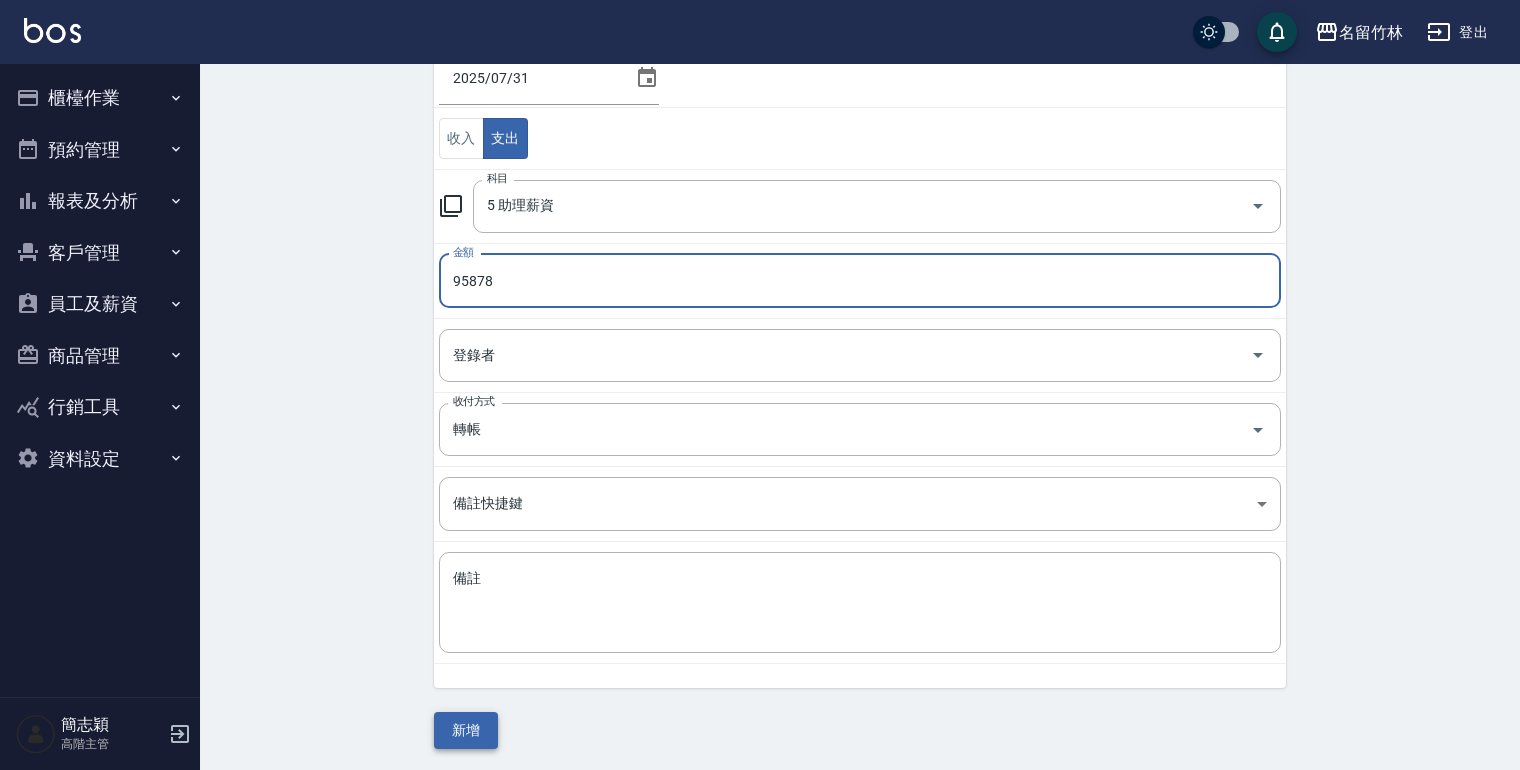type on "95878" 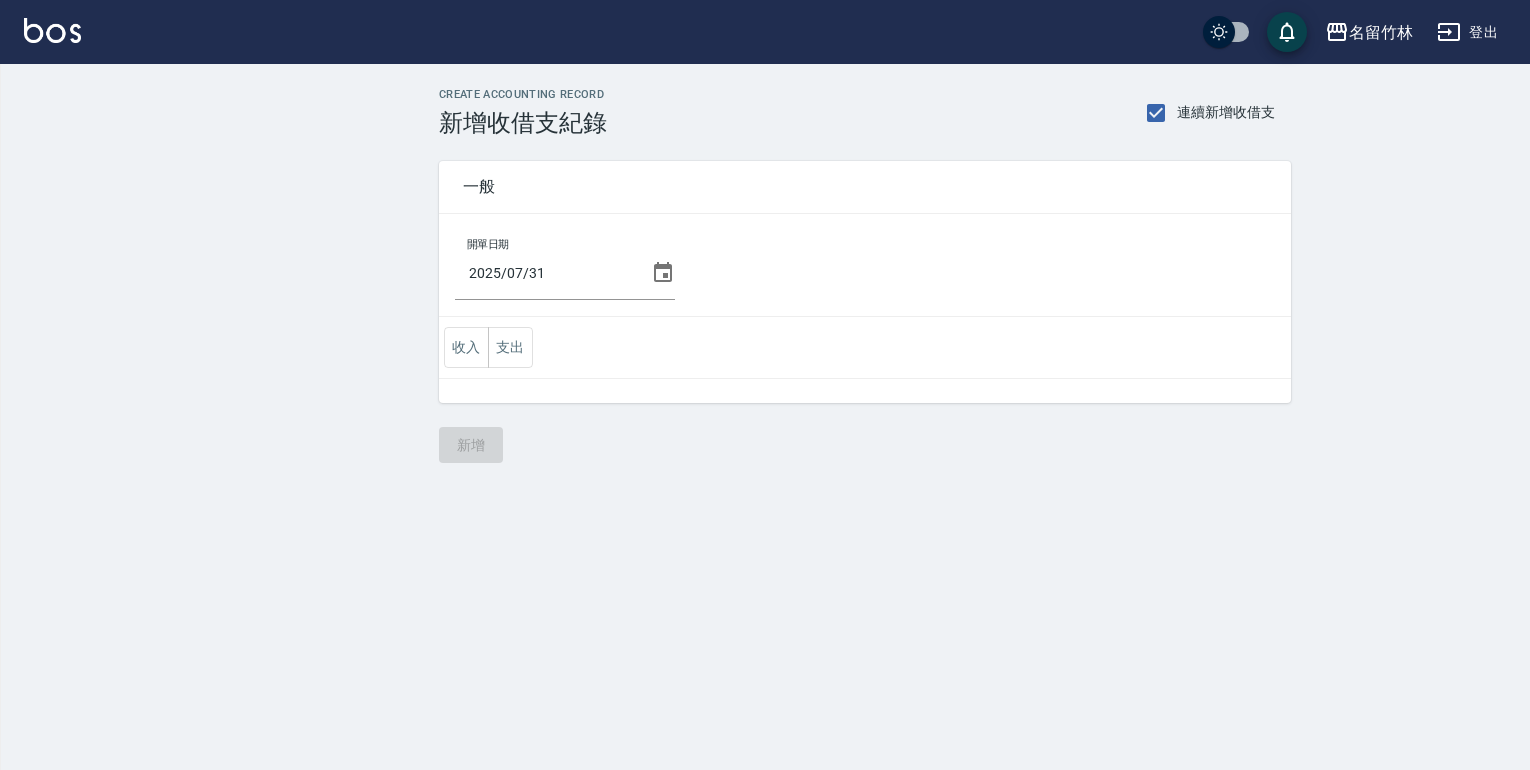 scroll, scrollTop: 0, scrollLeft: 0, axis: both 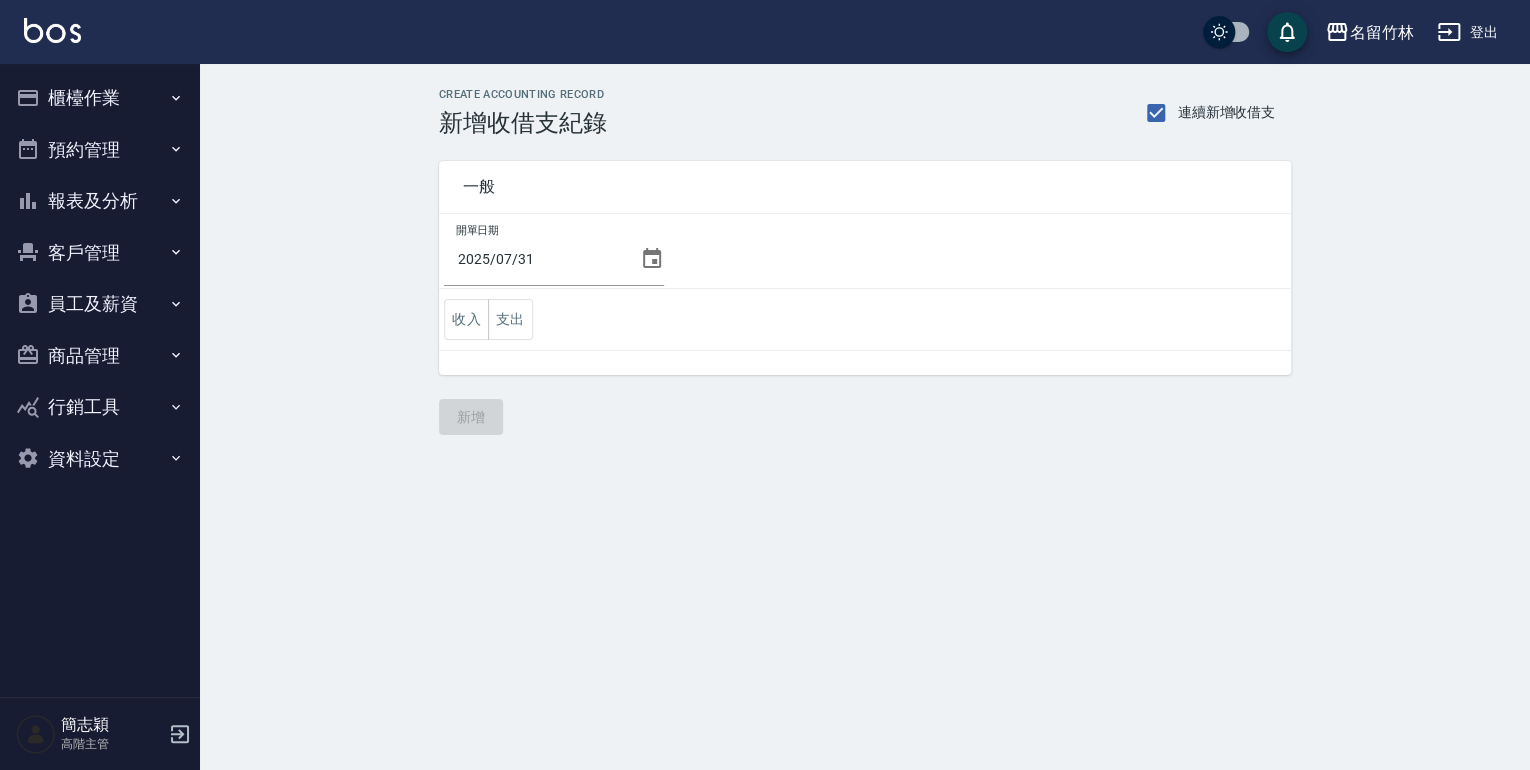 click 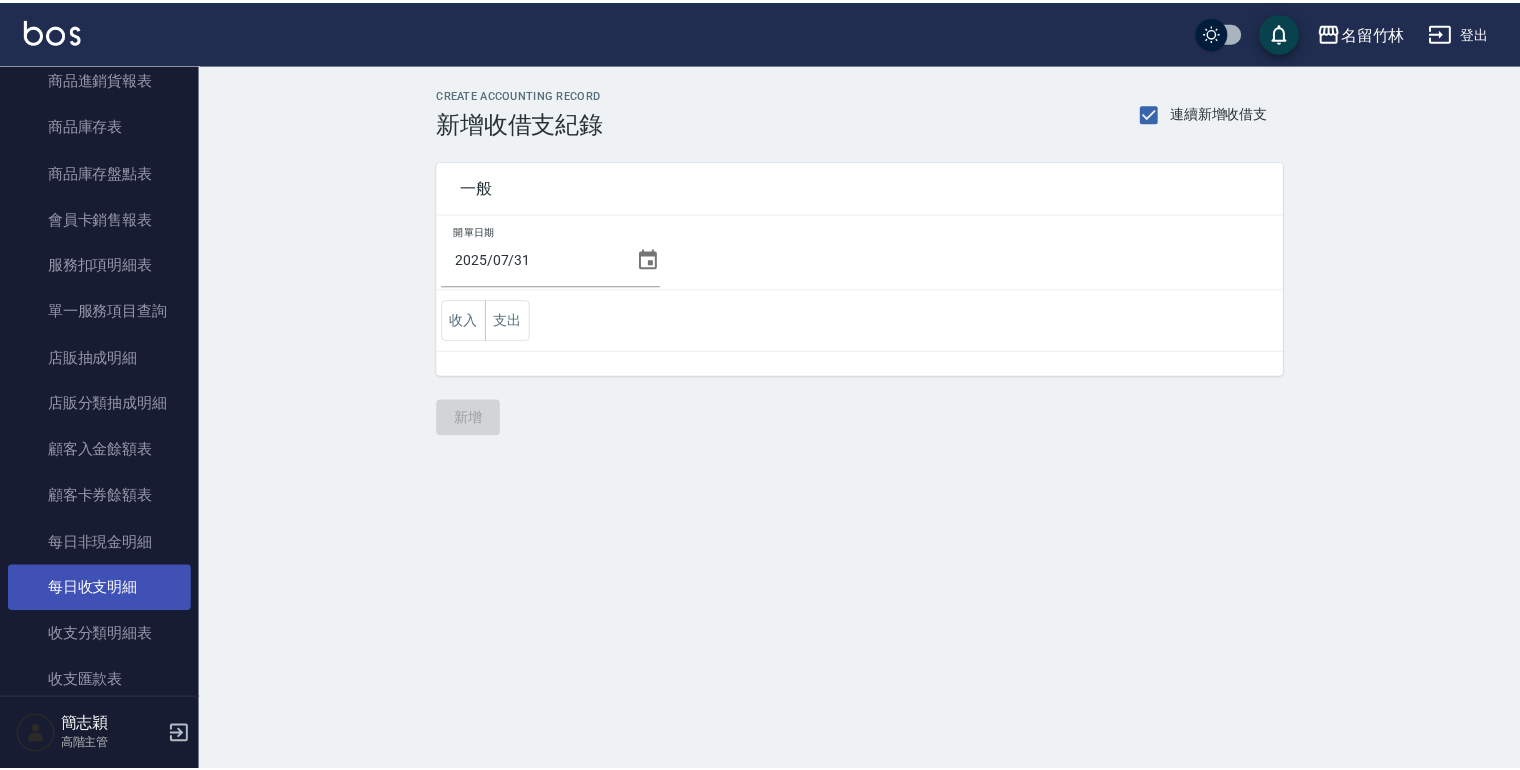 scroll, scrollTop: 1280, scrollLeft: 0, axis: vertical 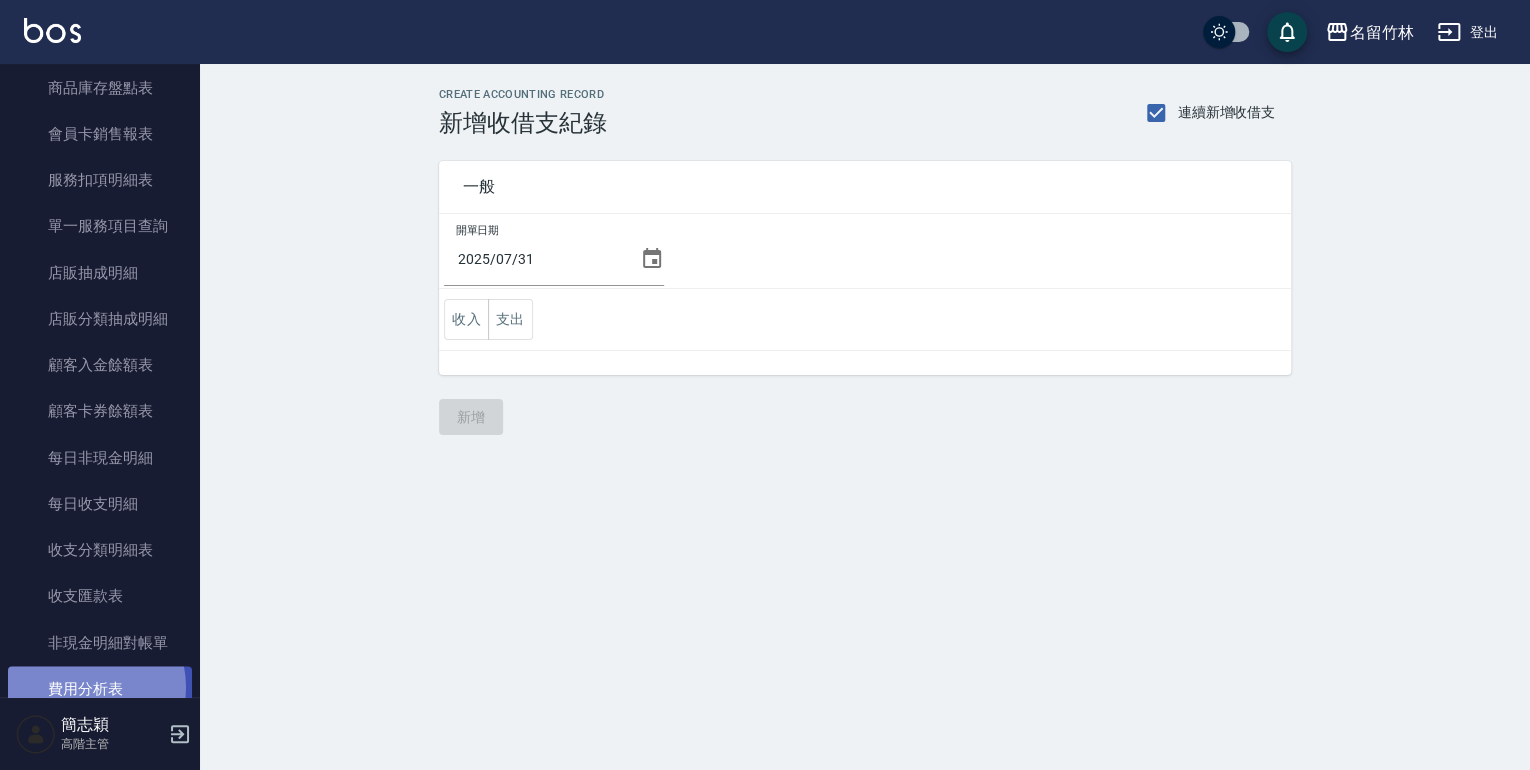 click on "費用分析表" at bounding box center (100, 689) 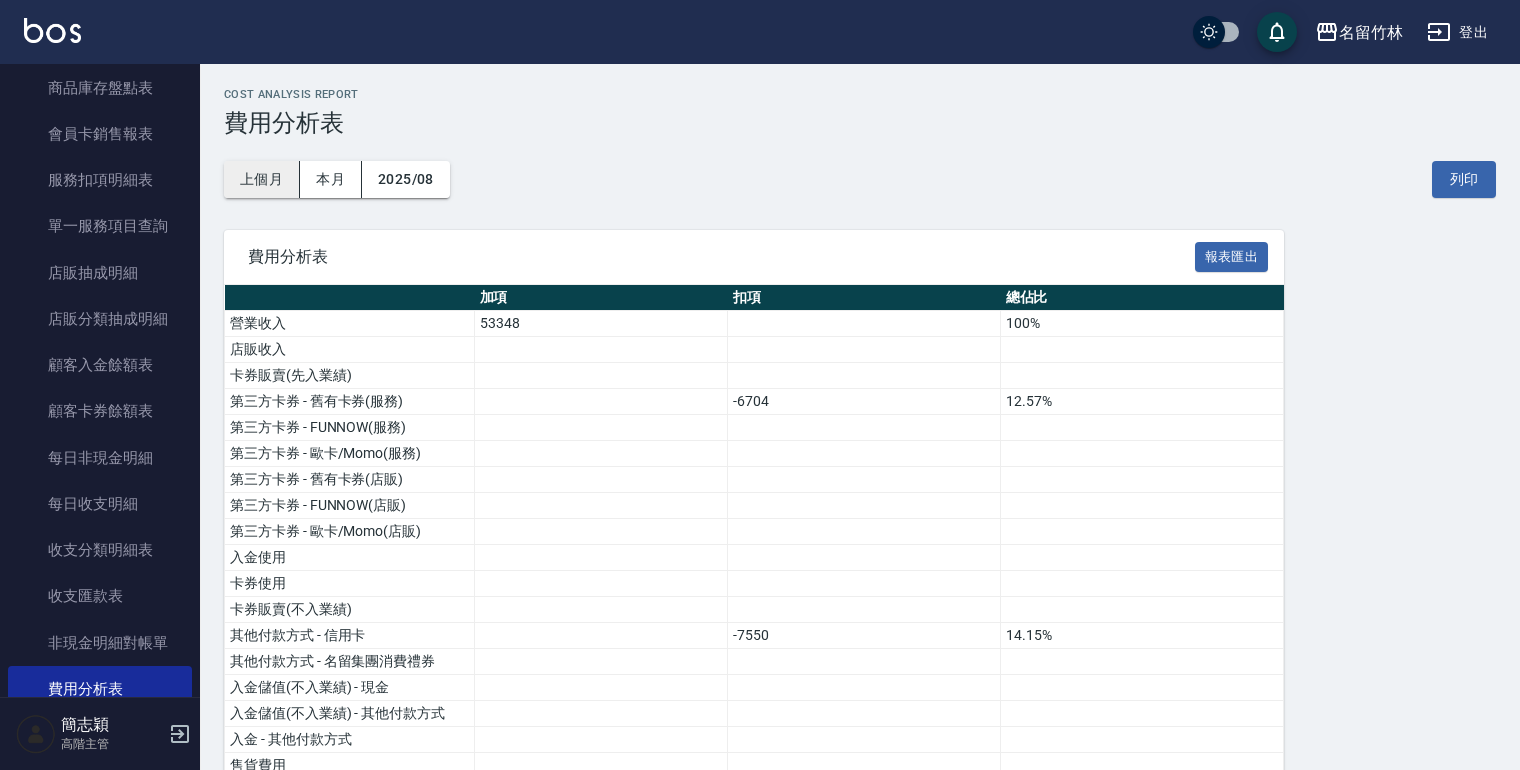 click on "上個月" at bounding box center (262, 179) 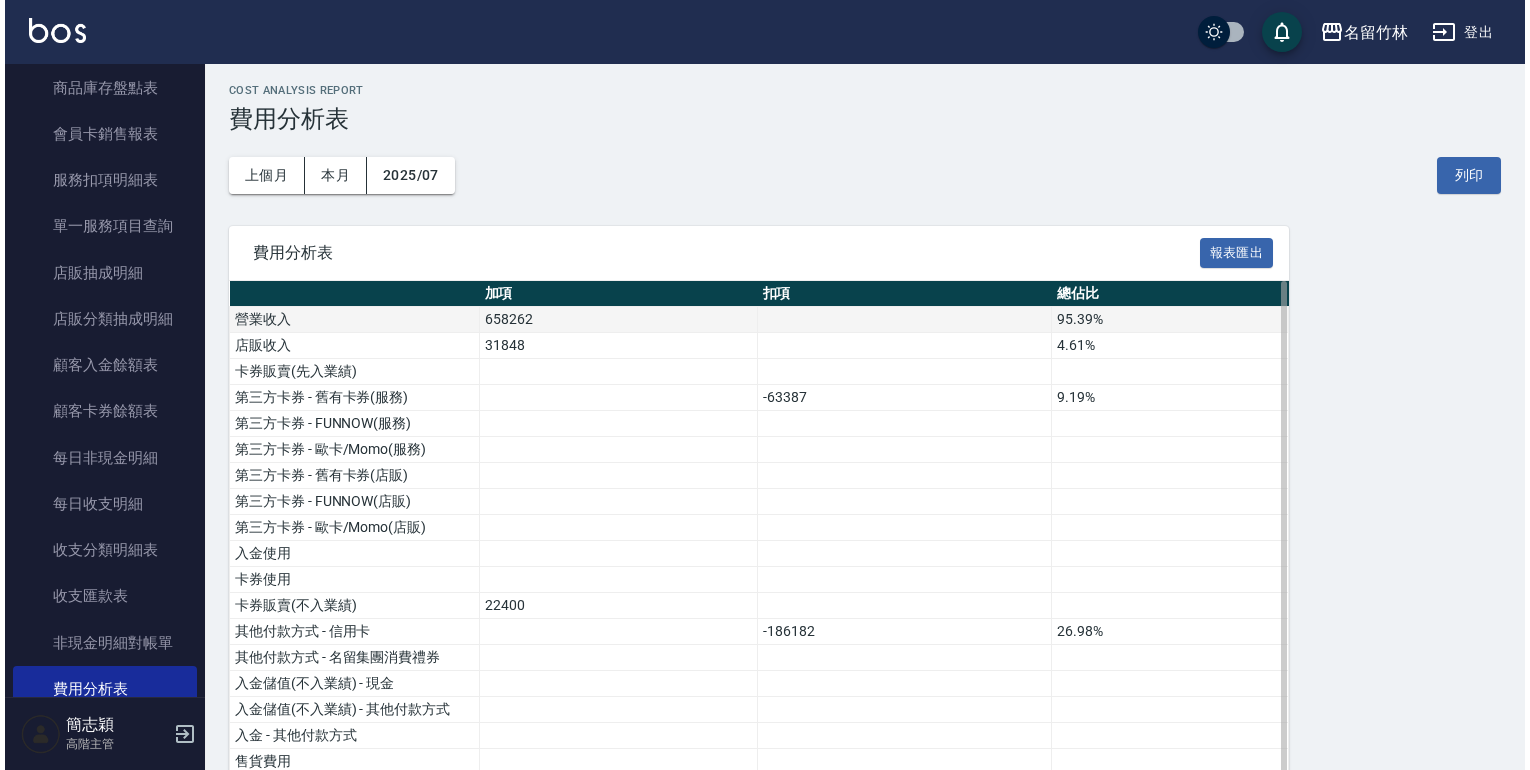 scroll, scrollTop: 0, scrollLeft: 0, axis: both 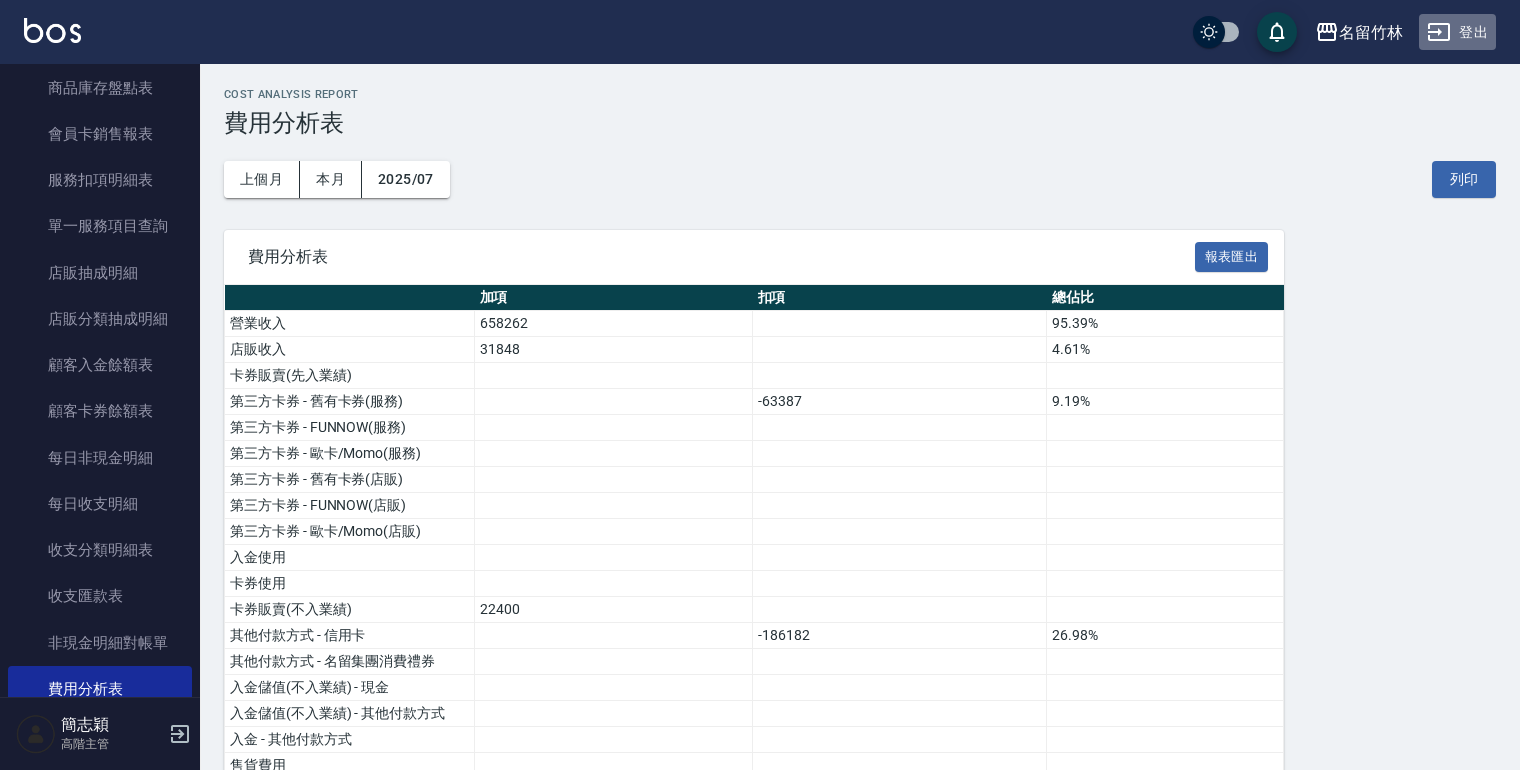 click on "登出" at bounding box center (1457, 32) 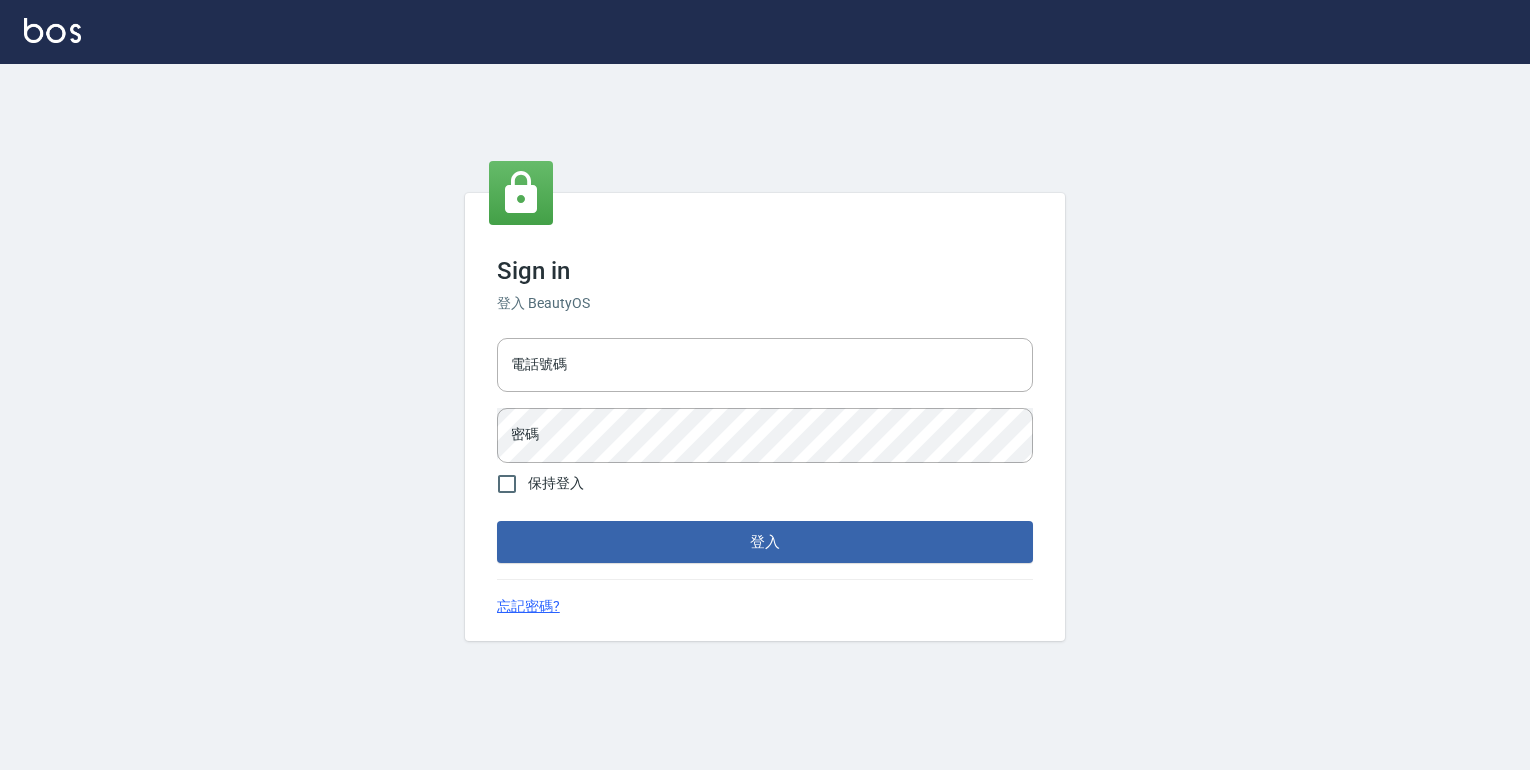 scroll, scrollTop: 0, scrollLeft: 0, axis: both 